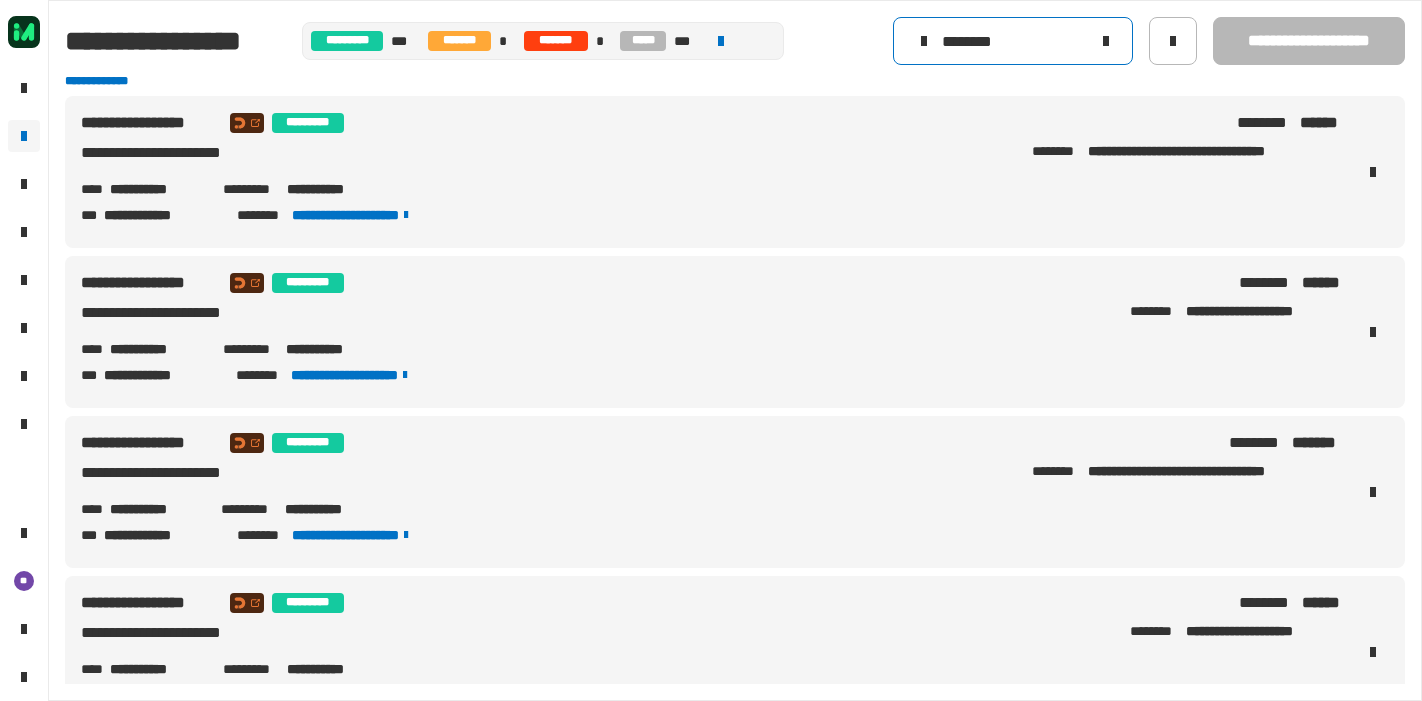 scroll, scrollTop: 0, scrollLeft: 0, axis: both 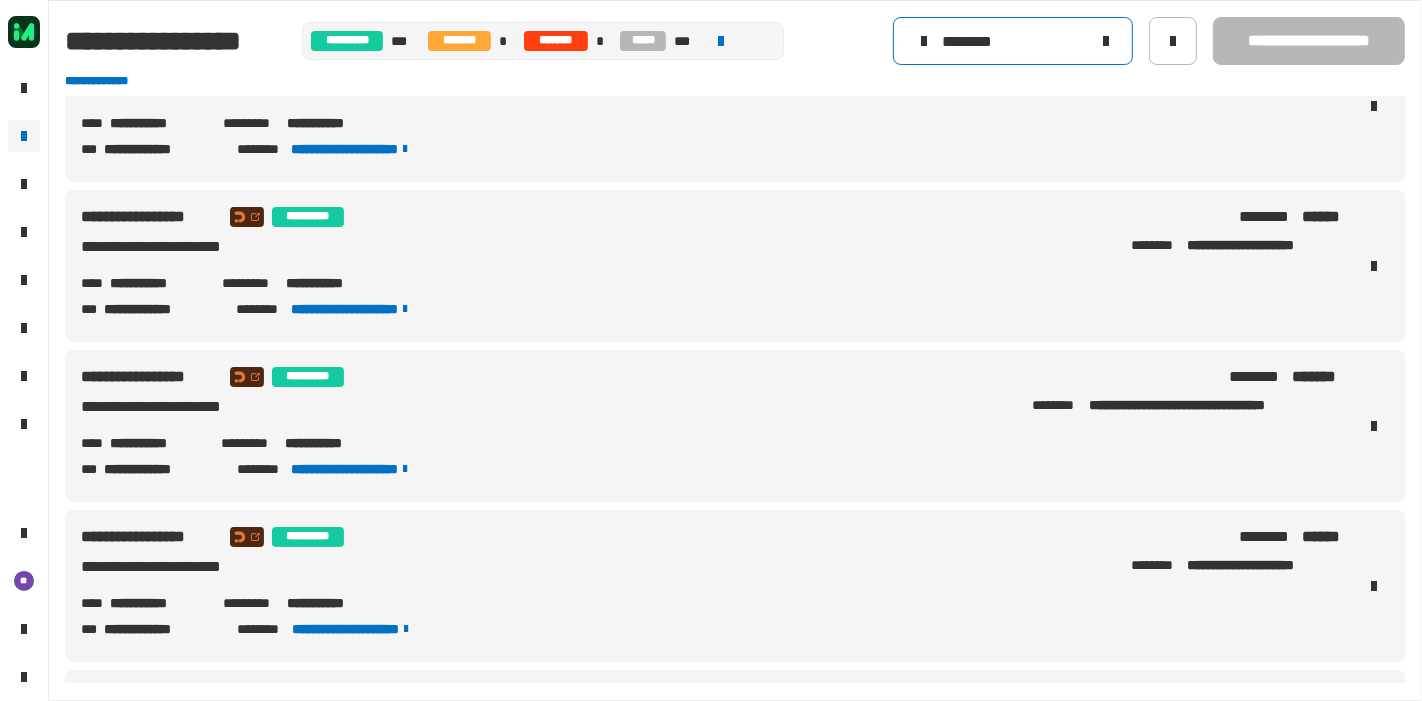 click on "********" 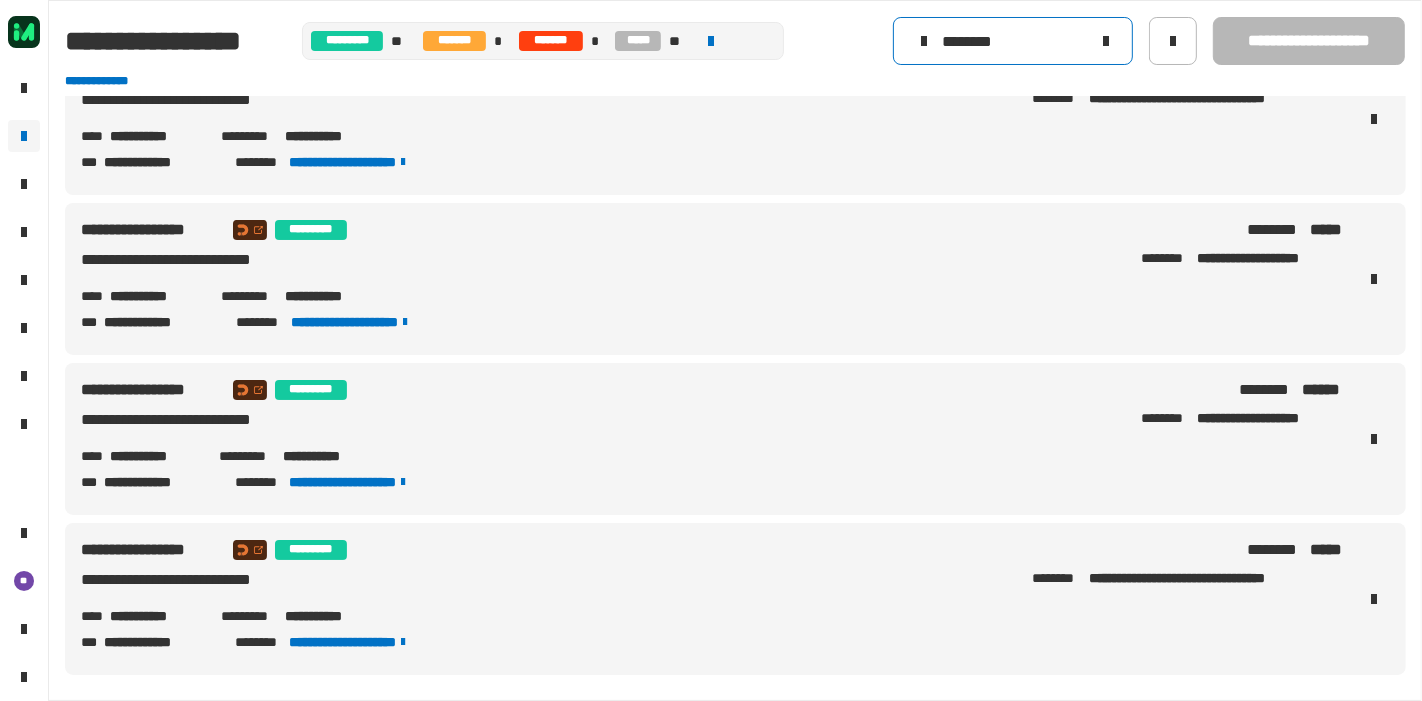scroll, scrollTop: 15, scrollLeft: 0, axis: vertical 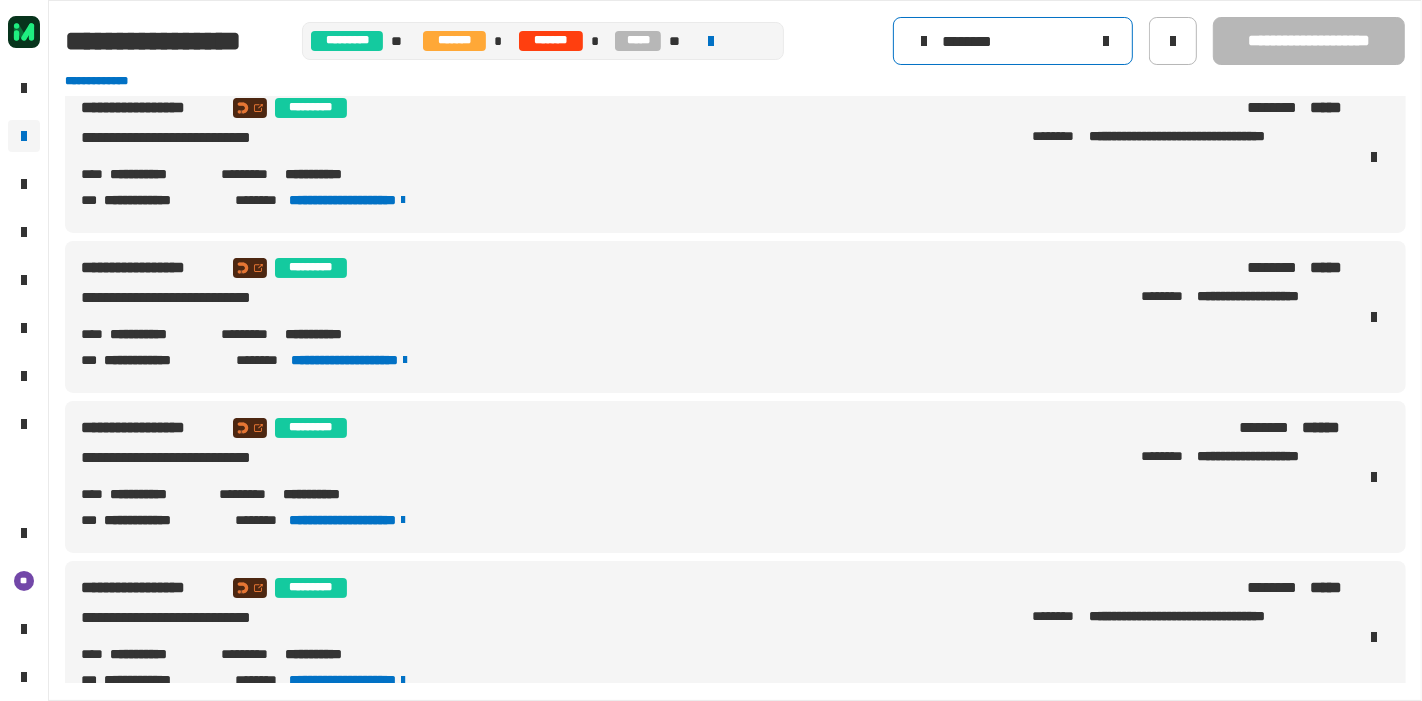 drag, startPoint x: 980, startPoint y: 22, endPoint x: 966, endPoint y: 52, distance: 33.105892 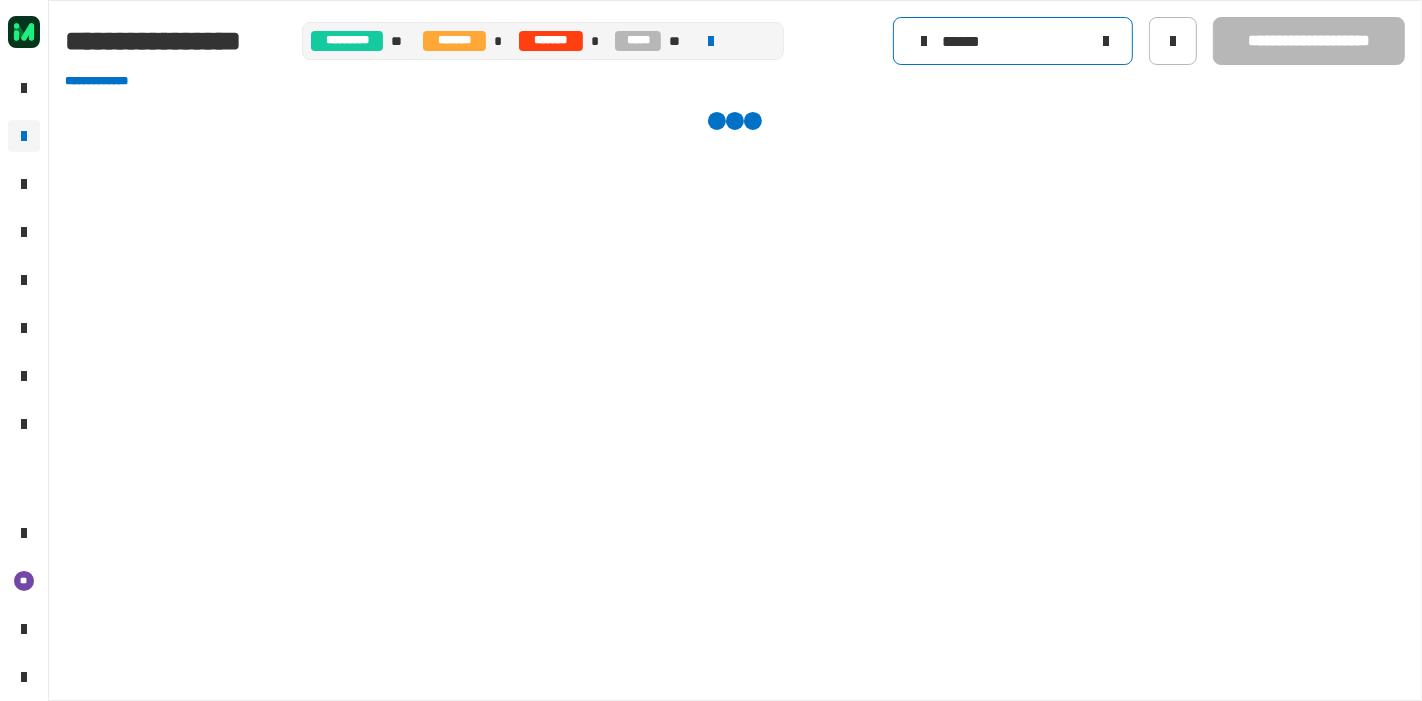 scroll, scrollTop: 0, scrollLeft: 0, axis: both 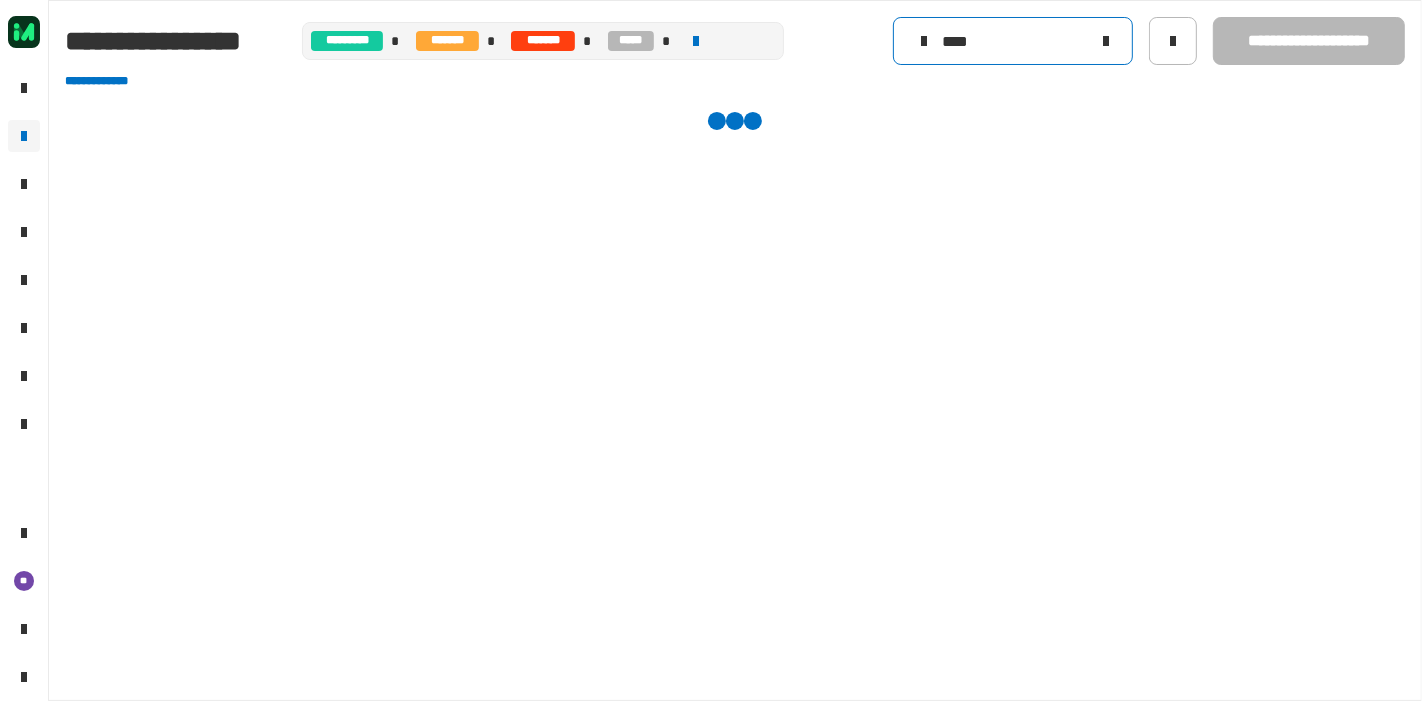 type on "***" 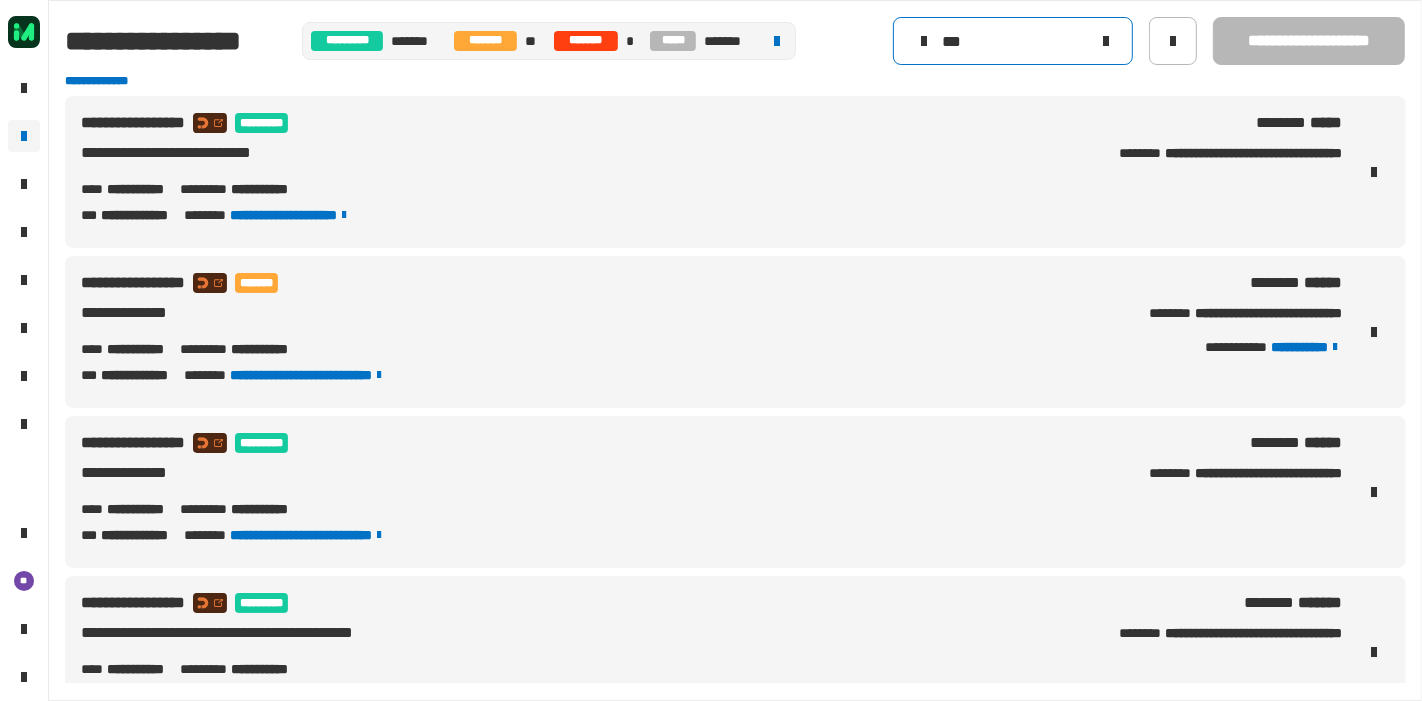 click on "***" 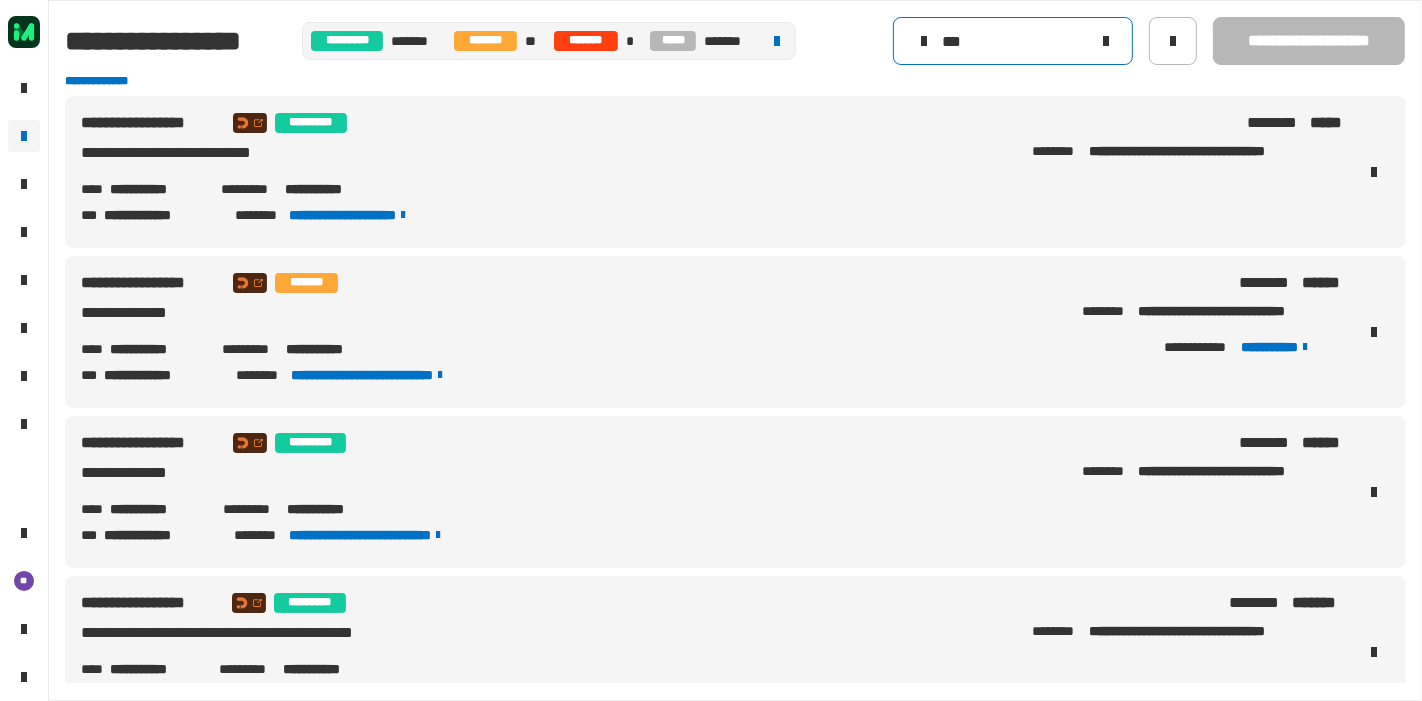 click on "***" 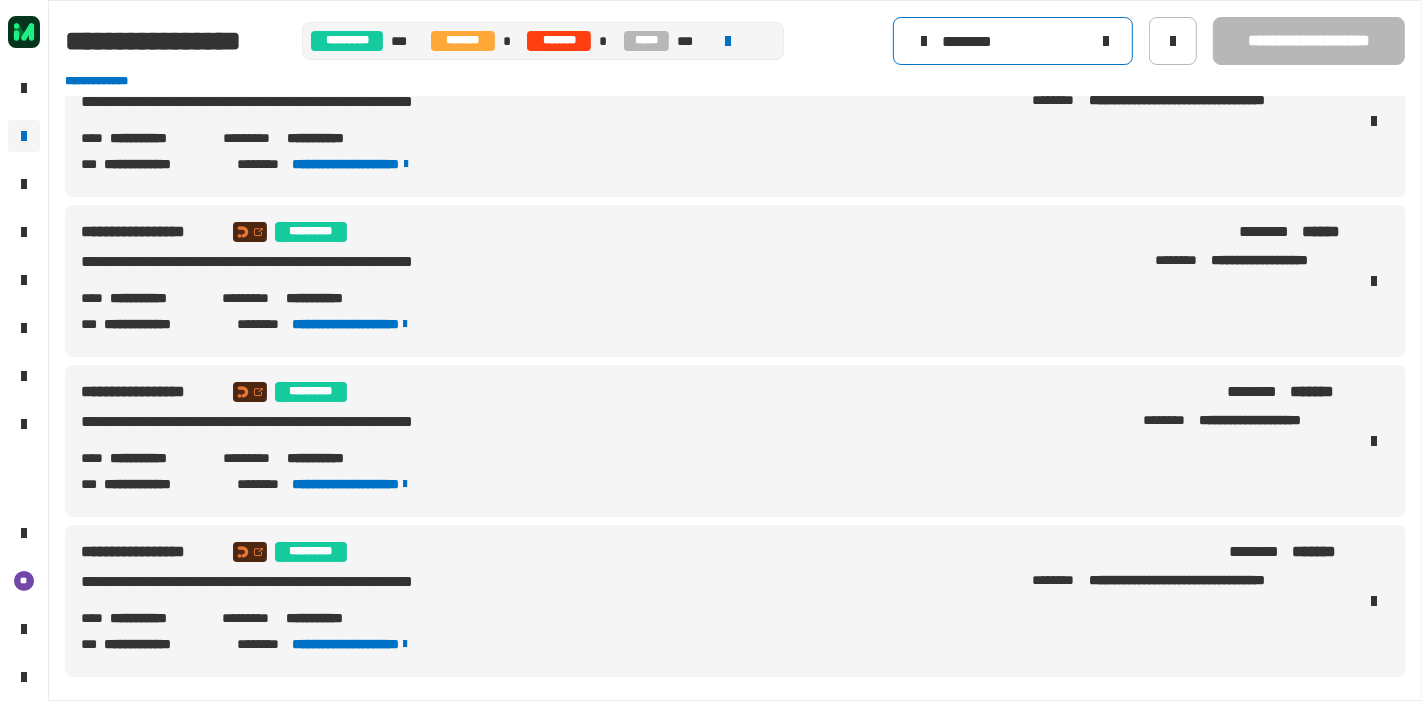 scroll, scrollTop: 63, scrollLeft: 0, axis: vertical 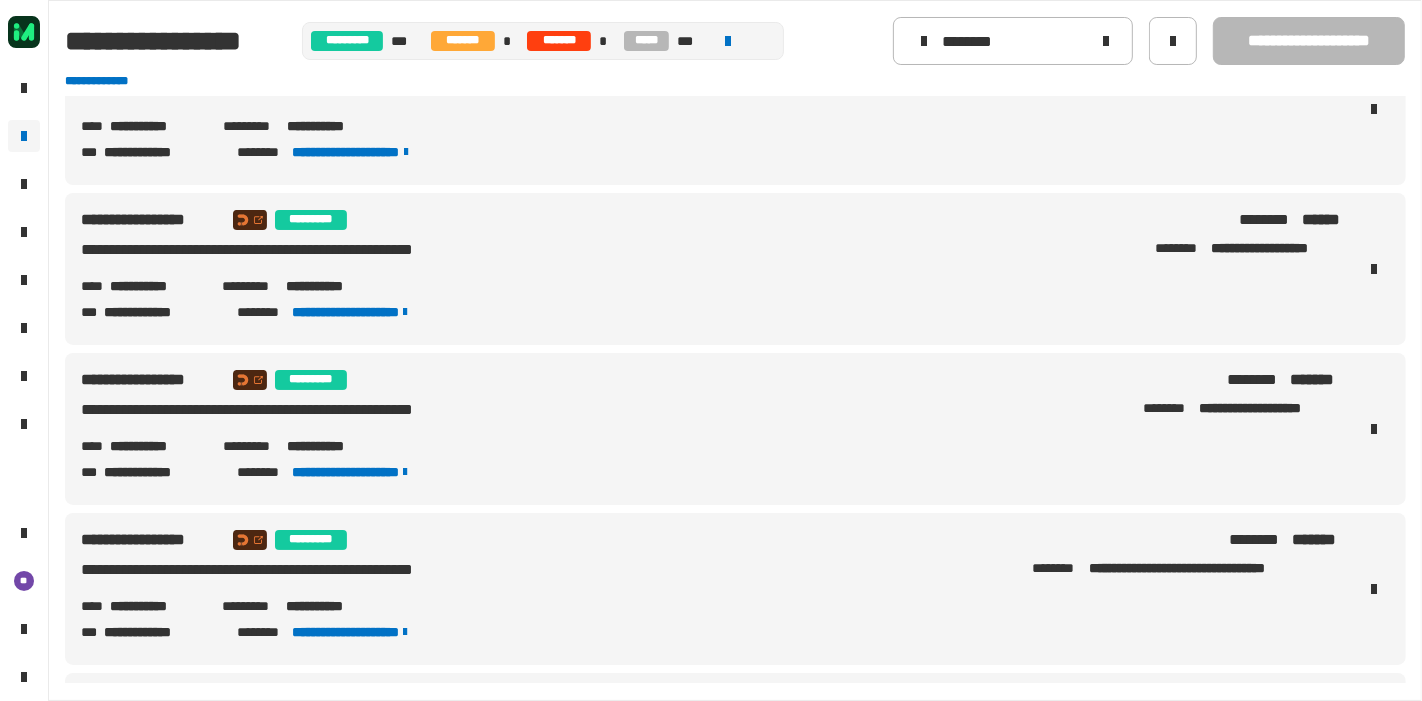 click on "********" at bounding box center [1169, 409] 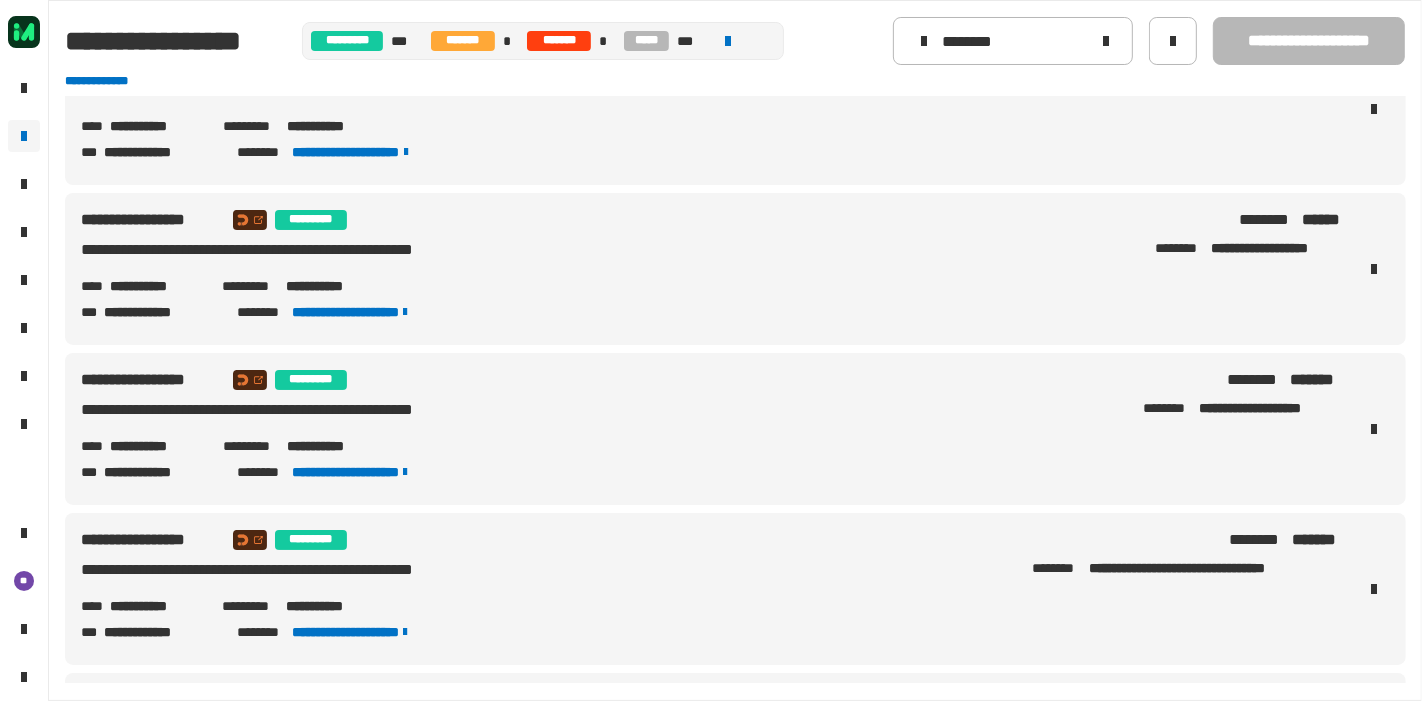 click on "********" at bounding box center (1169, 409) 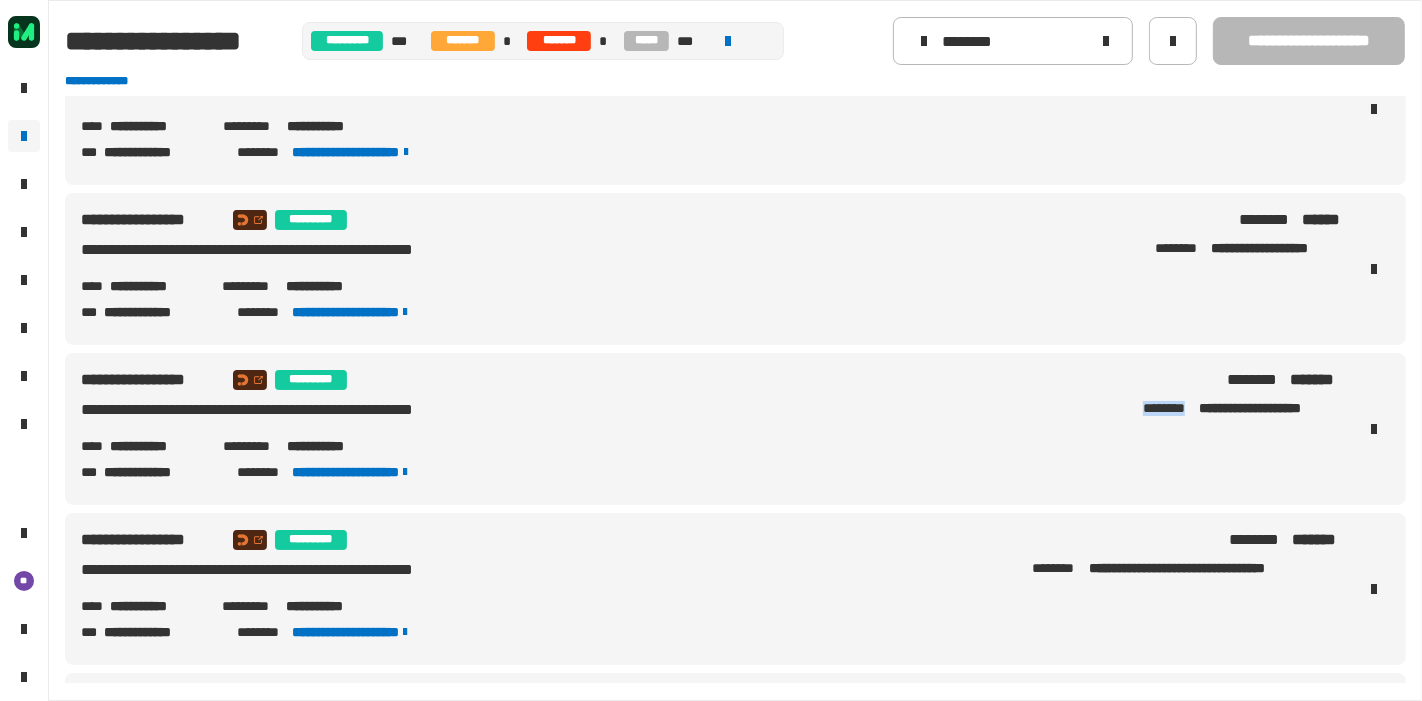 click on "********" at bounding box center [1169, 409] 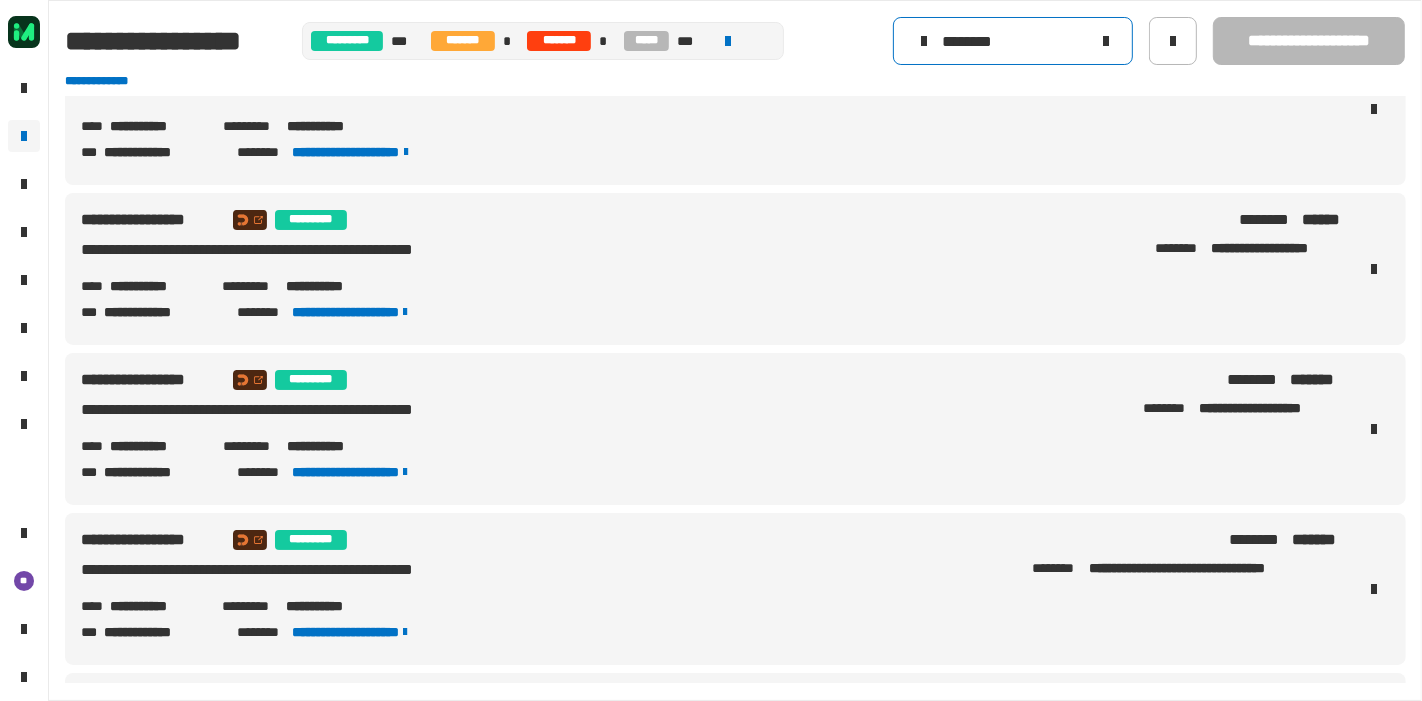 drag, startPoint x: 1137, startPoint y: 412, endPoint x: 1004, endPoint y: 32, distance: 402.60278 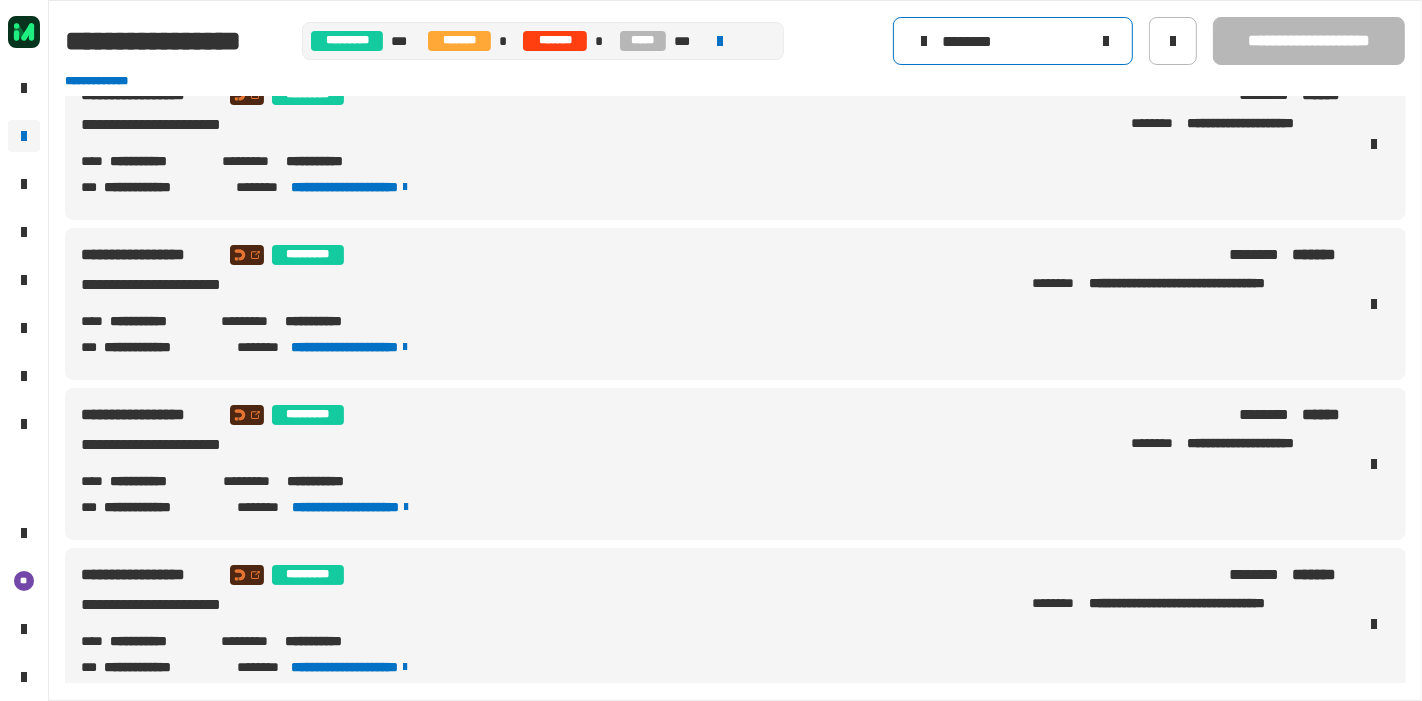 scroll, scrollTop: 0, scrollLeft: 0, axis: both 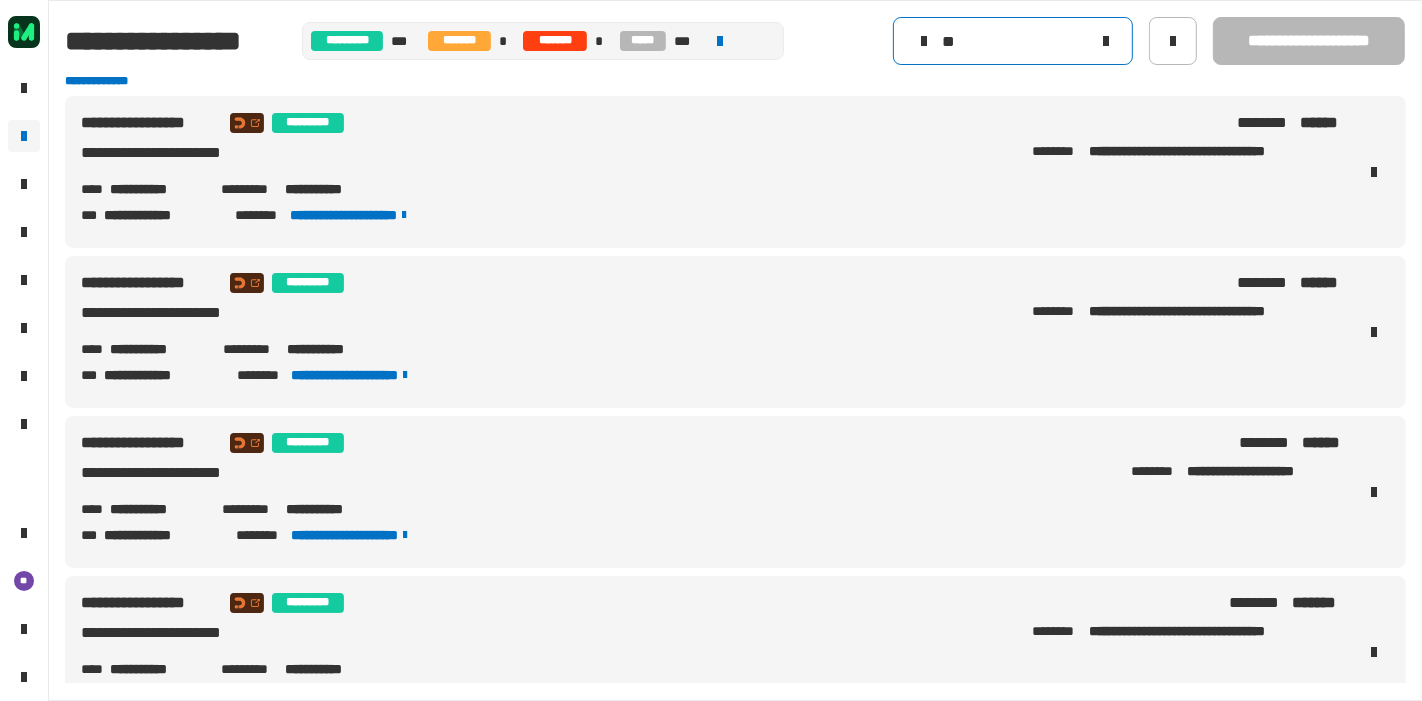 type on "*" 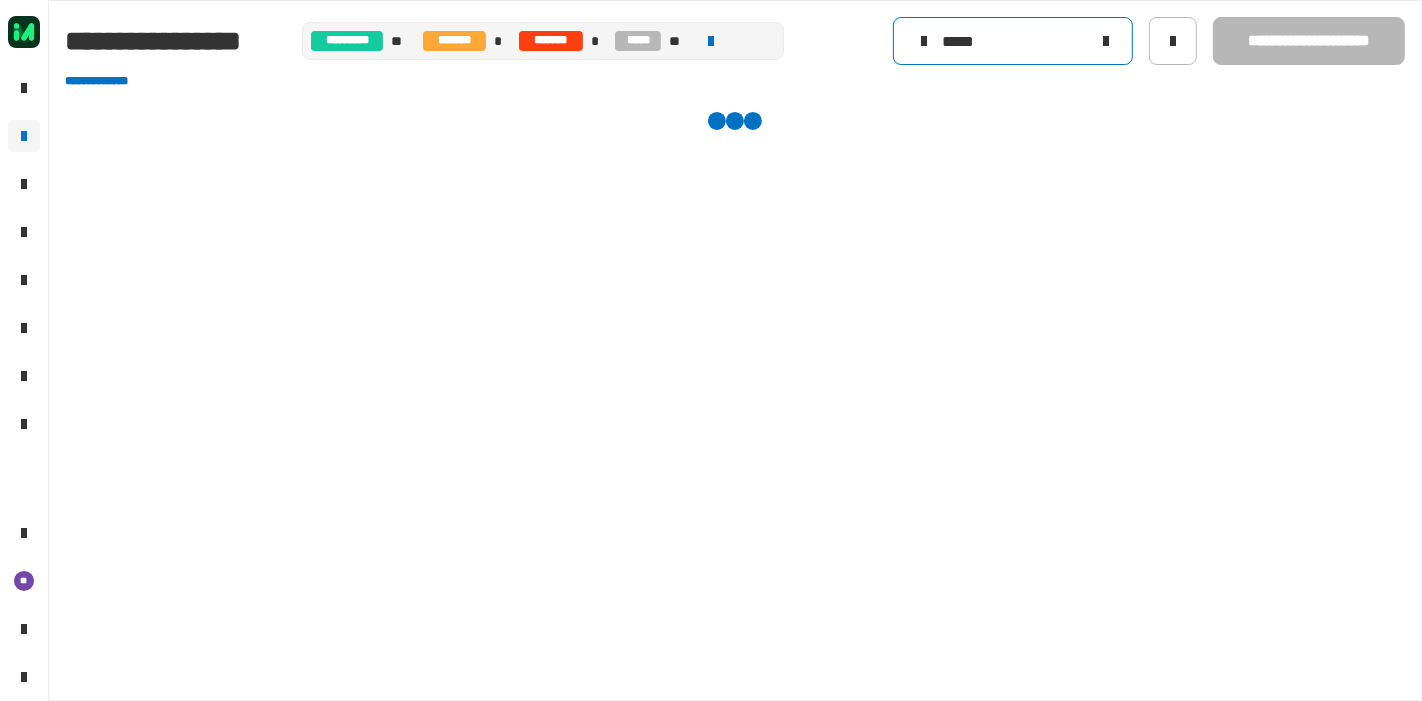 scroll, scrollTop: 0, scrollLeft: 0, axis: both 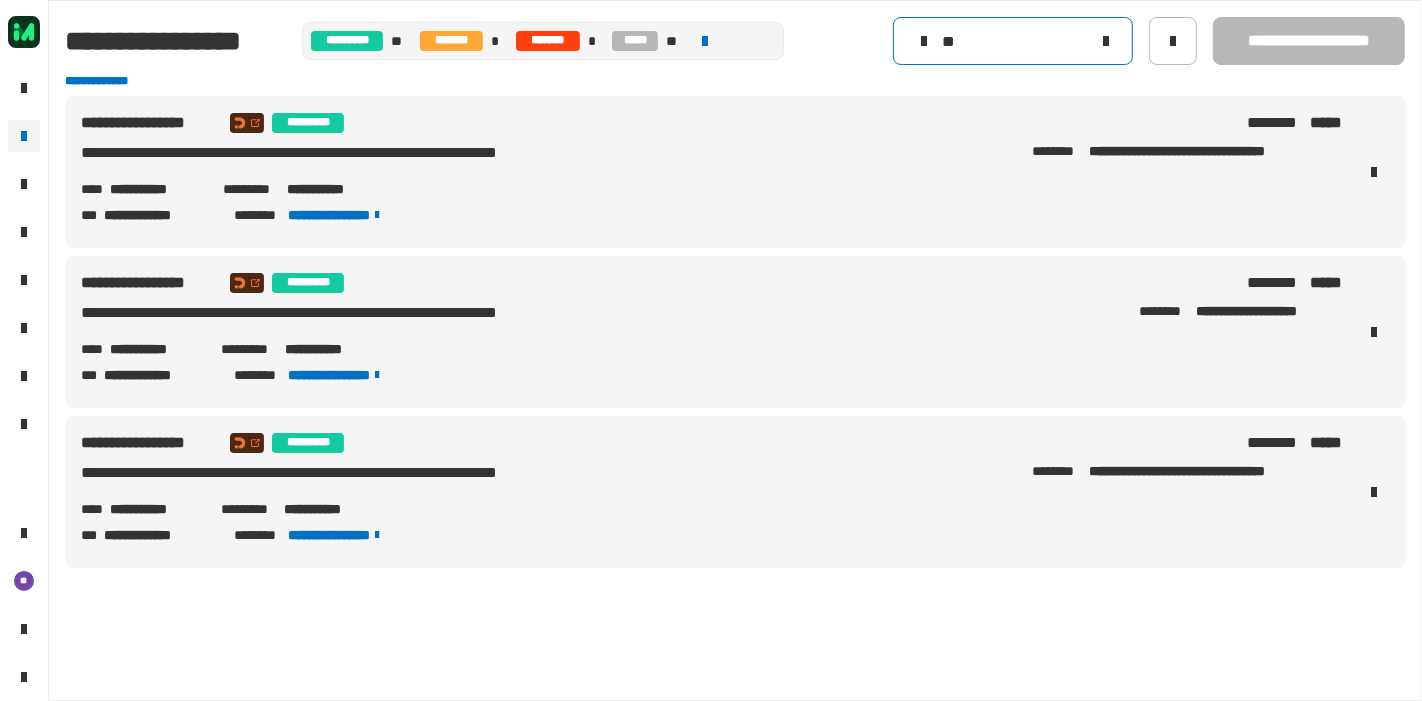 type on "*" 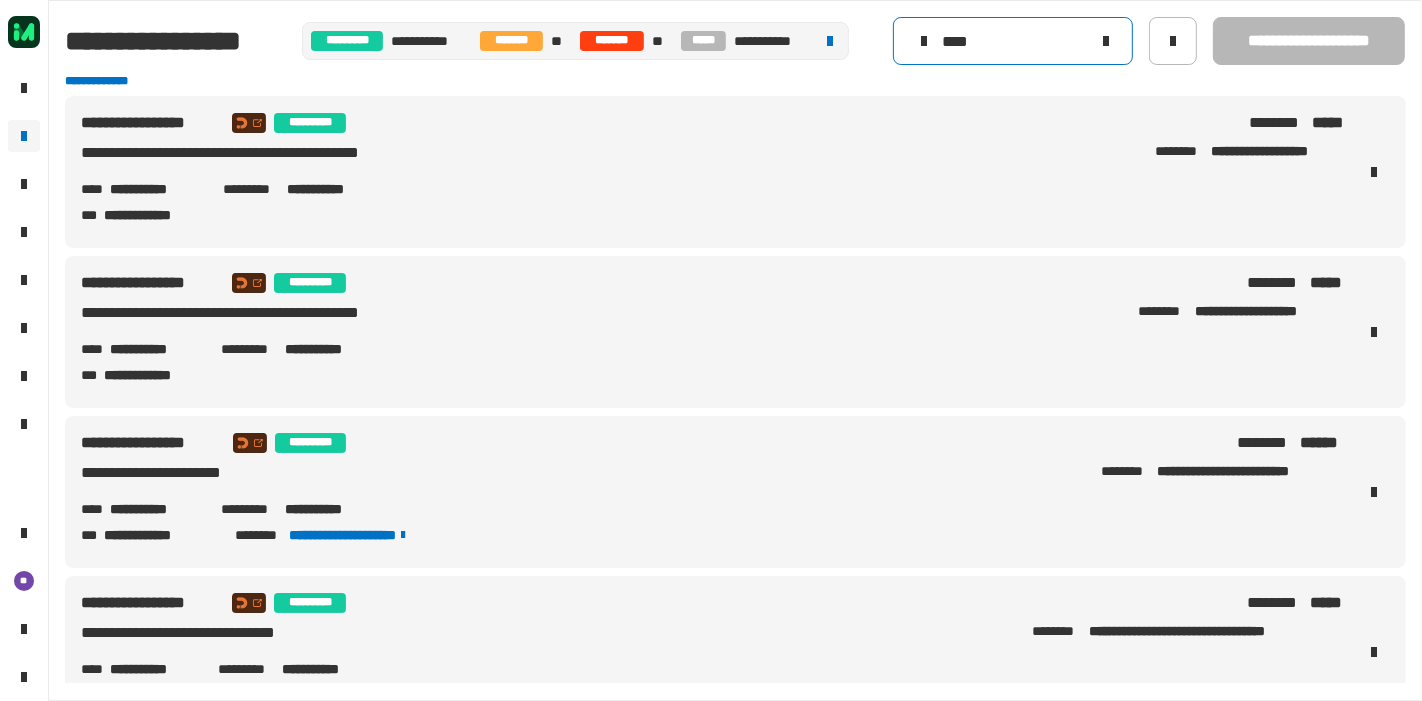 scroll, scrollTop: 0, scrollLeft: 0, axis: both 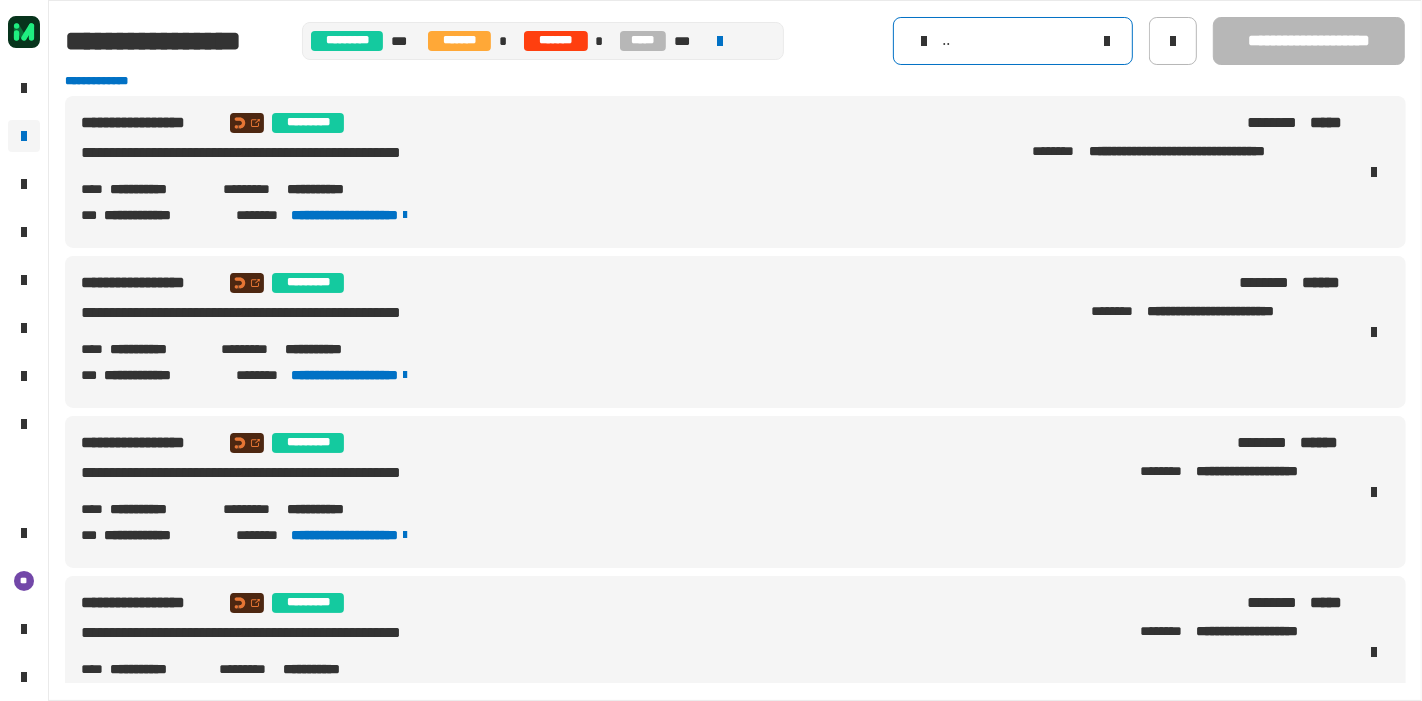 type on "**********" 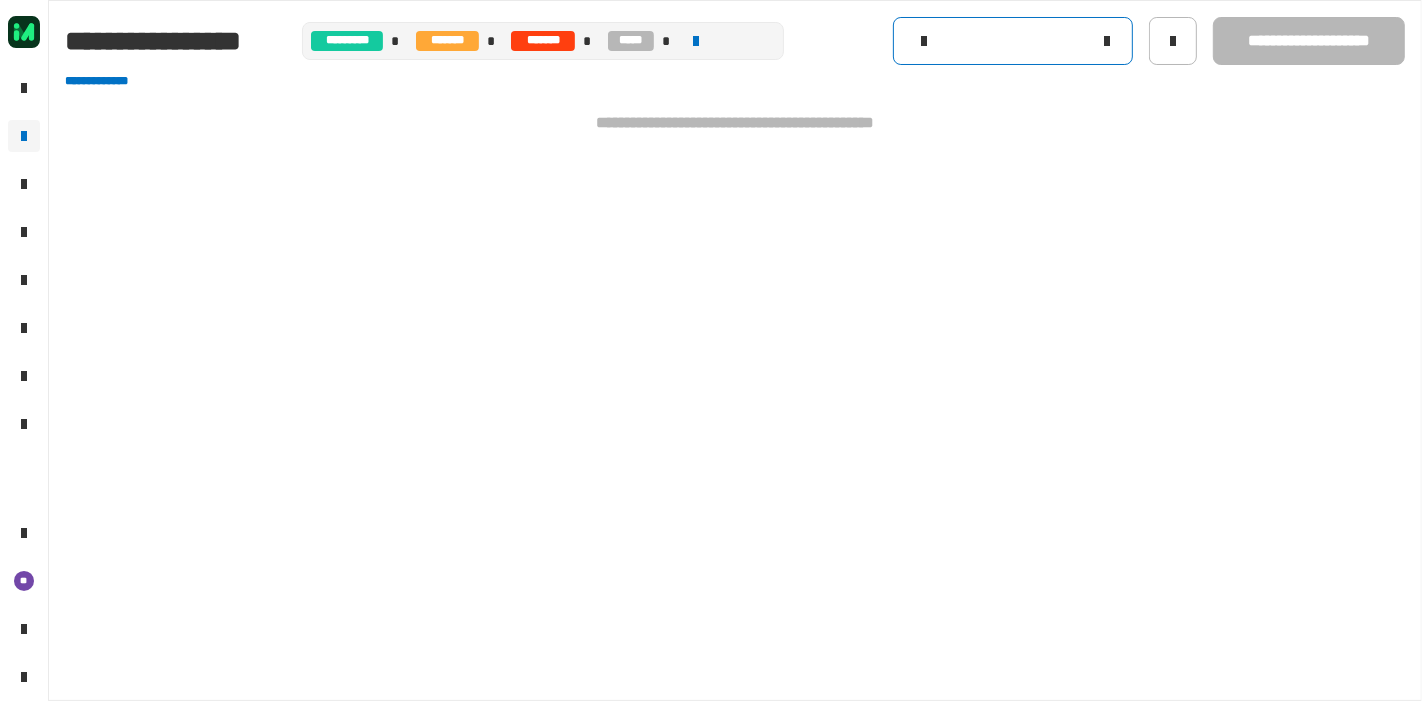scroll, scrollTop: 0, scrollLeft: 0, axis: both 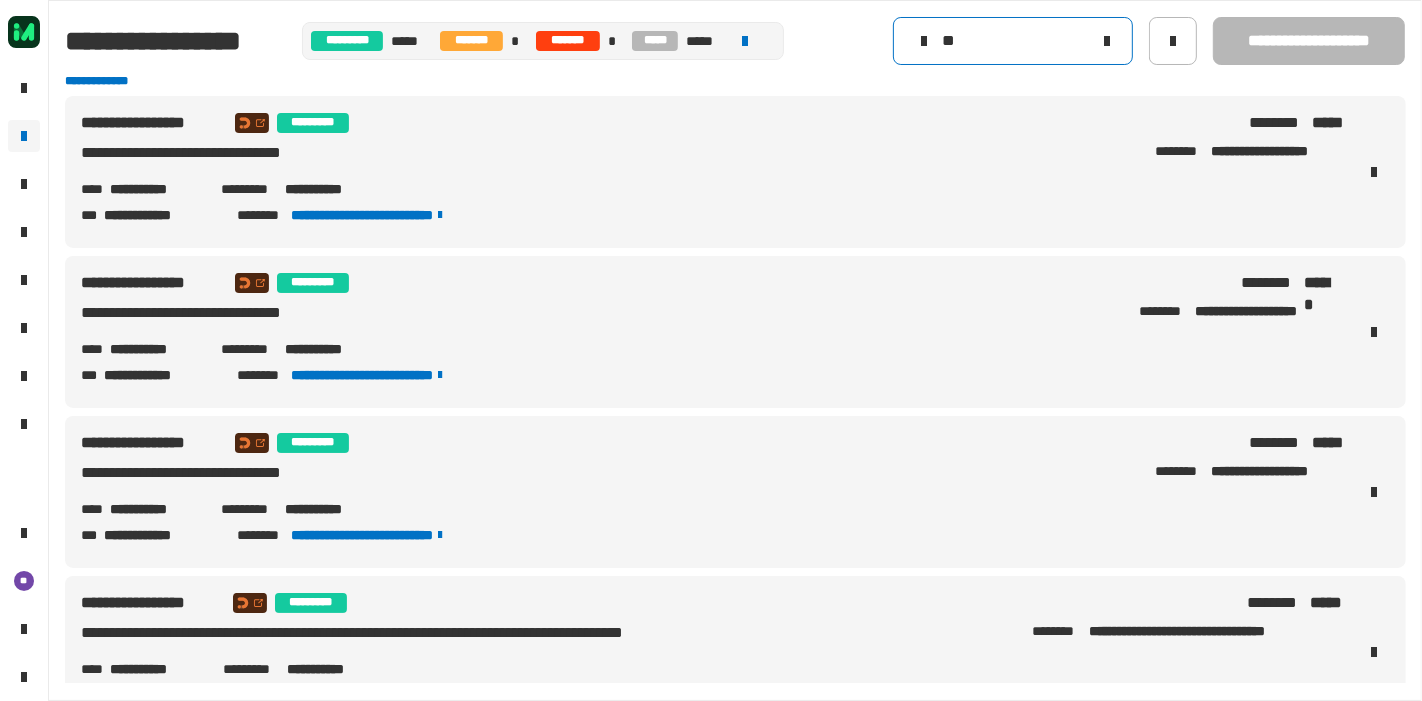 type on "*" 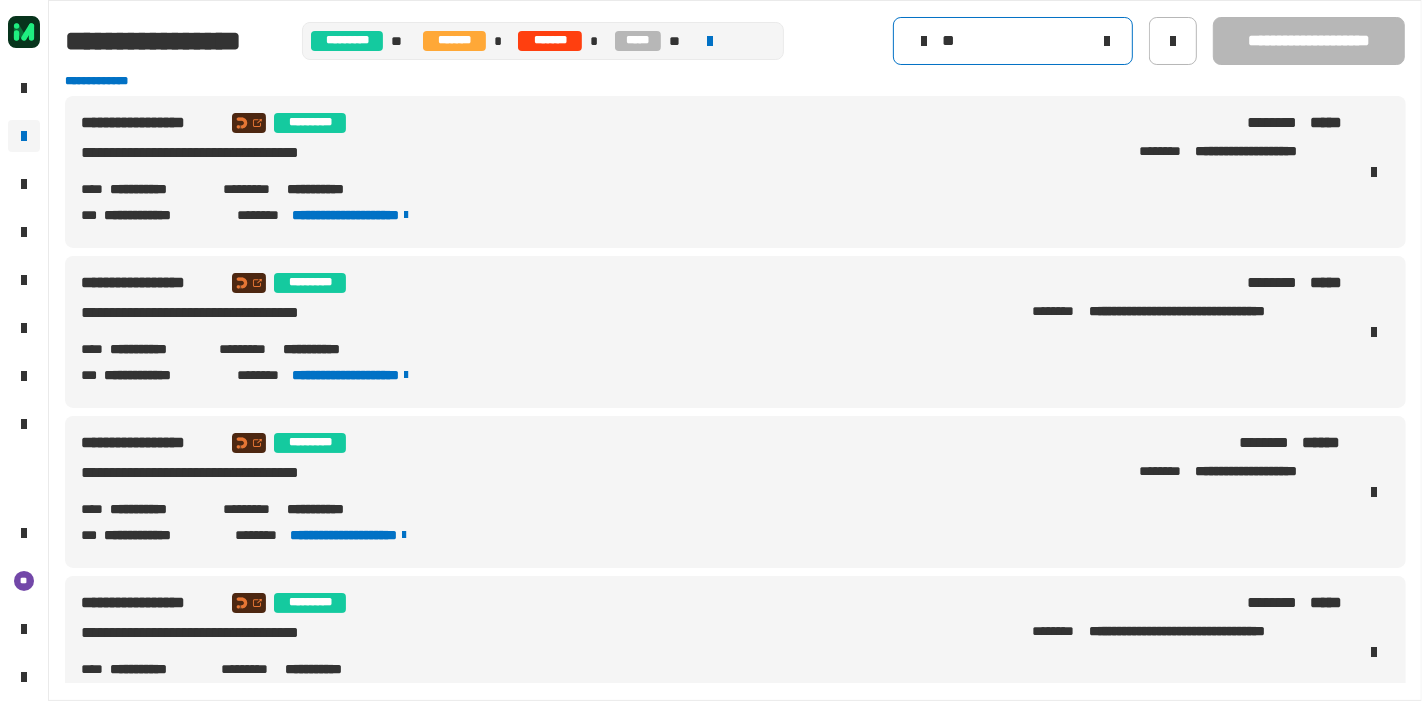 type on "*" 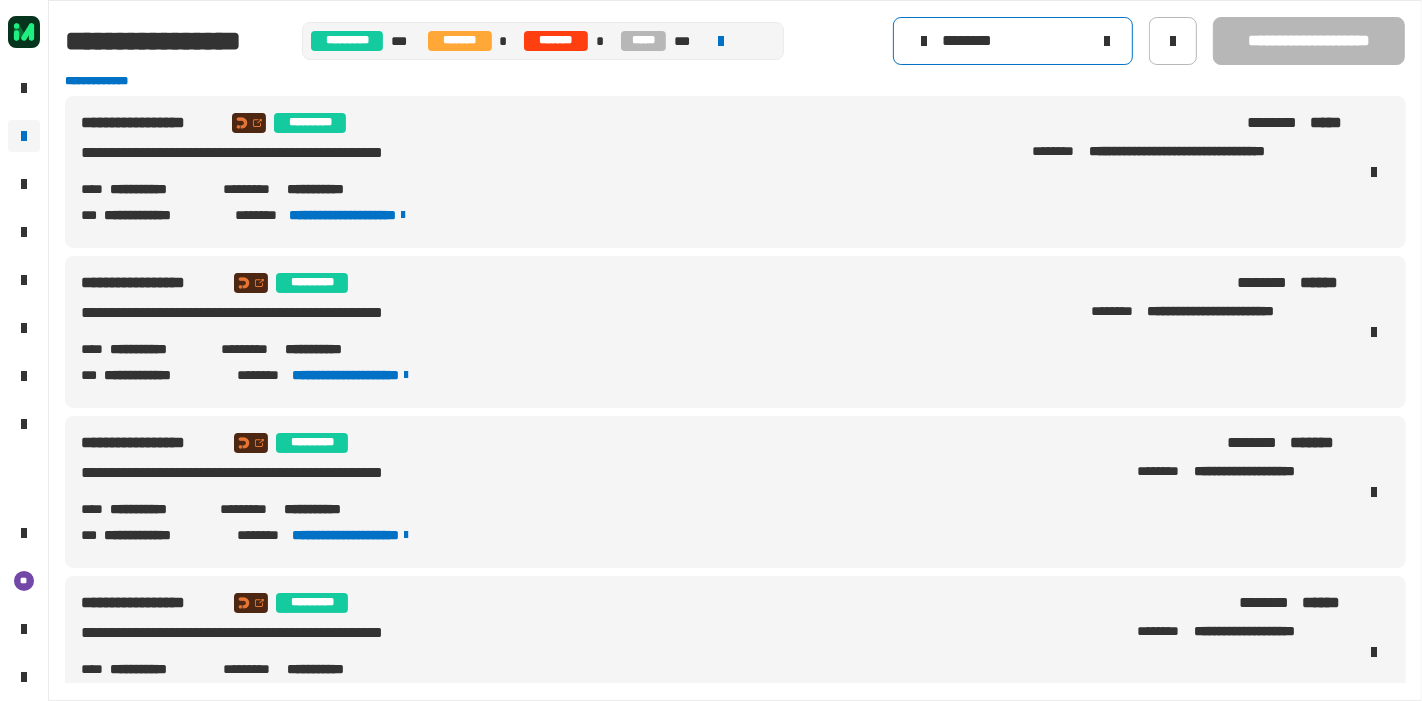 scroll, scrollTop: 186, scrollLeft: 0, axis: vertical 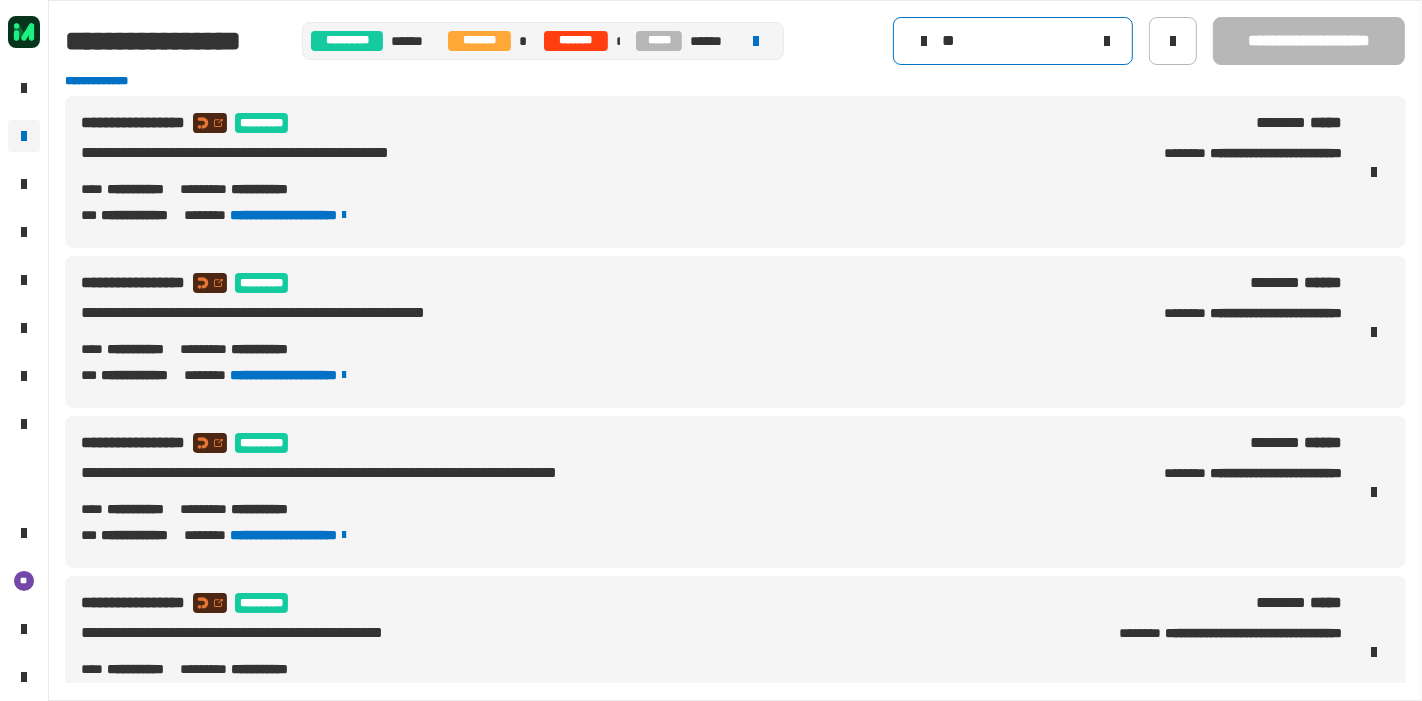 type on "*" 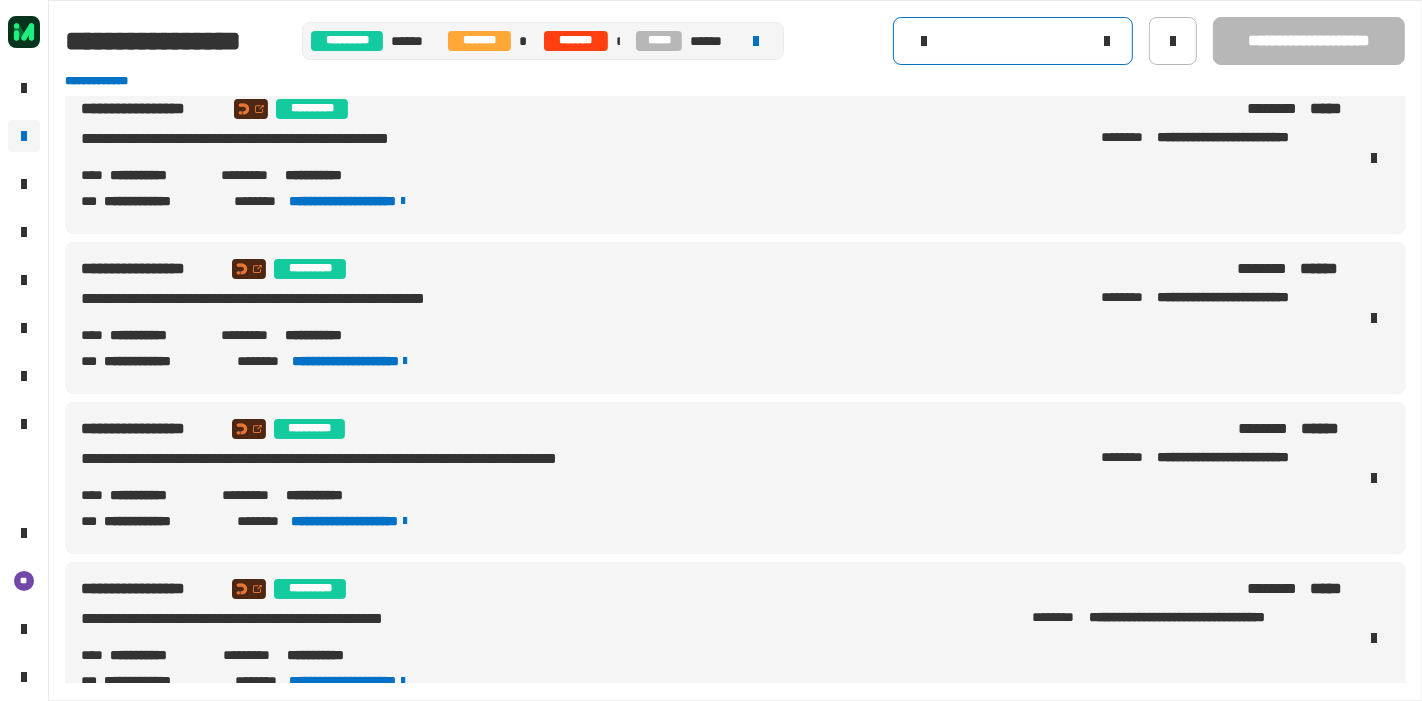 scroll, scrollTop: 0, scrollLeft: 0, axis: both 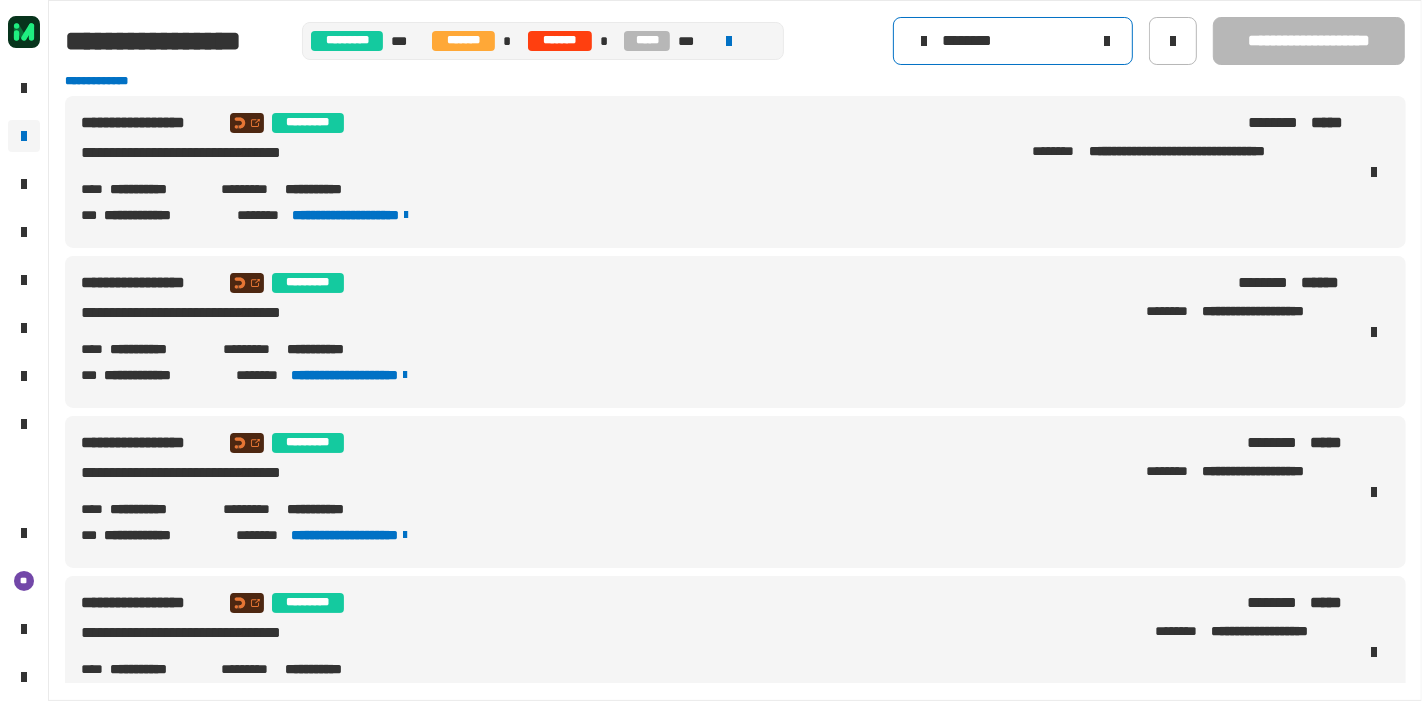 type on "********" 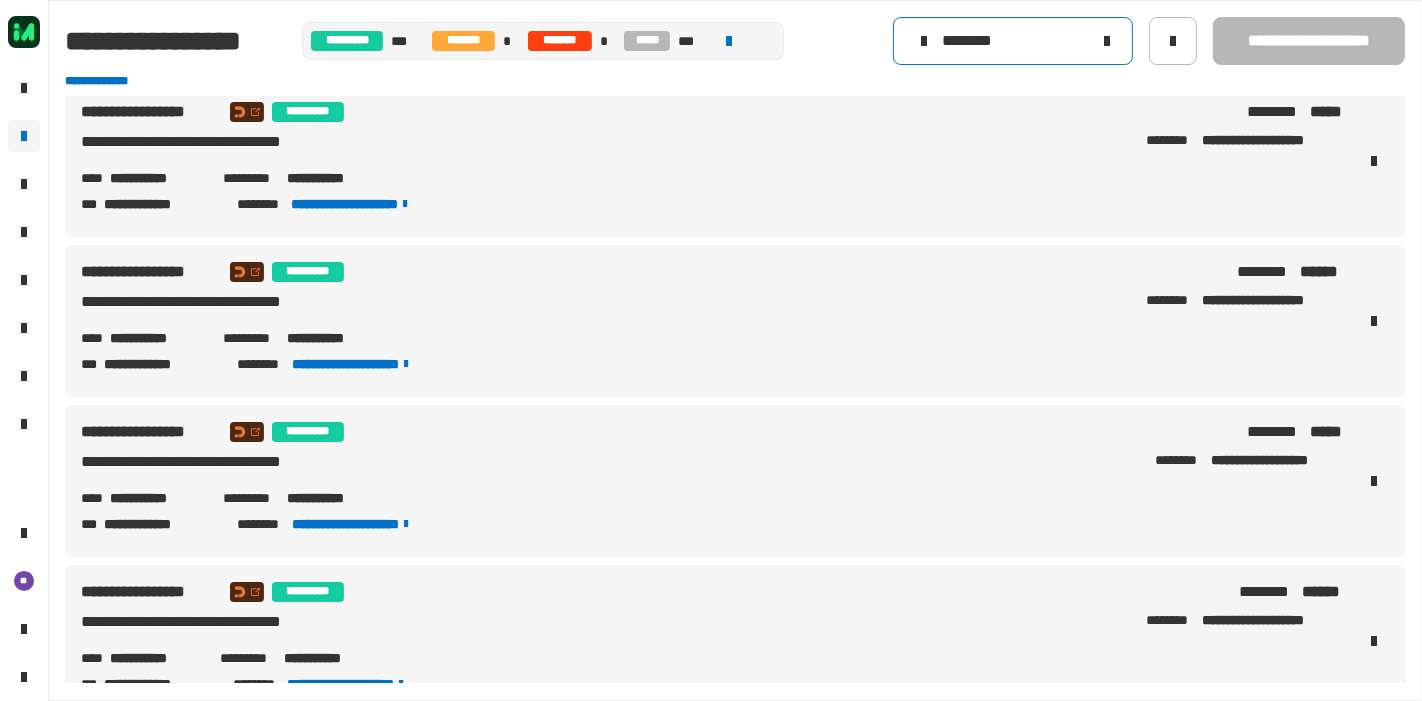scroll, scrollTop: 970, scrollLeft: 0, axis: vertical 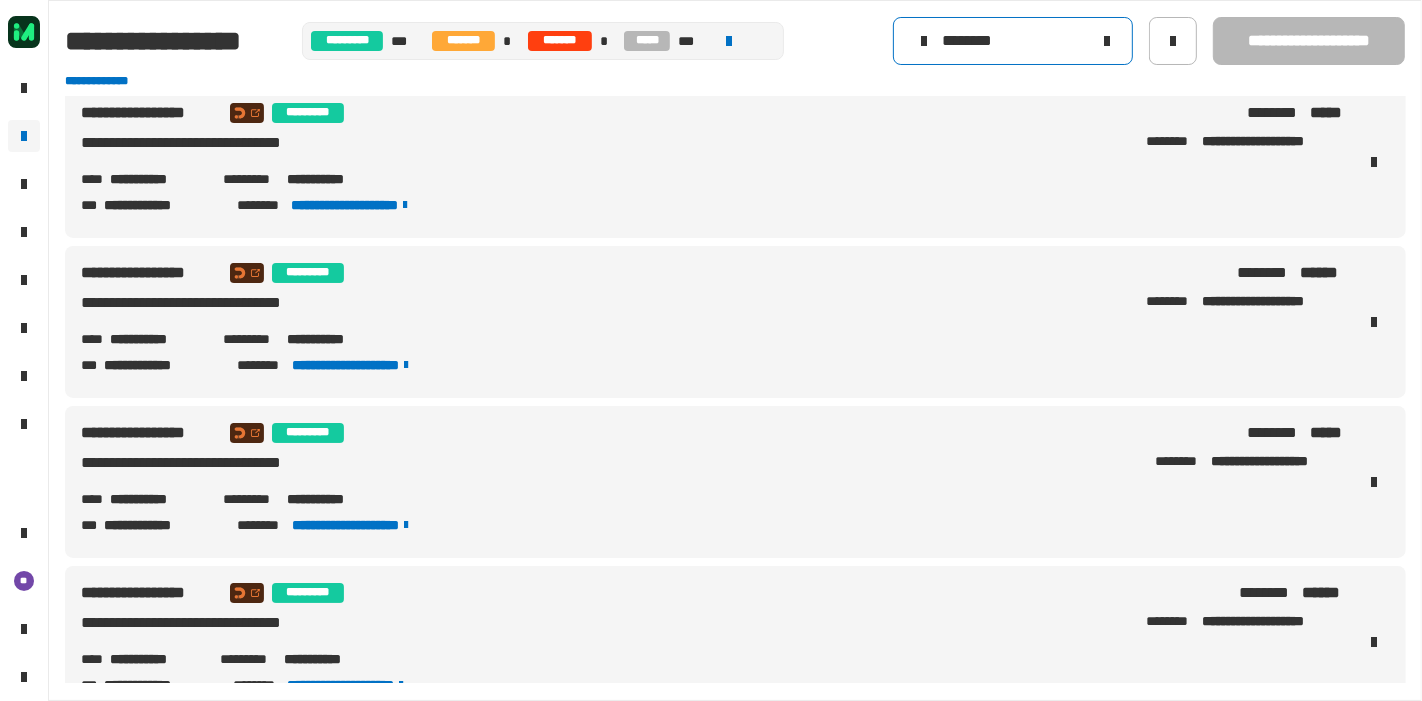 click on "********" 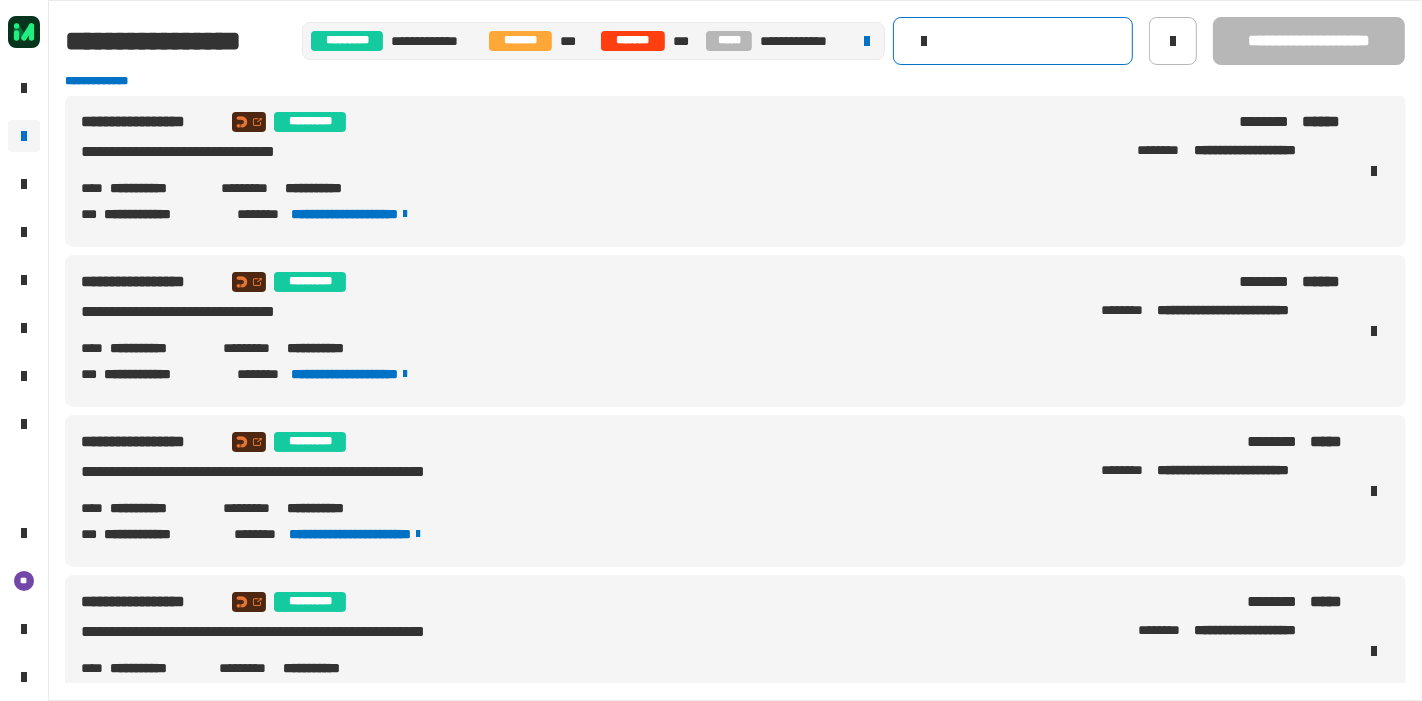 scroll, scrollTop: 0, scrollLeft: 0, axis: both 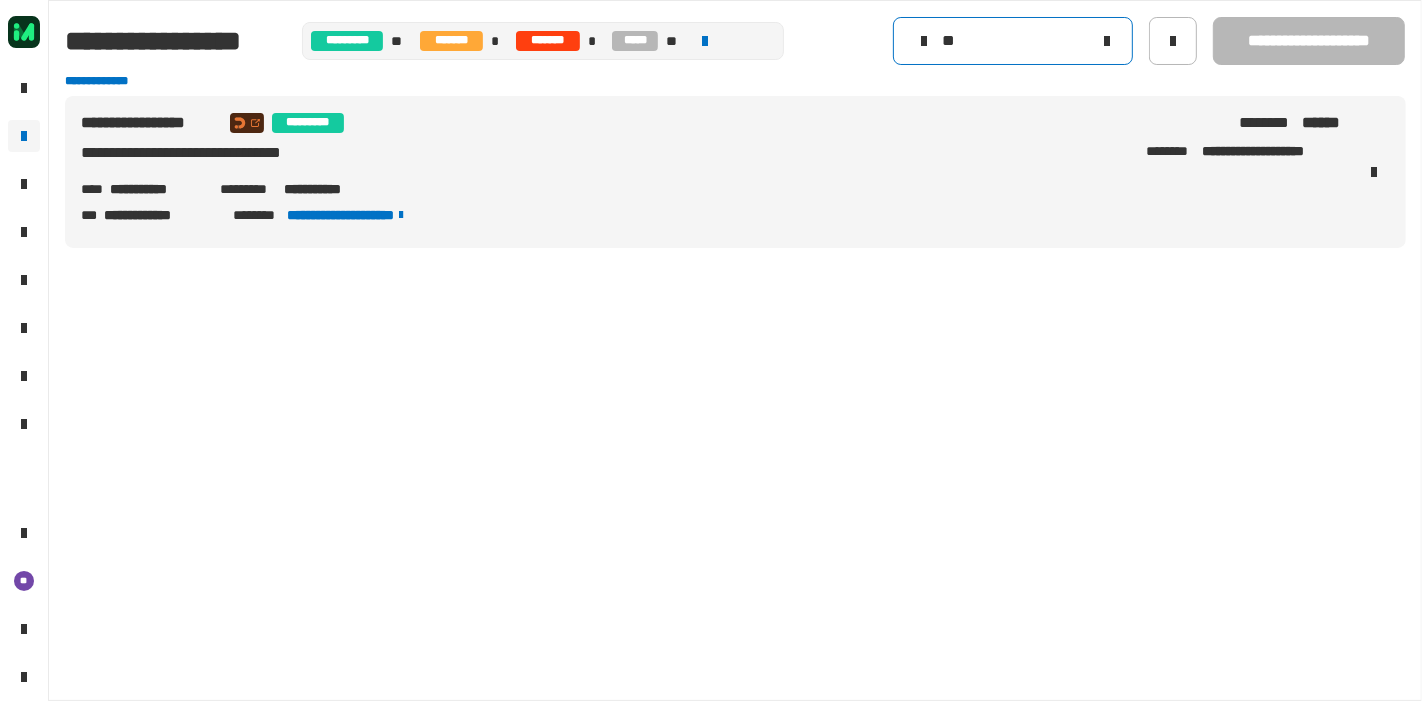 type on "*" 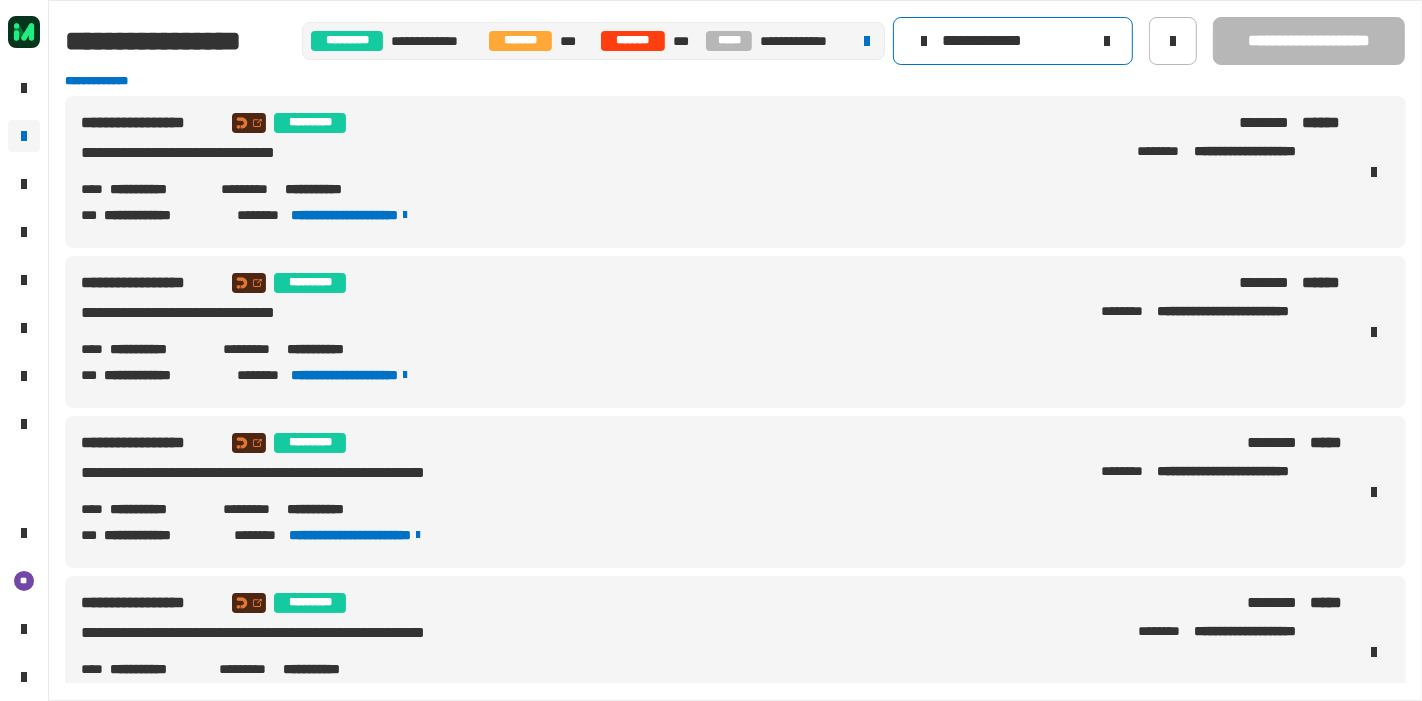 type on "**********" 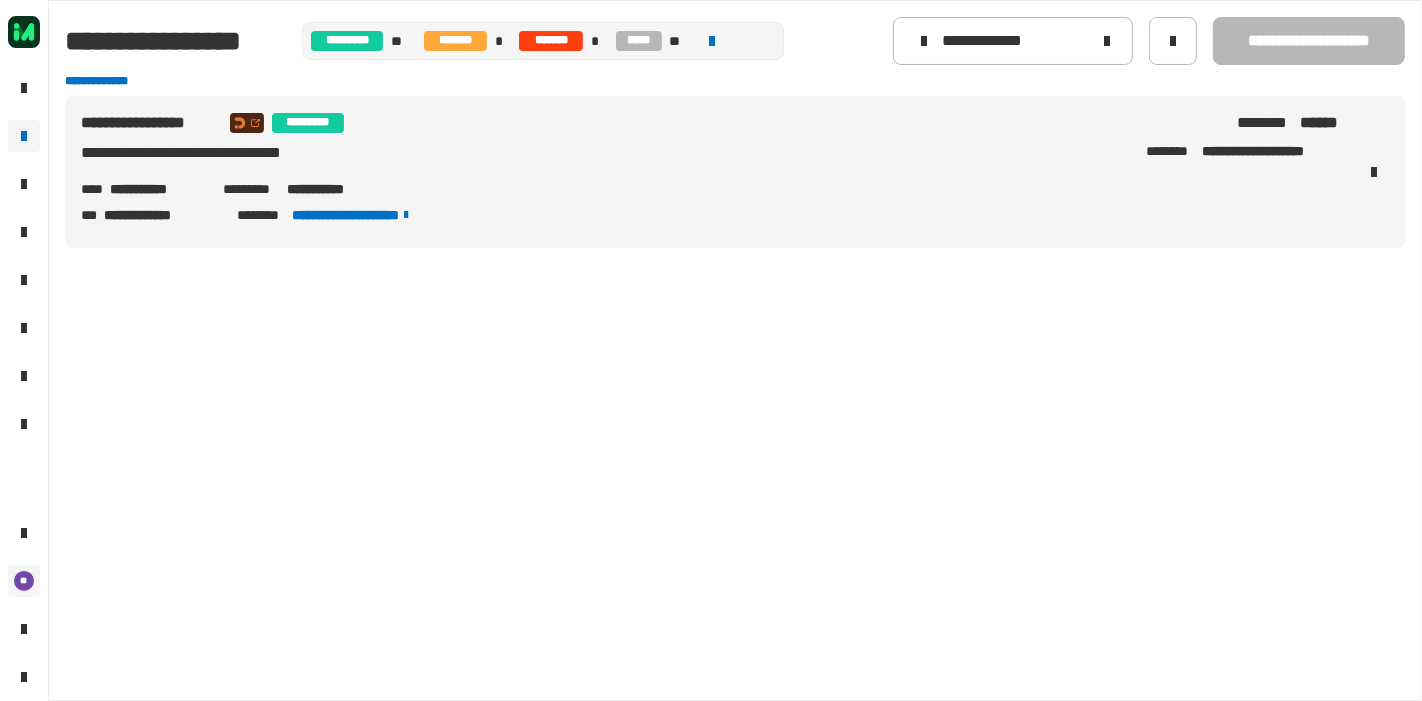 click on "**" 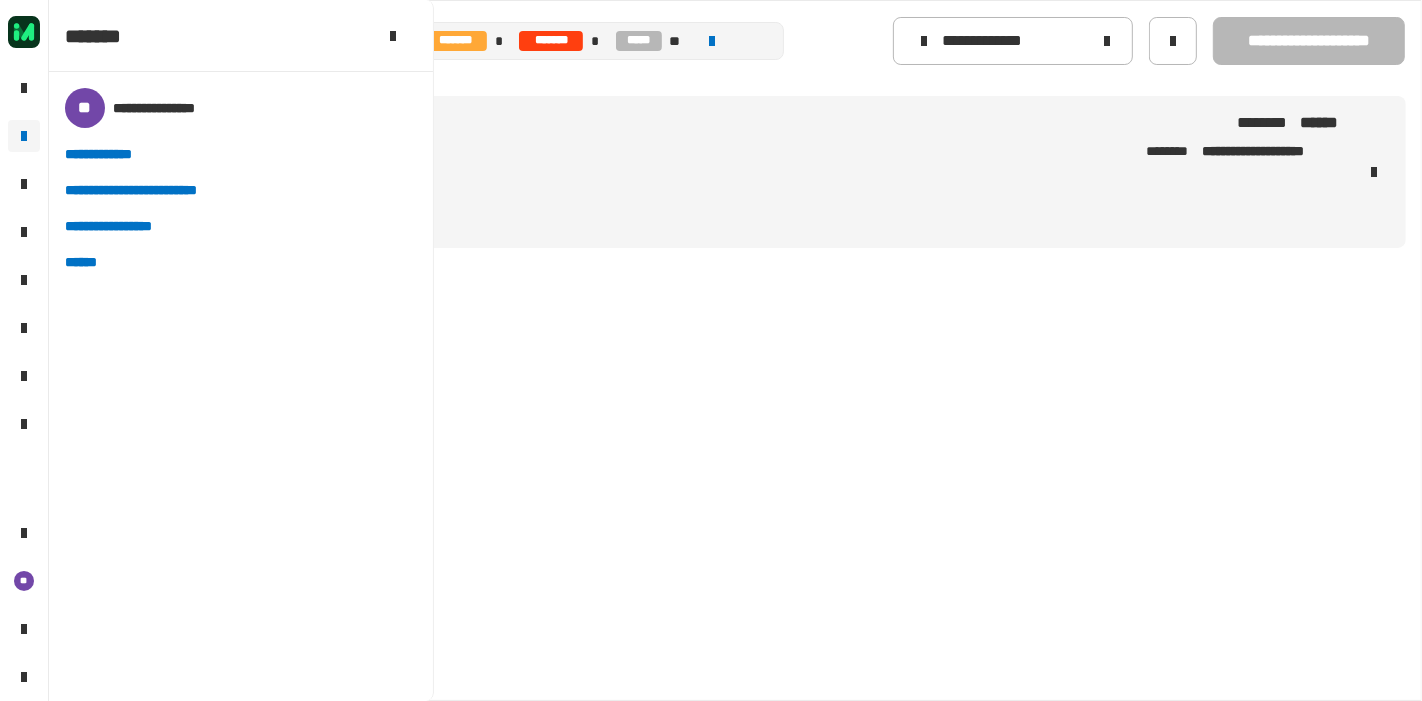 click on "**********" at bounding box center (711, 189) 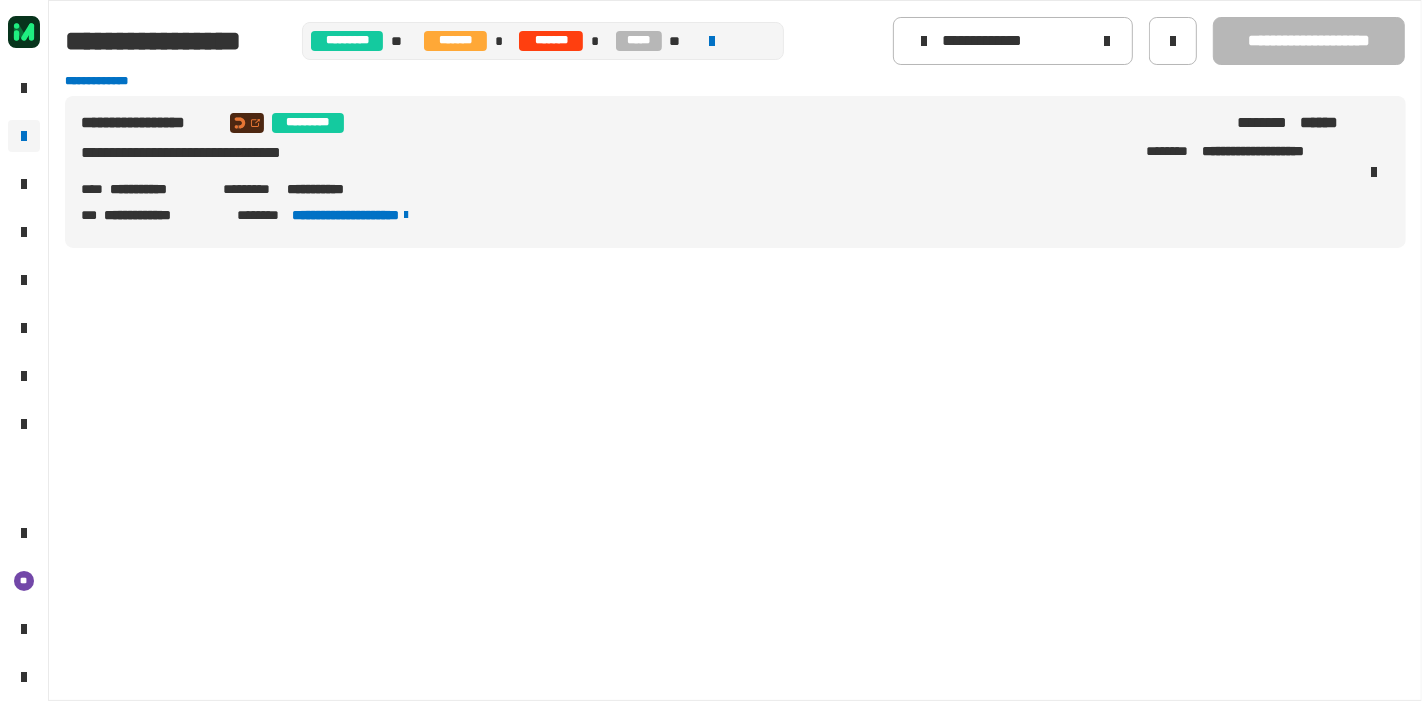 click on "**********" at bounding box center [335, 189] 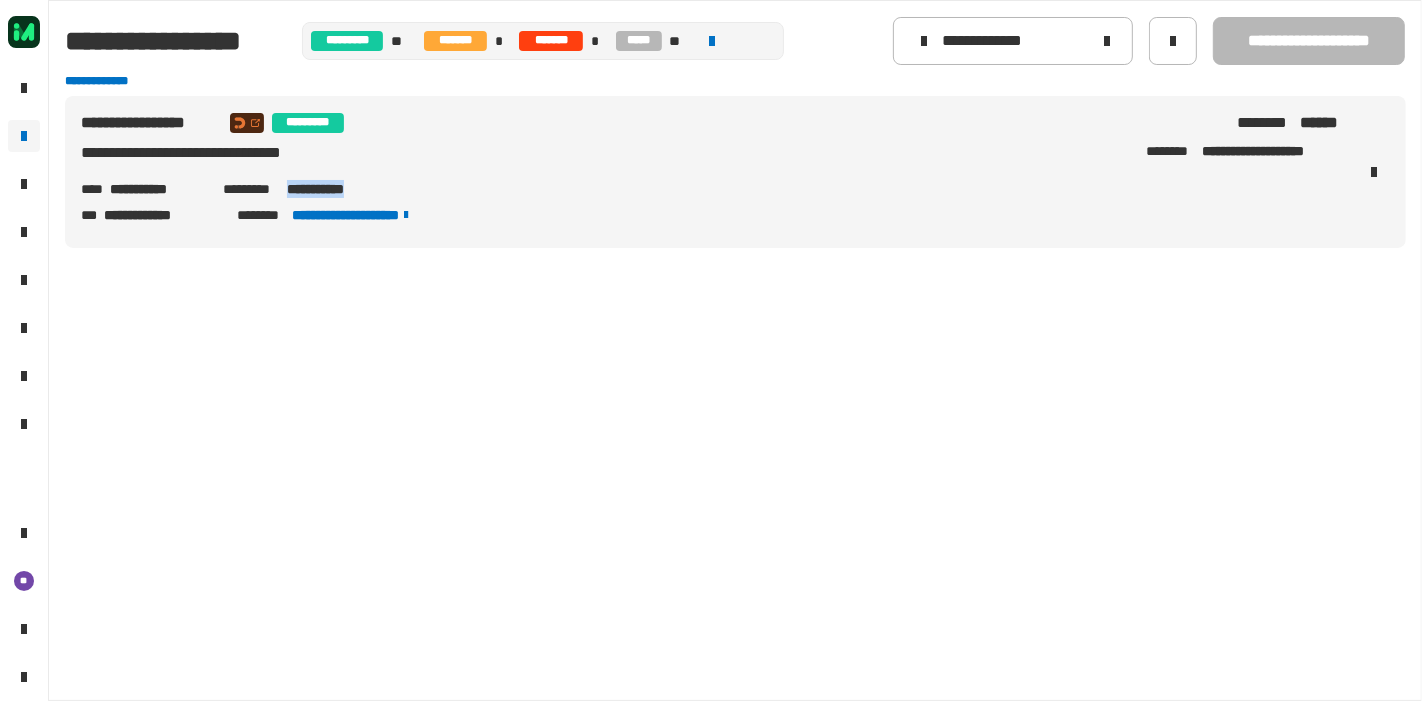 click on "**********" at bounding box center [335, 189] 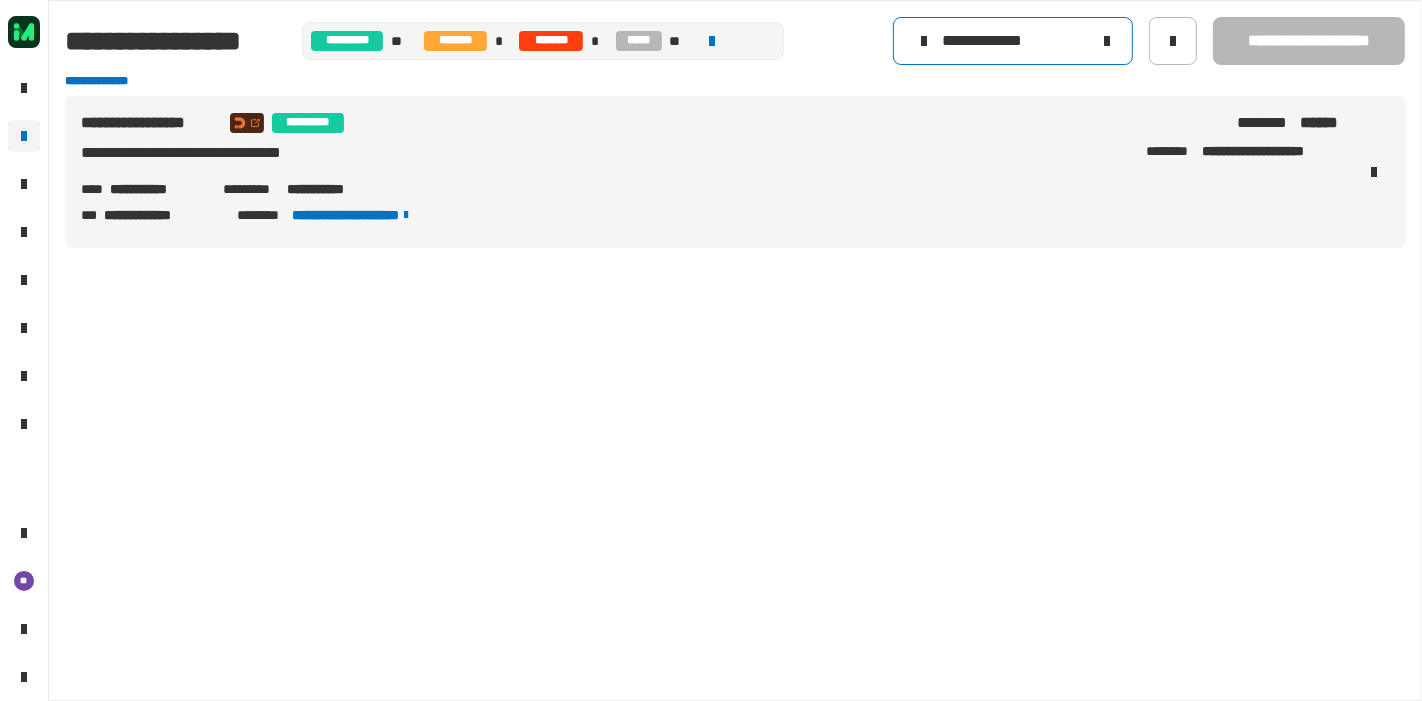 click on "**********" 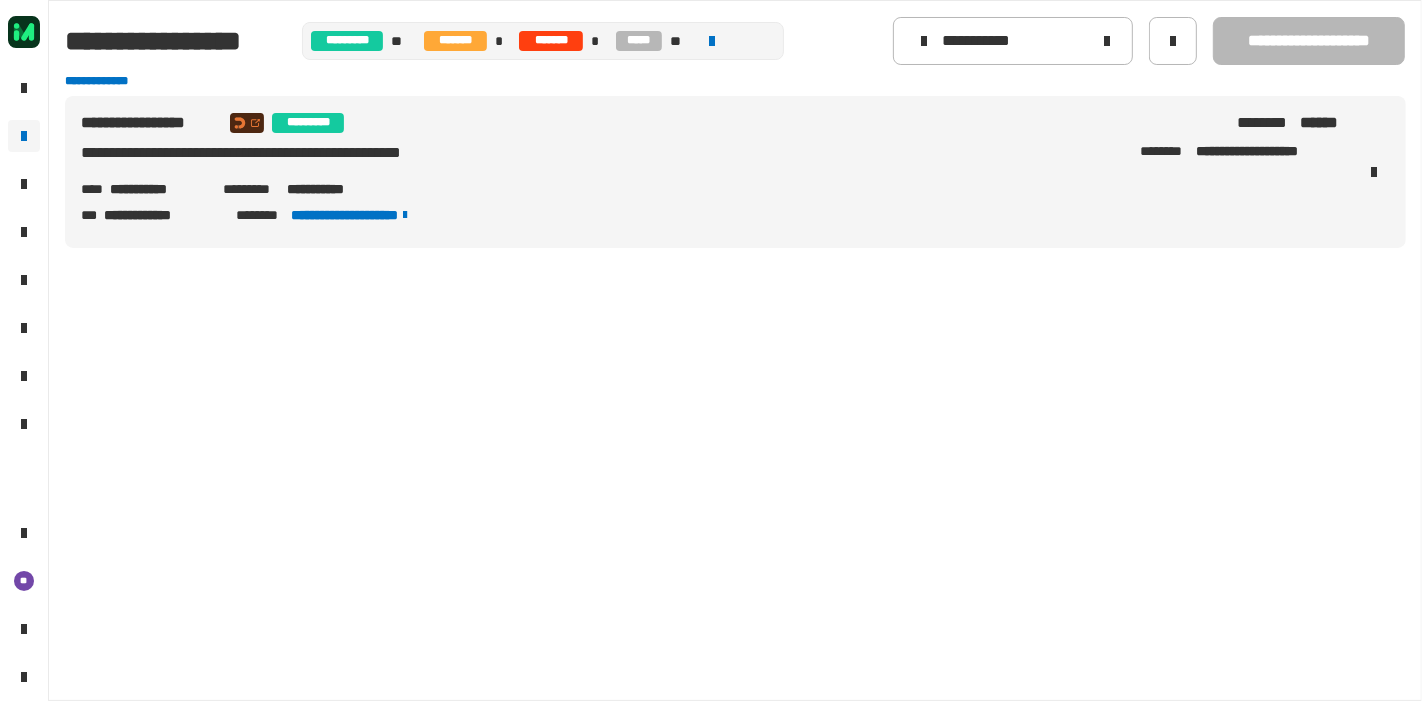 click on "**********" at bounding box center [335, 189] 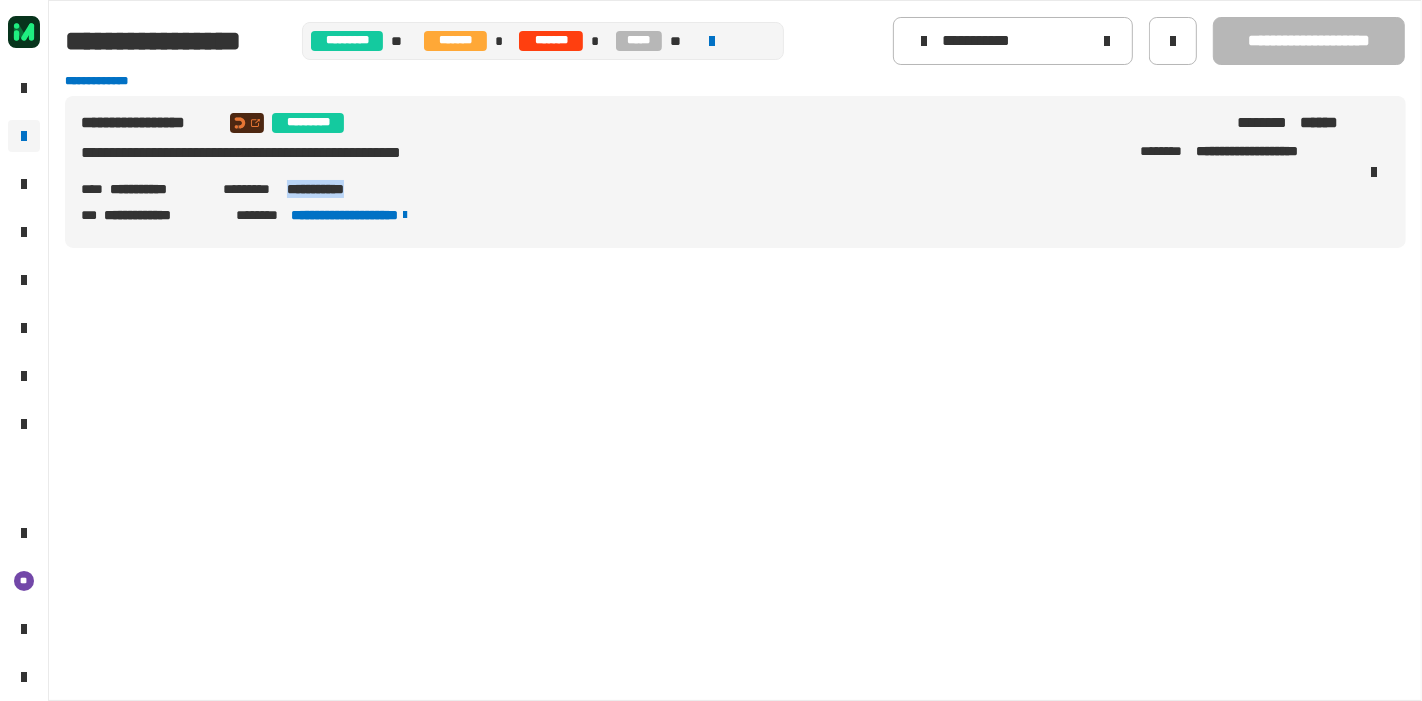 click on "**********" at bounding box center (335, 189) 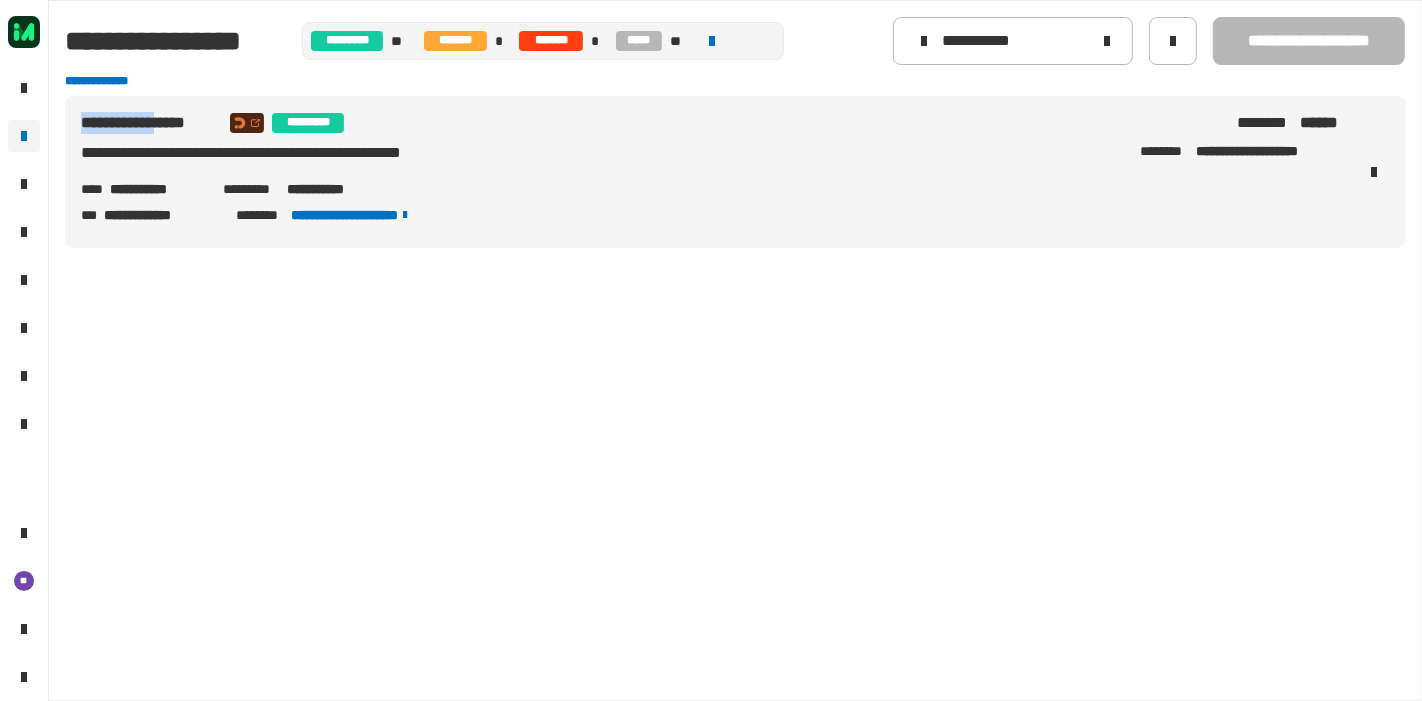 drag, startPoint x: 194, startPoint y: 124, endPoint x: 70, endPoint y: 126, distance: 124.01613 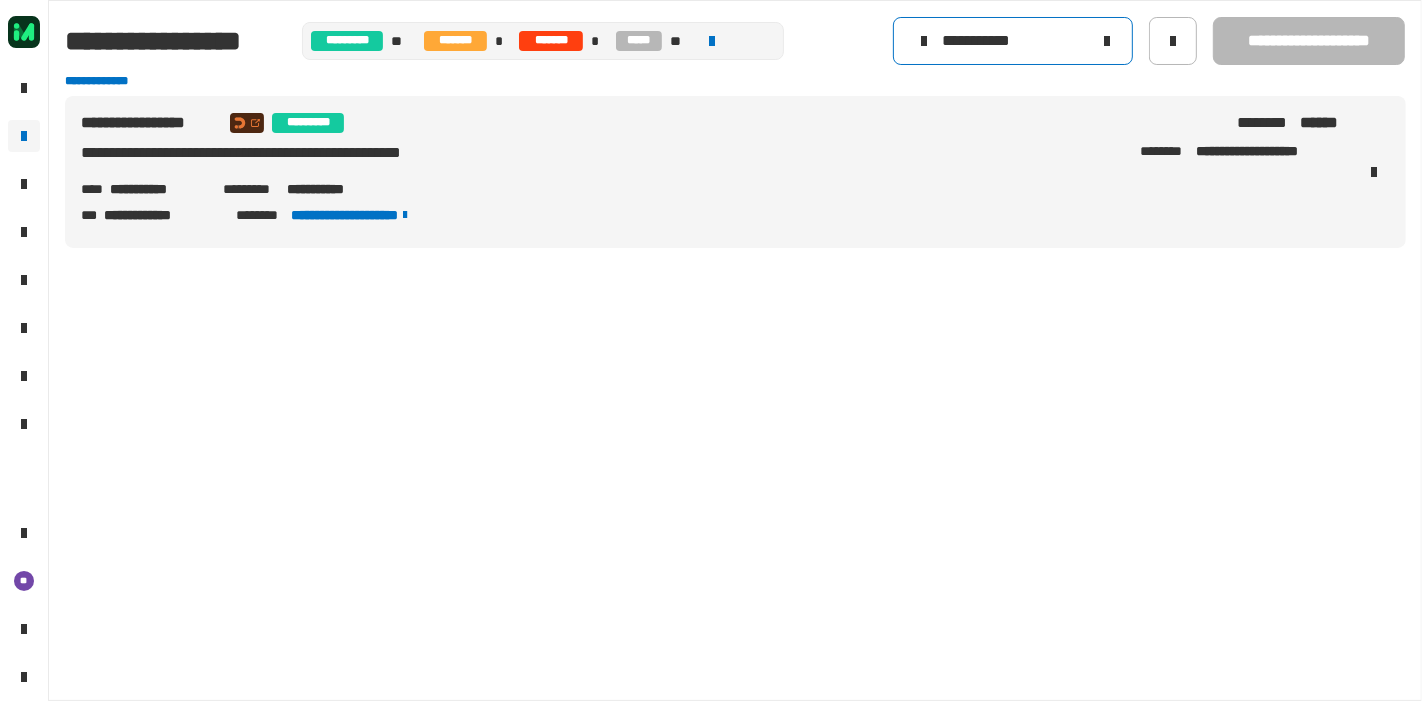 click on "**********" 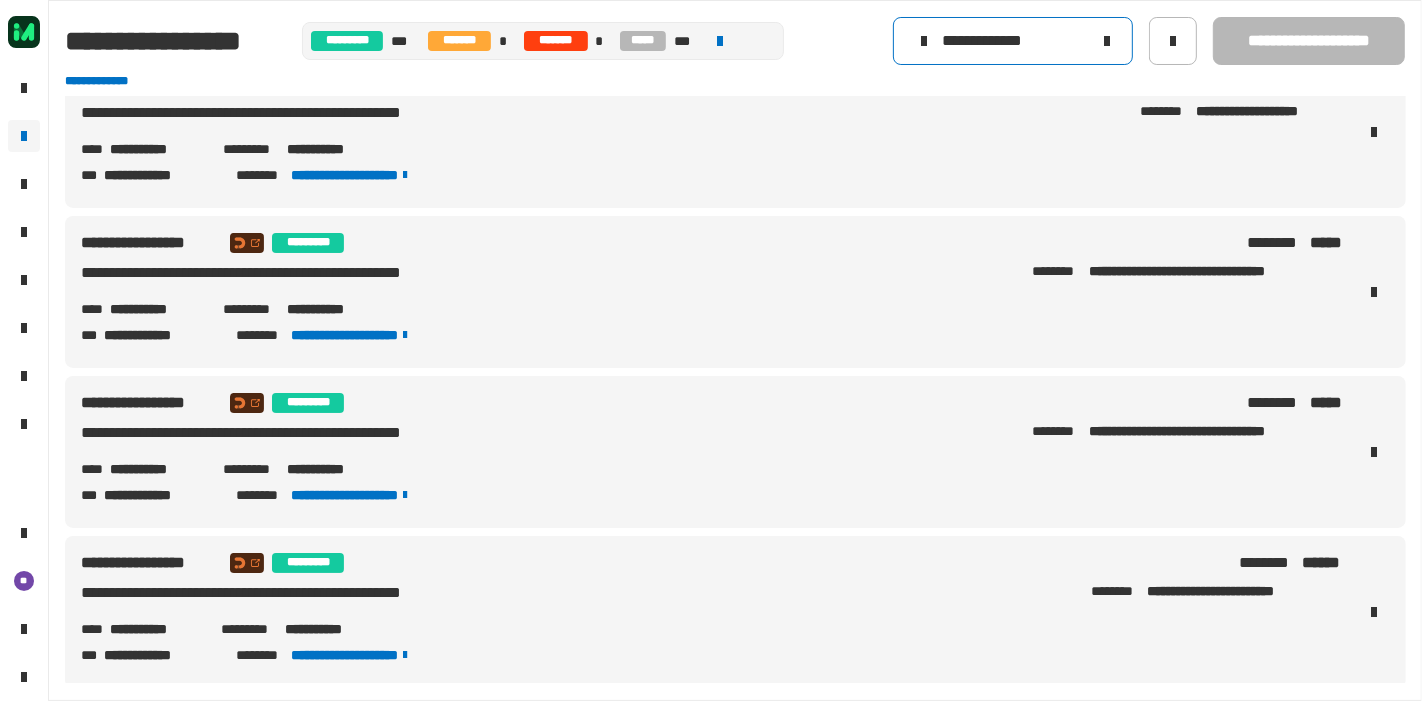 scroll, scrollTop: 0, scrollLeft: 0, axis: both 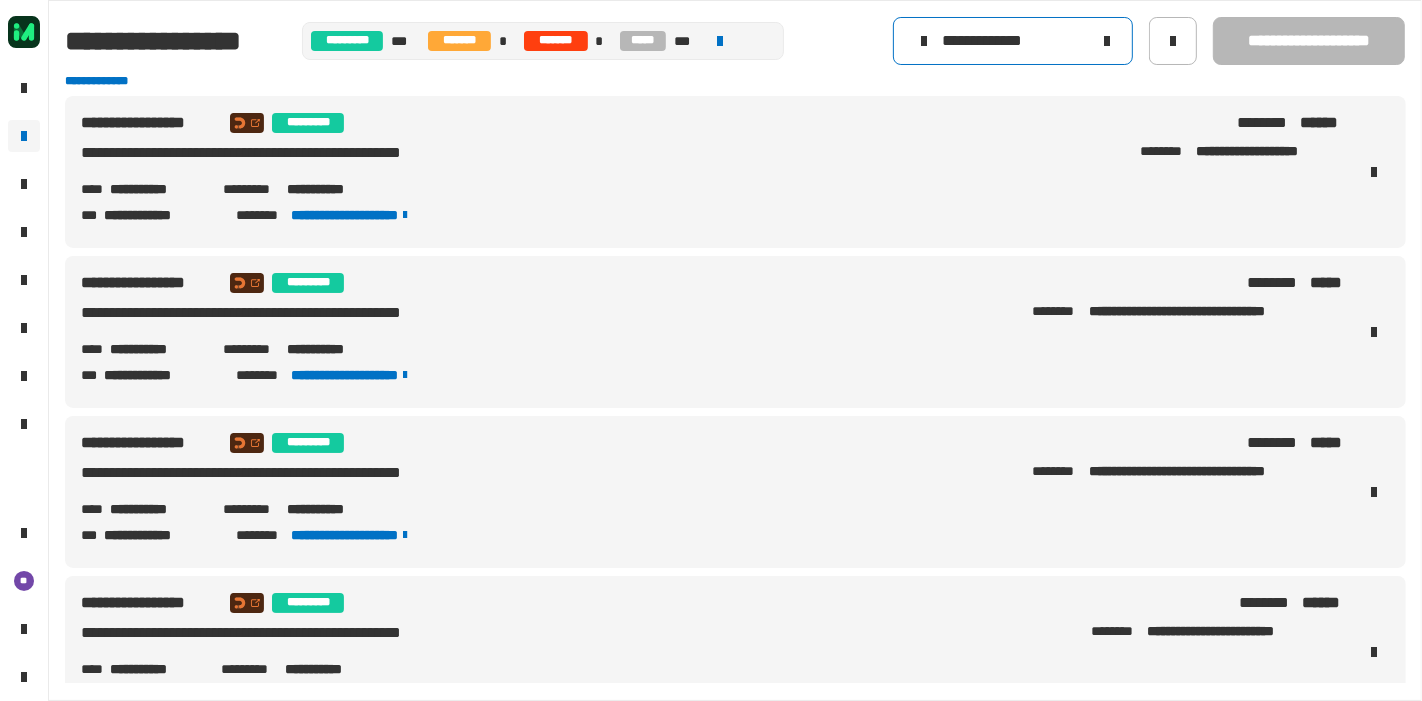 click on "**********" 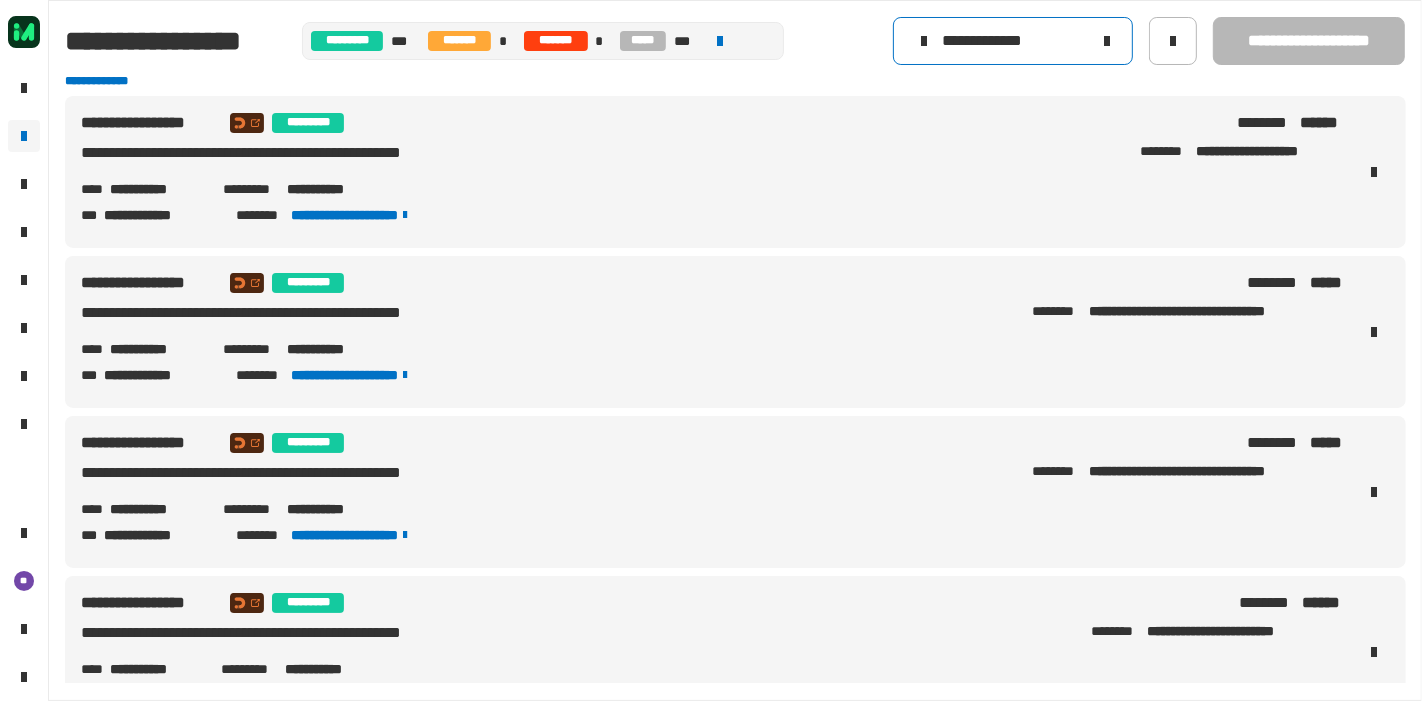 click on "**********" 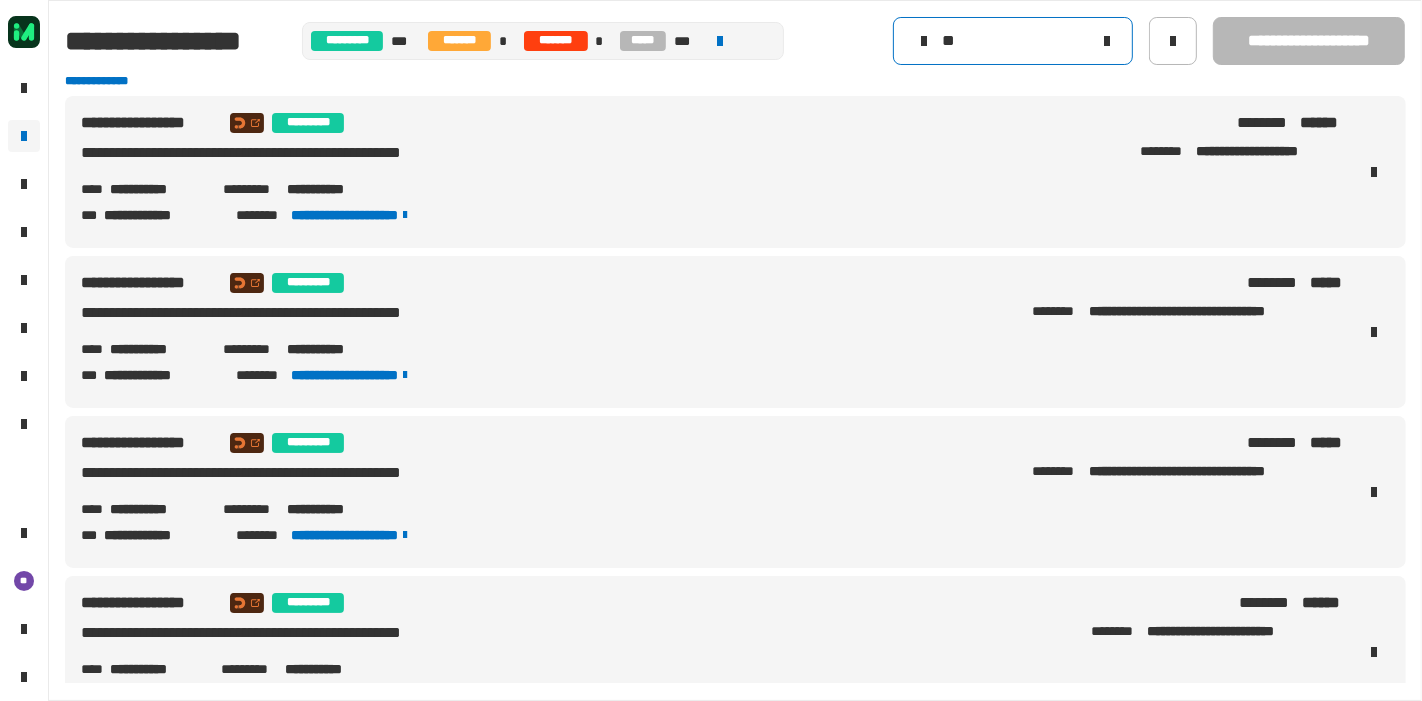 type on "*" 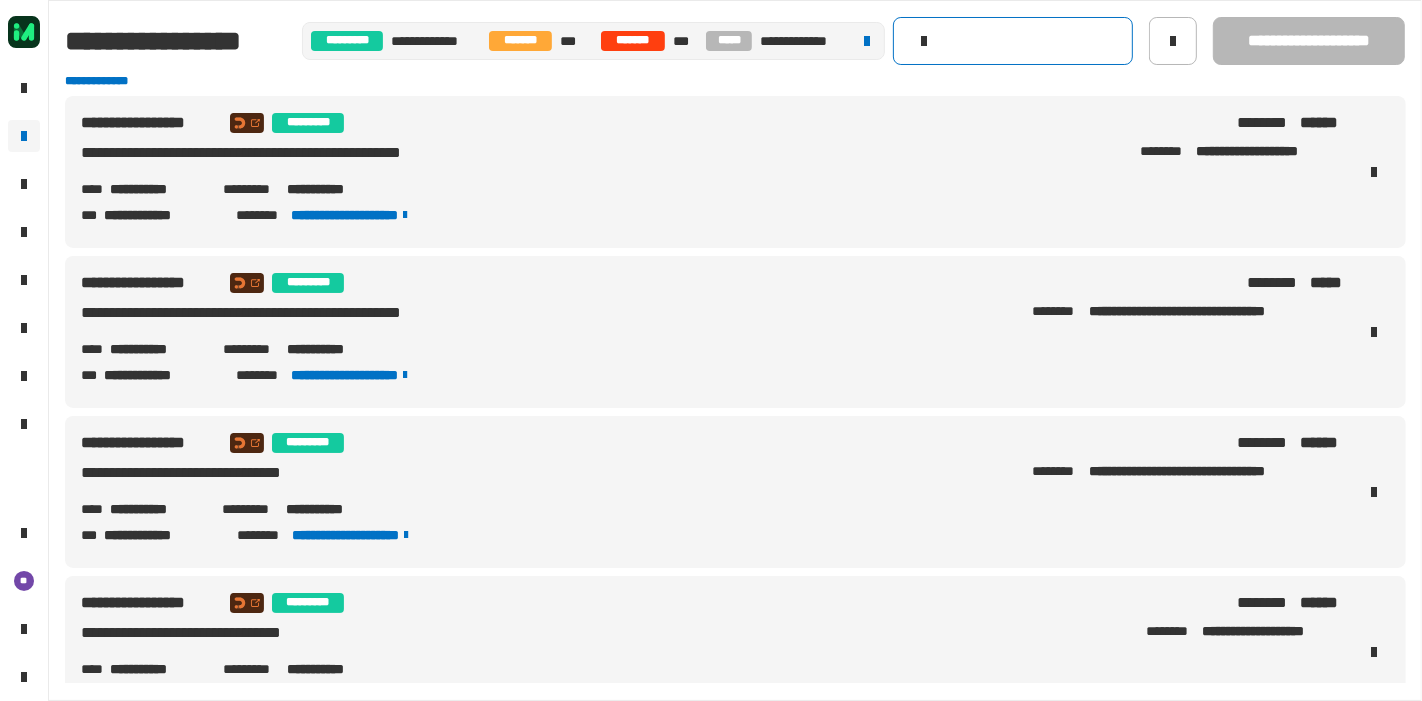 type 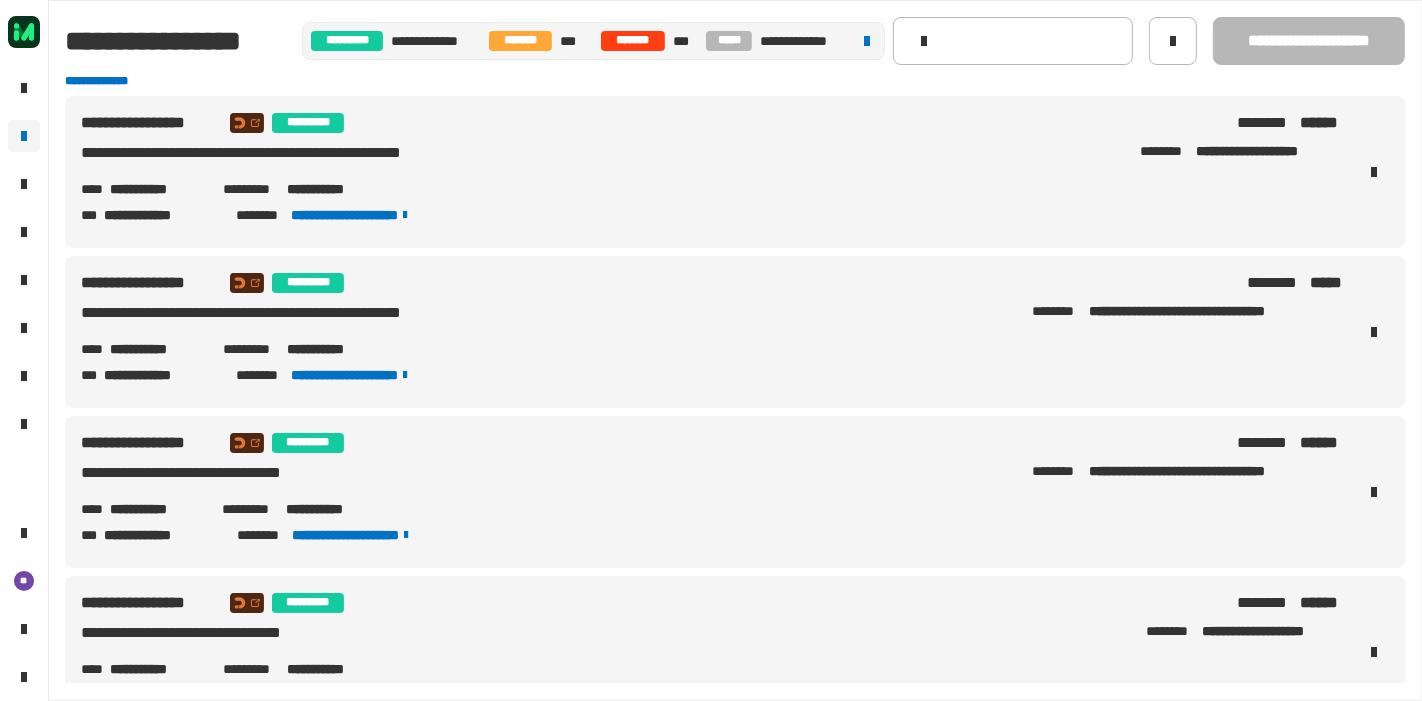 drag, startPoint x: 1010, startPoint y: 55, endPoint x: 876, endPoint y: 144, distance: 160.8633 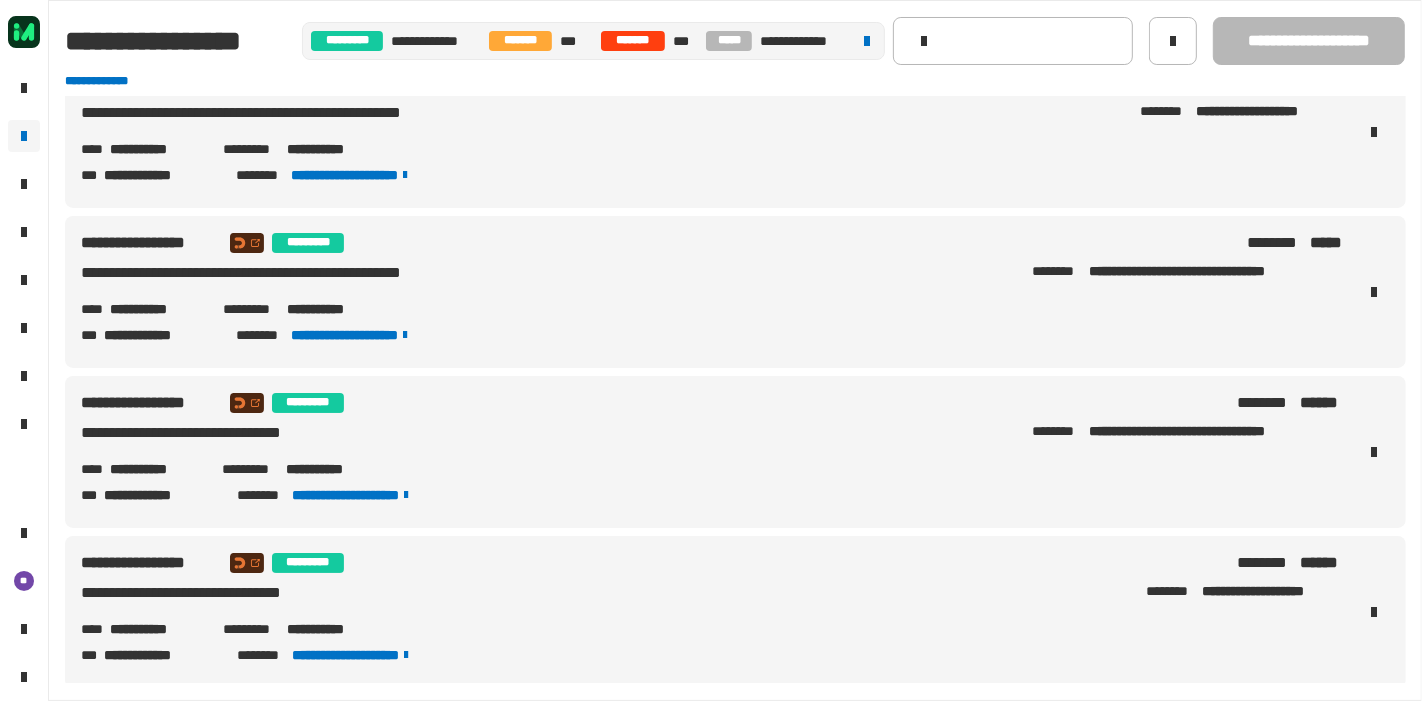 scroll, scrollTop: 0, scrollLeft: 0, axis: both 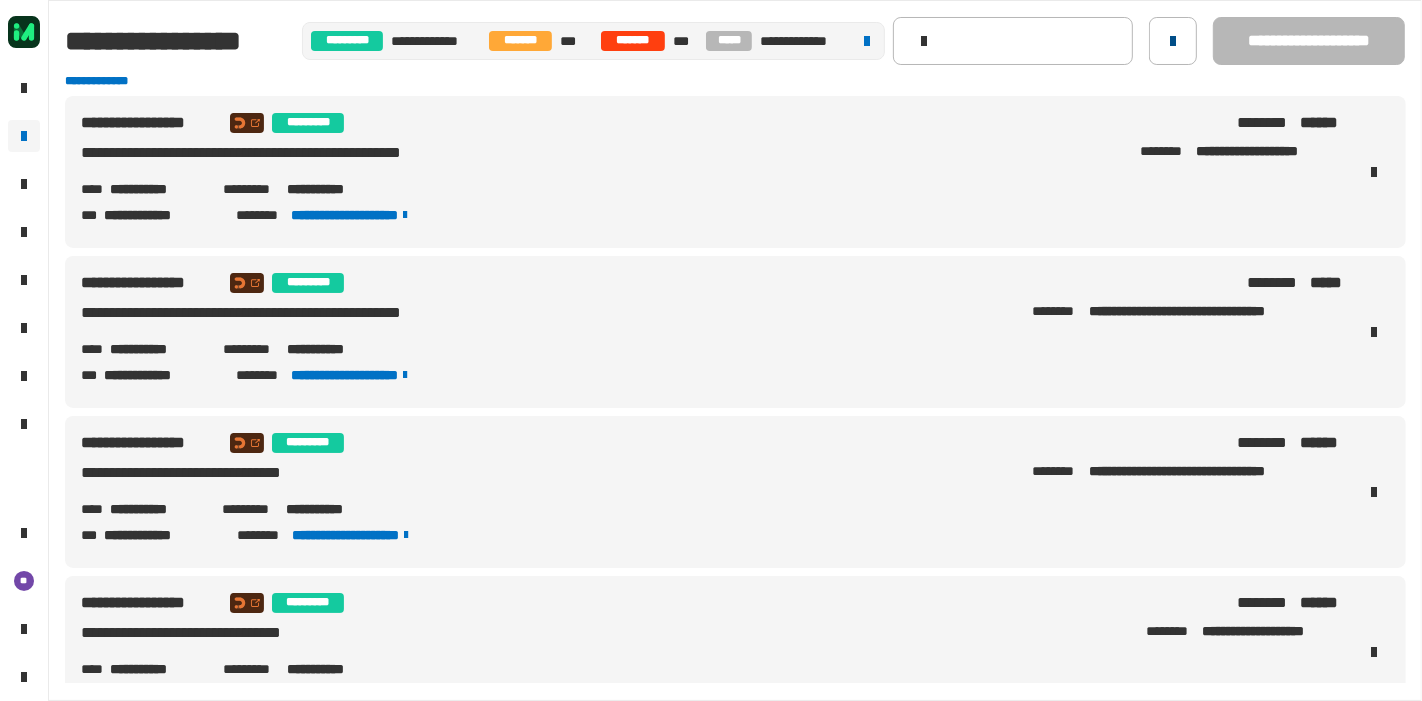 click 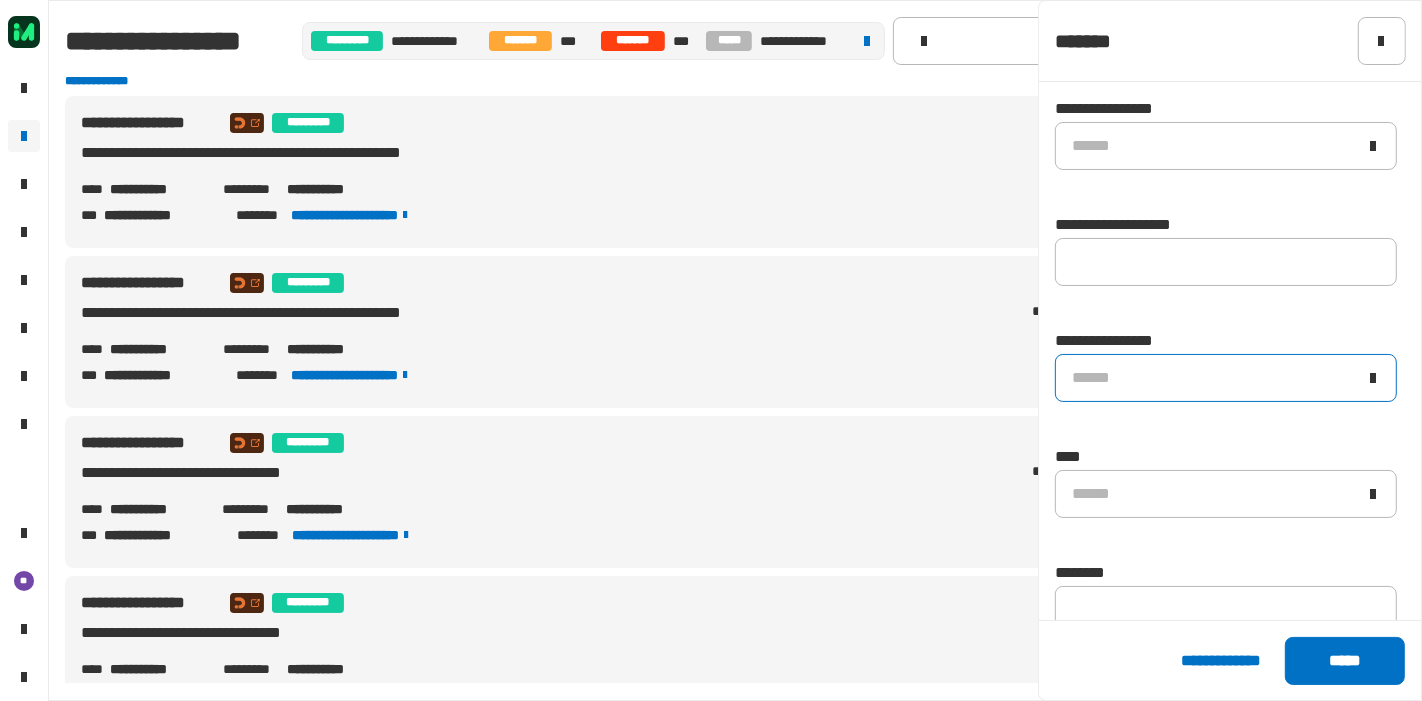 click on "******" 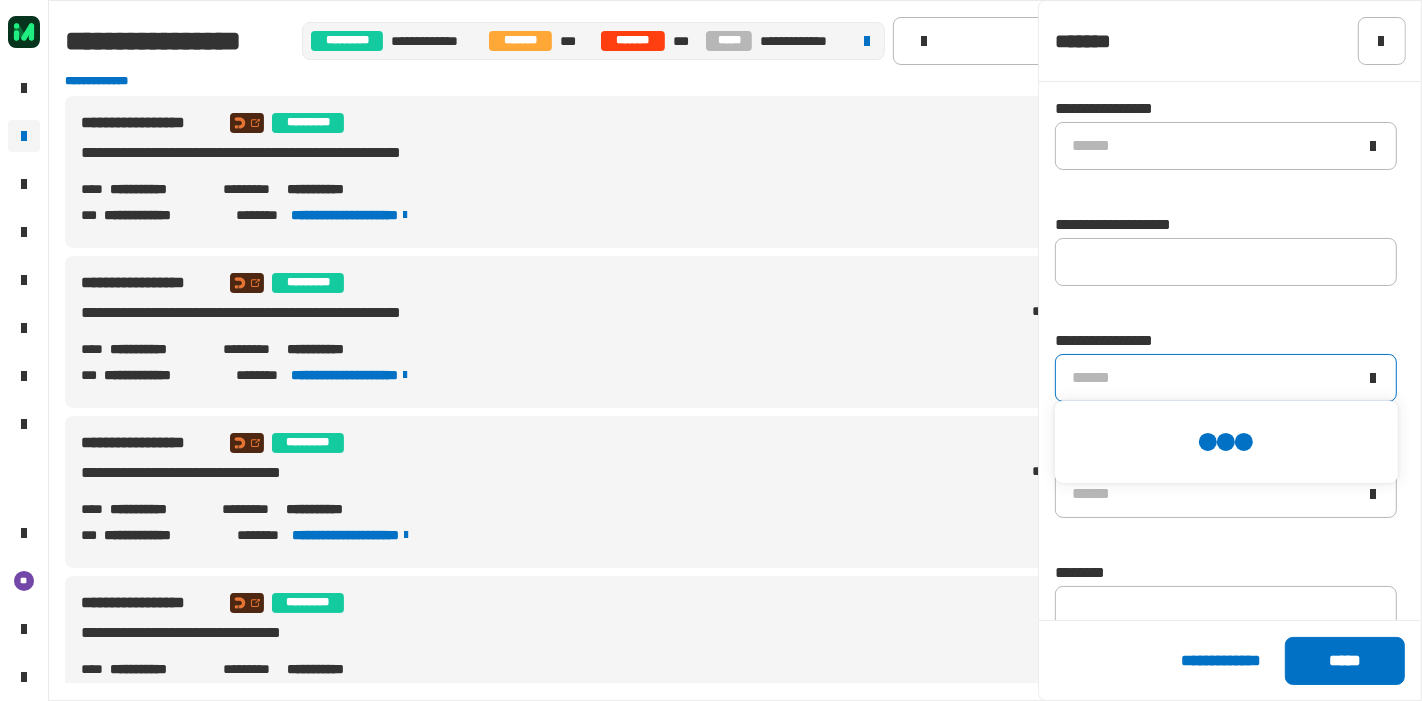 scroll, scrollTop: 0, scrollLeft: 0, axis: both 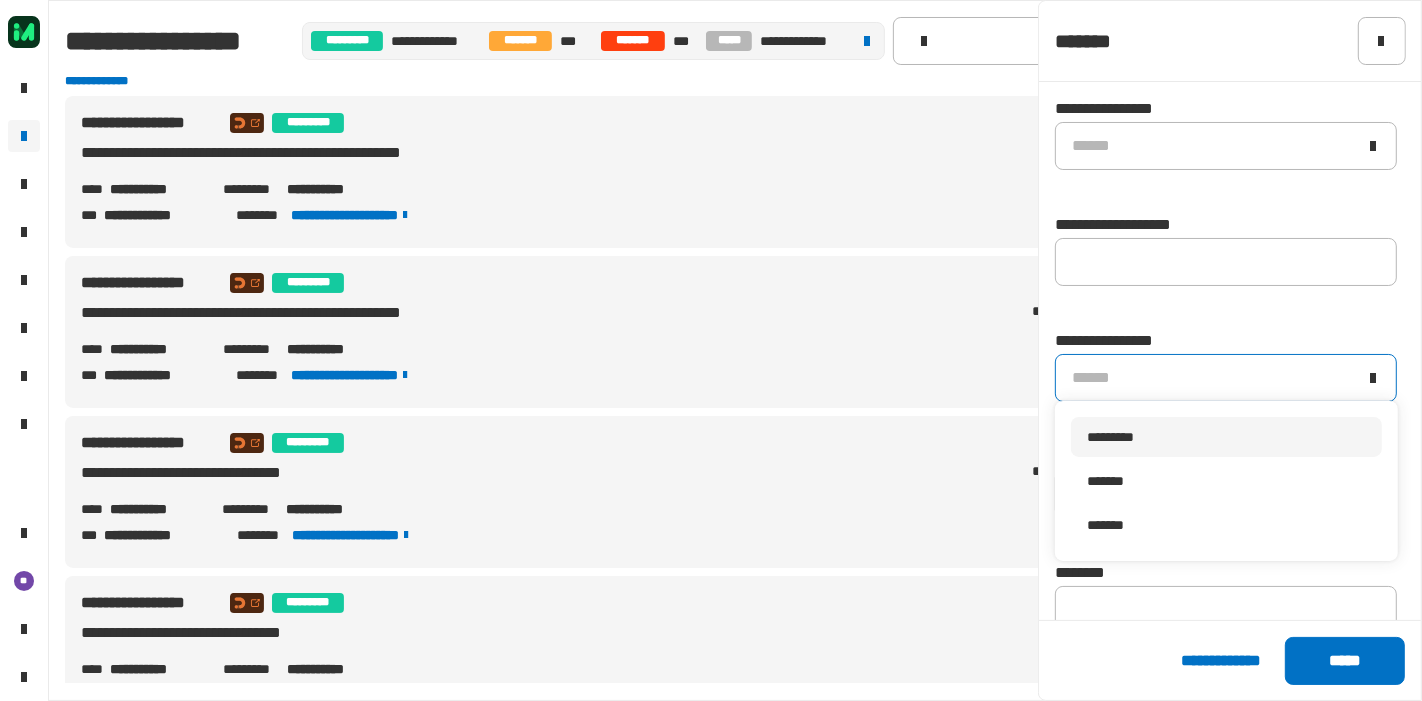 click on "*********" at bounding box center [1110, 437] 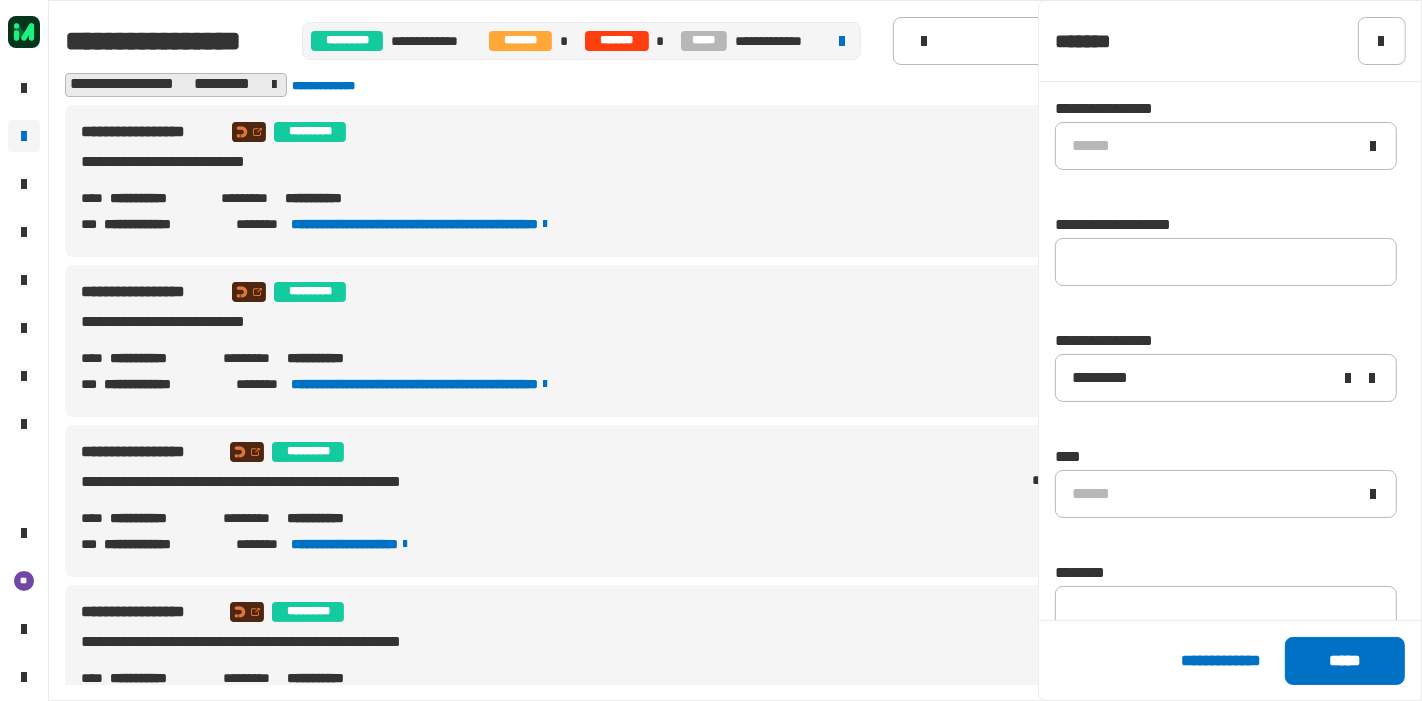 click on "**********" at bounding box center [735, 181] 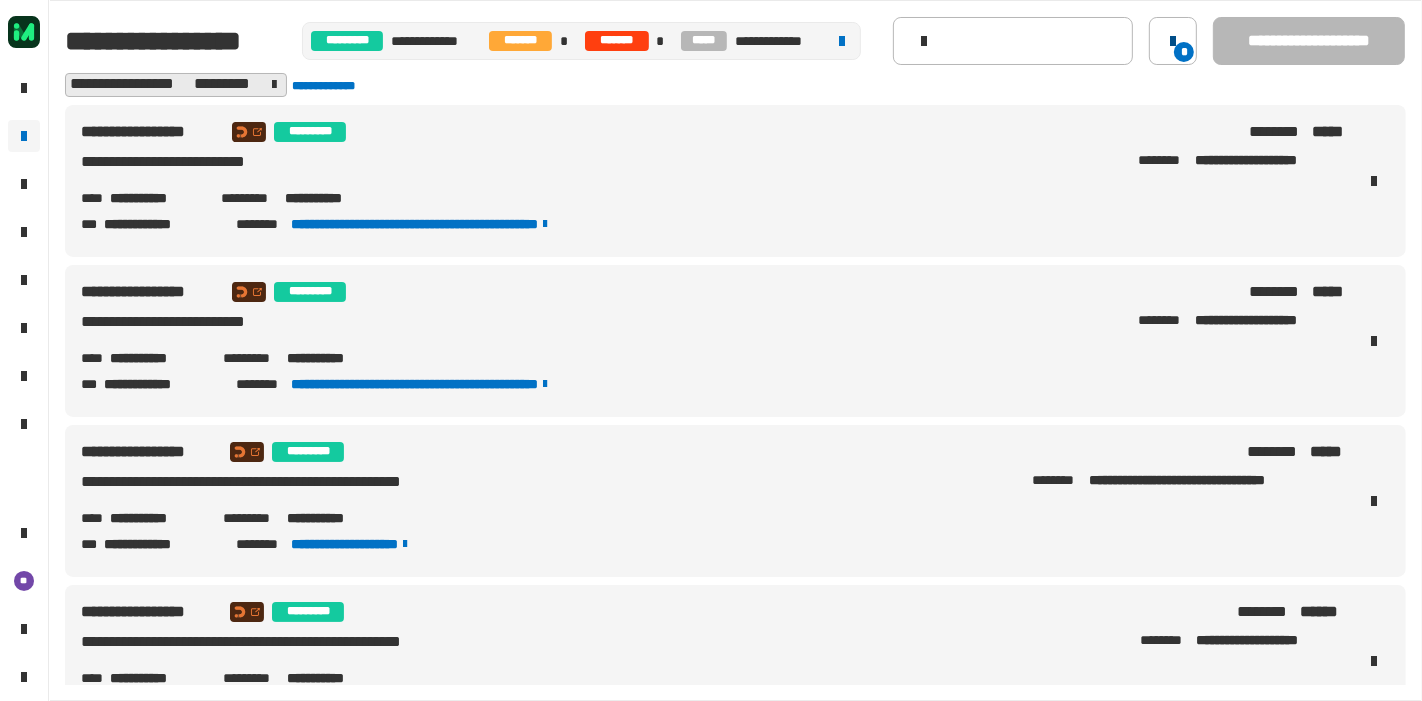 click on "*" 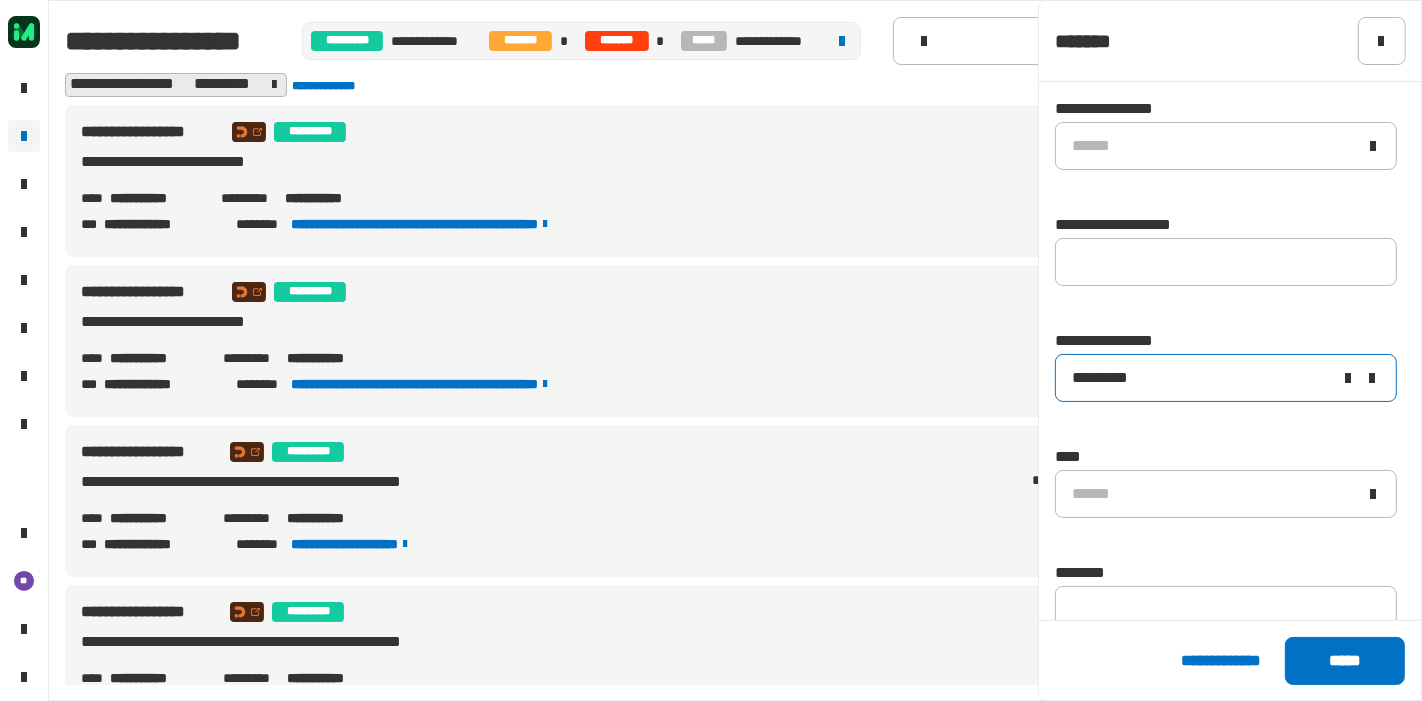 click 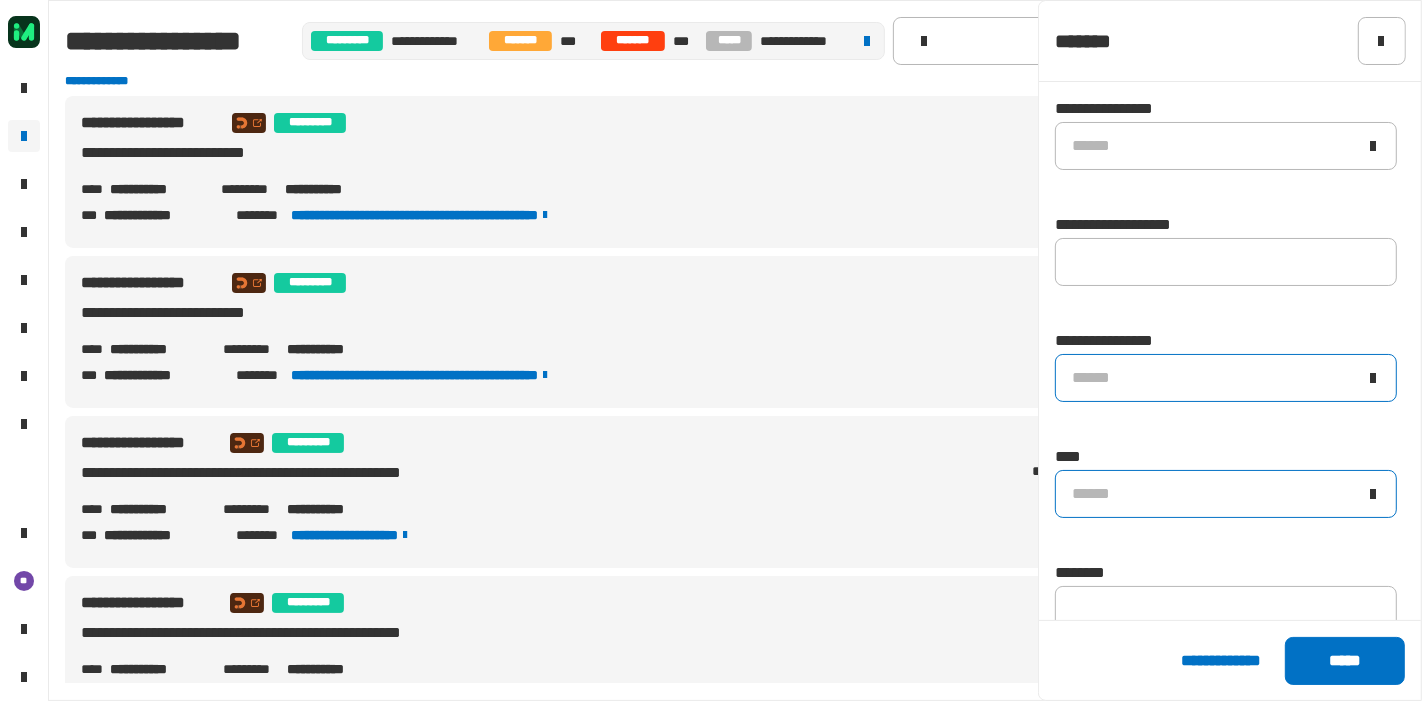 click on "******" 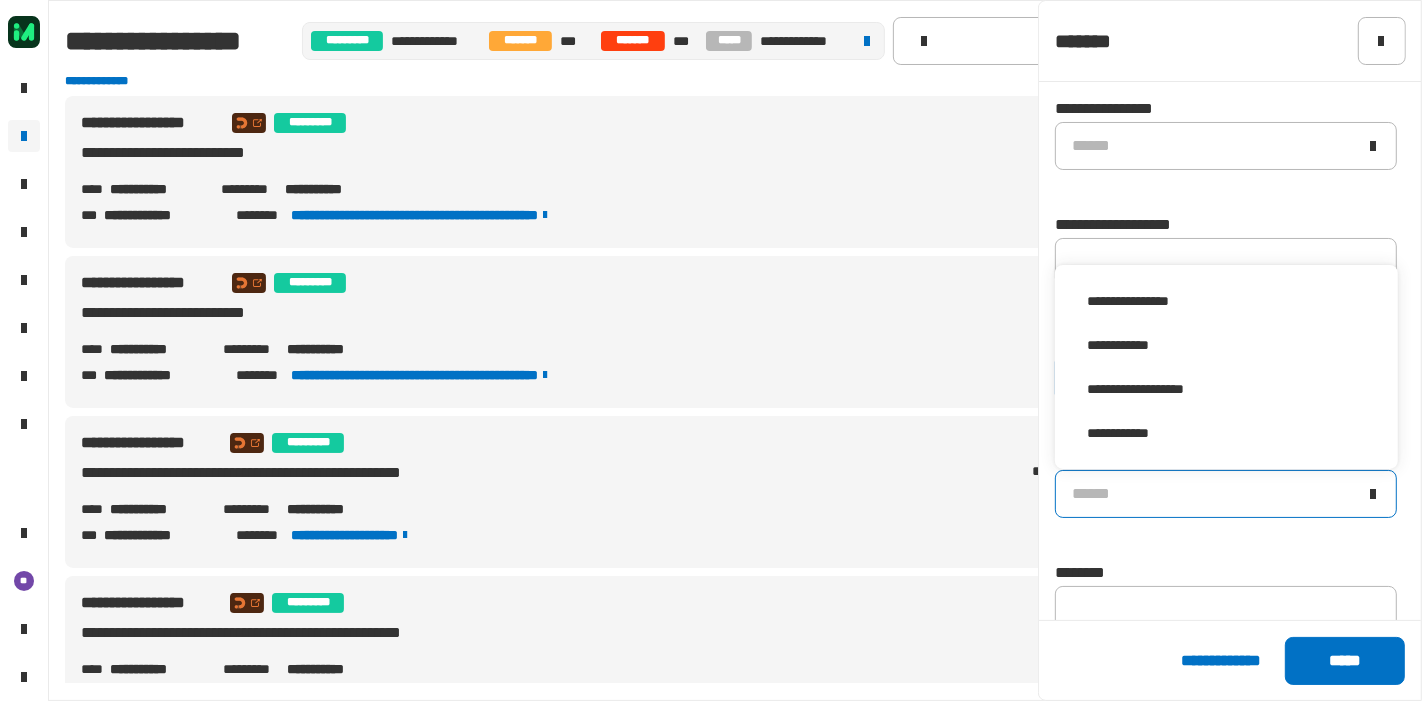 click on "**********" at bounding box center (711, 492) 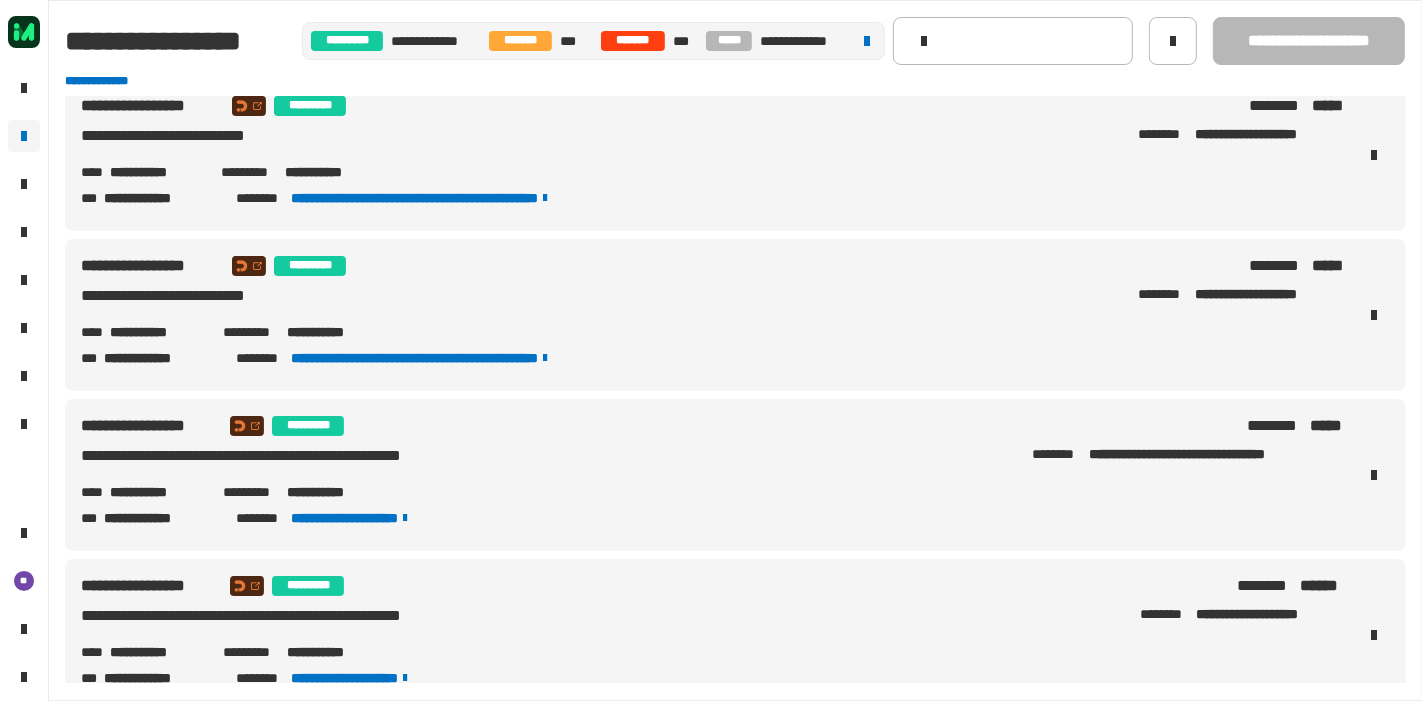 scroll, scrollTop: 0, scrollLeft: 0, axis: both 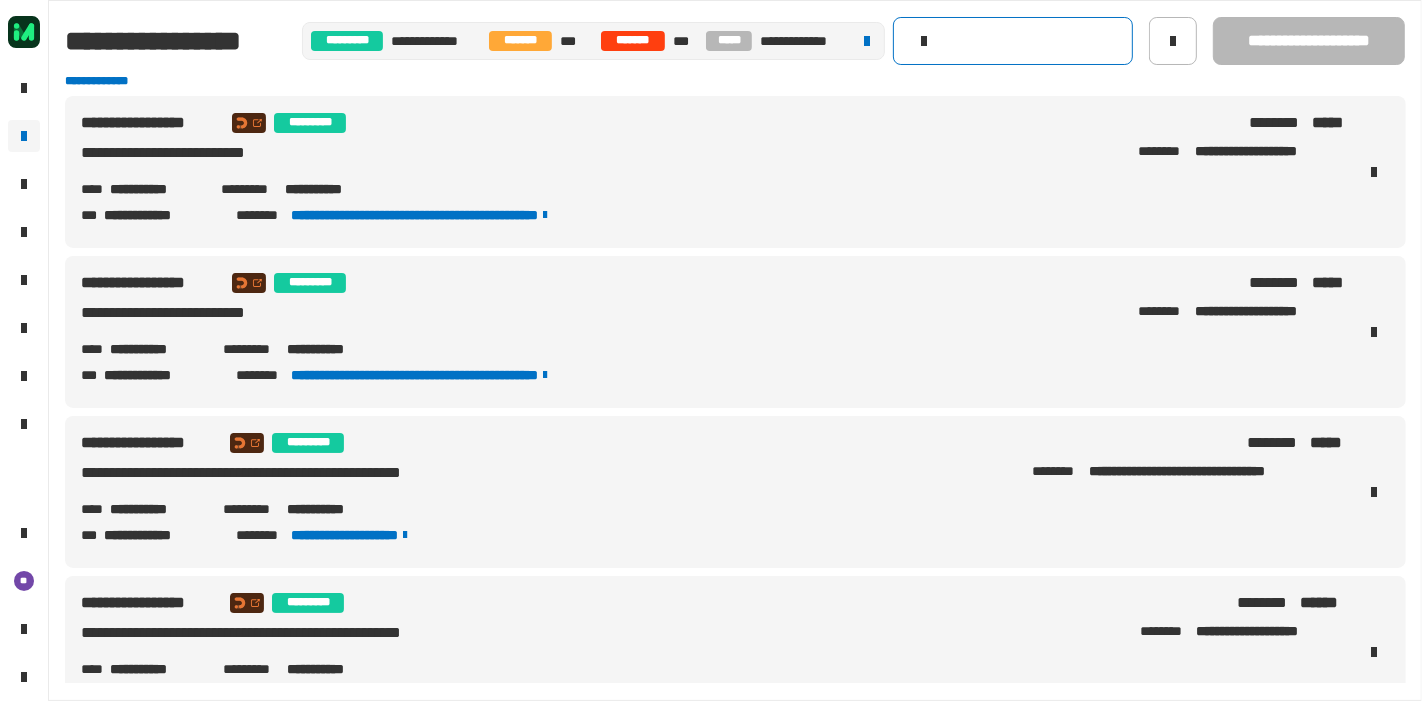 click 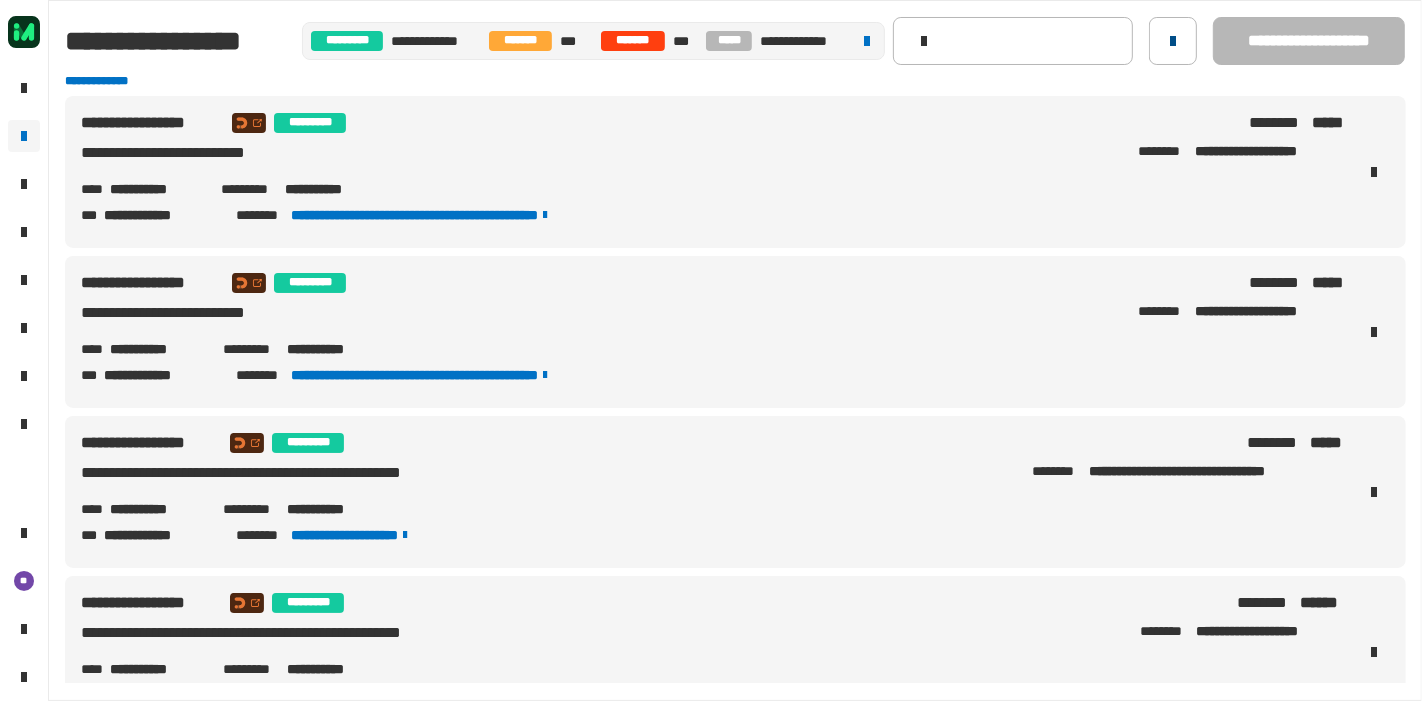 click 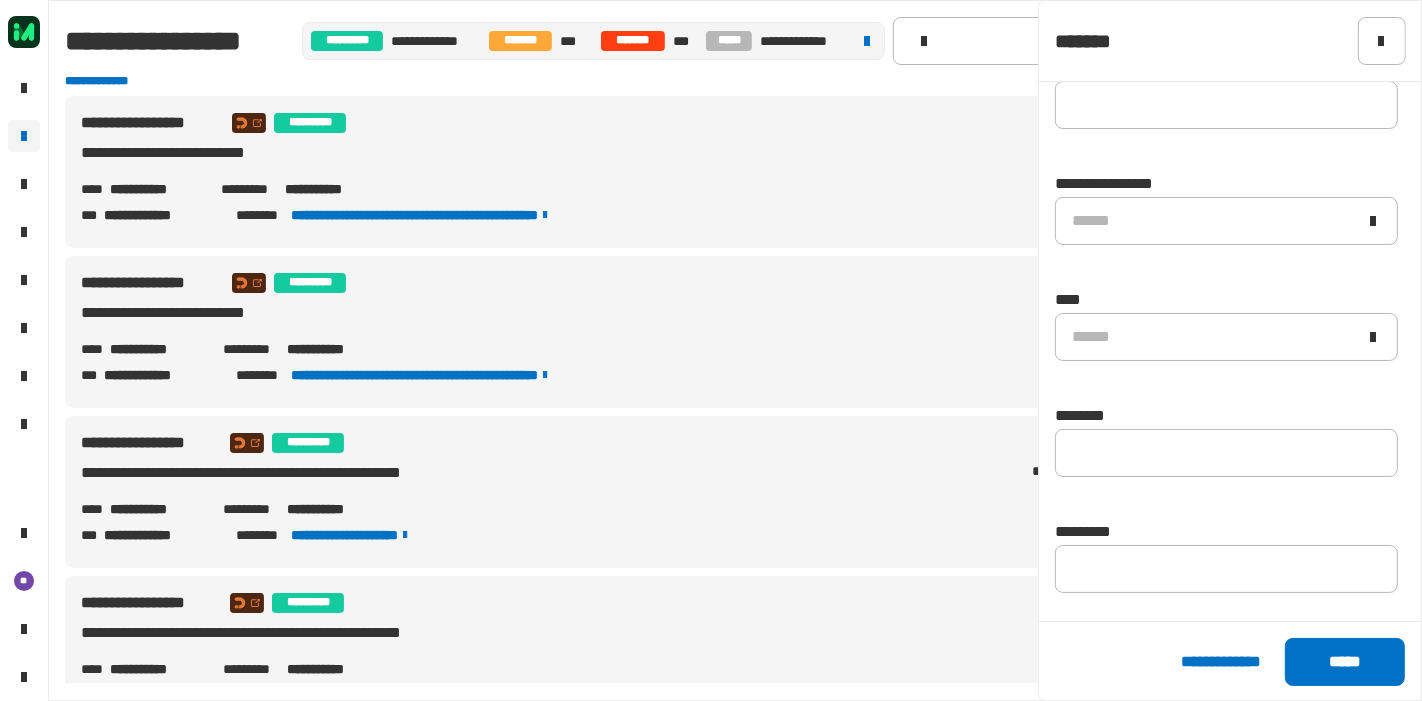 scroll, scrollTop: 162, scrollLeft: 0, axis: vertical 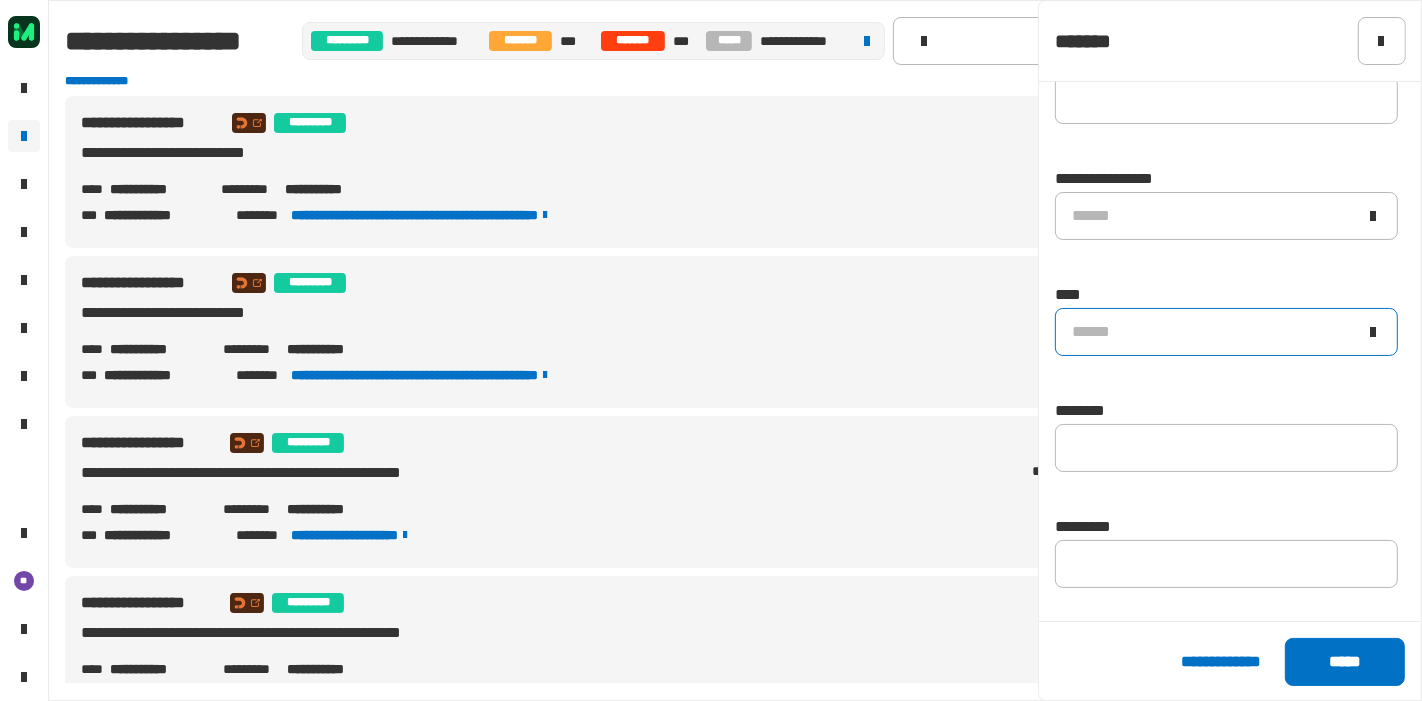click on "******" 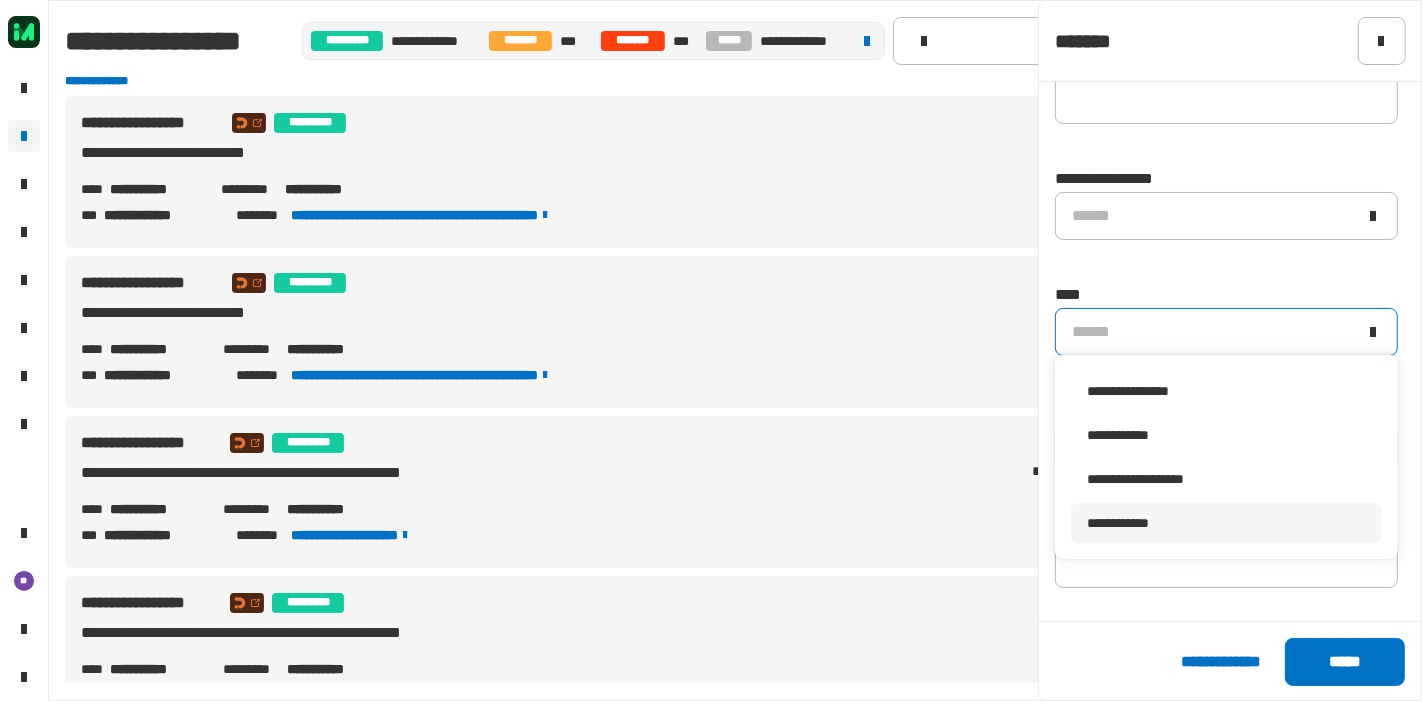 click on "**********" at bounding box center (1118, 523) 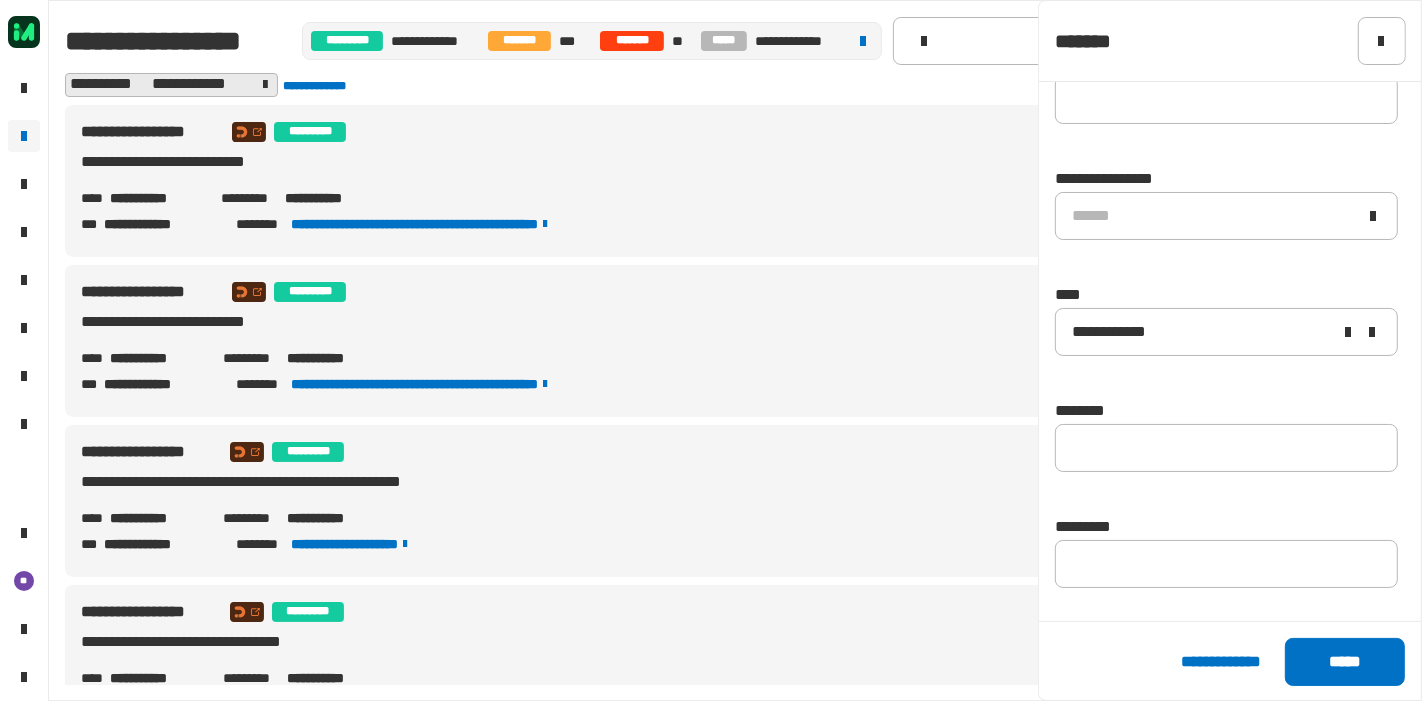 click on "**********" at bounding box center (711, 166) 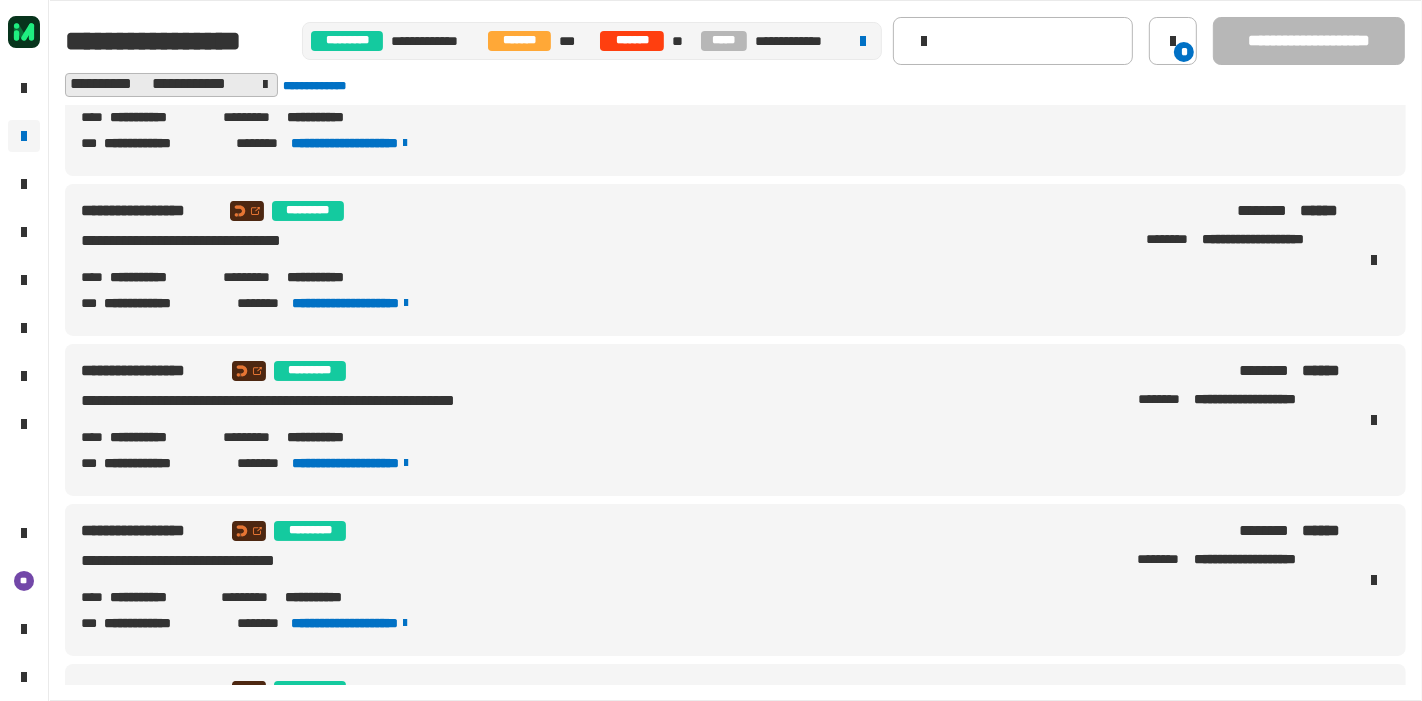 scroll, scrollTop: 0, scrollLeft: 0, axis: both 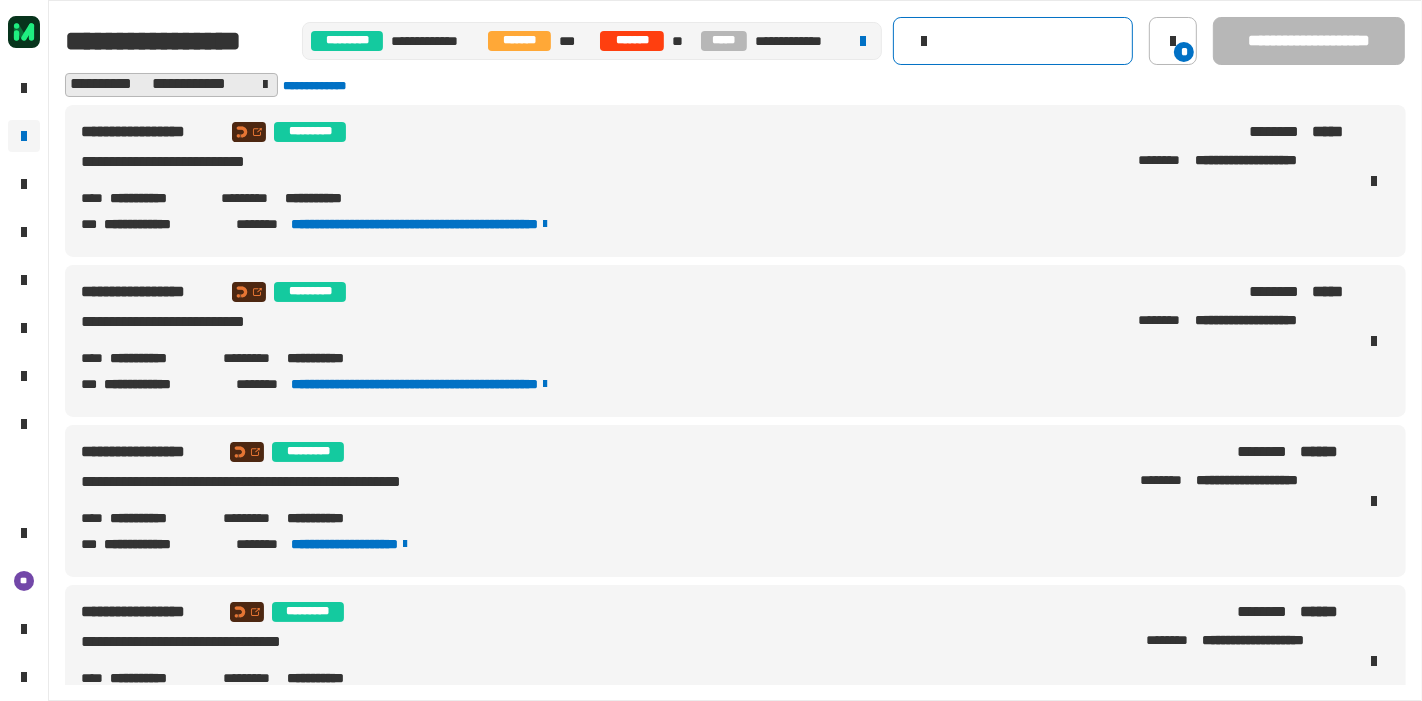 click 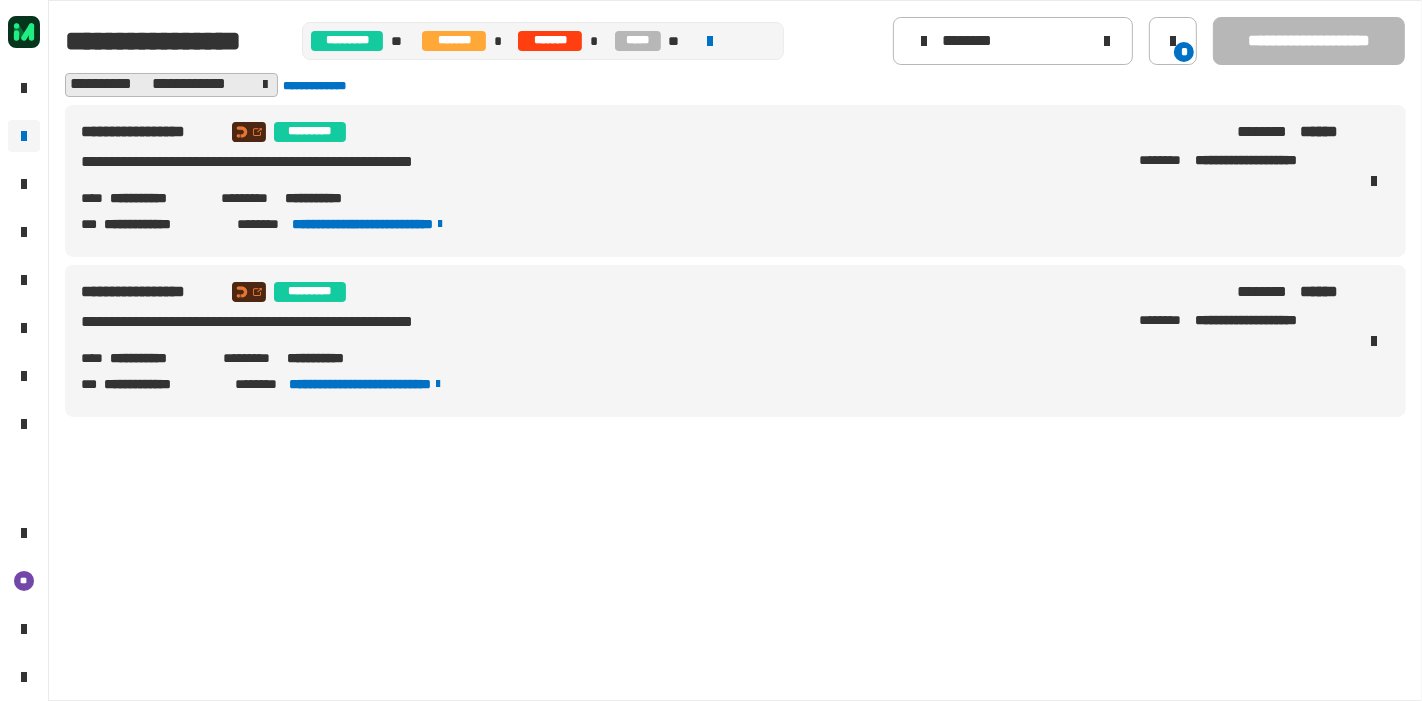 click on "**********" at bounding box center (735, 181) 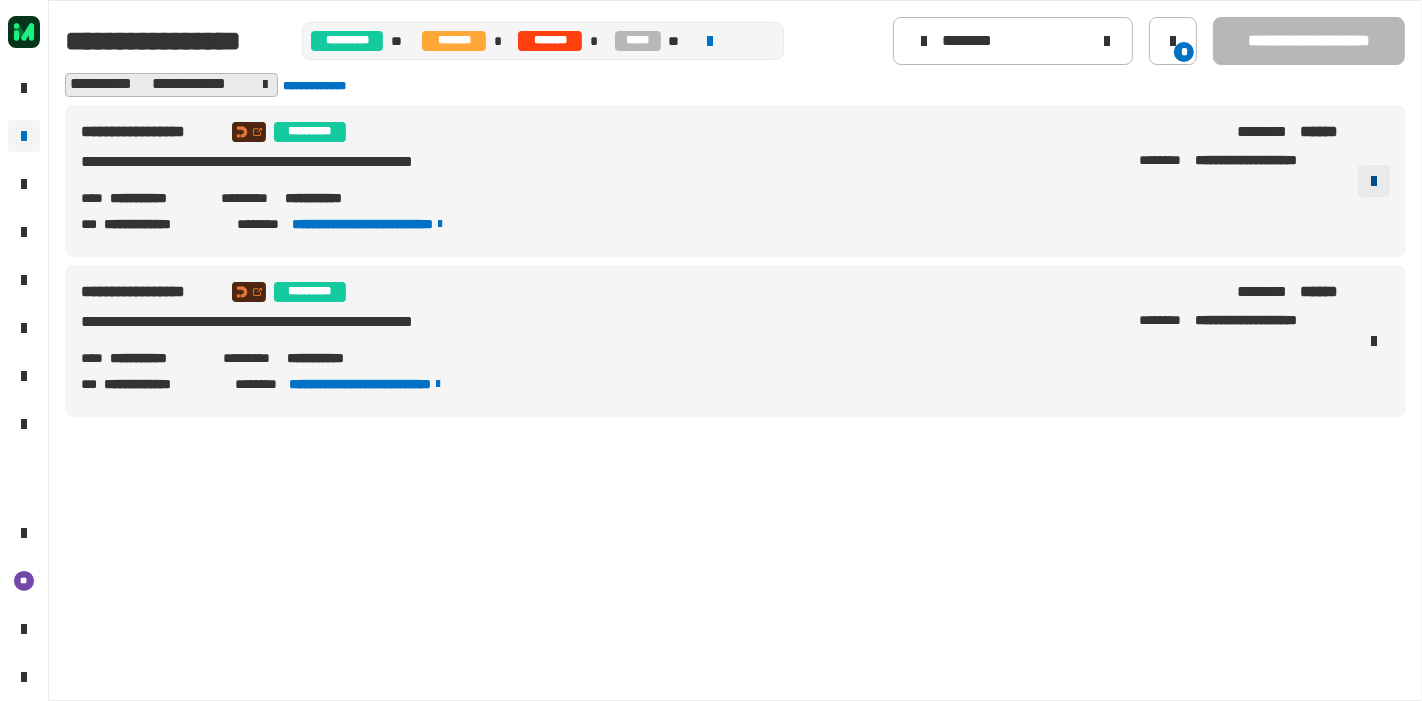 click at bounding box center [1374, 181] 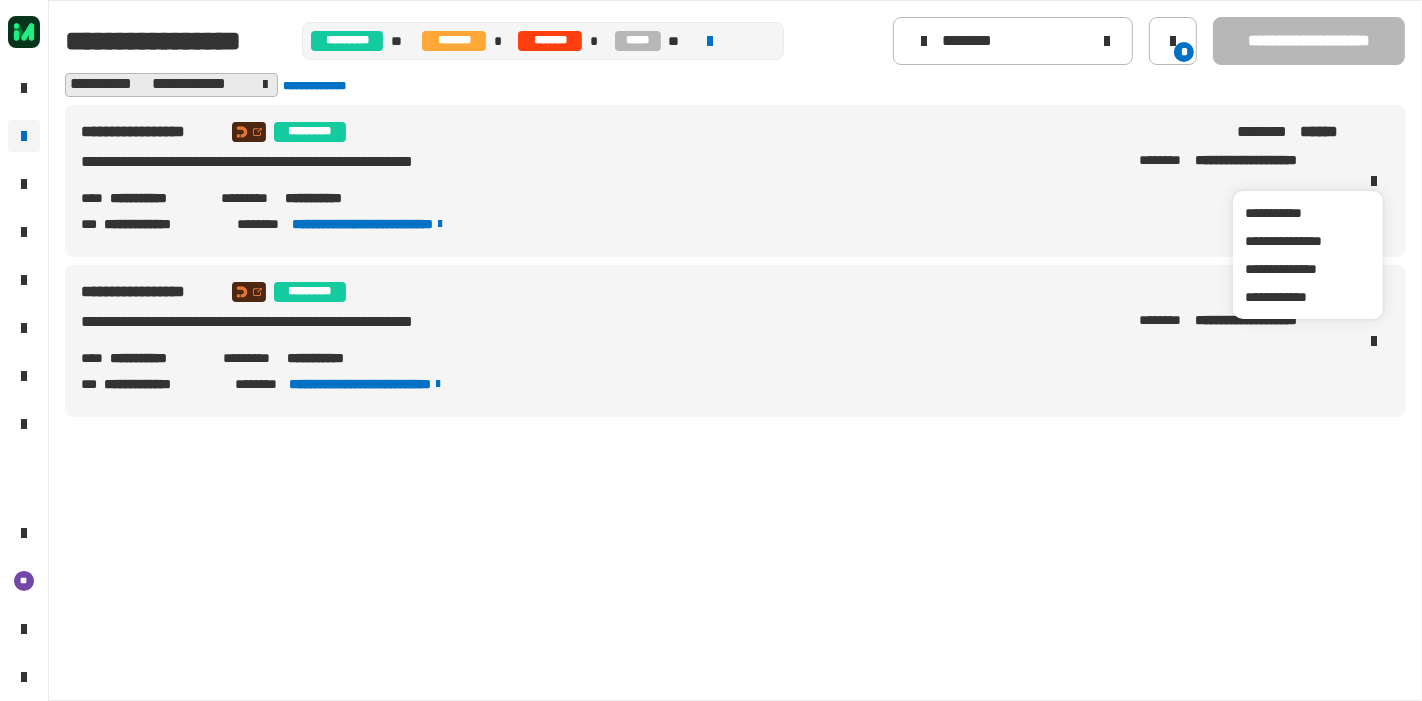 click on "**********" at bounding box center [711, 198] 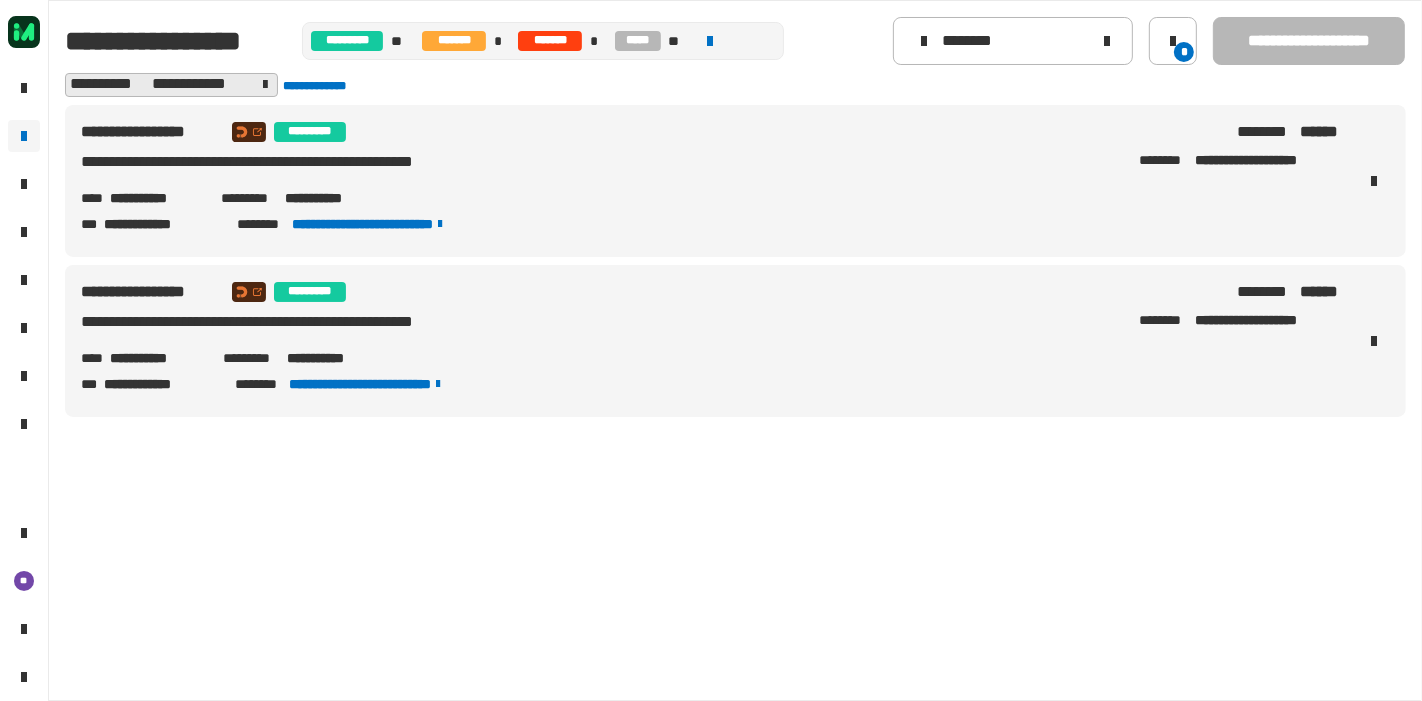 click on "**********" at bounding box center [332, 198] 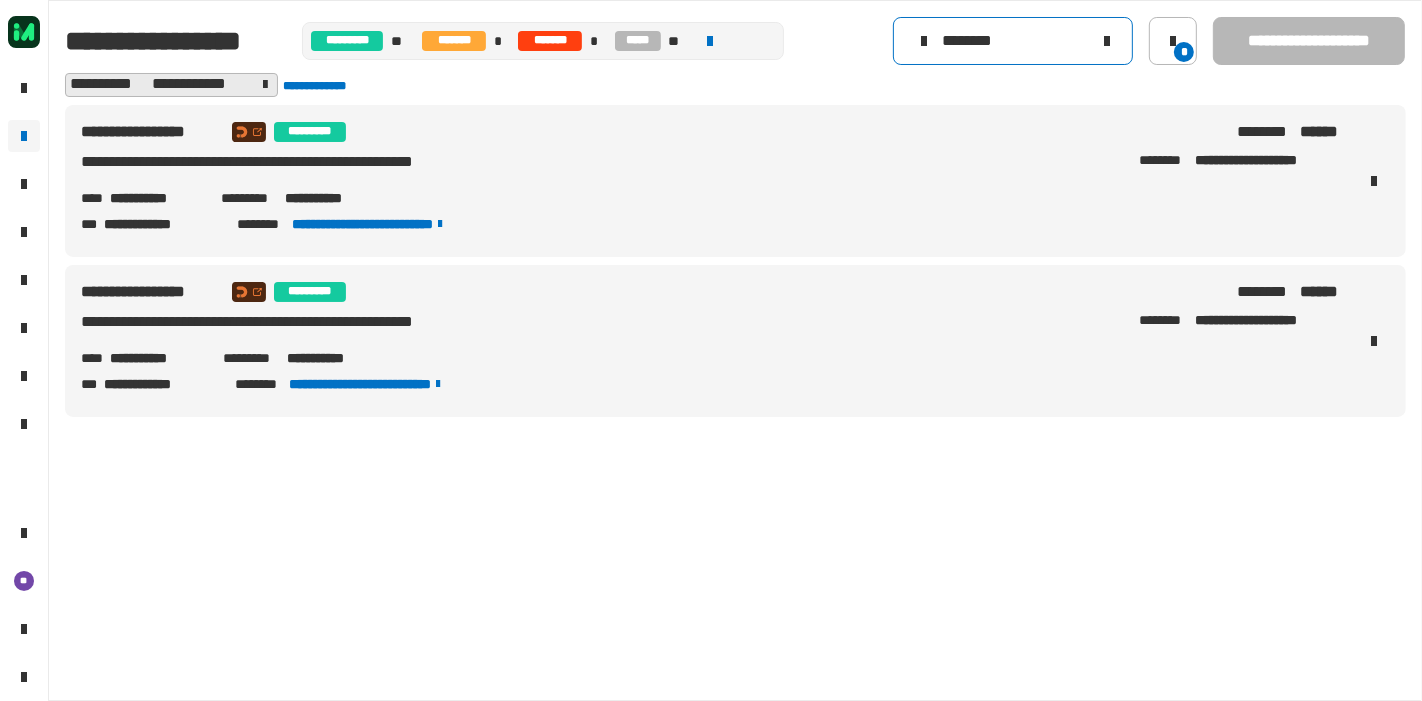 click on "********" 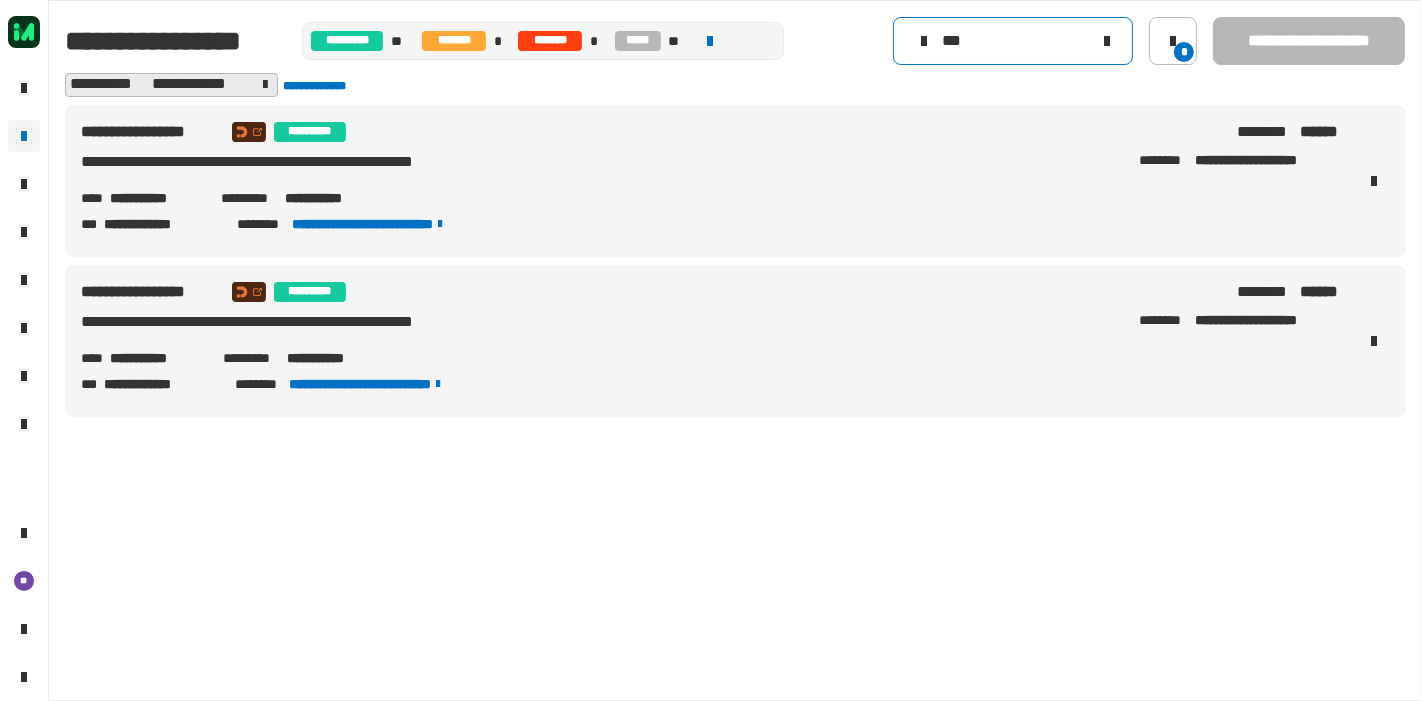 type on "****" 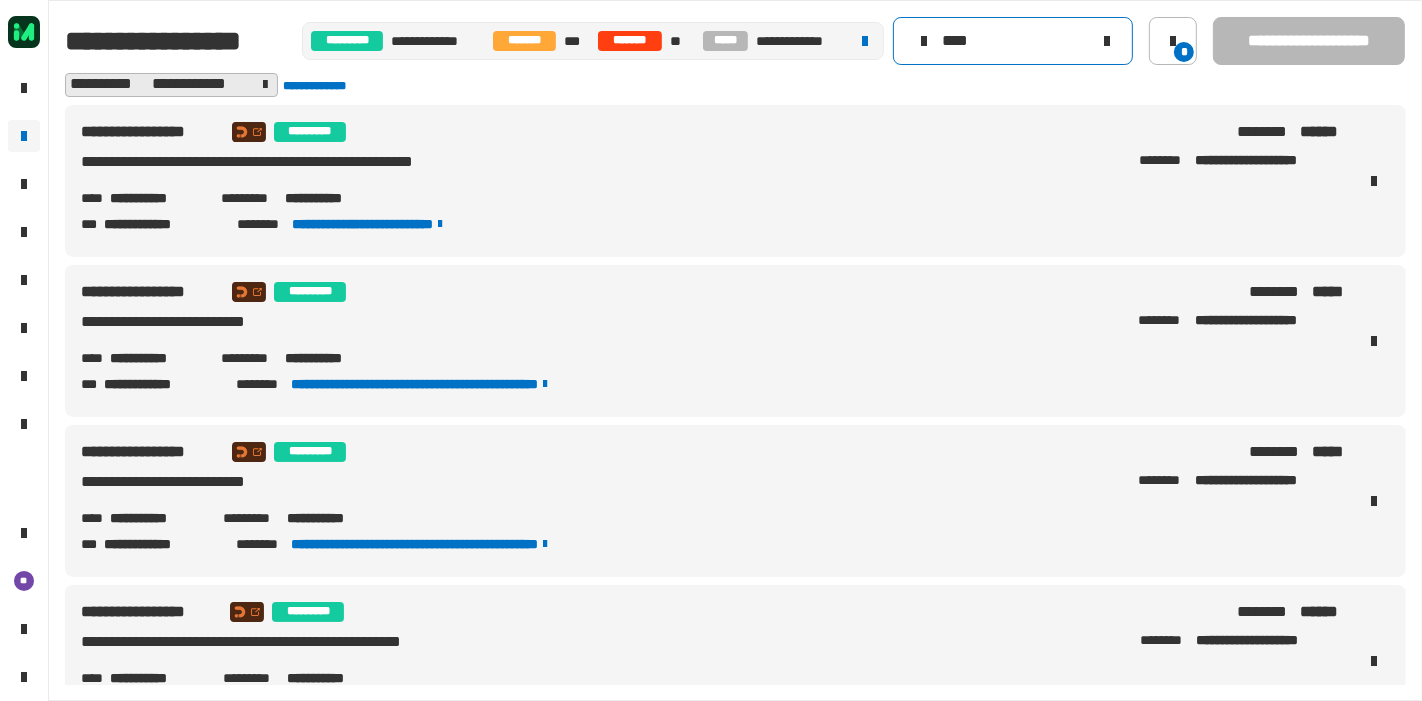 click on "****" 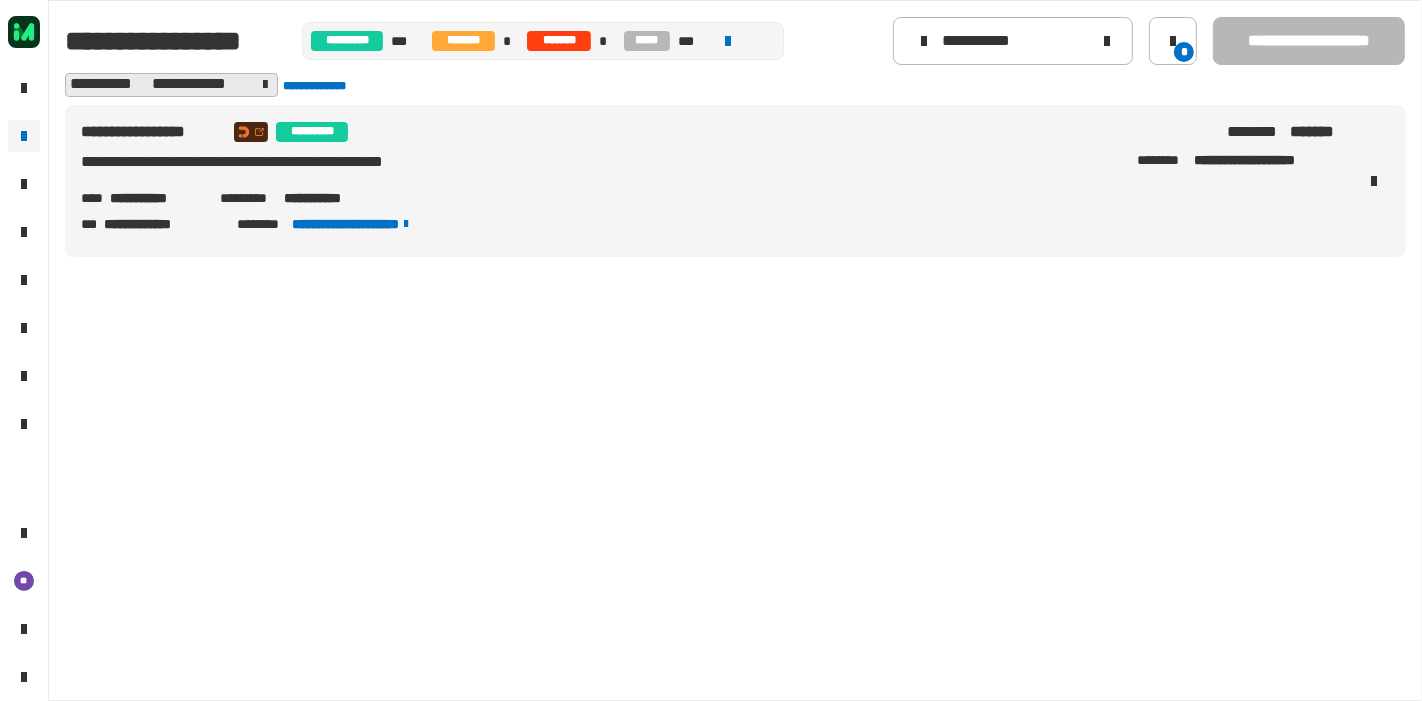 click on "**********" at bounding box center [332, 198] 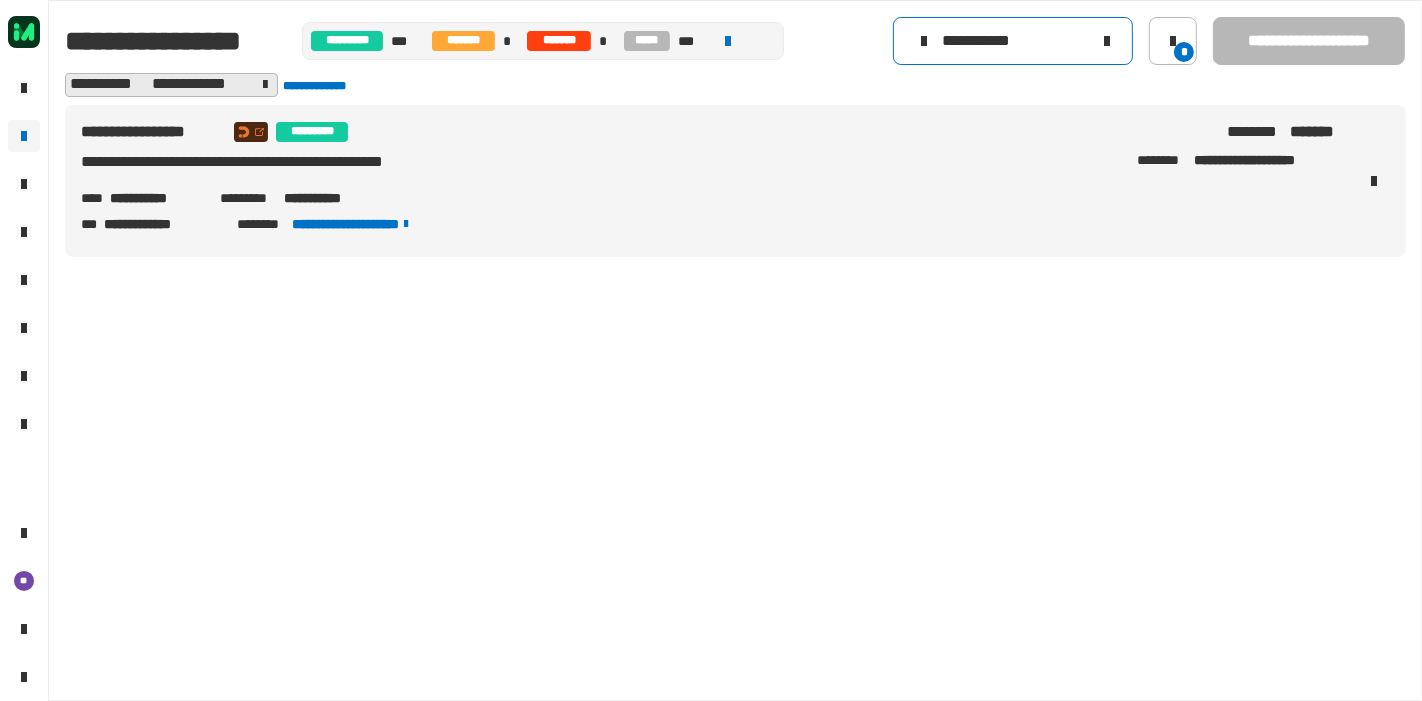 click on "**********" 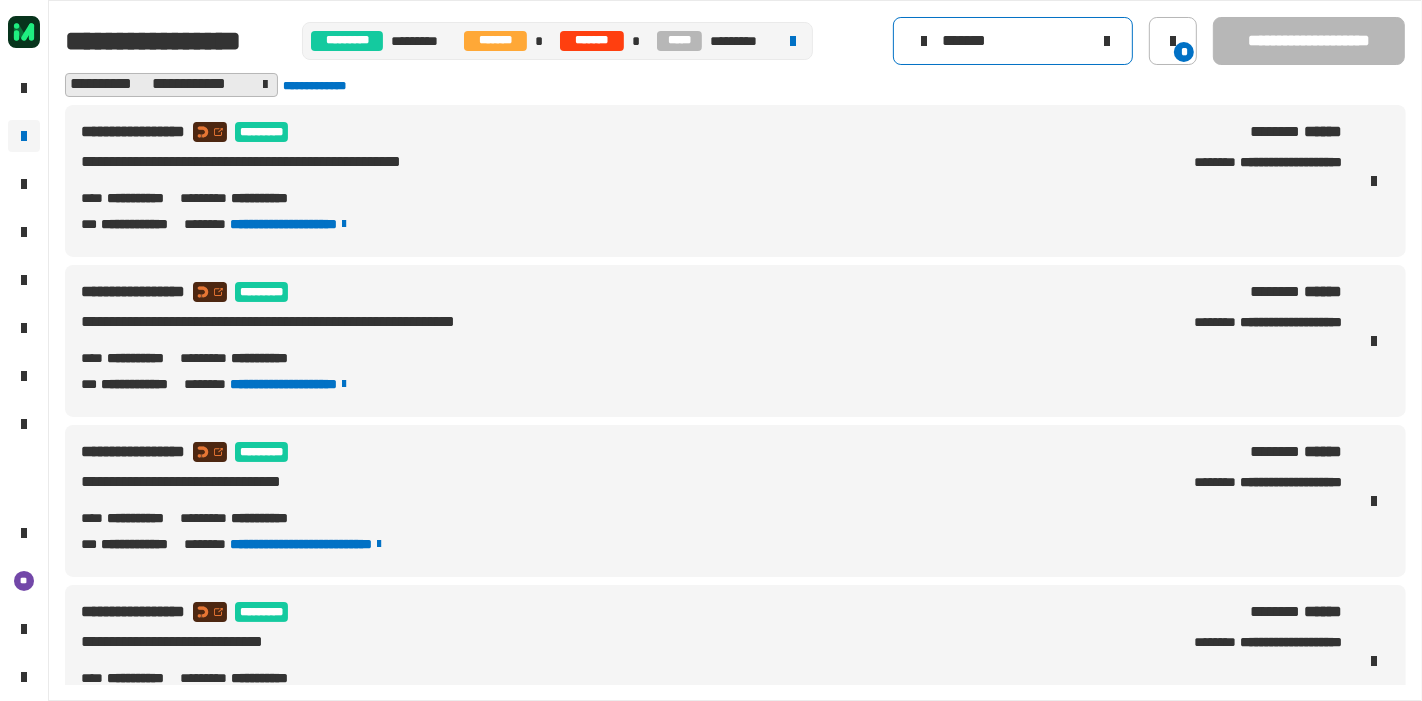 type on "********" 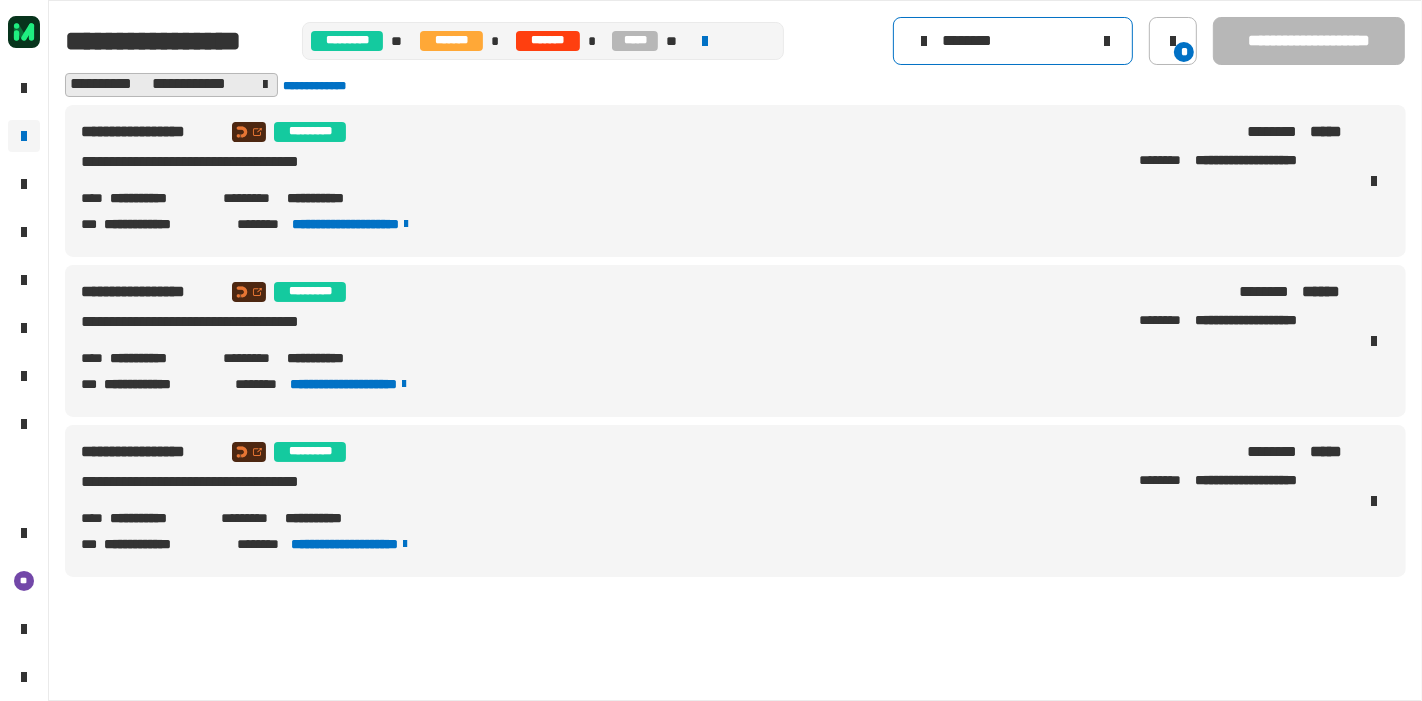 click on "********" 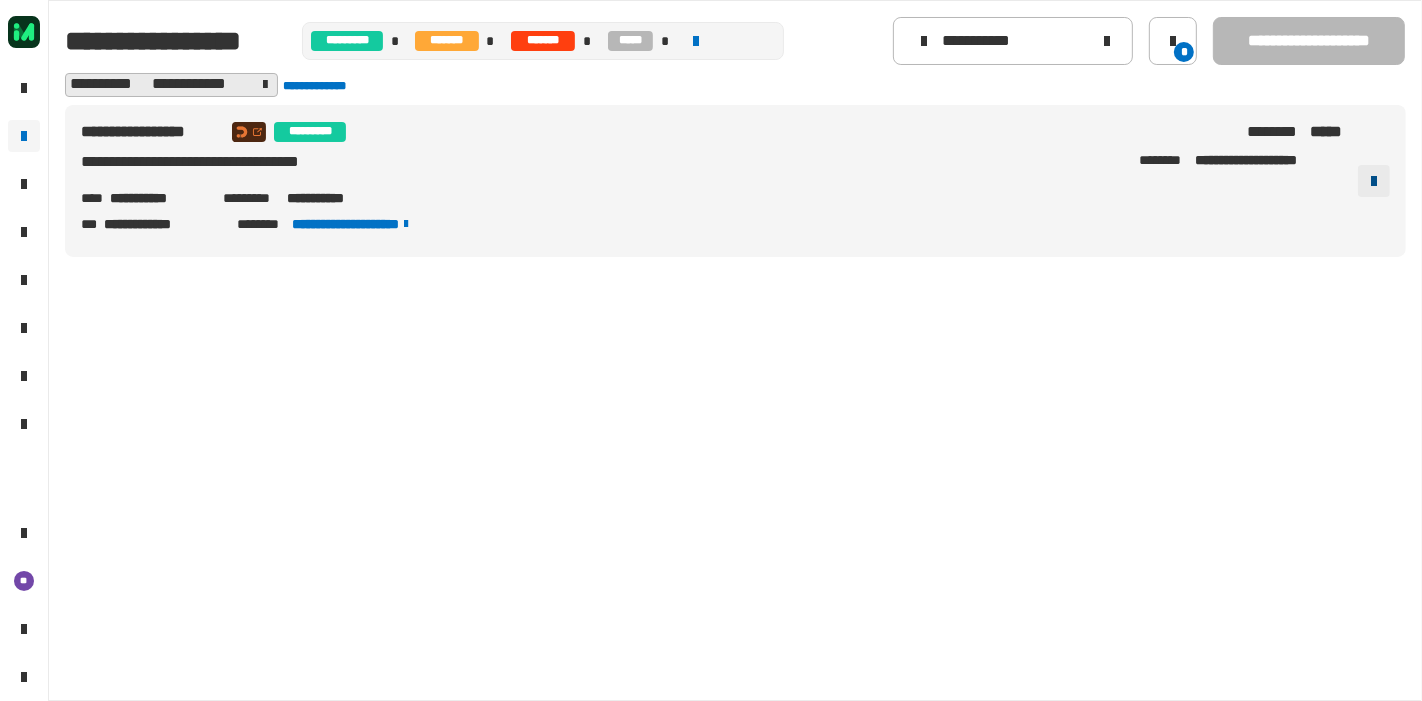 click at bounding box center (1374, 181) 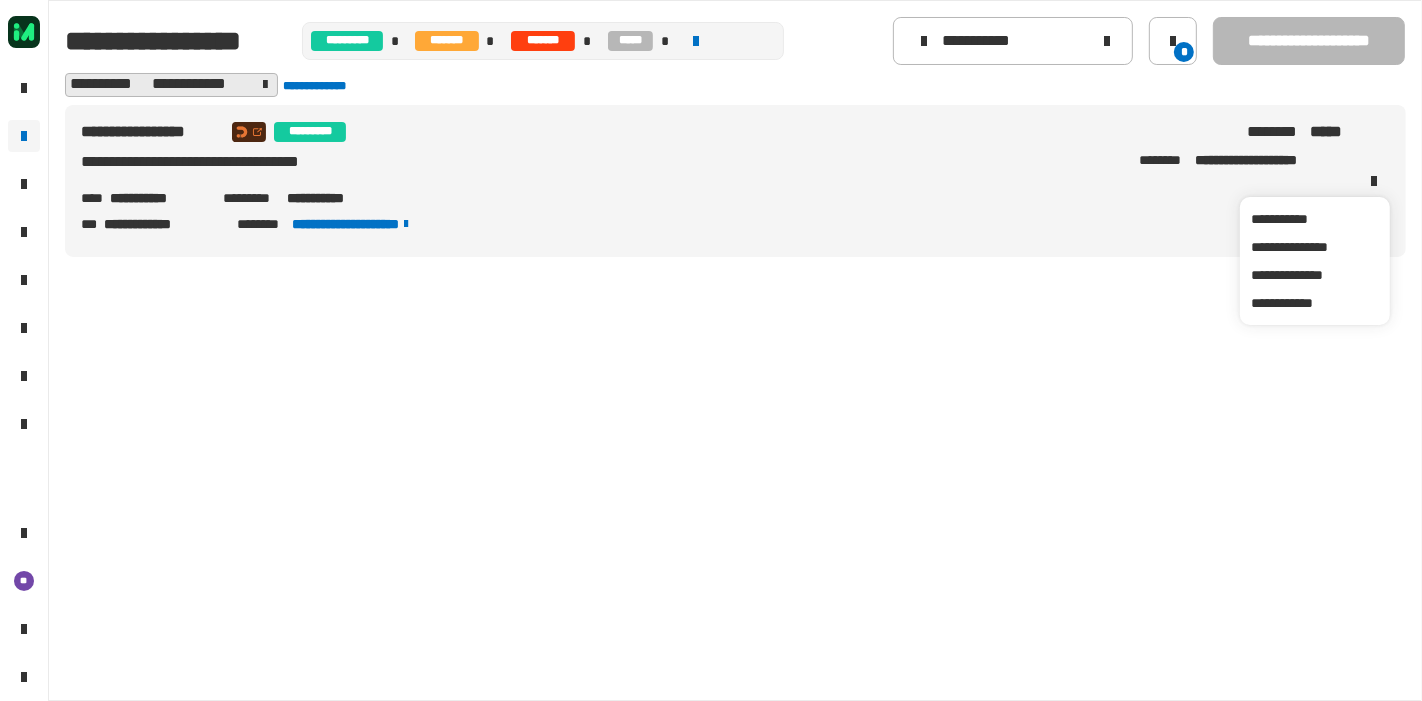 click on "**********" at bounding box center [335, 198] 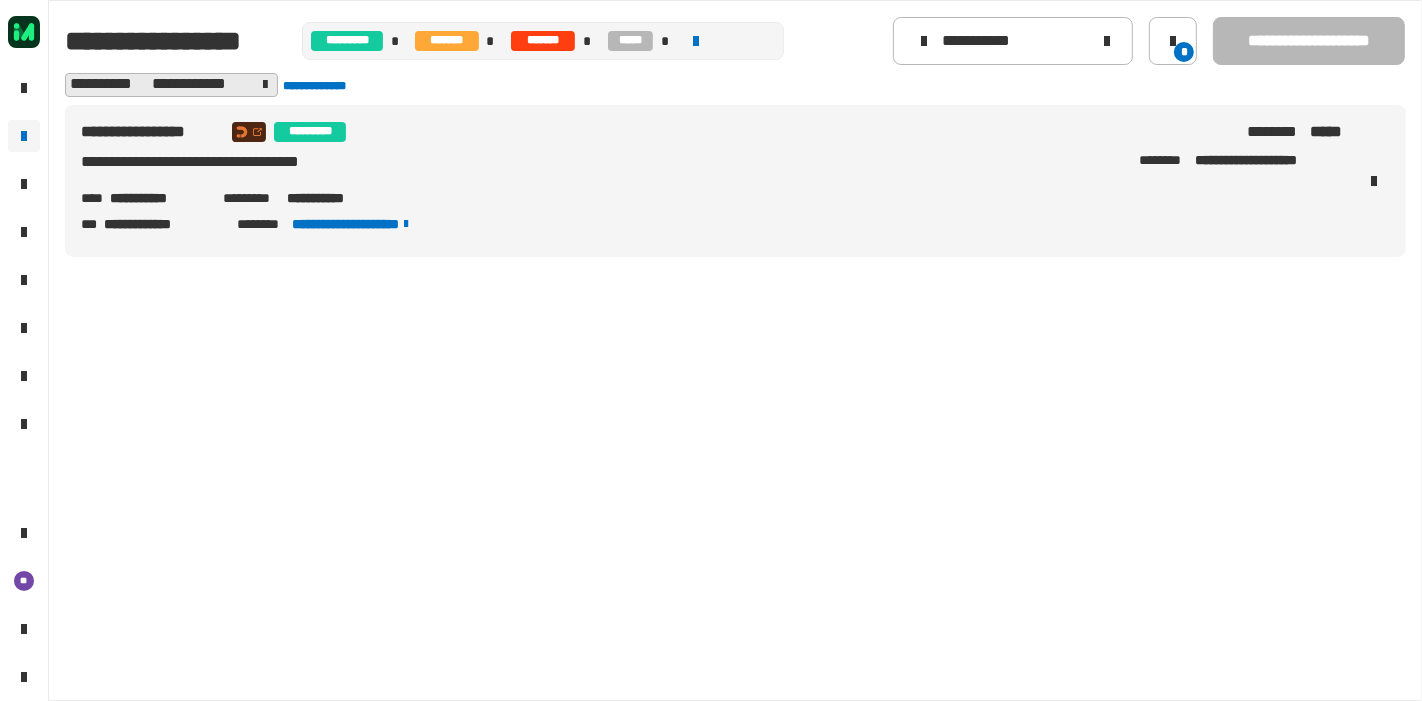 click on "**********" at bounding box center (335, 198) 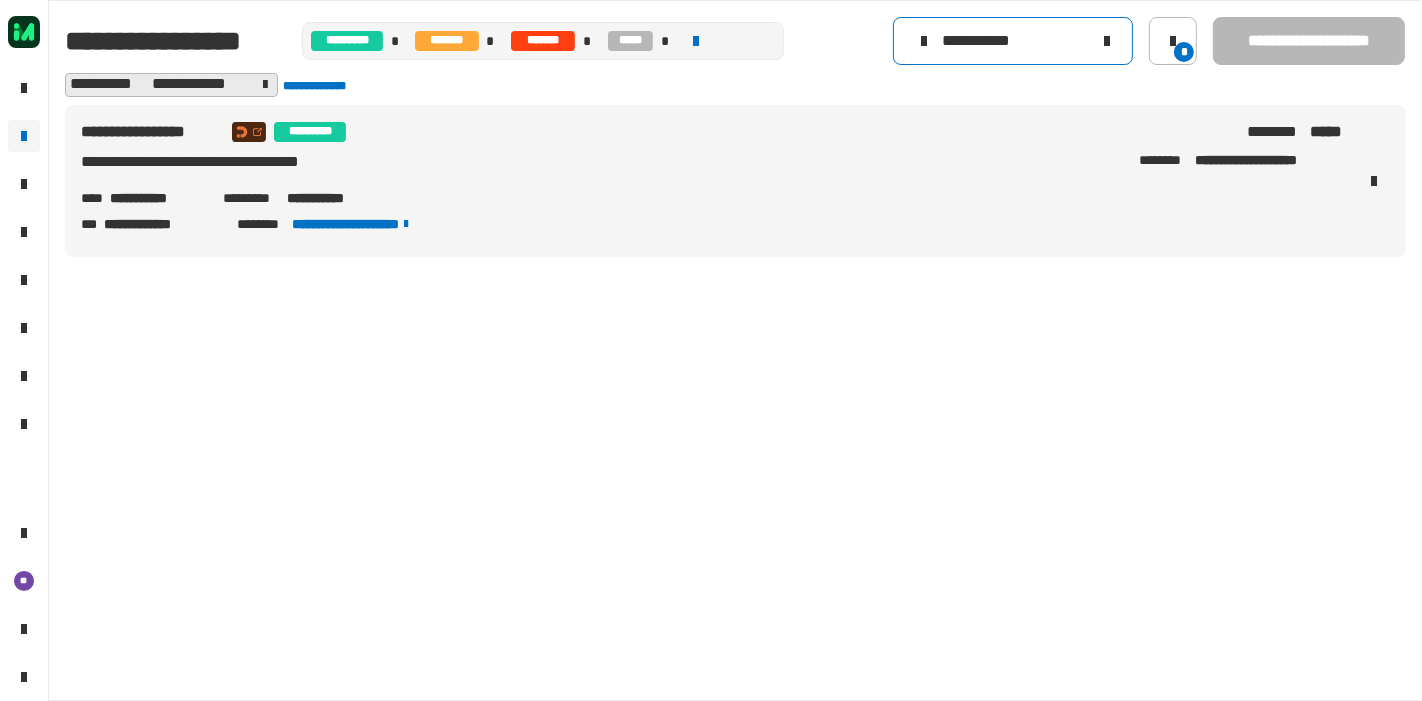 click on "**********" 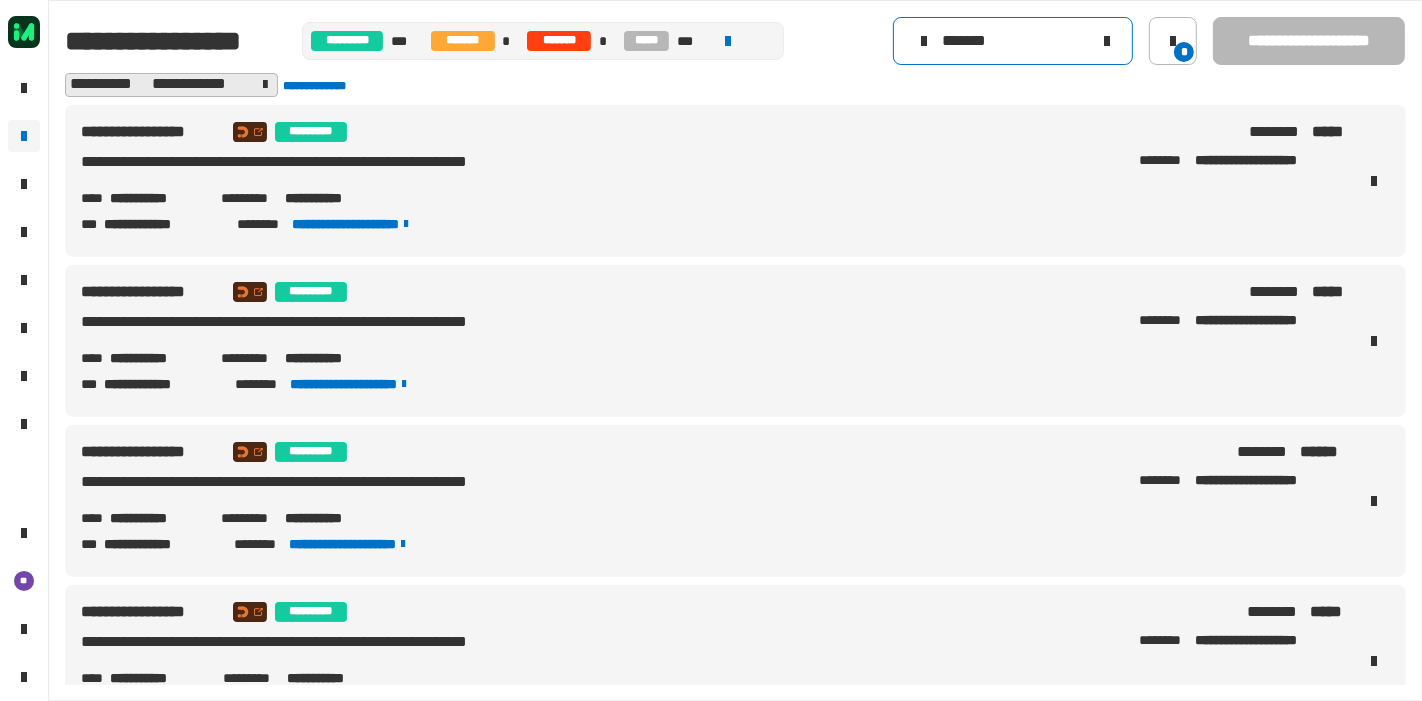 type on "********" 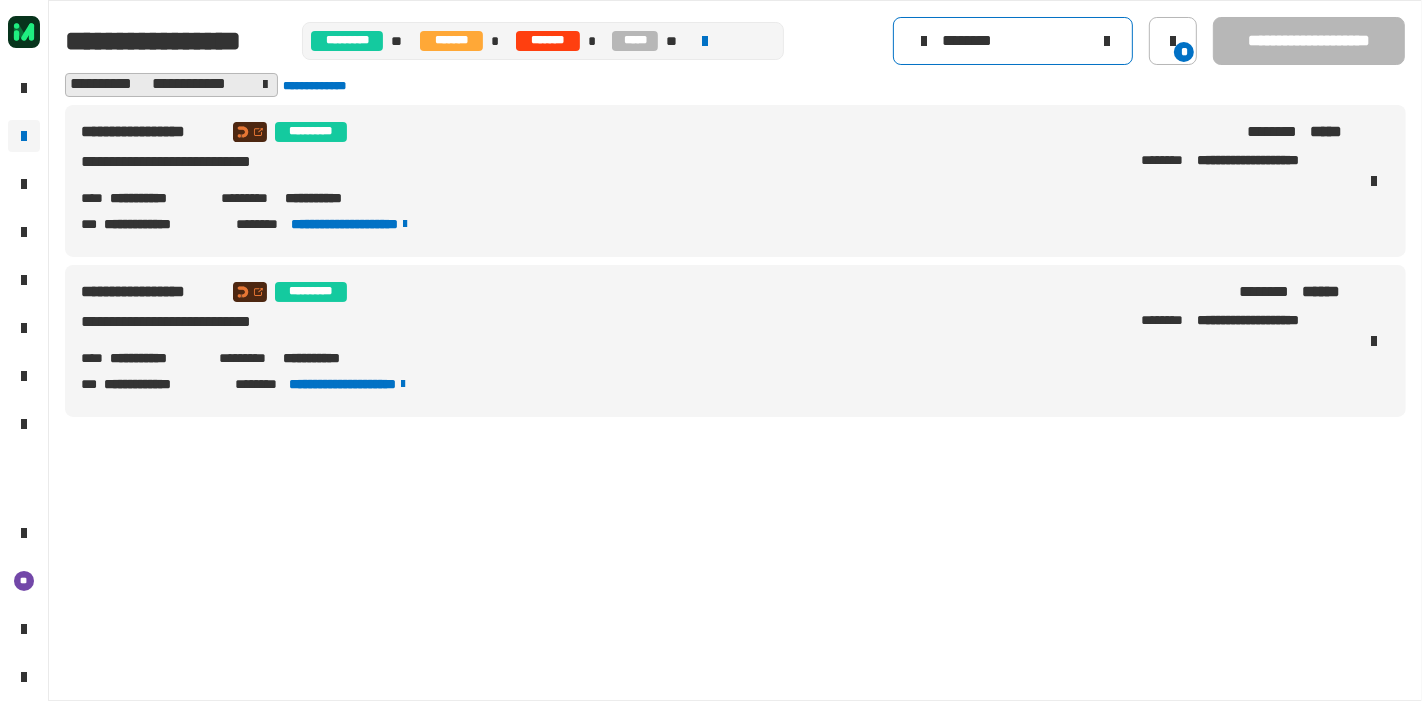 click on "********" 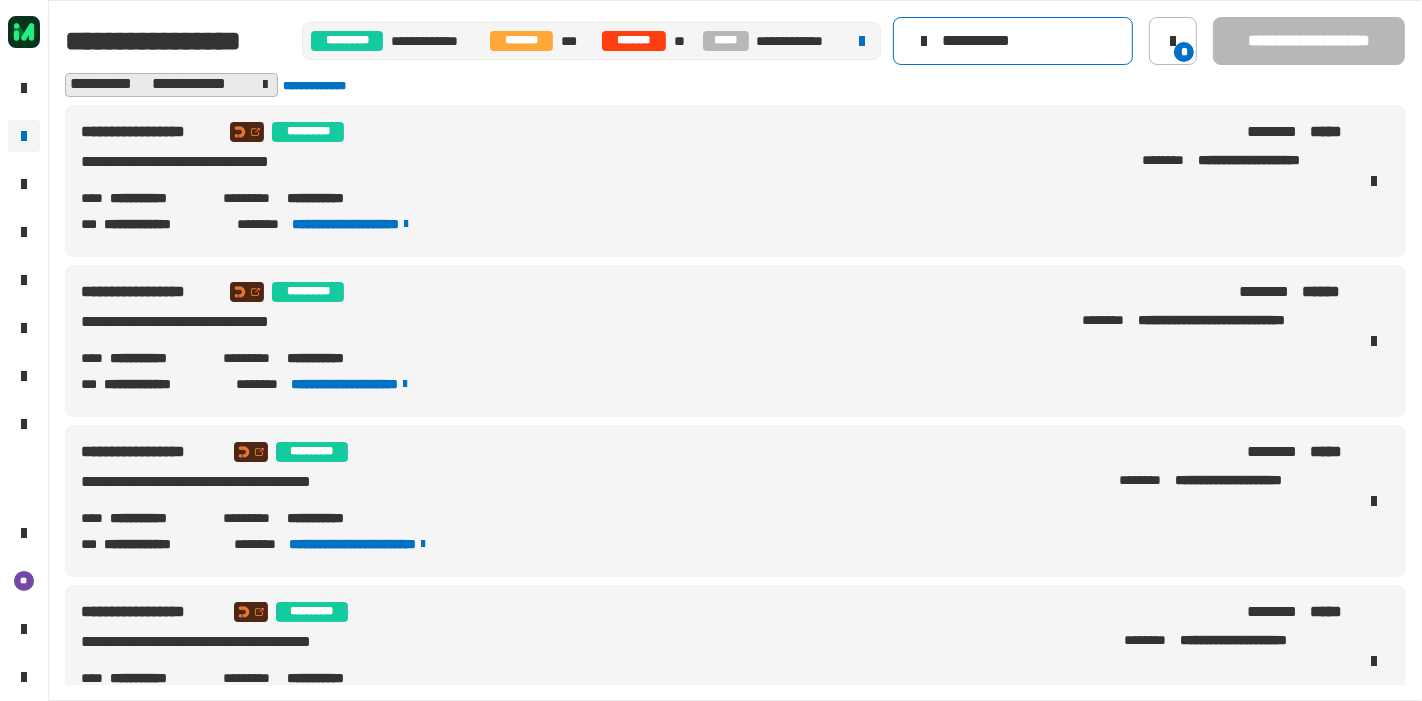 type on "**********" 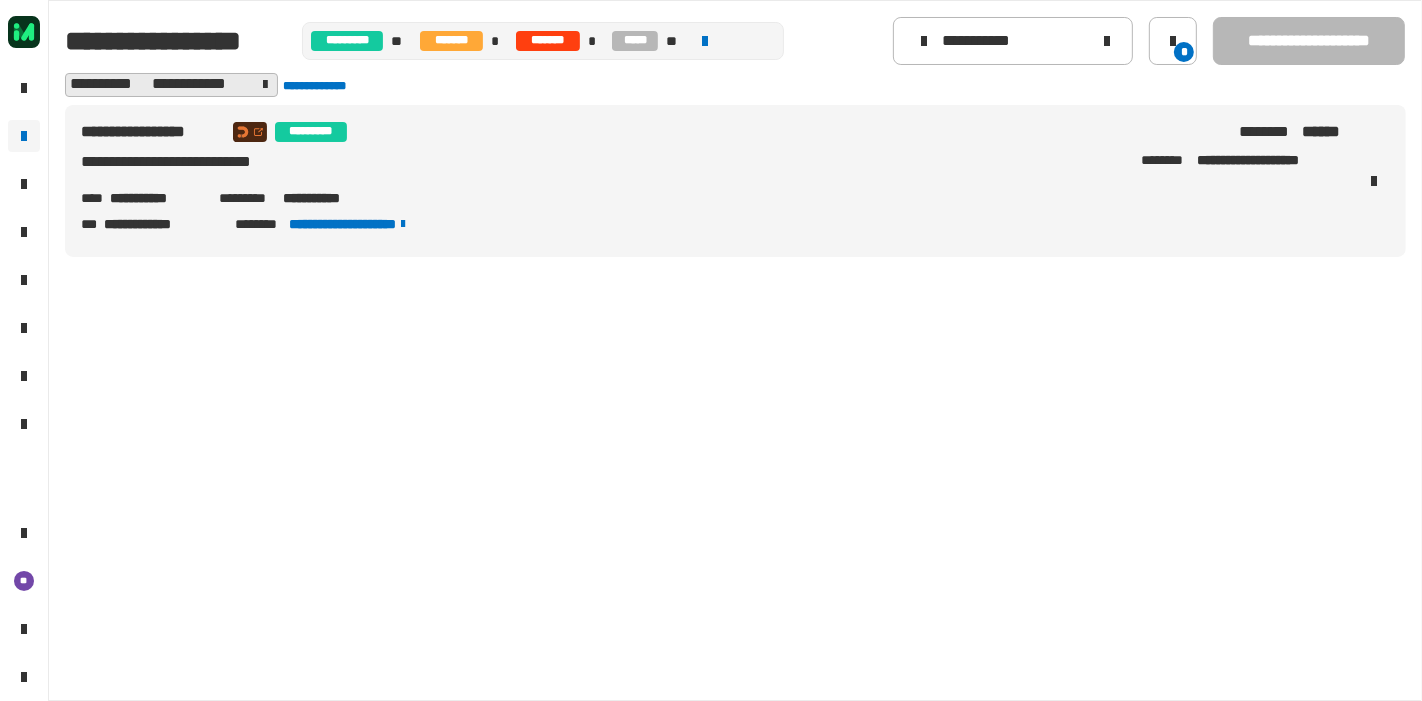 click on "**********" at bounding box center [329, 198] 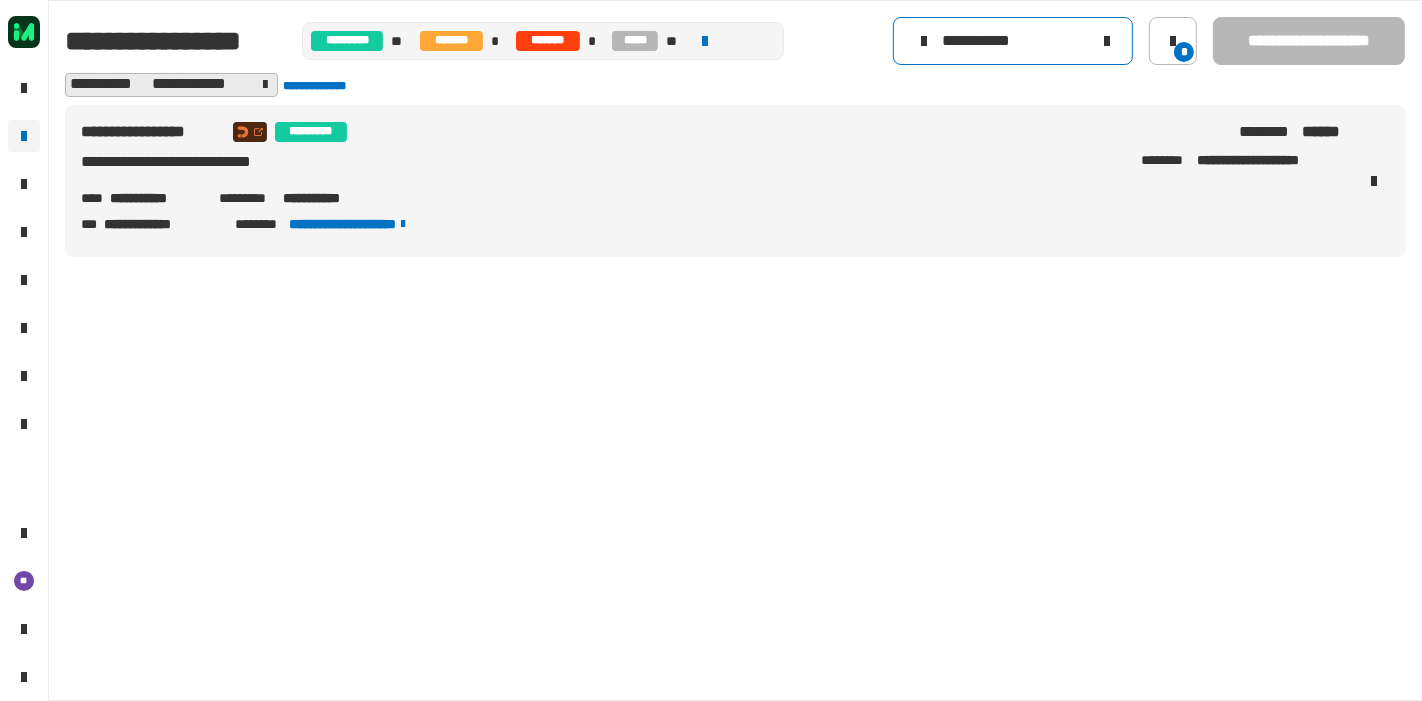 click on "**********" 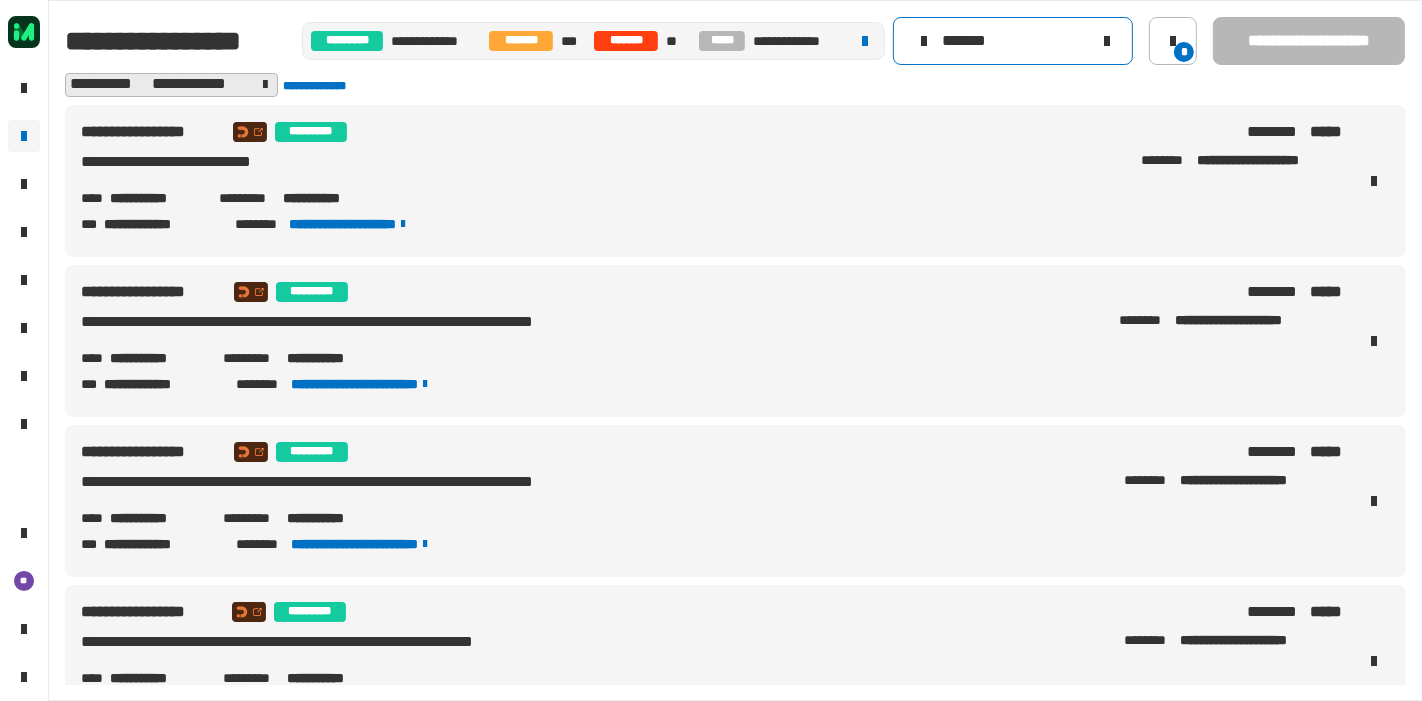 type on "********" 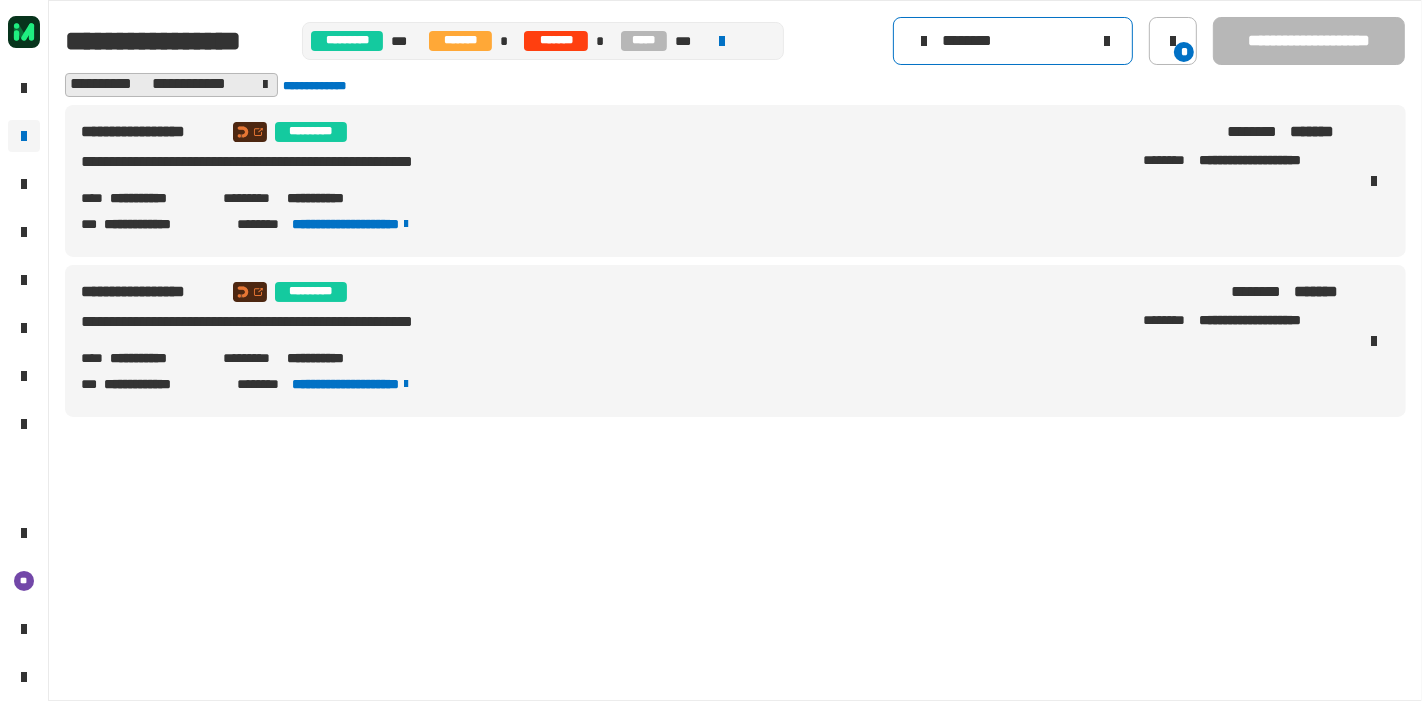 click on "********" 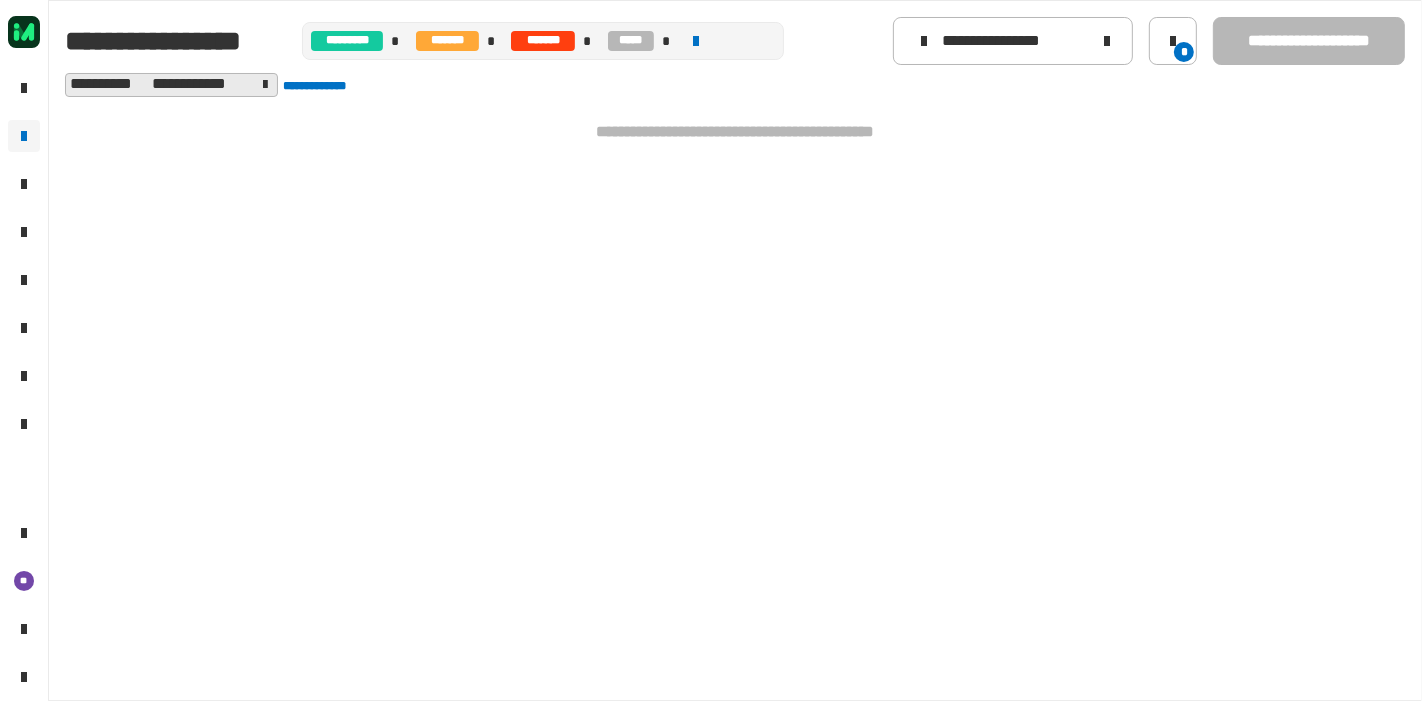 click on "**********" at bounding box center (735, 395) 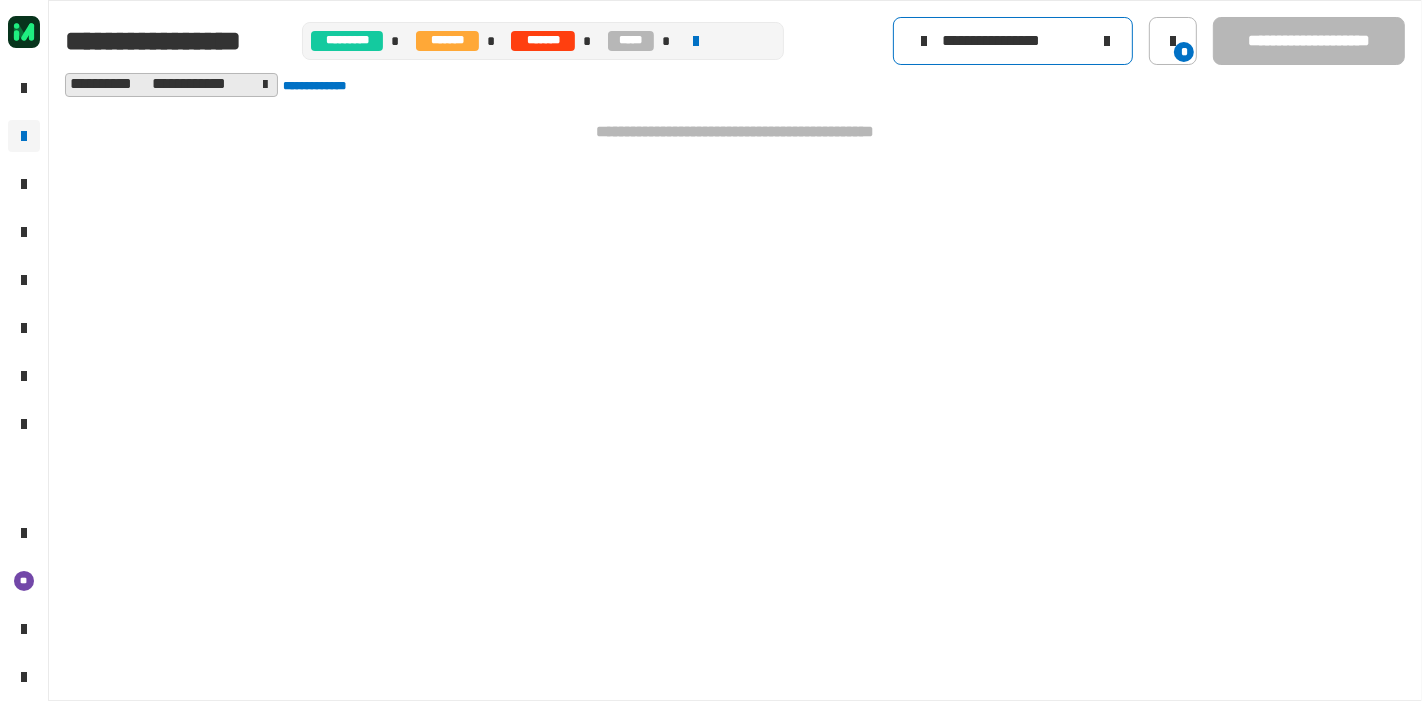 click on "**********" 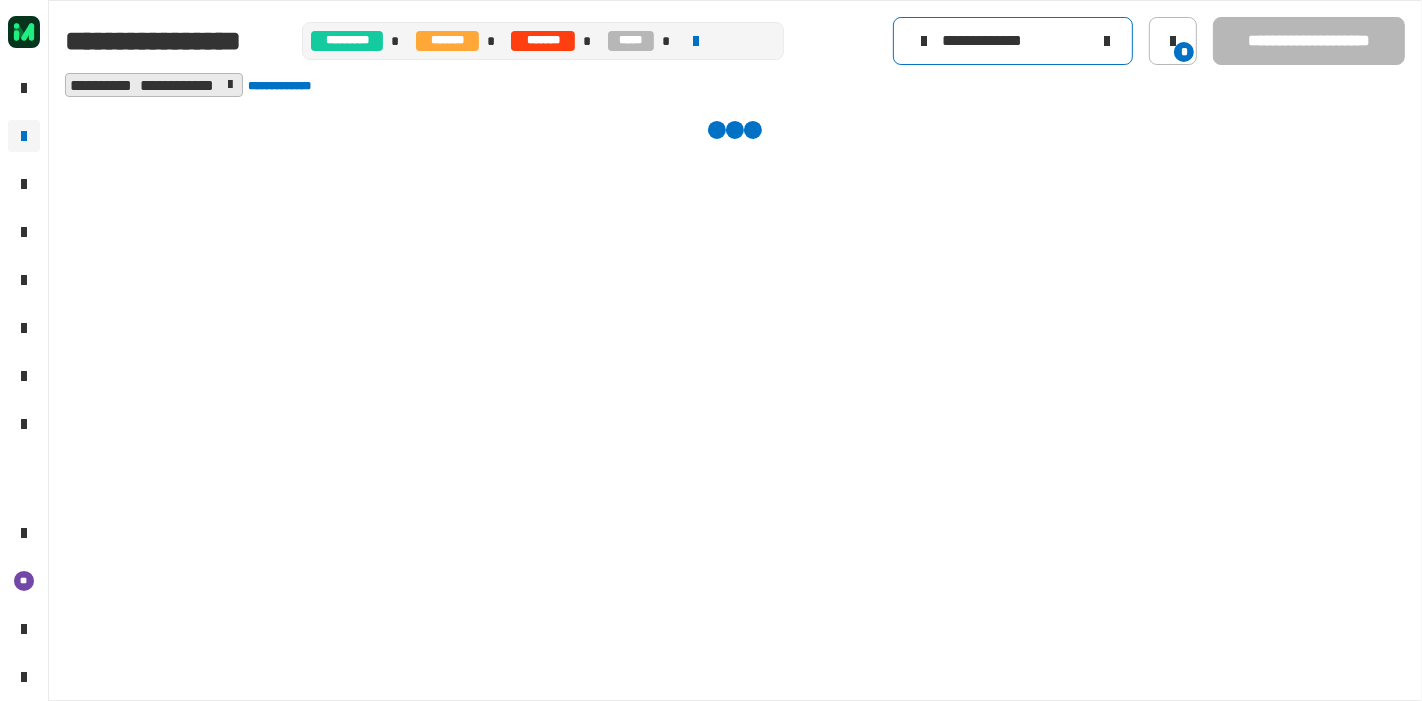 type on "**********" 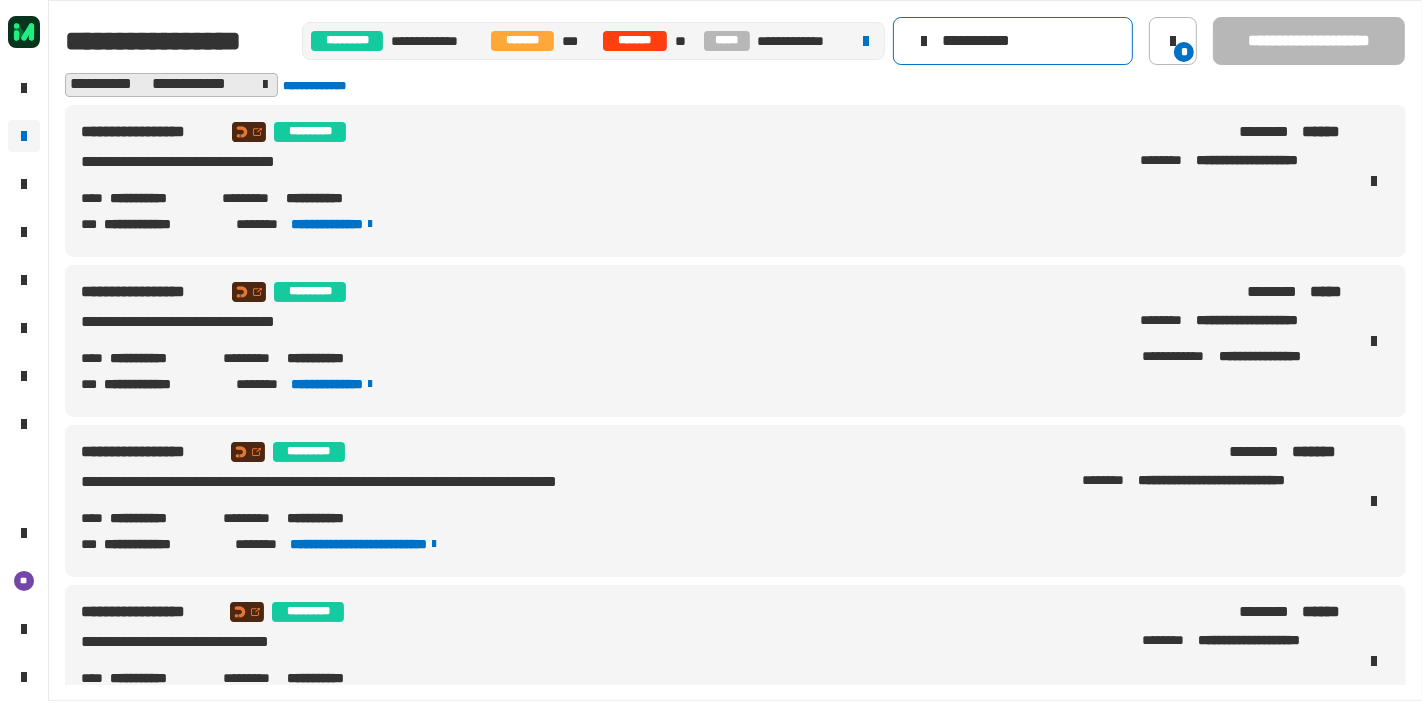 type on "**********" 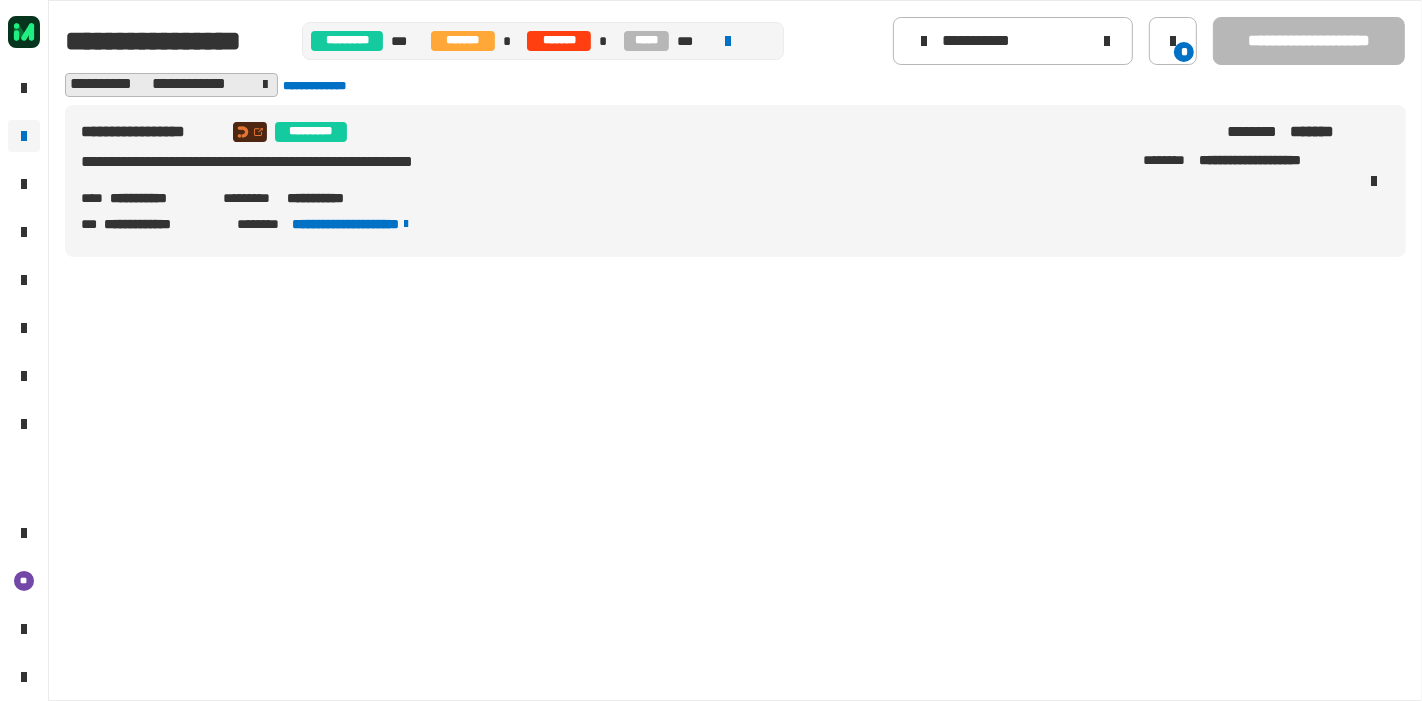 click on "**********" at bounding box center [334, 198] 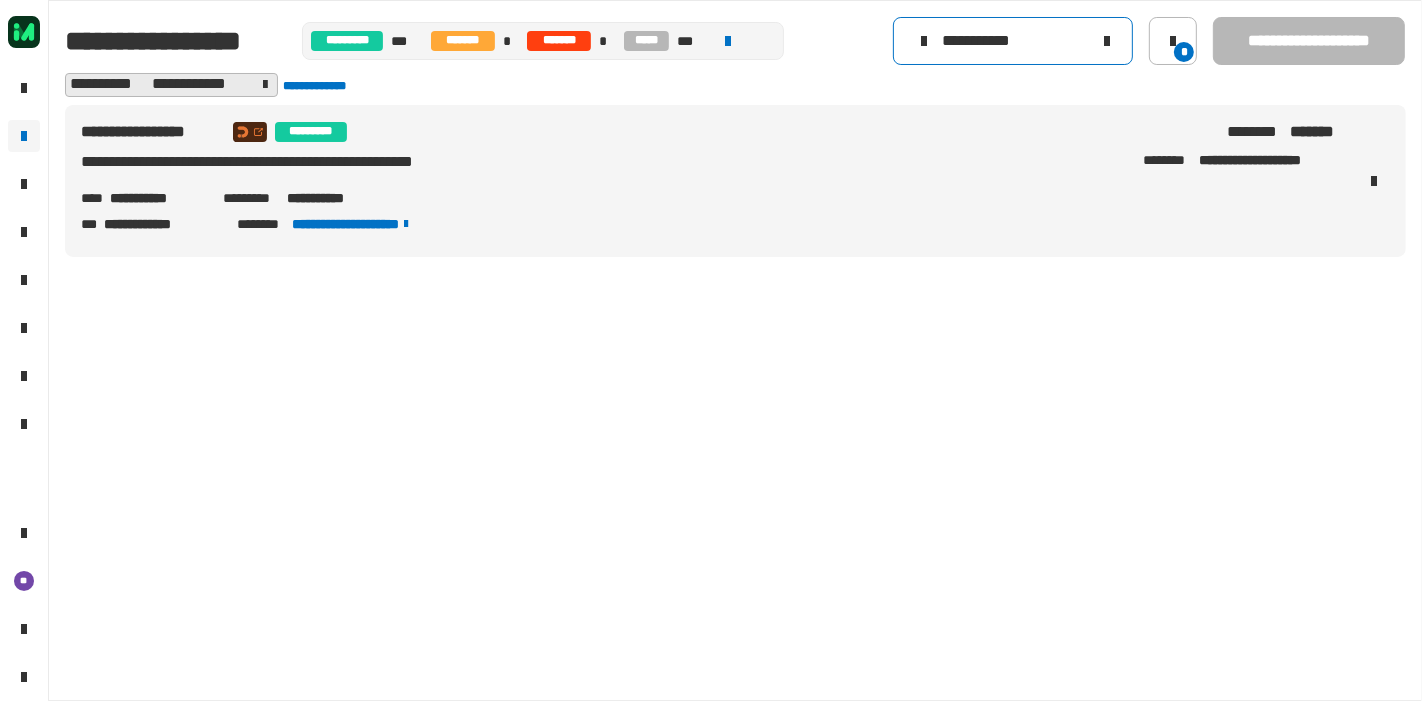 click on "**********" 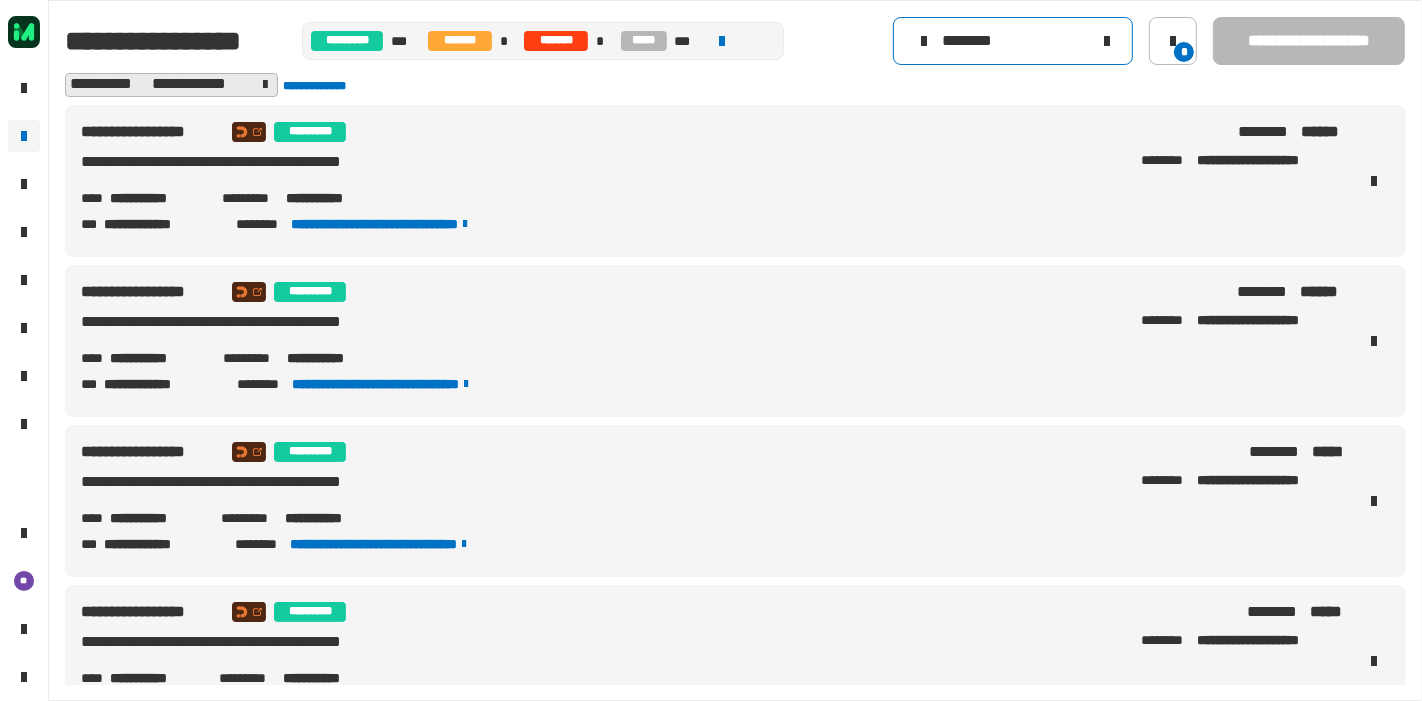 scroll, scrollTop: 380, scrollLeft: 0, axis: vertical 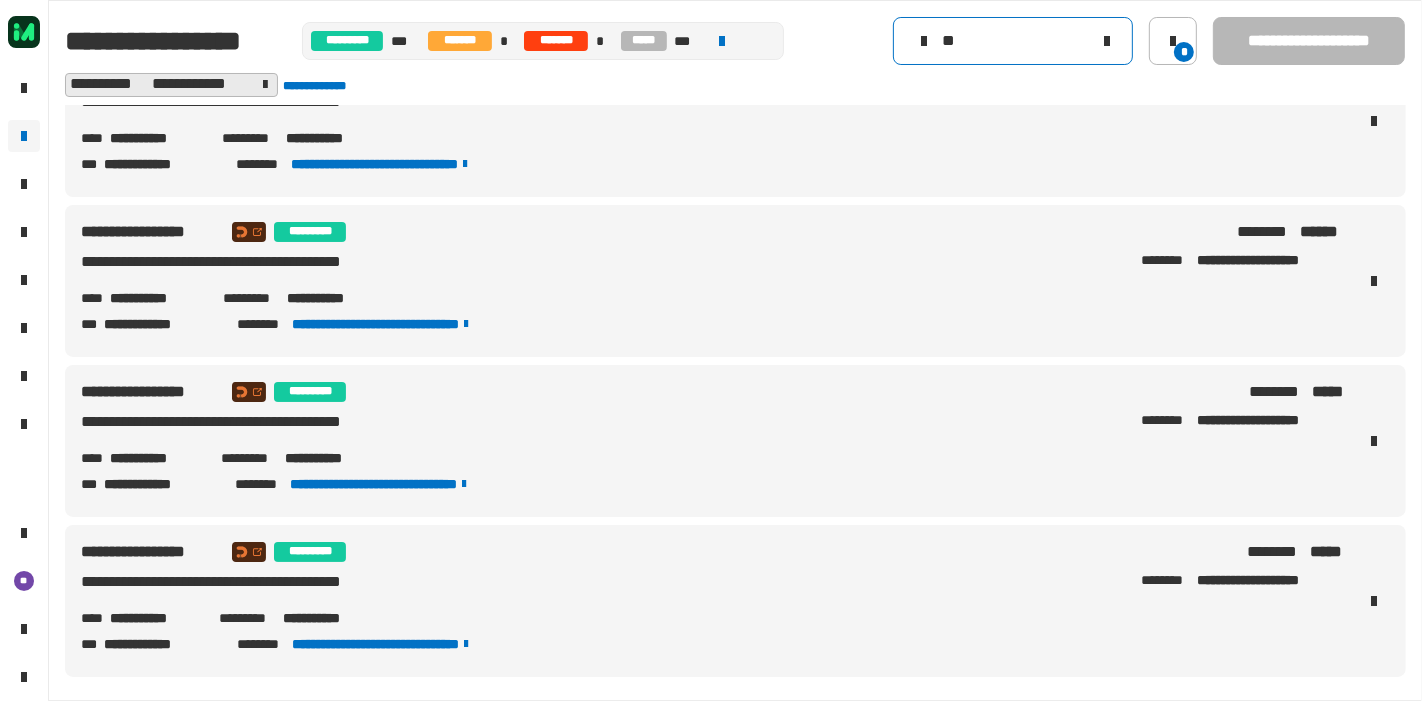 type on "*" 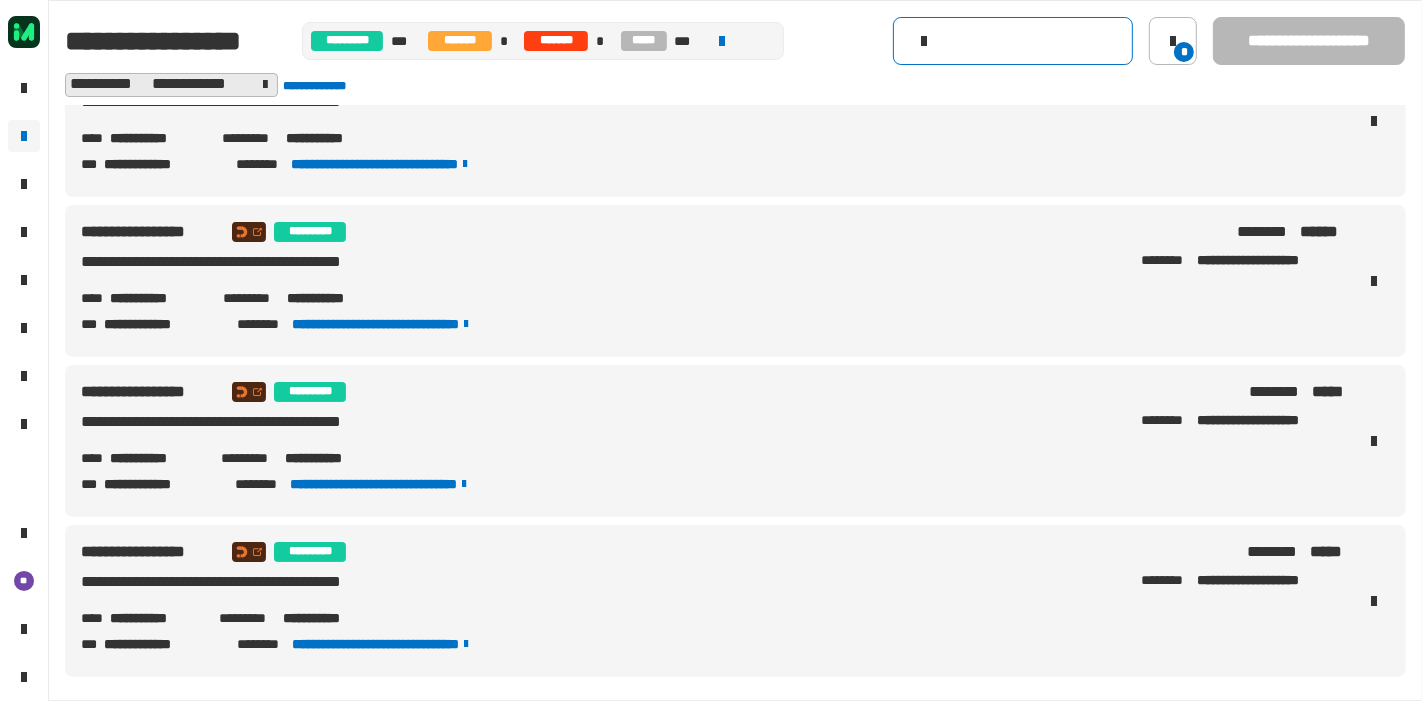 scroll, scrollTop: 0, scrollLeft: 0, axis: both 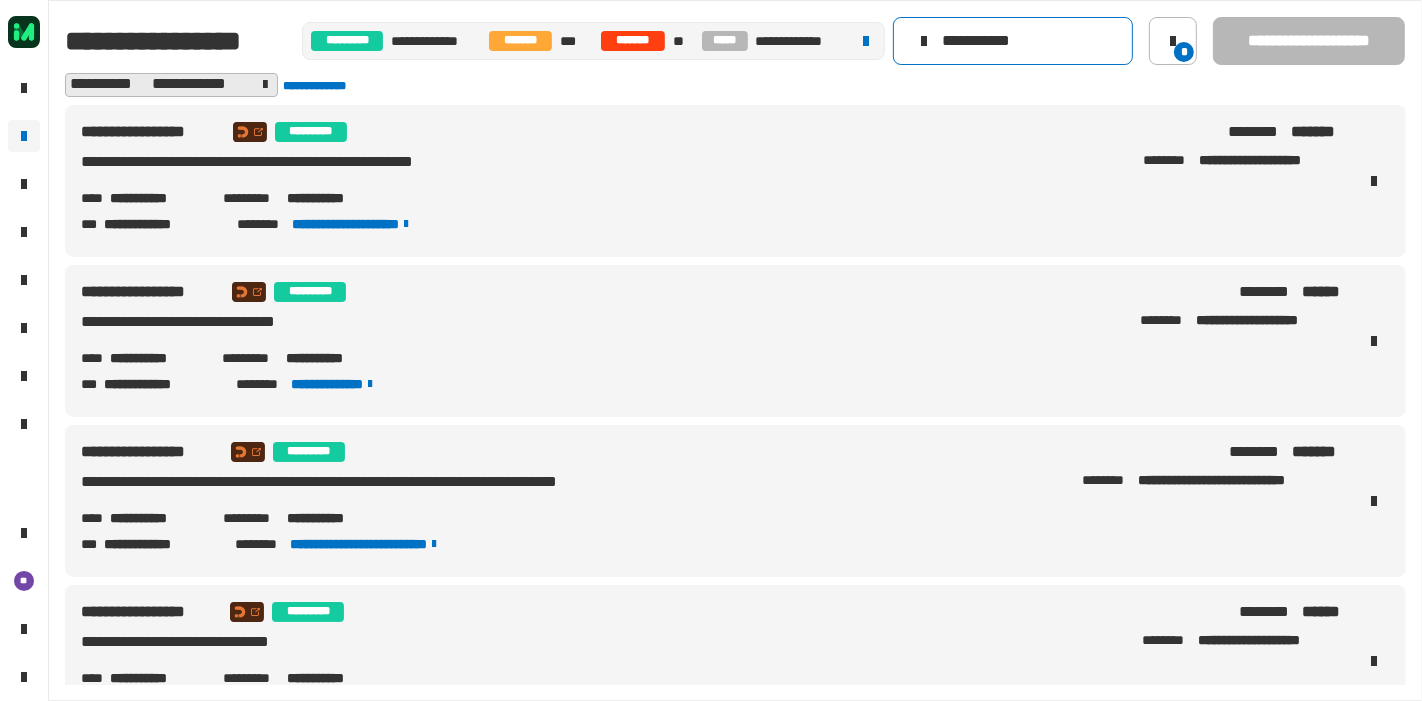 type on "**********" 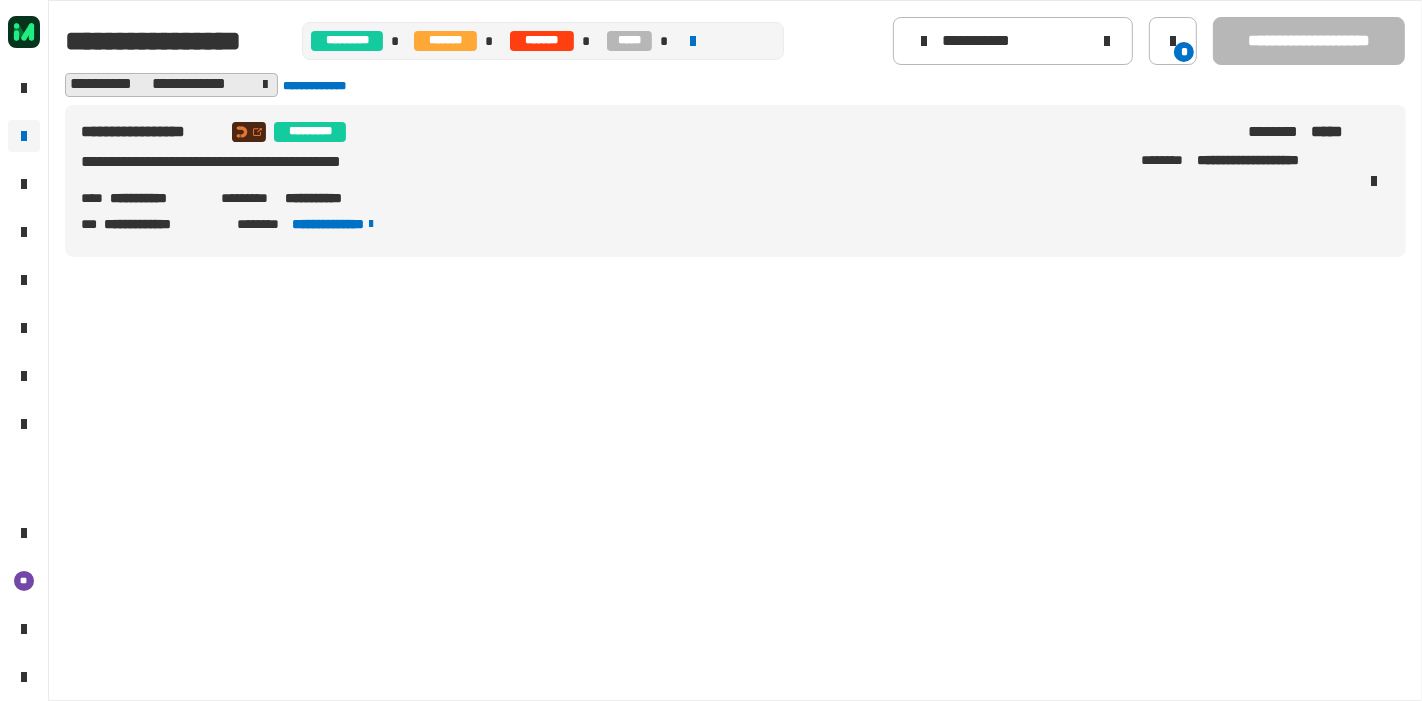 click on "**********" at bounding box center (735, 395) 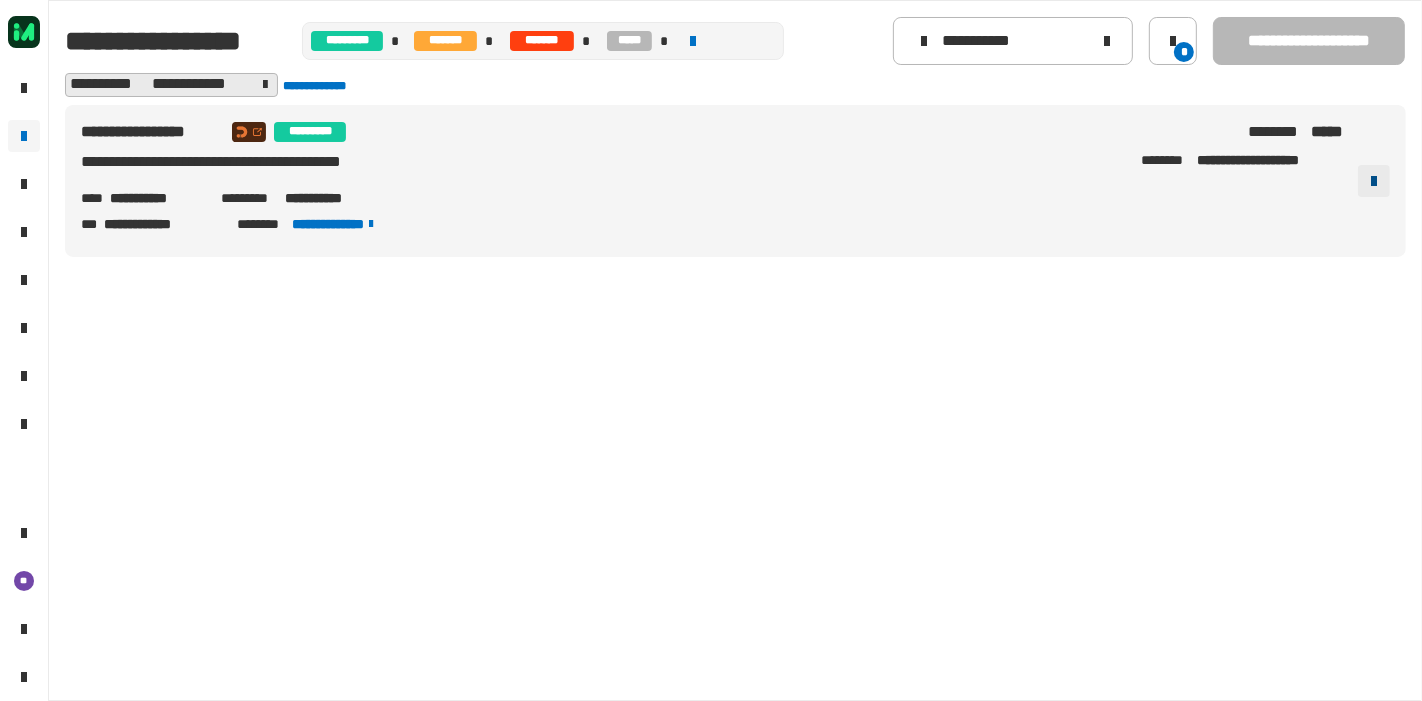click at bounding box center (1374, 181) 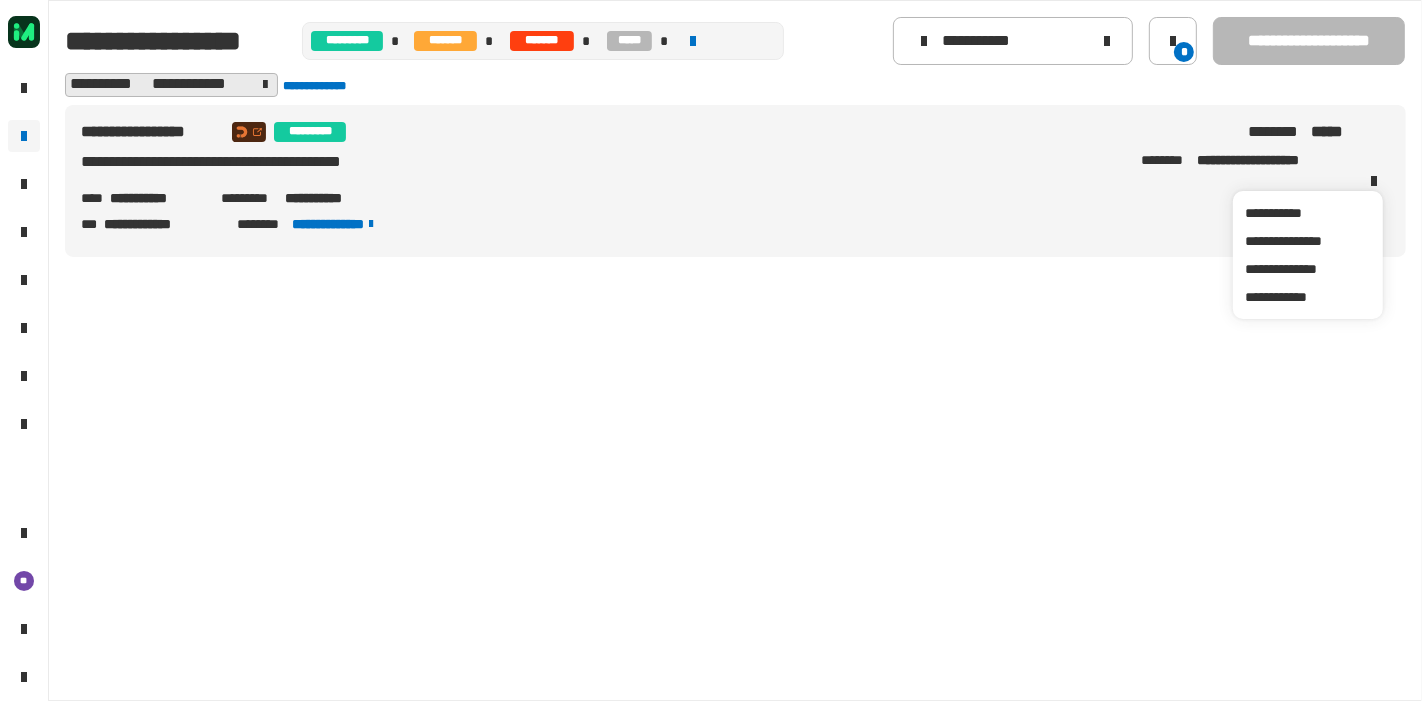 click on "**********" at bounding box center (711, 198) 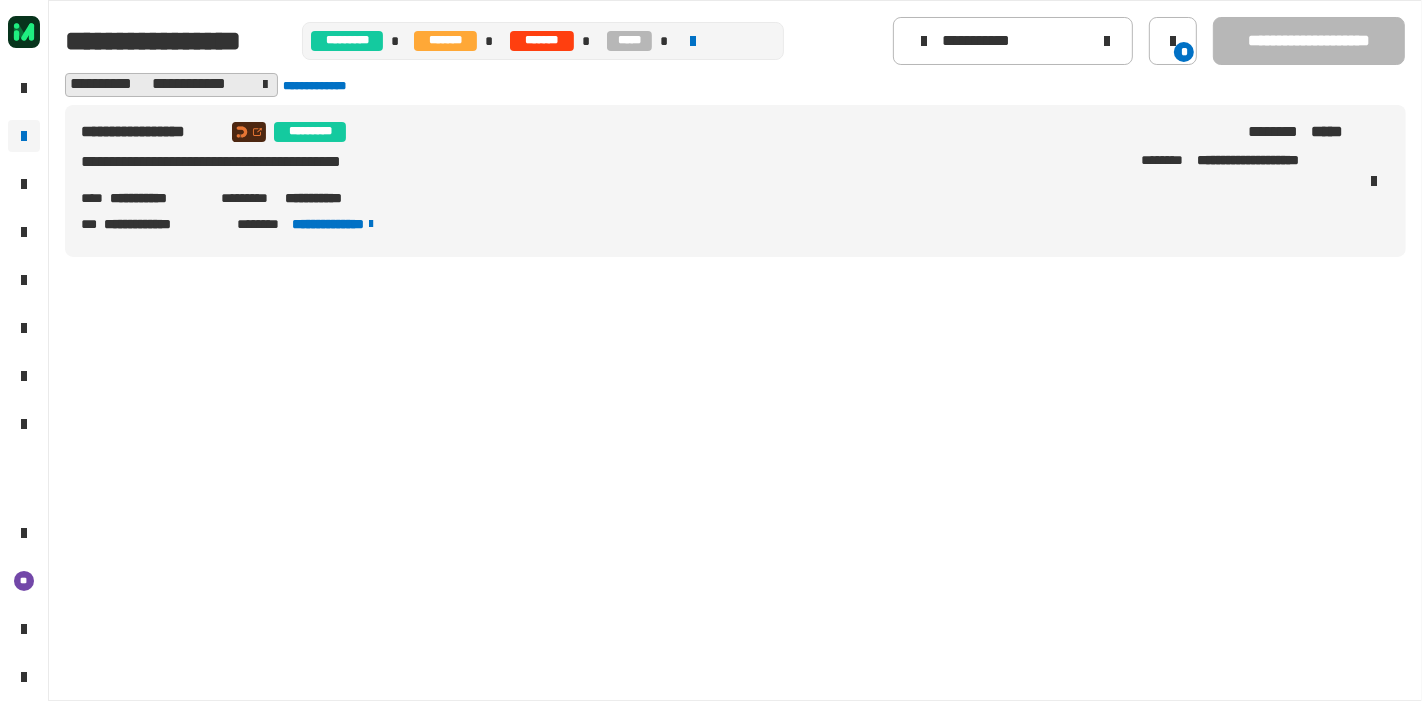 click on "**********" at bounding box center (332, 198) 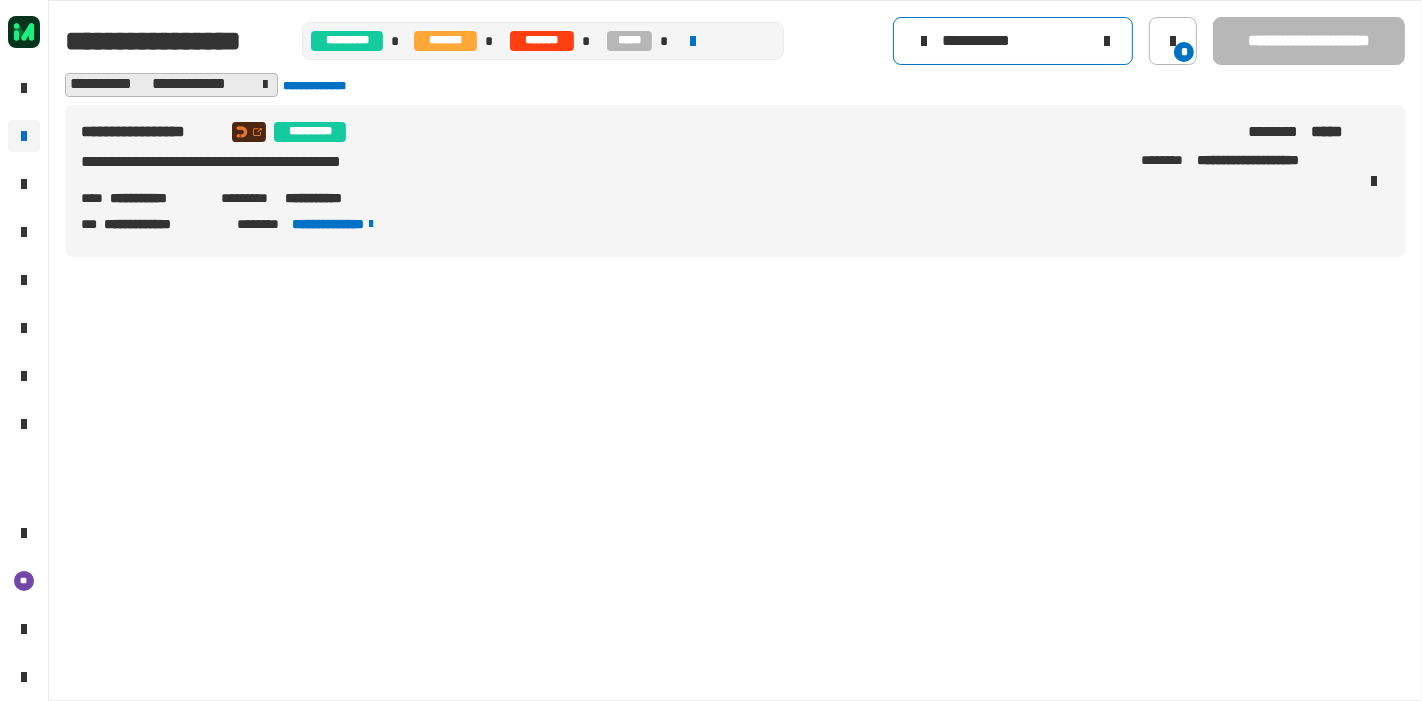 click 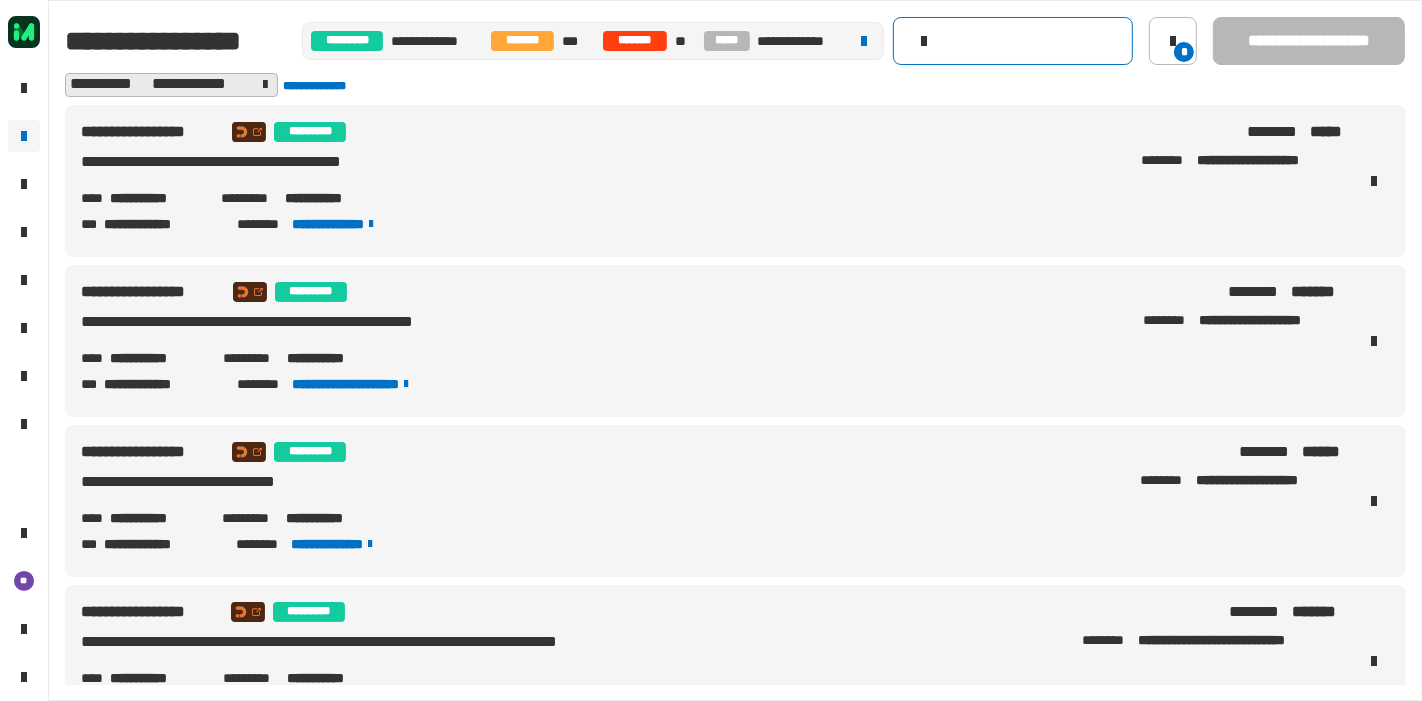 click 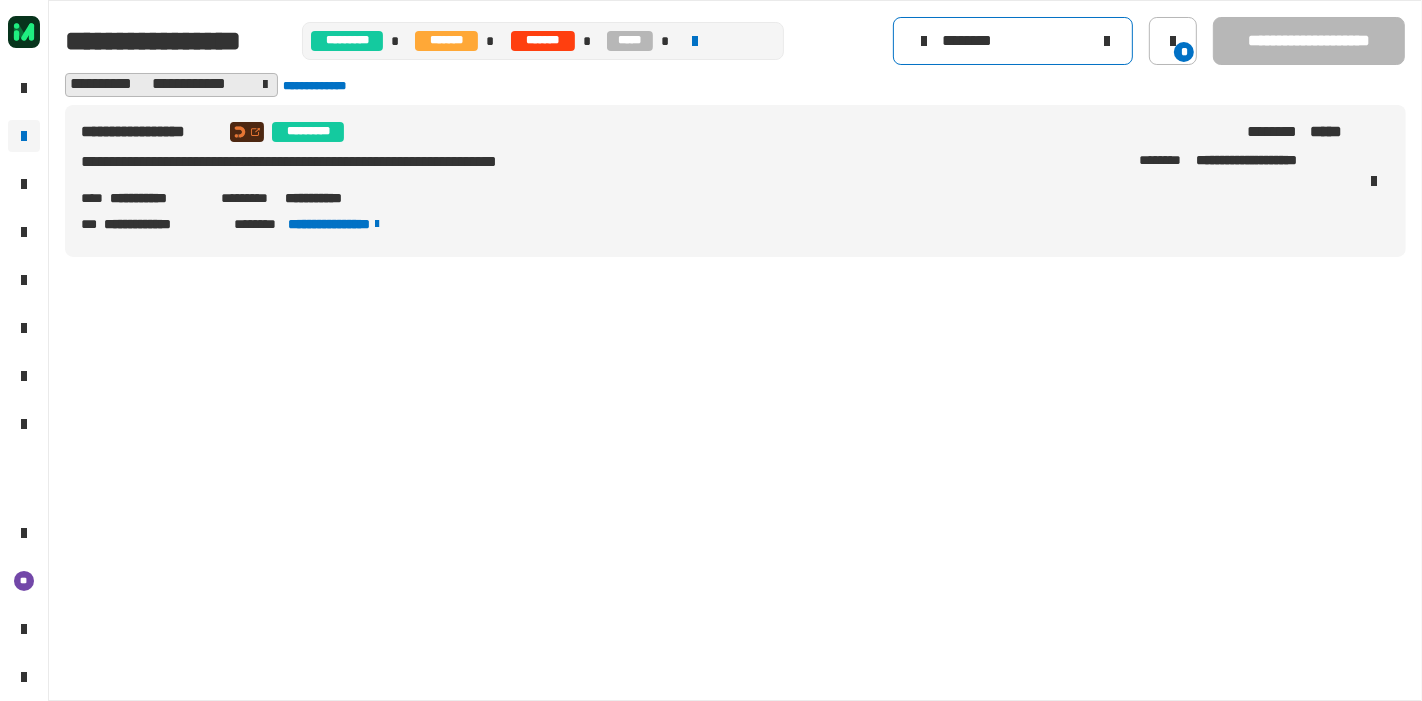 type on "********" 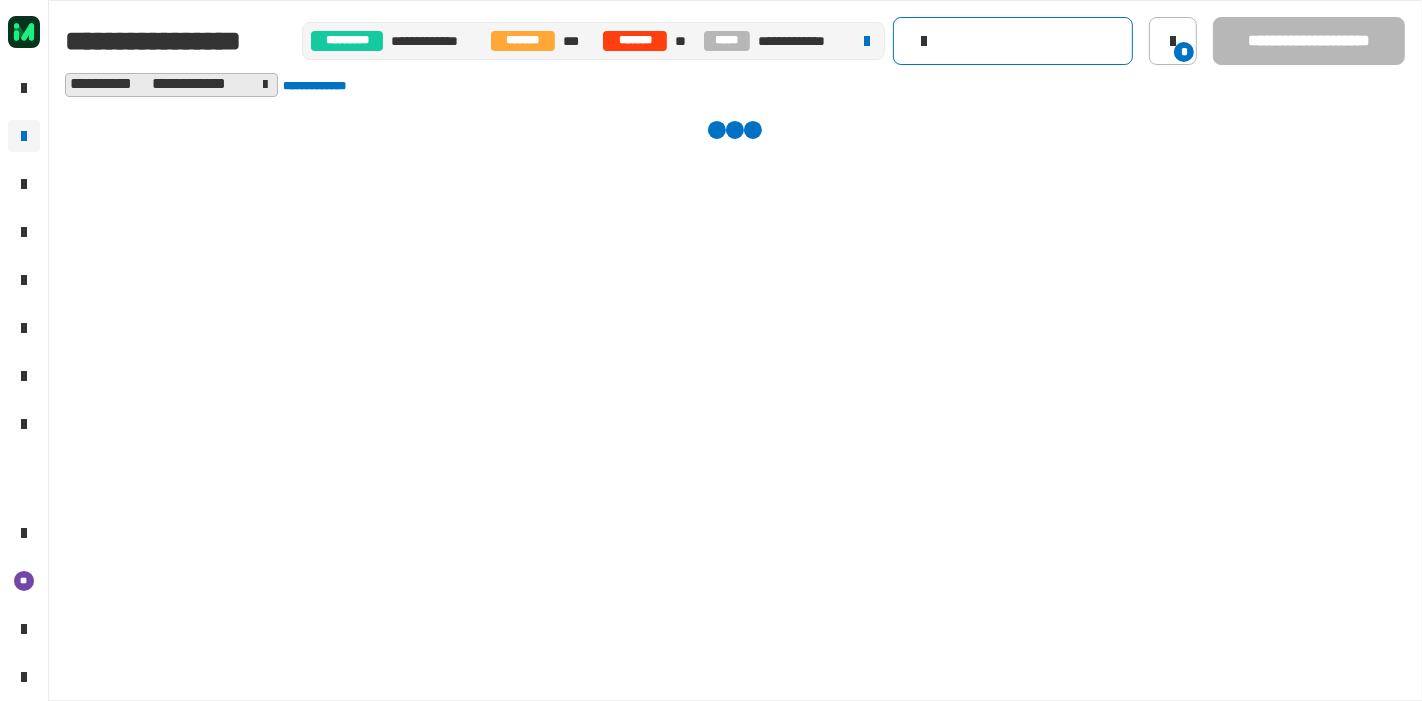 click 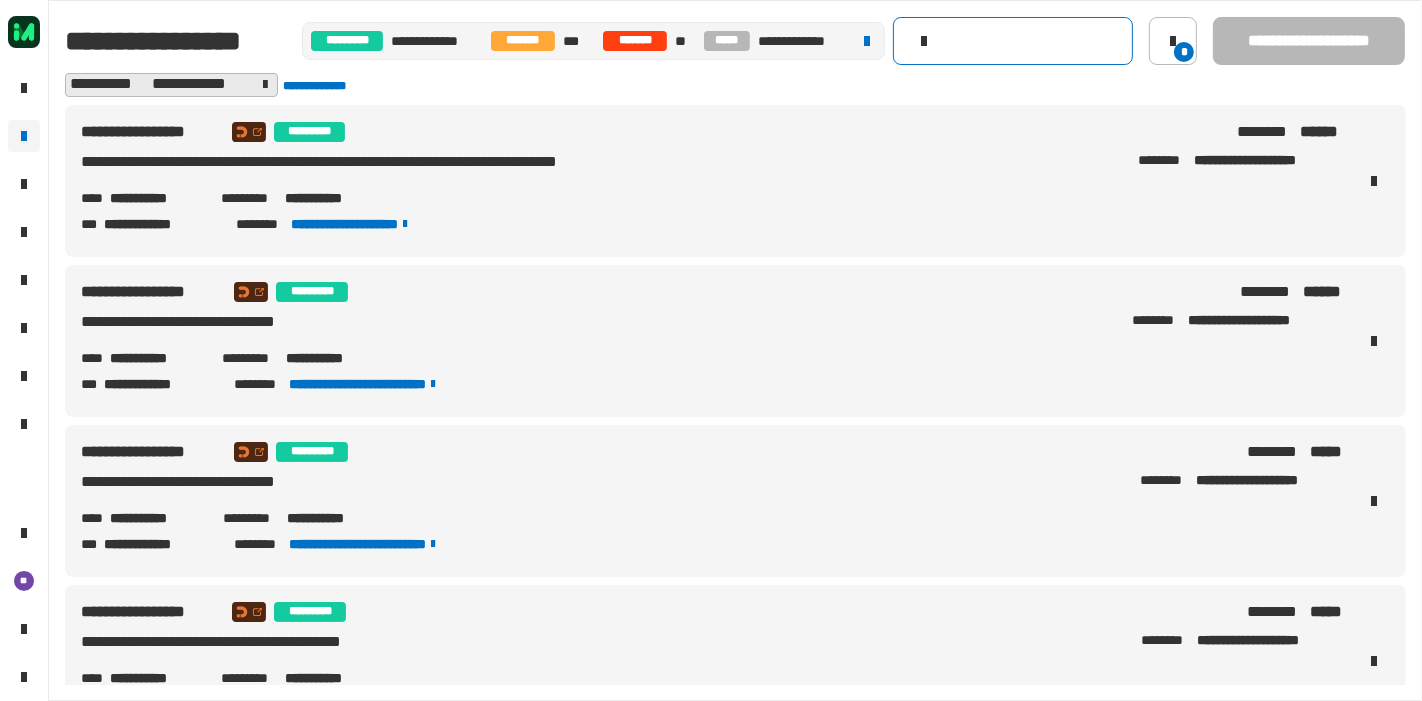 click 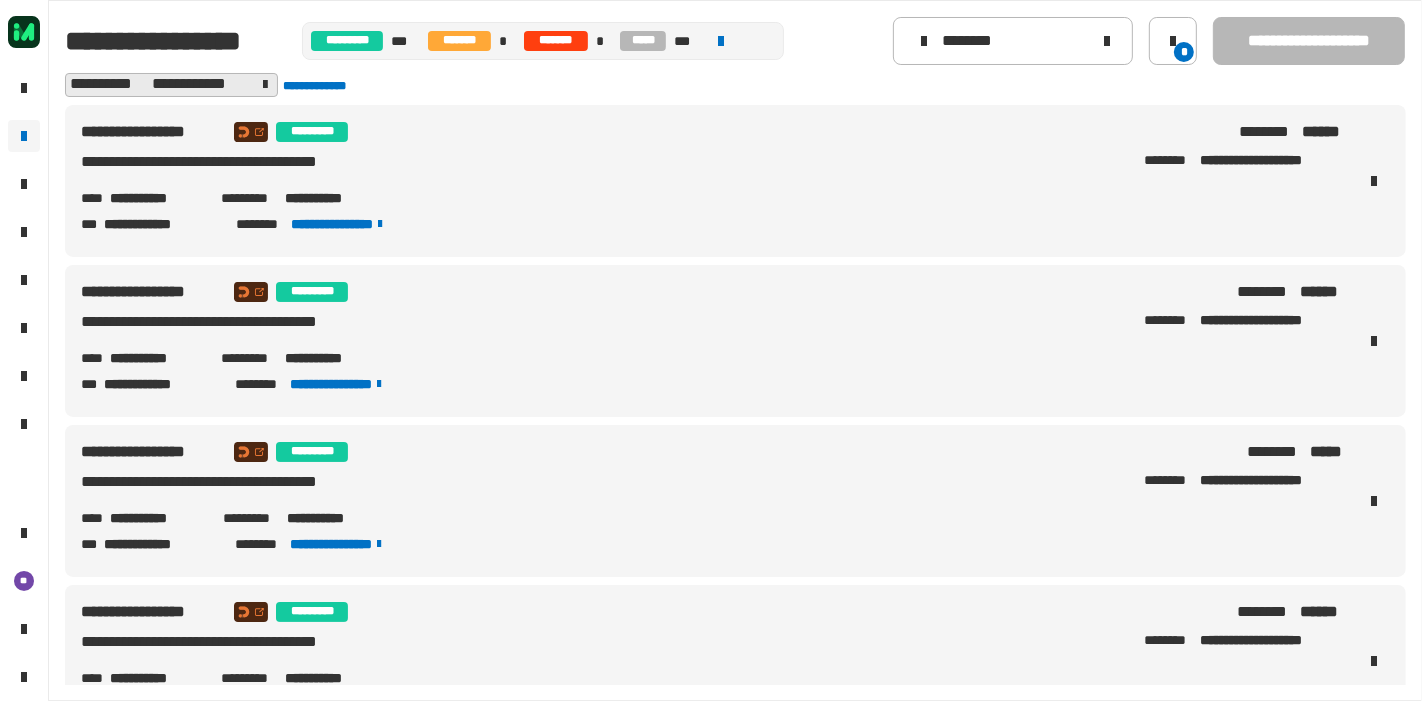 click on "**********" at bounding box center [711, 198] 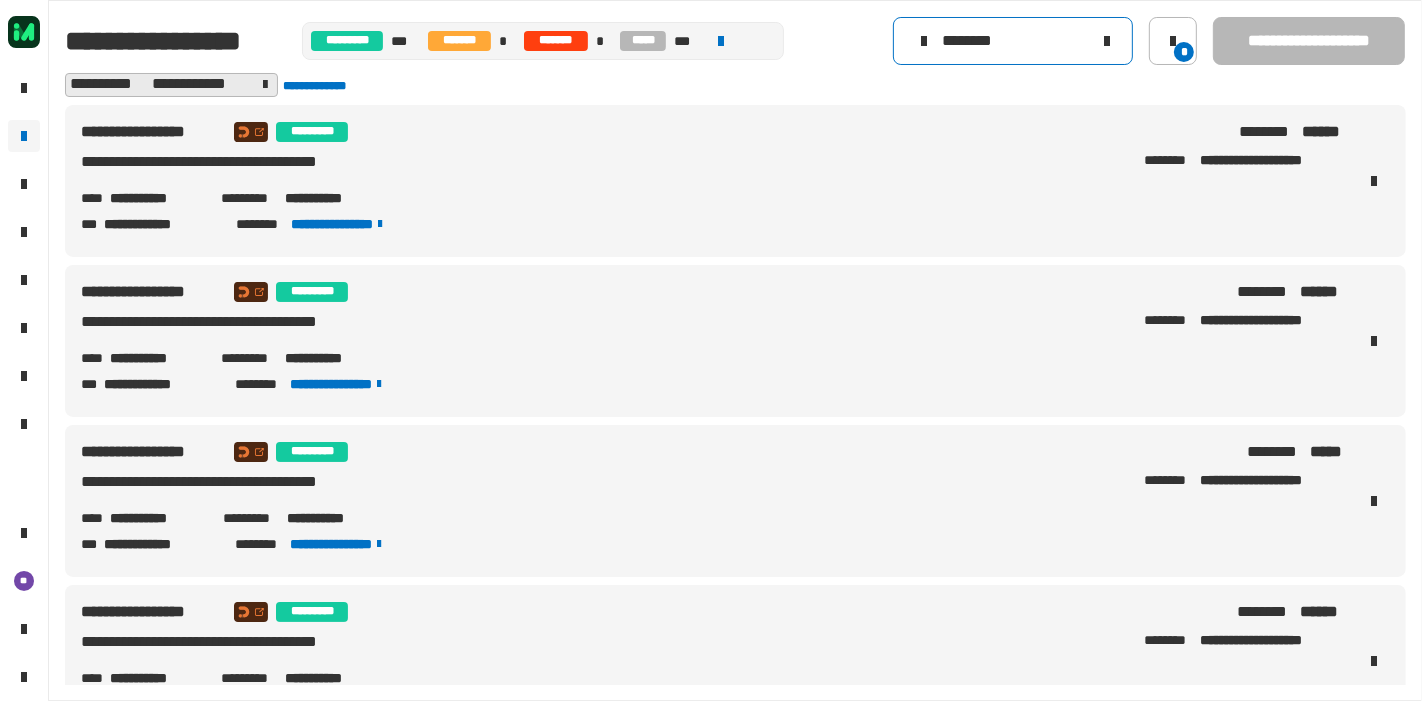 click on "********" 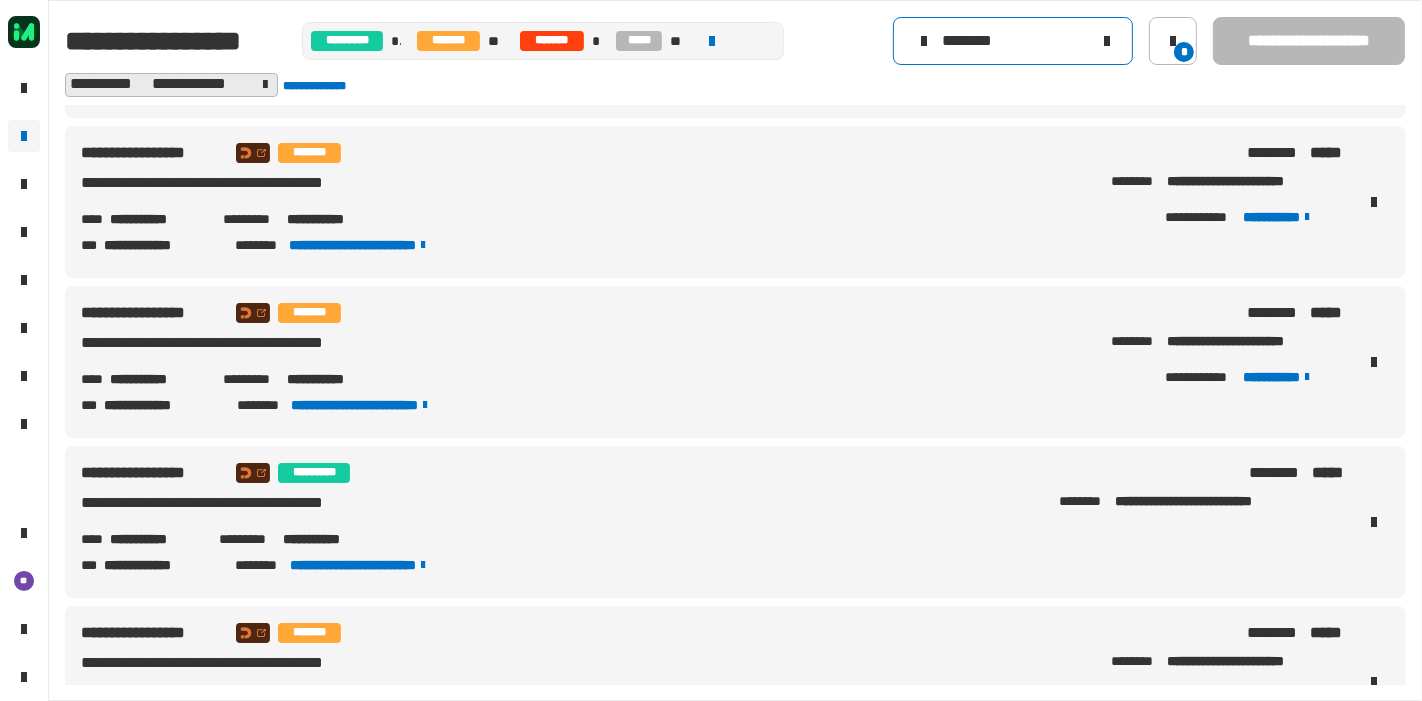 scroll, scrollTop: 1340, scrollLeft: 0, axis: vertical 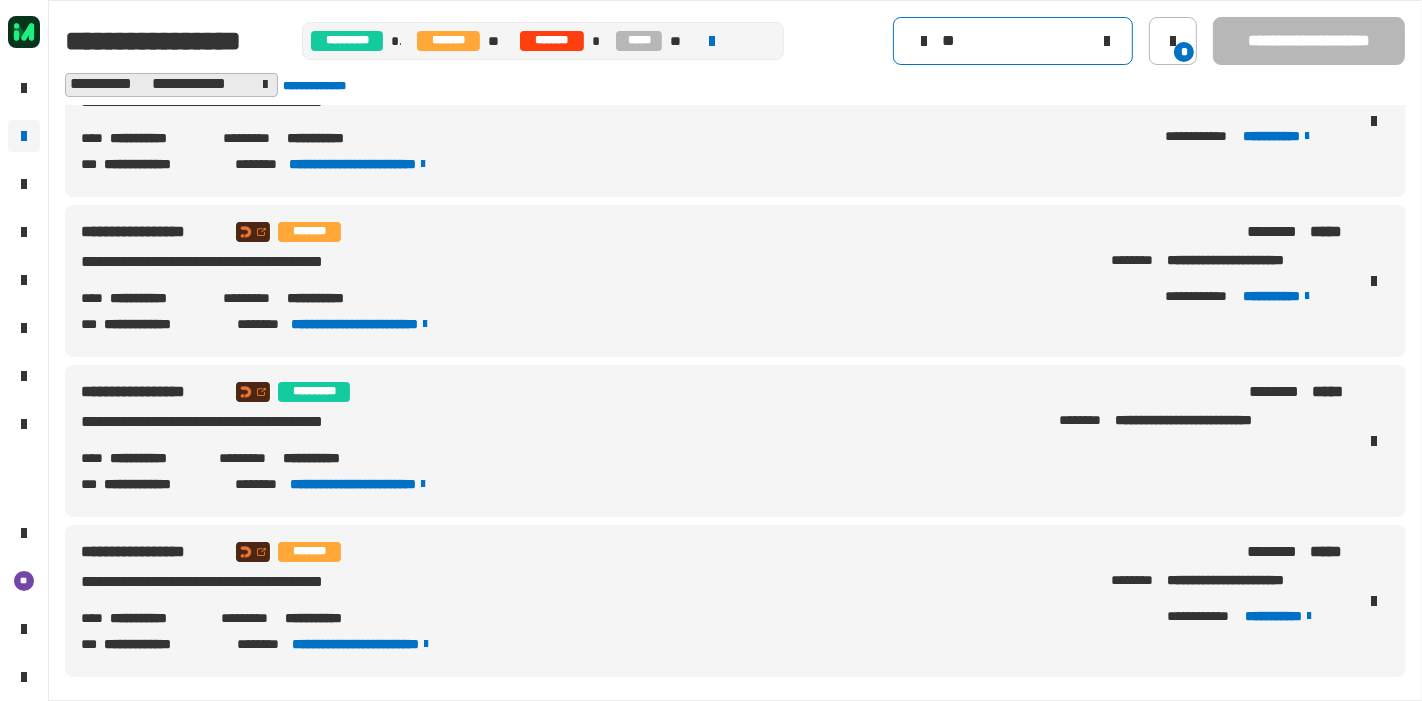type on "*" 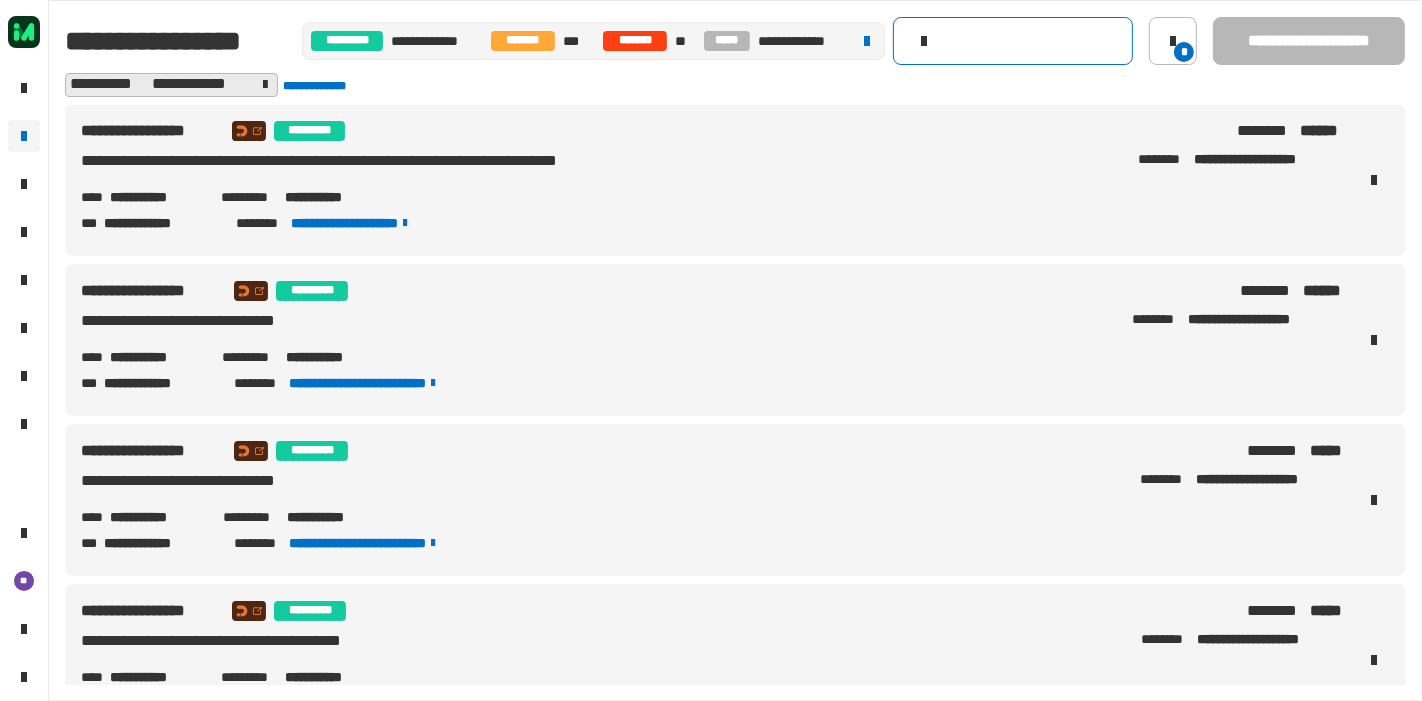 scroll, scrollTop: 0, scrollLeft: 0, axis: both 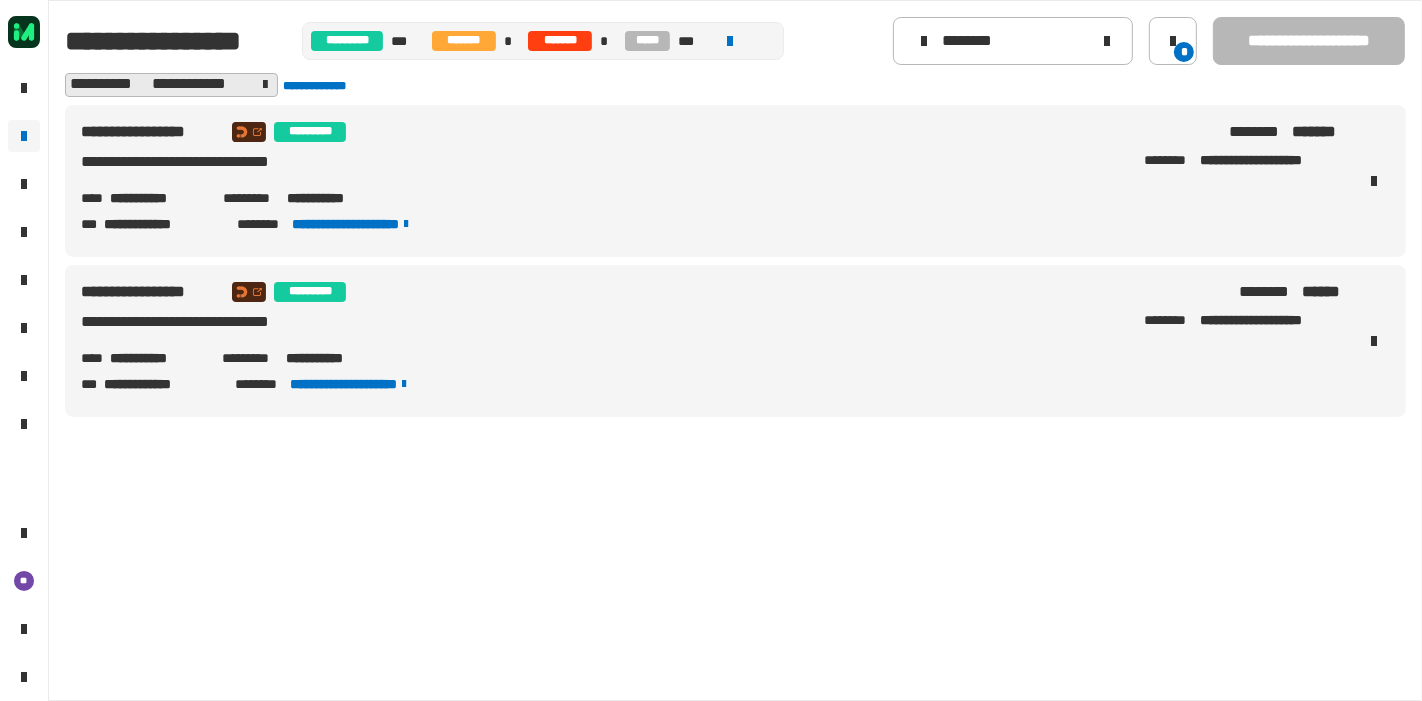 click on "**********" at bounding box center [711, 181] 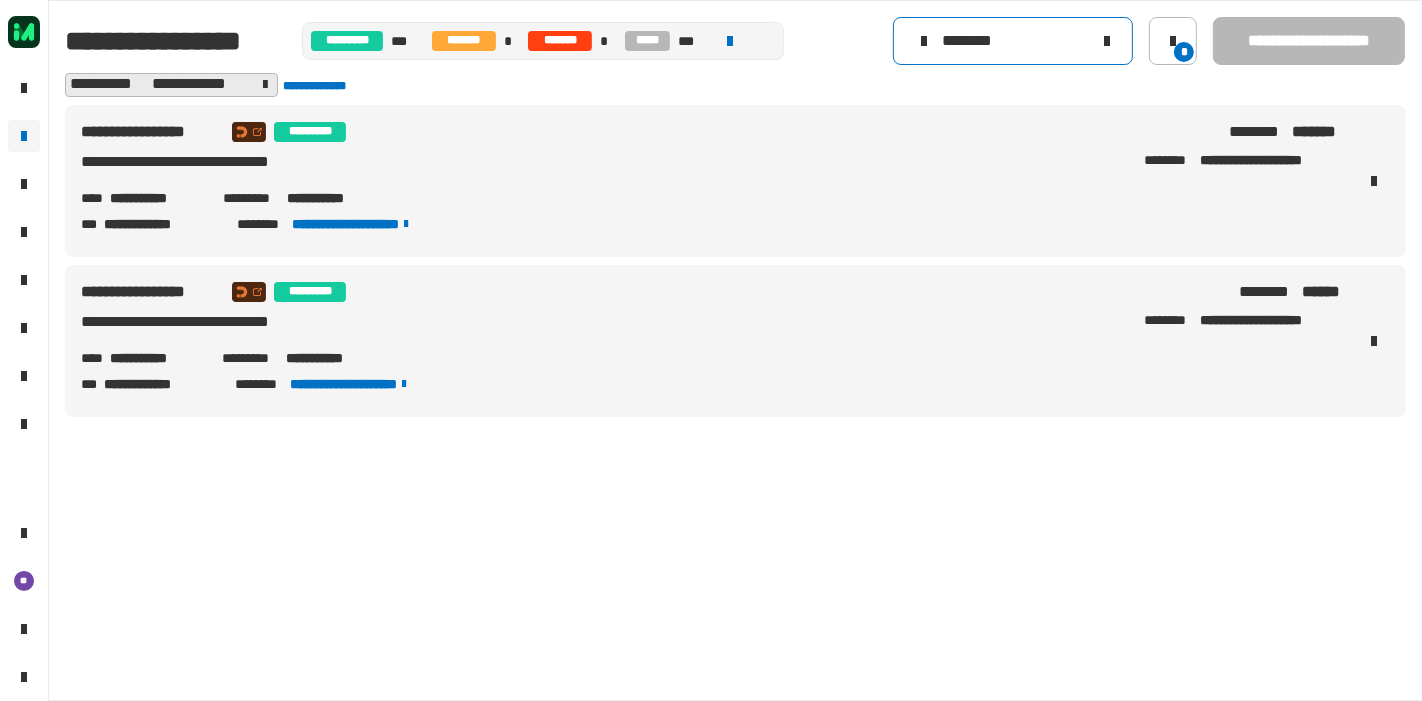 click on "********" 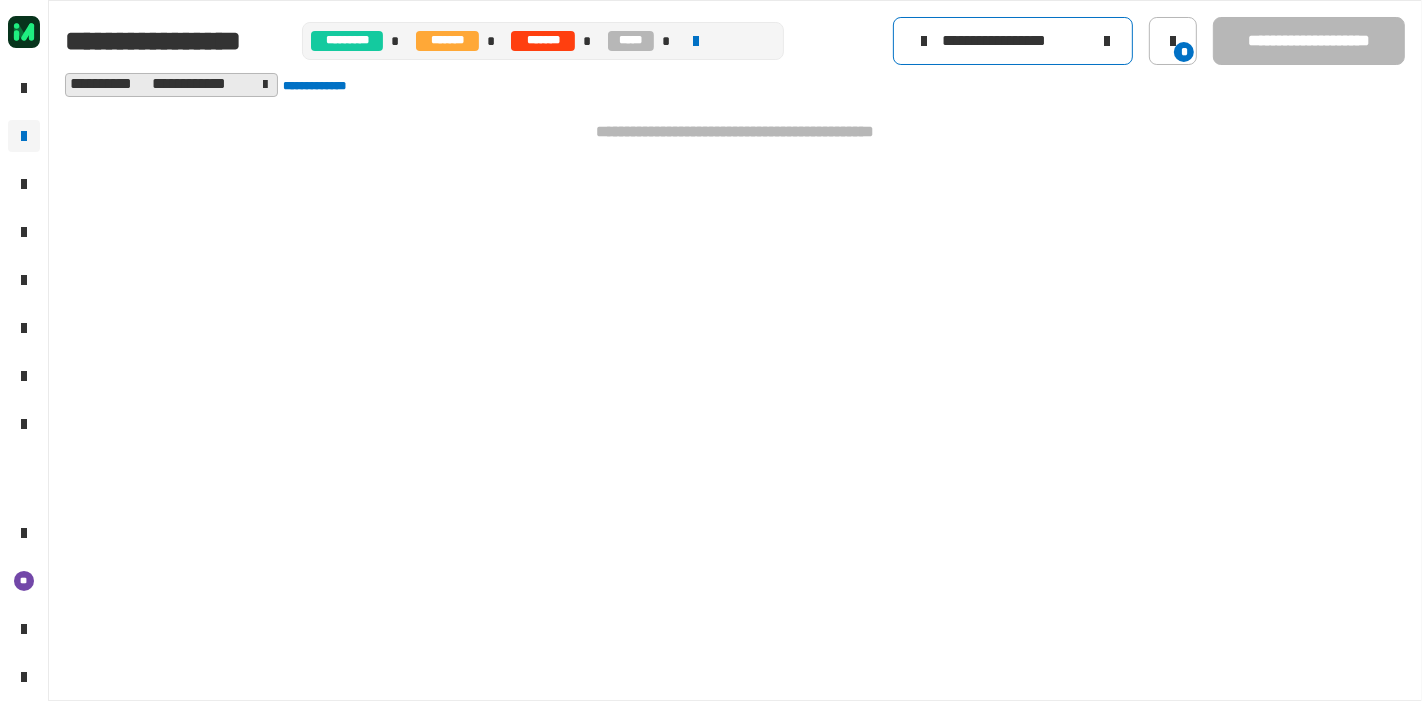 scroll, scrollTop: 0, scrollLeft: 0, axis: both 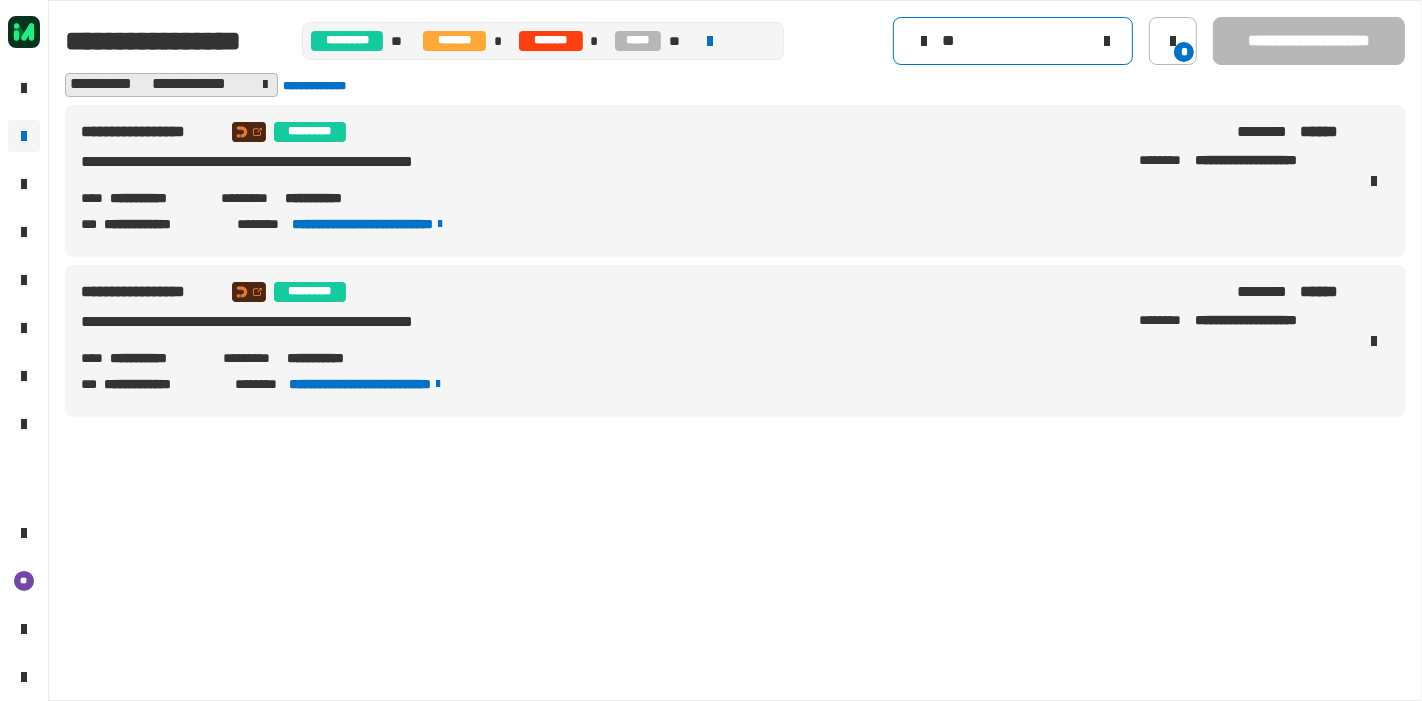 type on "*" 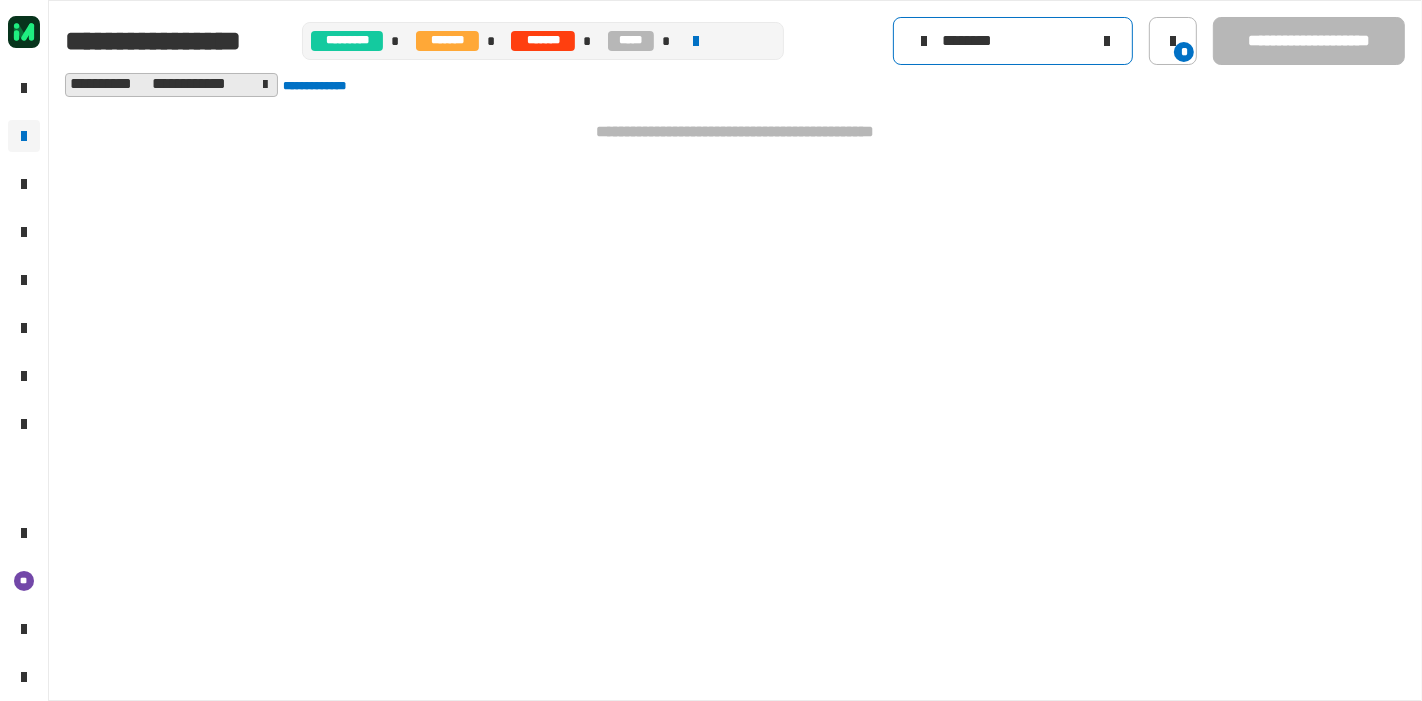 click on "********" 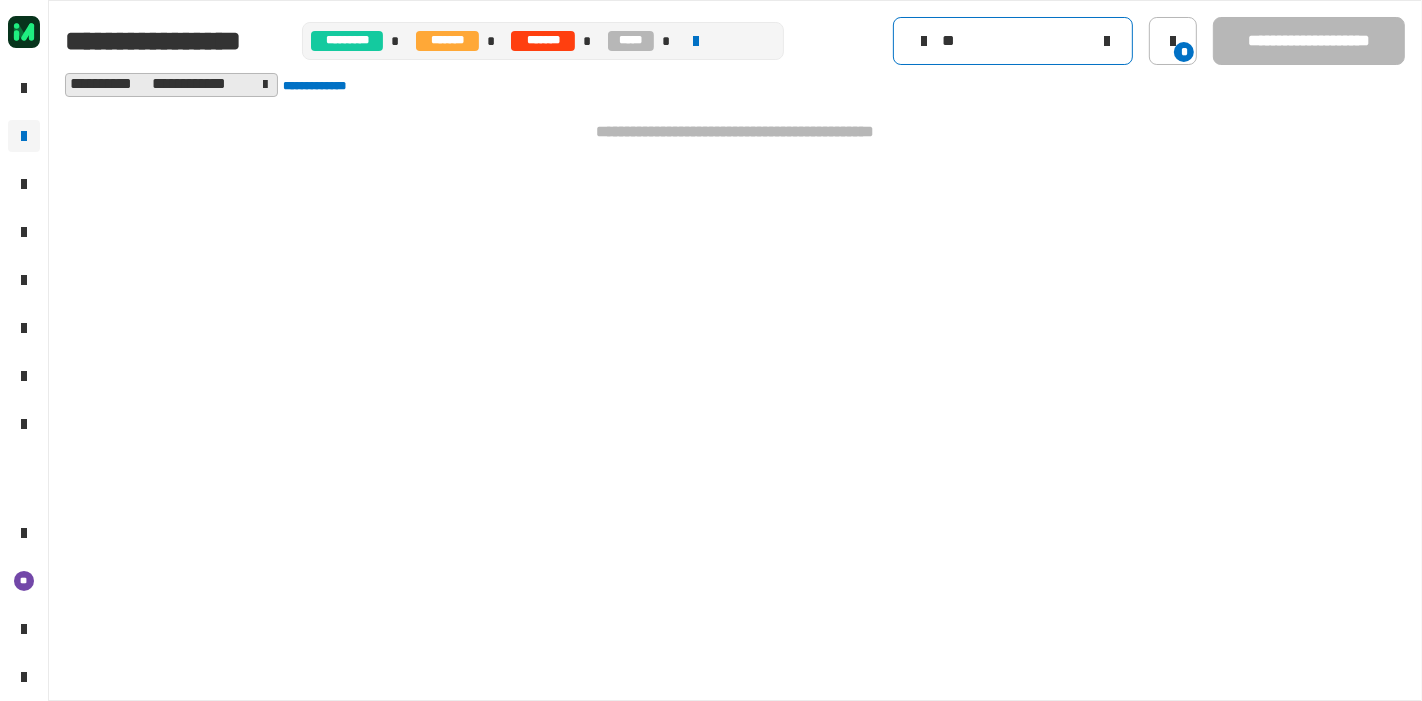 type on "*" 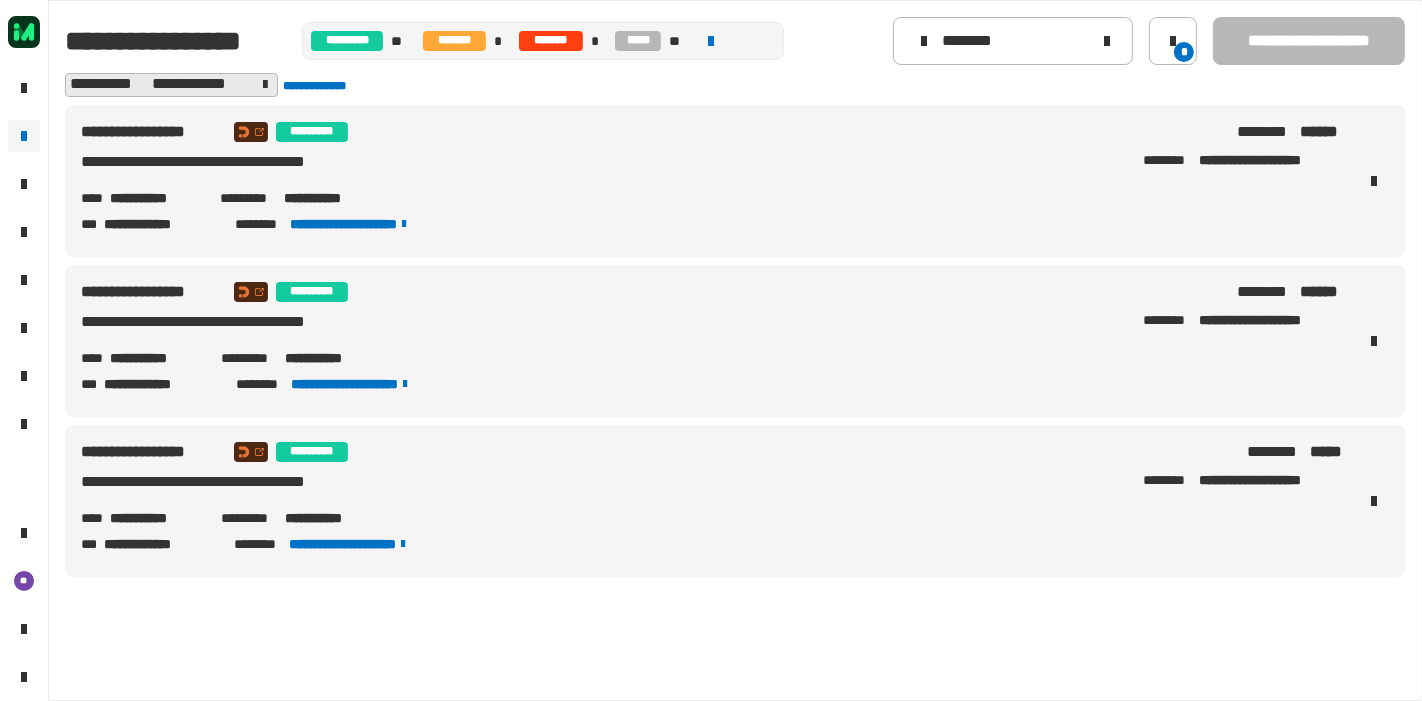 click on "**********" at bounding box center [735, 341] 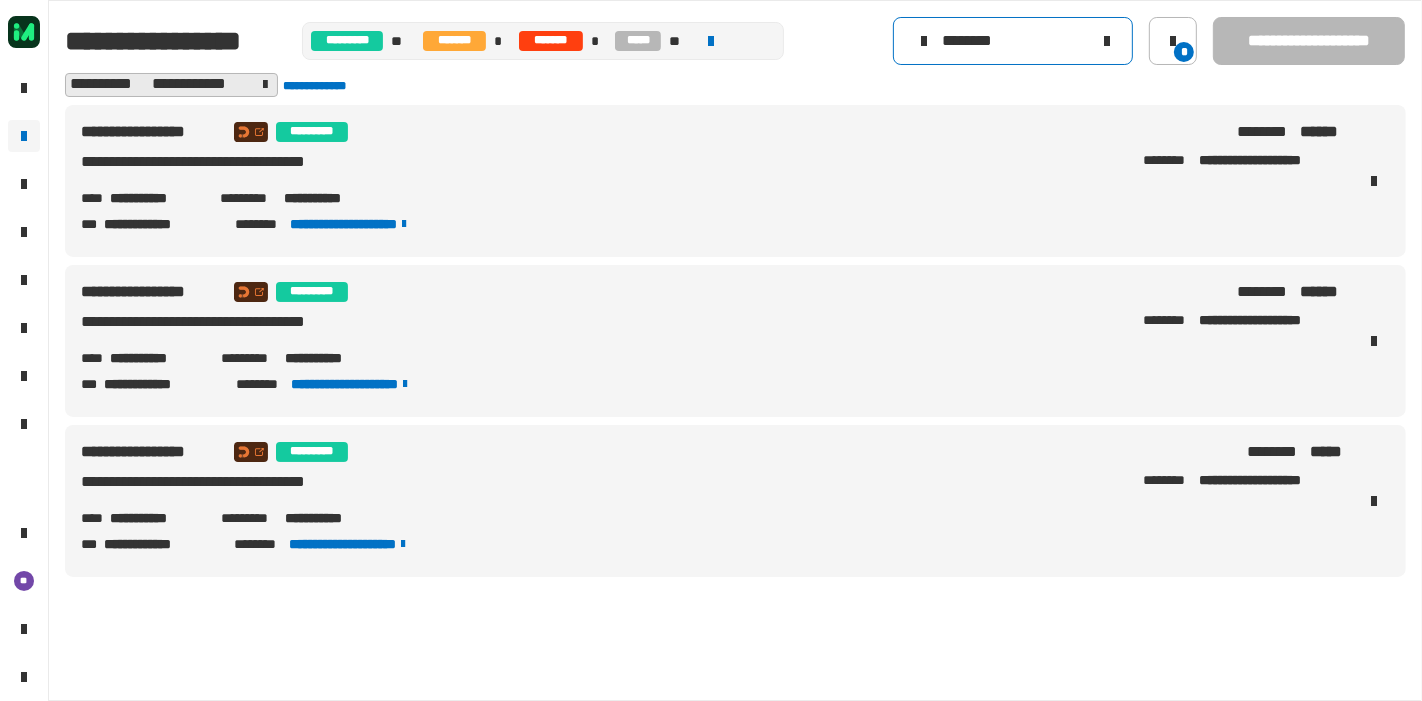 click on "********" 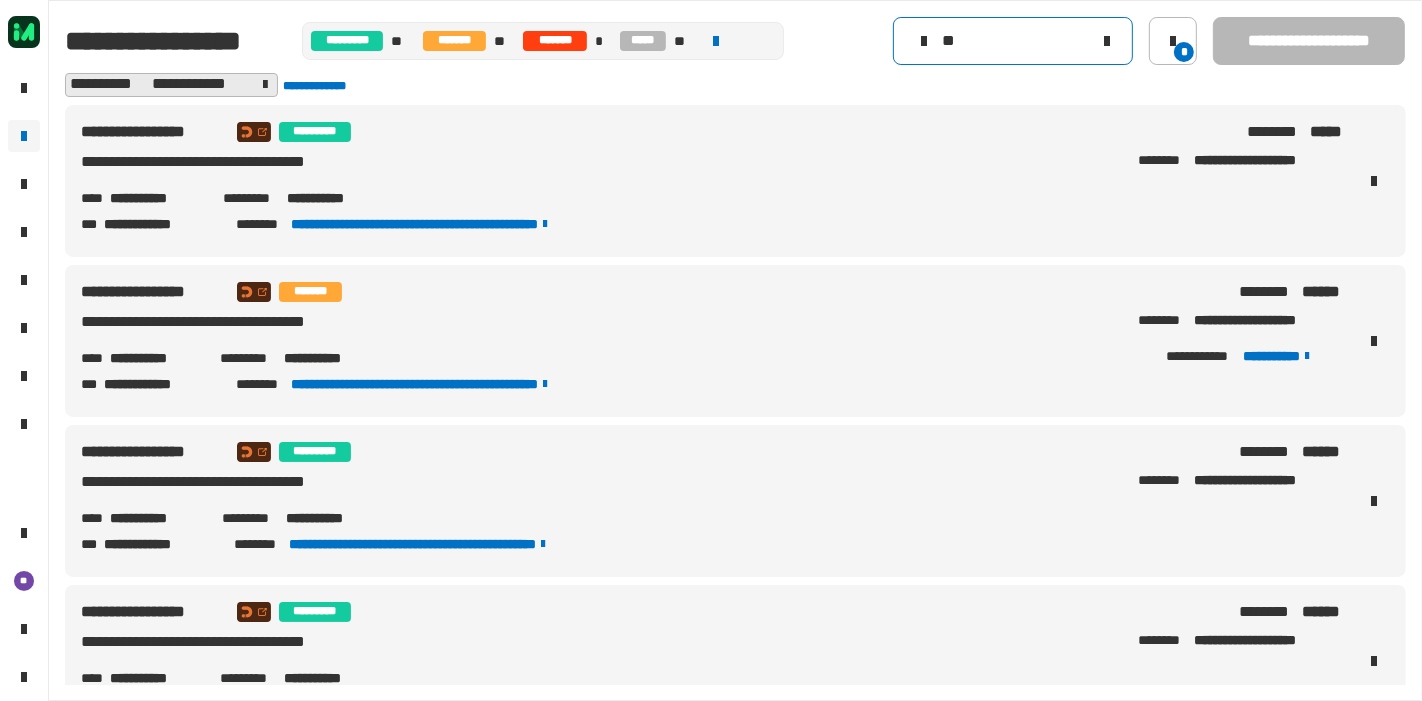 type on "*" 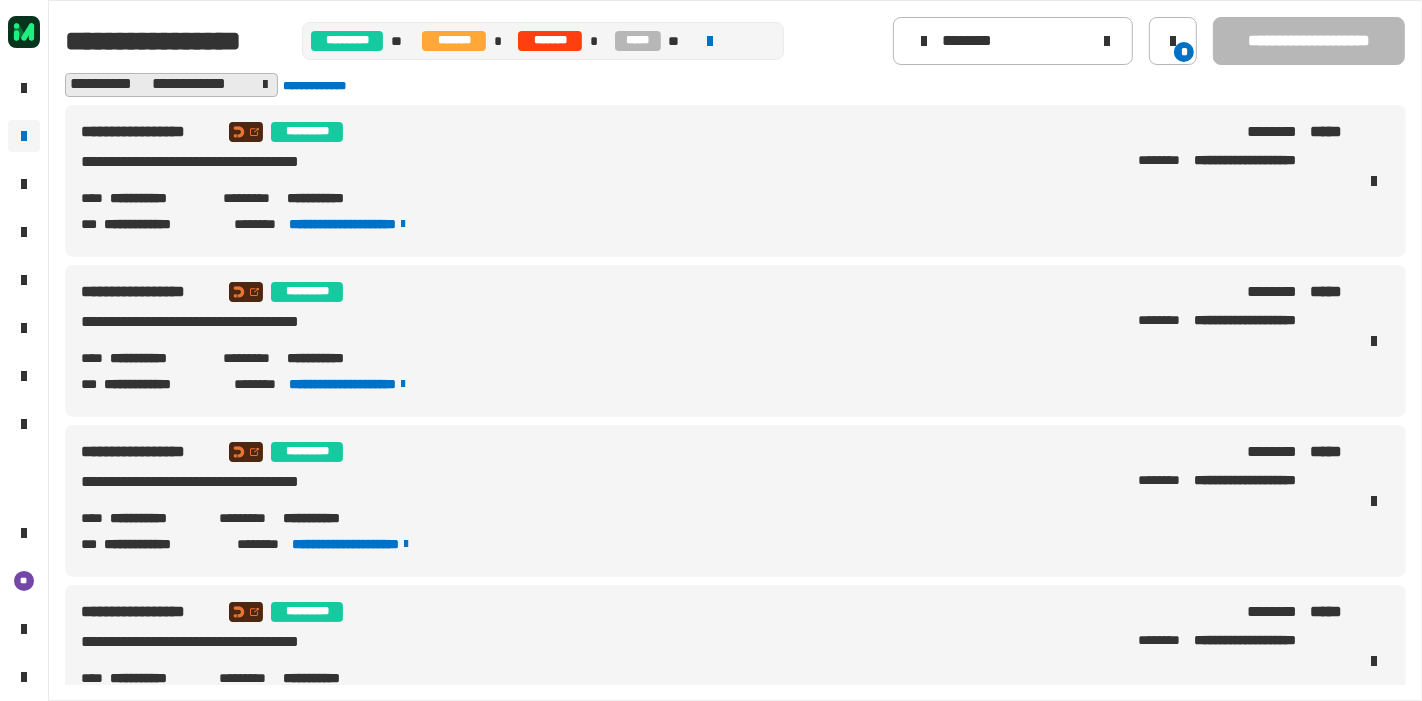 click on "**********" at bounding box center (711, 181) 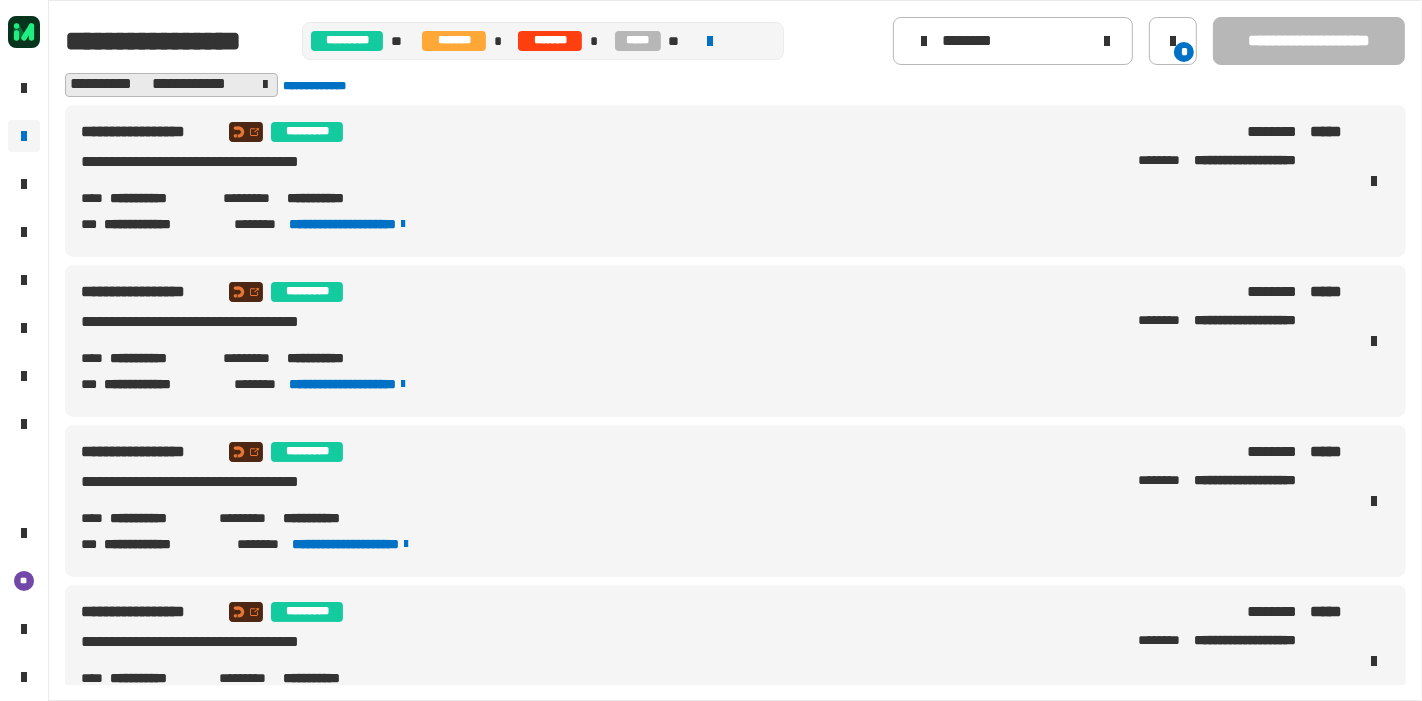 click on "**********" at bounding box center [711, 181] 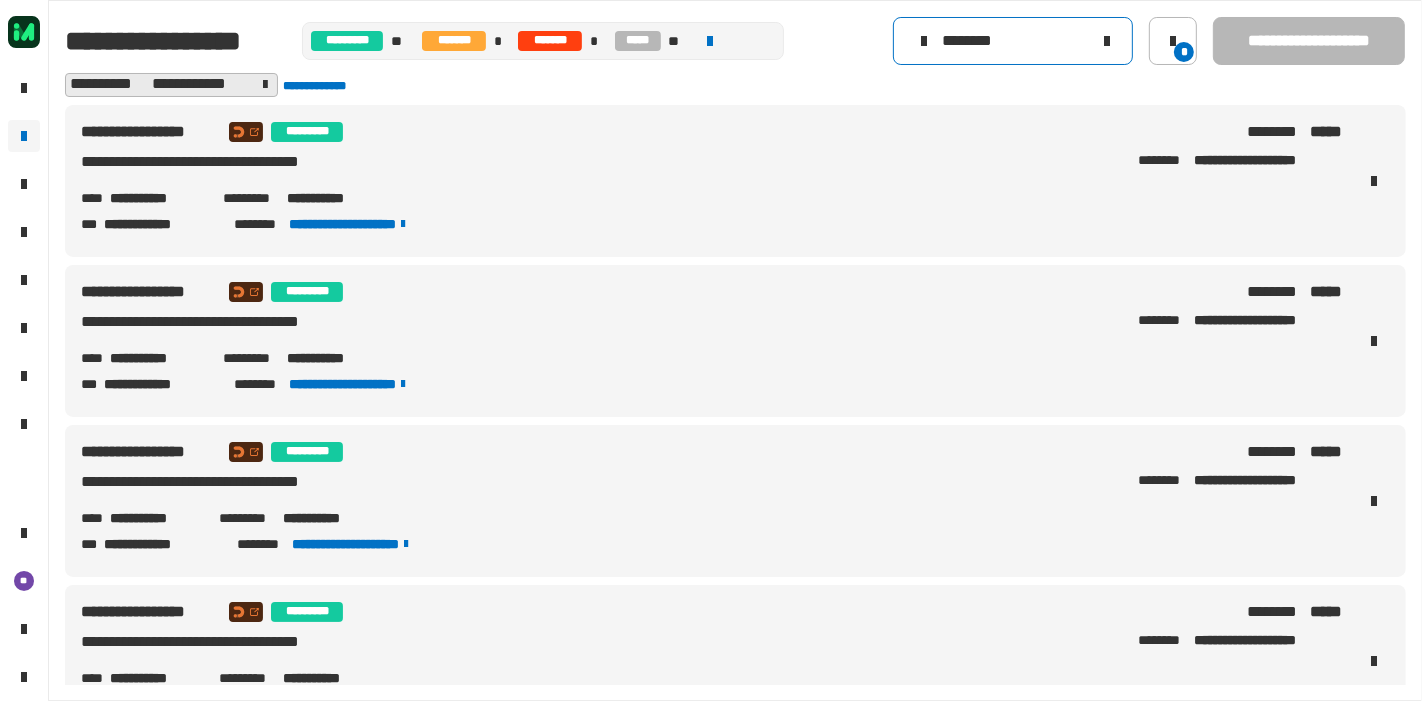 click on "********" 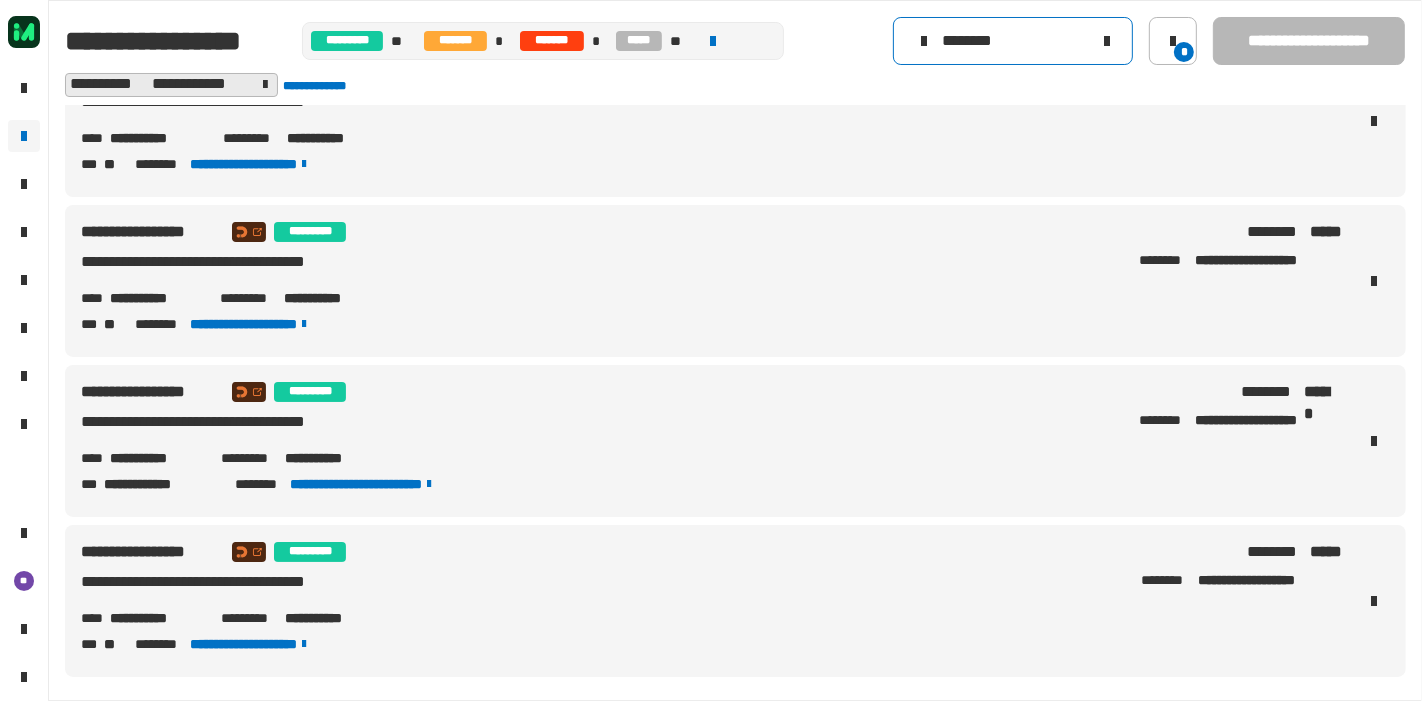 scroll, scrollTop: 0, scrollLeft: 0, axis: both 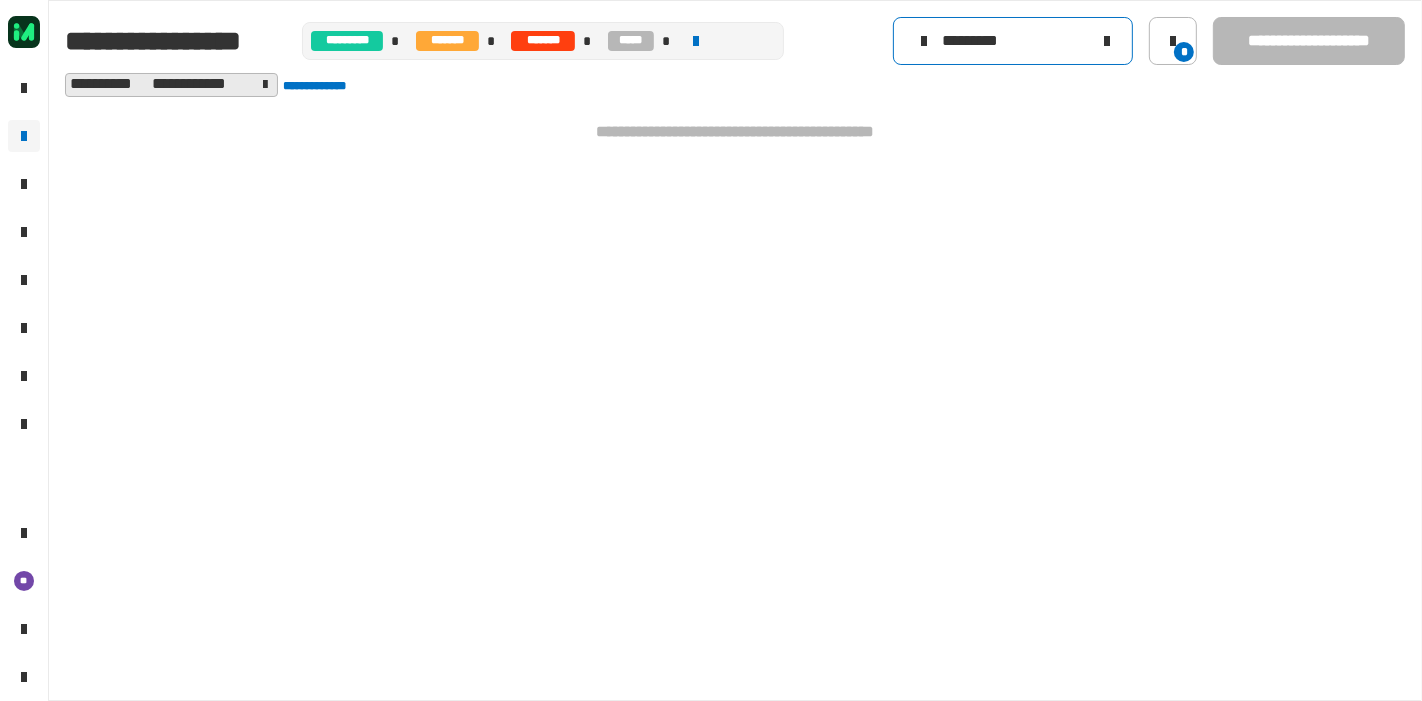 type on "********" 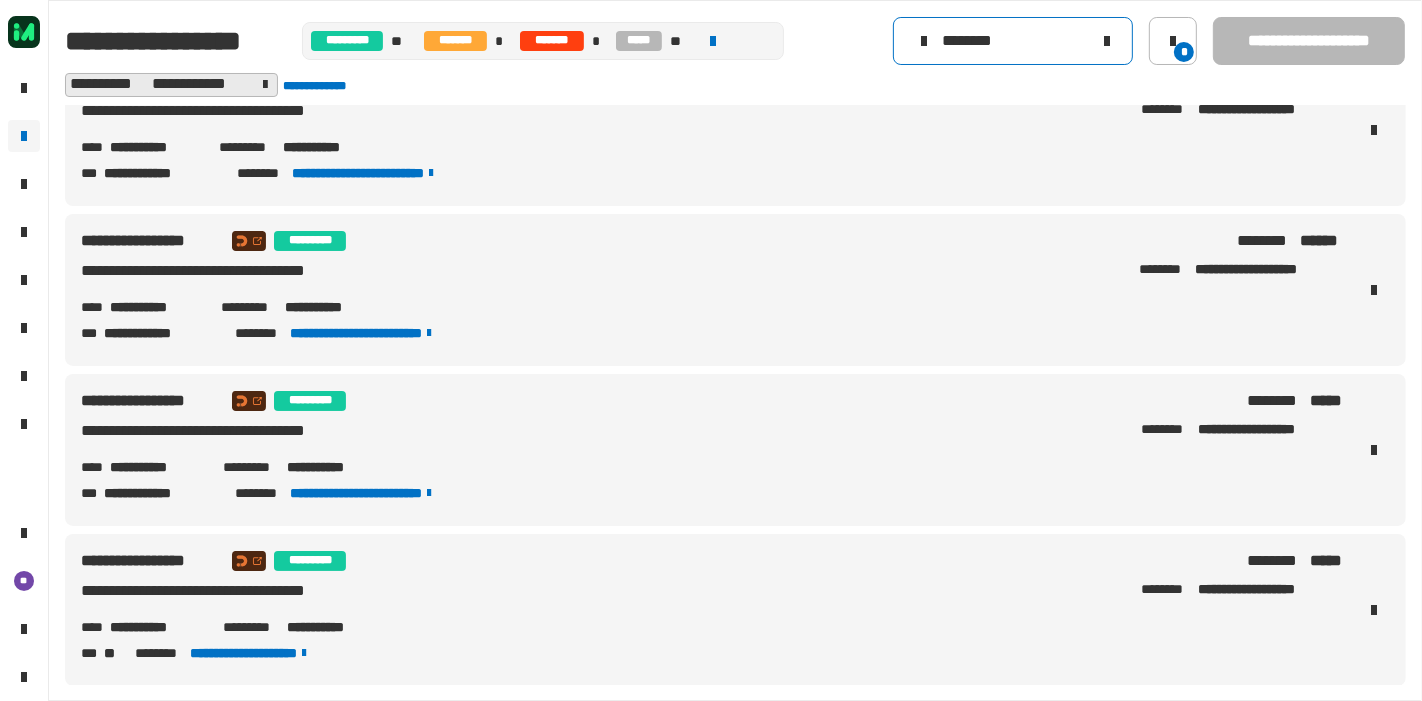 scroll, scrollTop: 213, scrollLeft: 0, axis: vertical 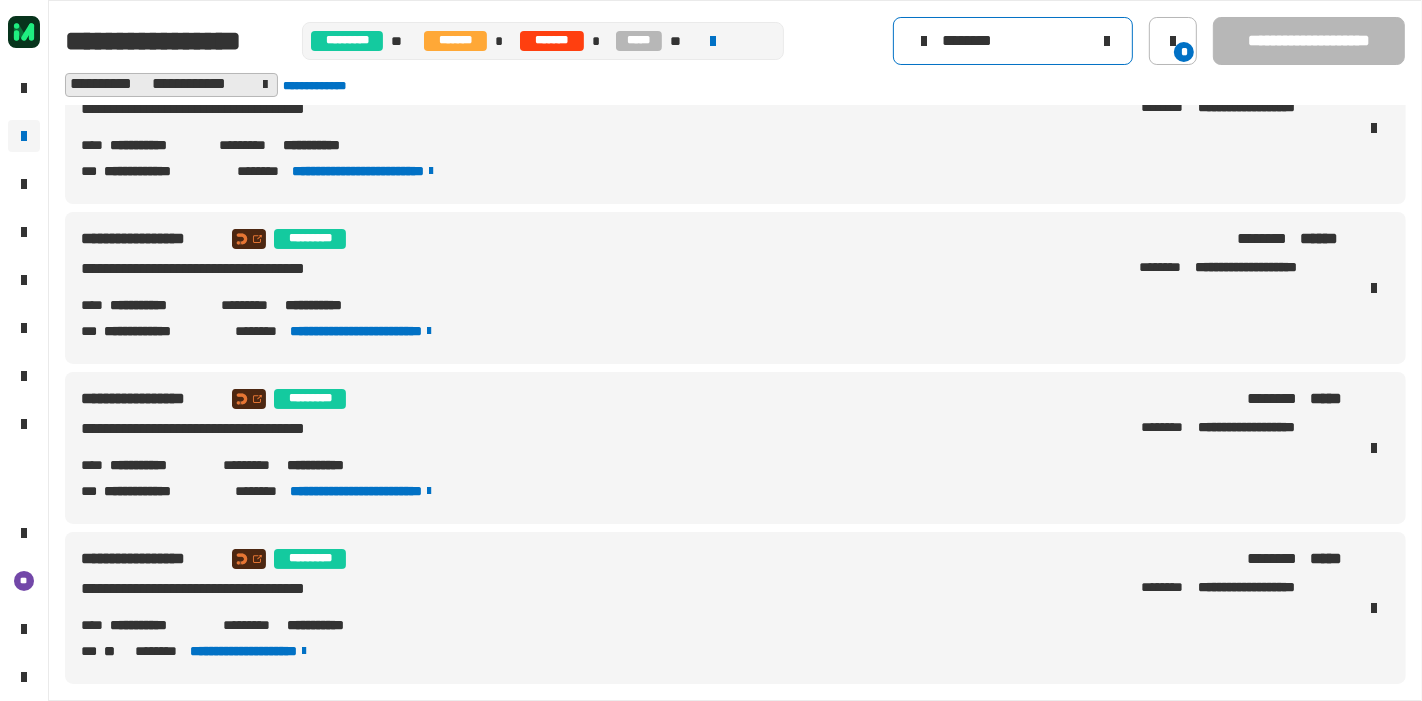 click on "********" 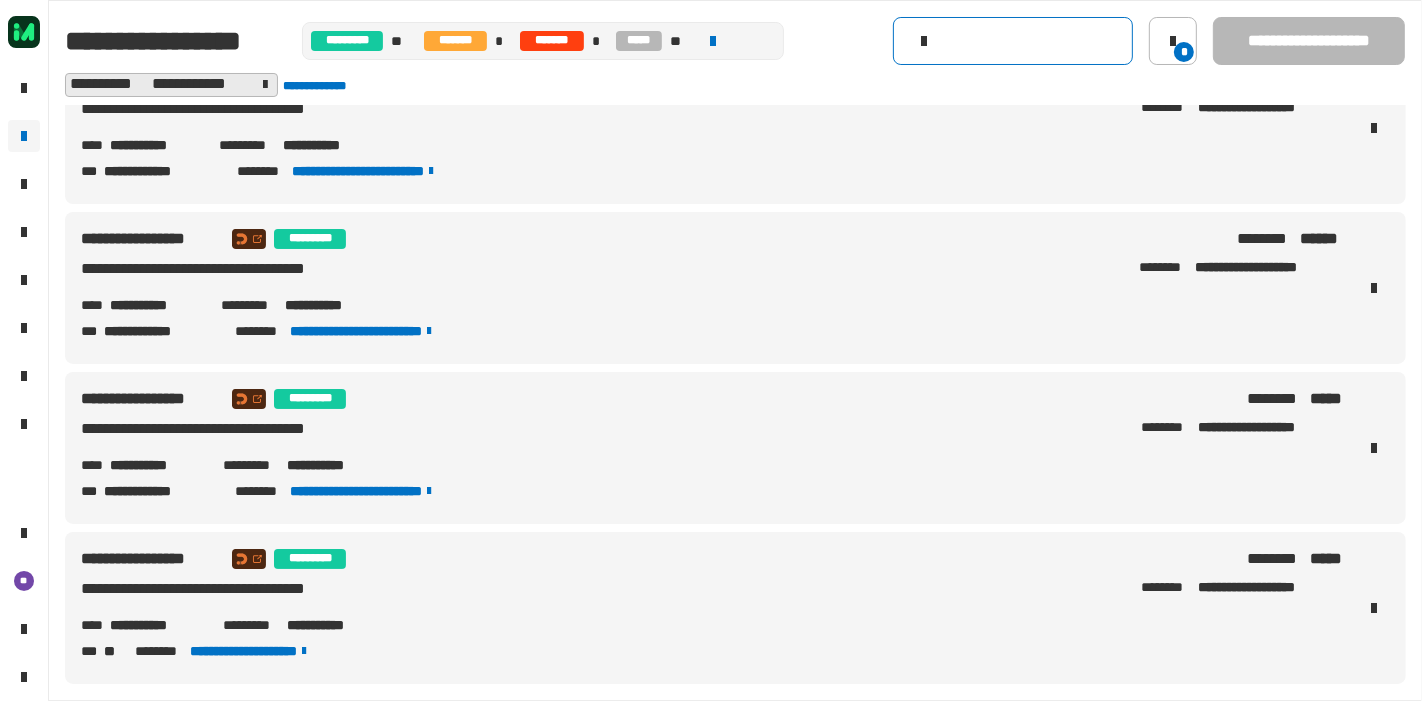 scroll, scrollTop: 0, scrollLeft: 0, axis: both 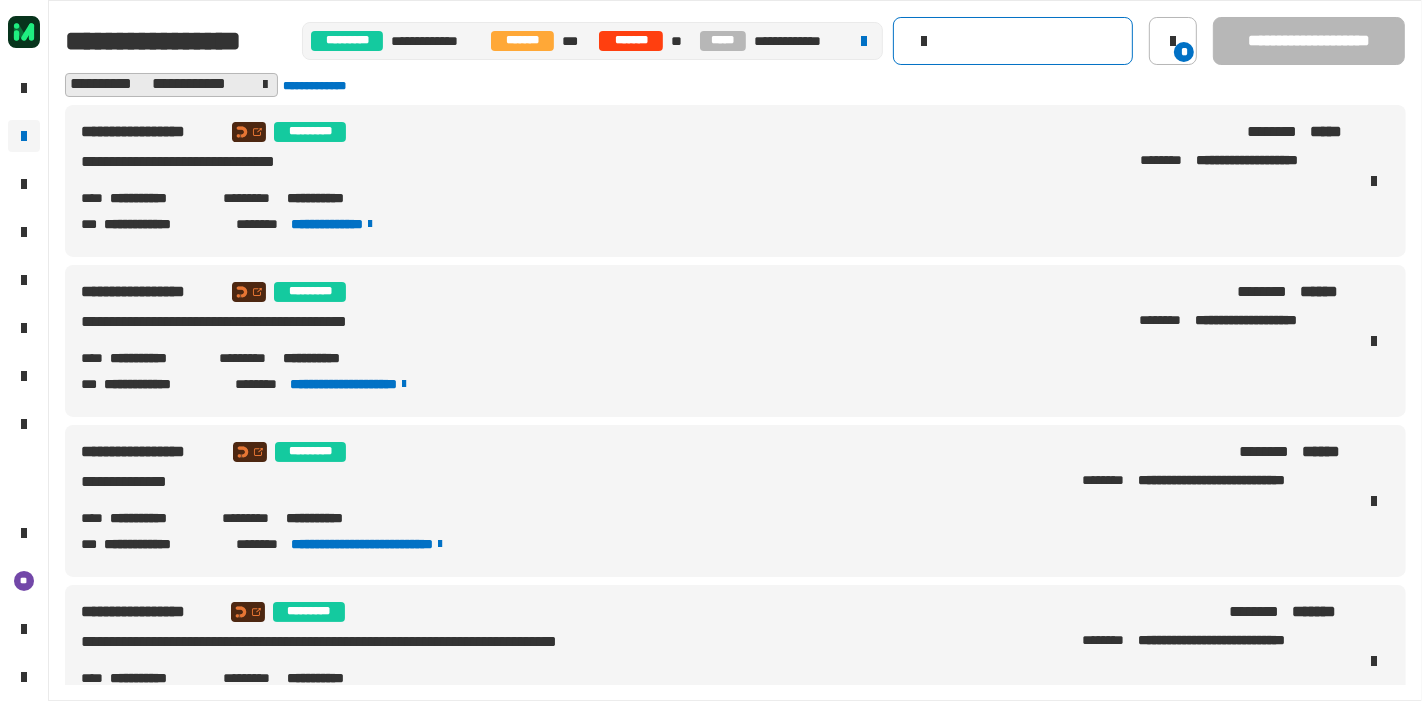 click 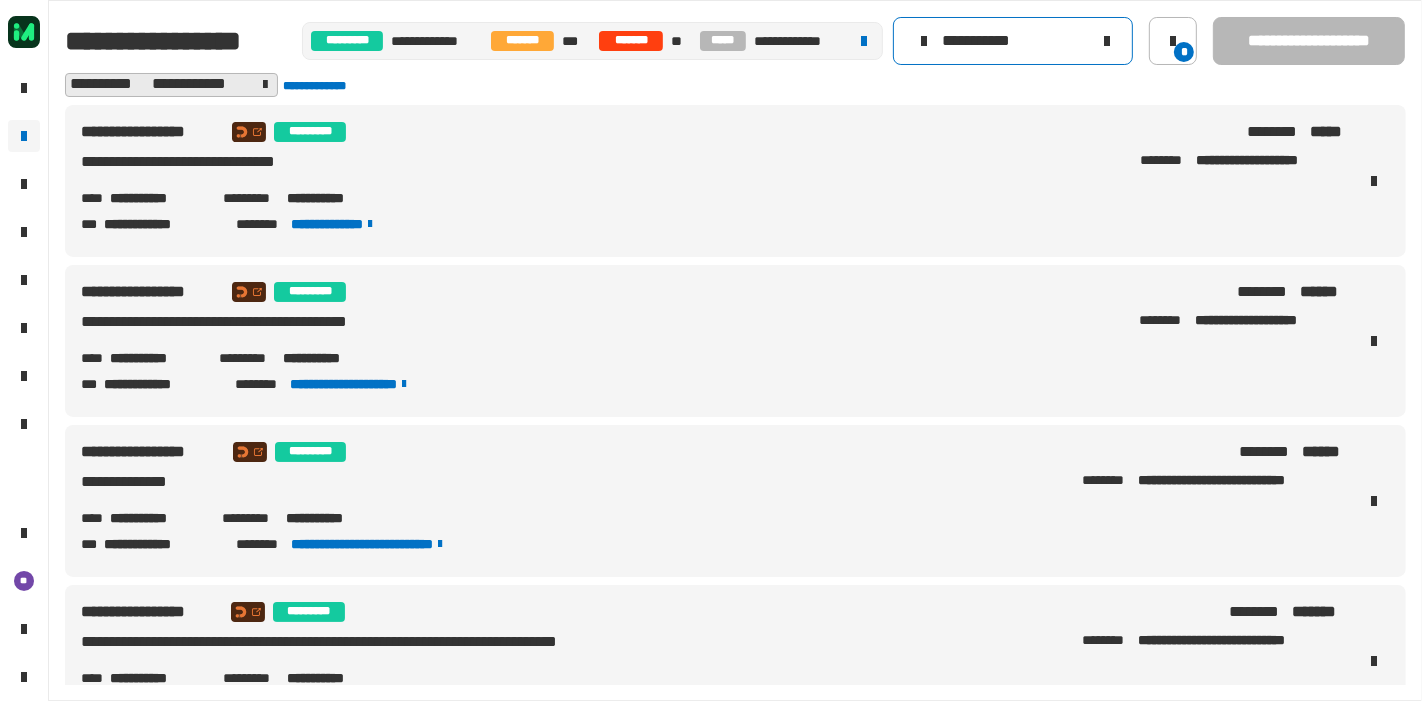 type on "**********" 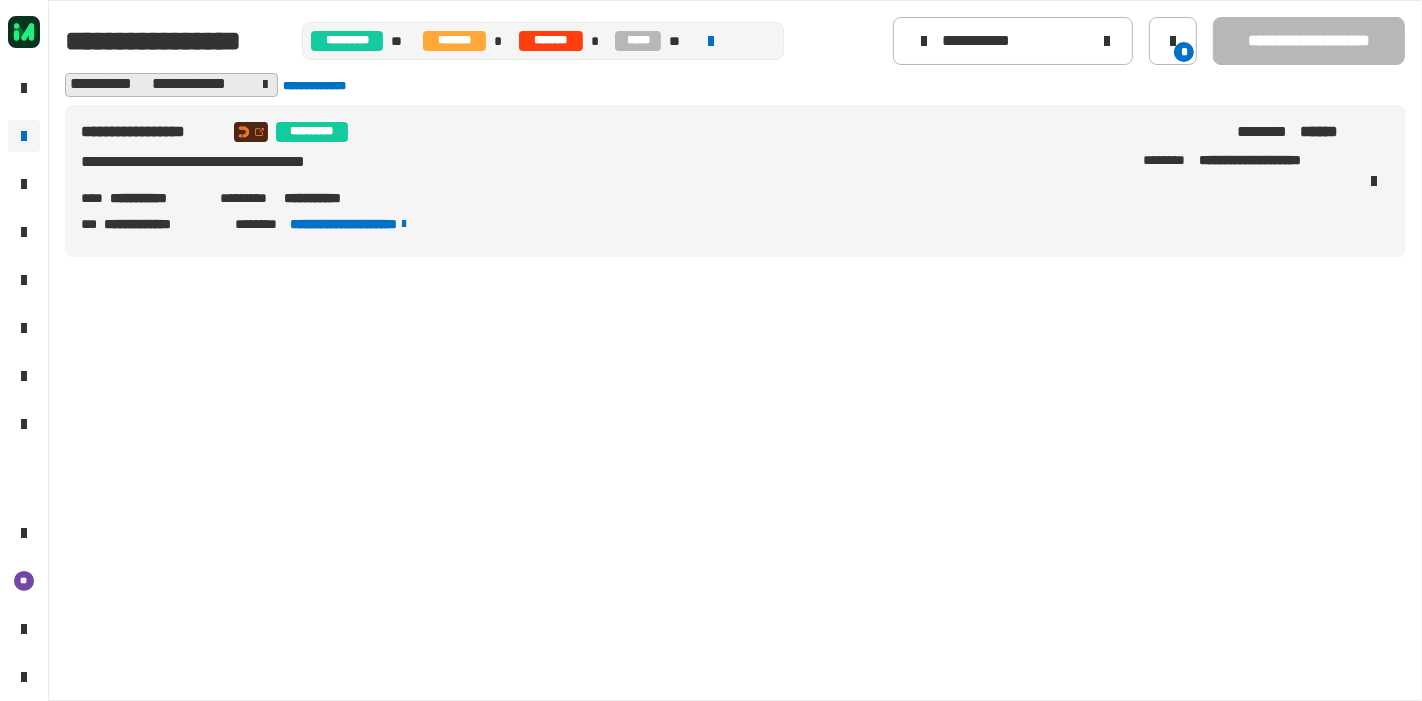 click on "**********" at bounding box center [332, 198] 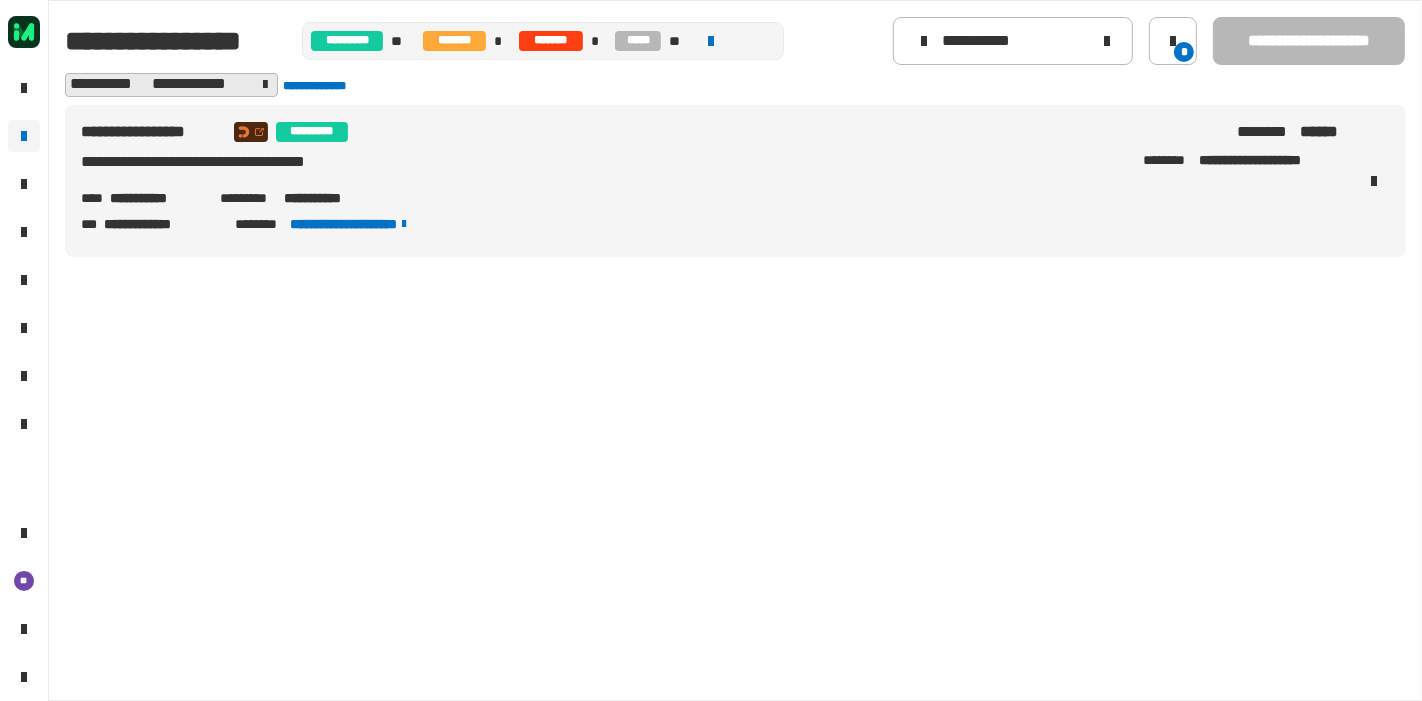 copy on "**********" 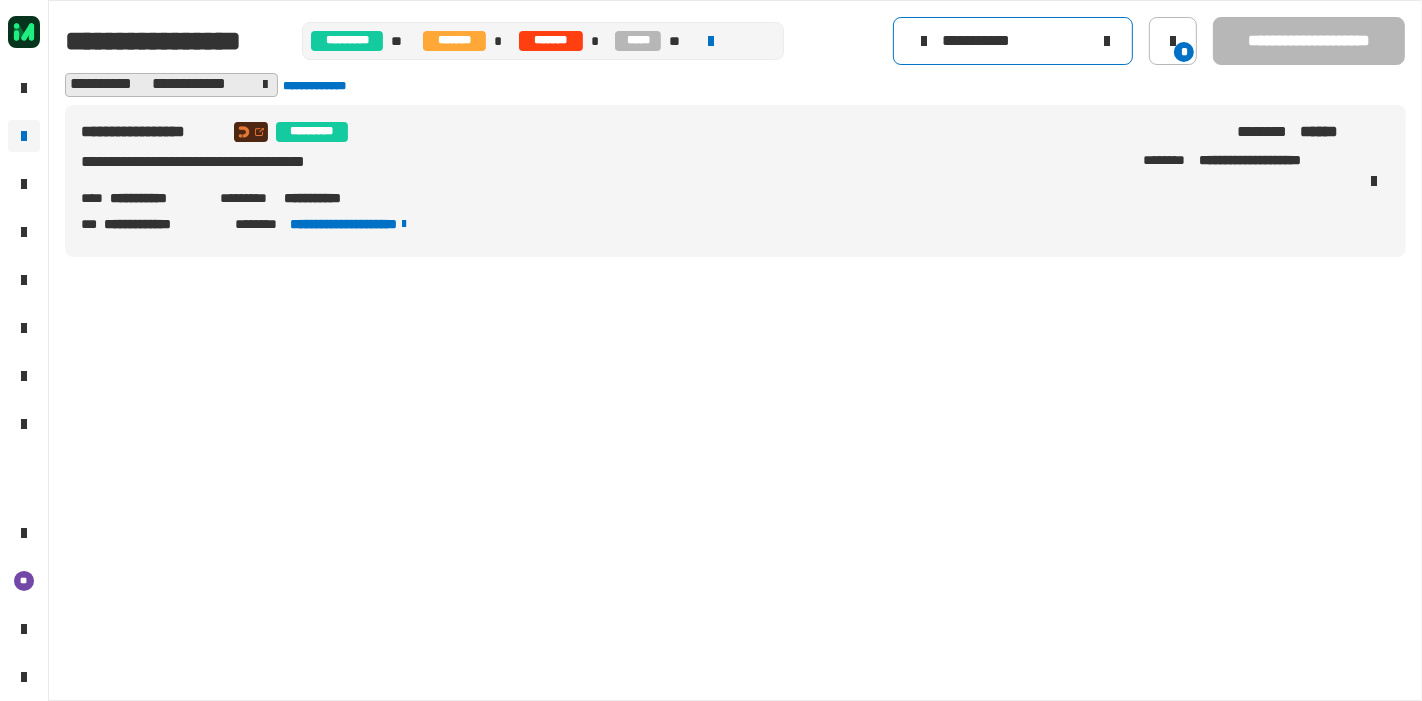 click on "**********" 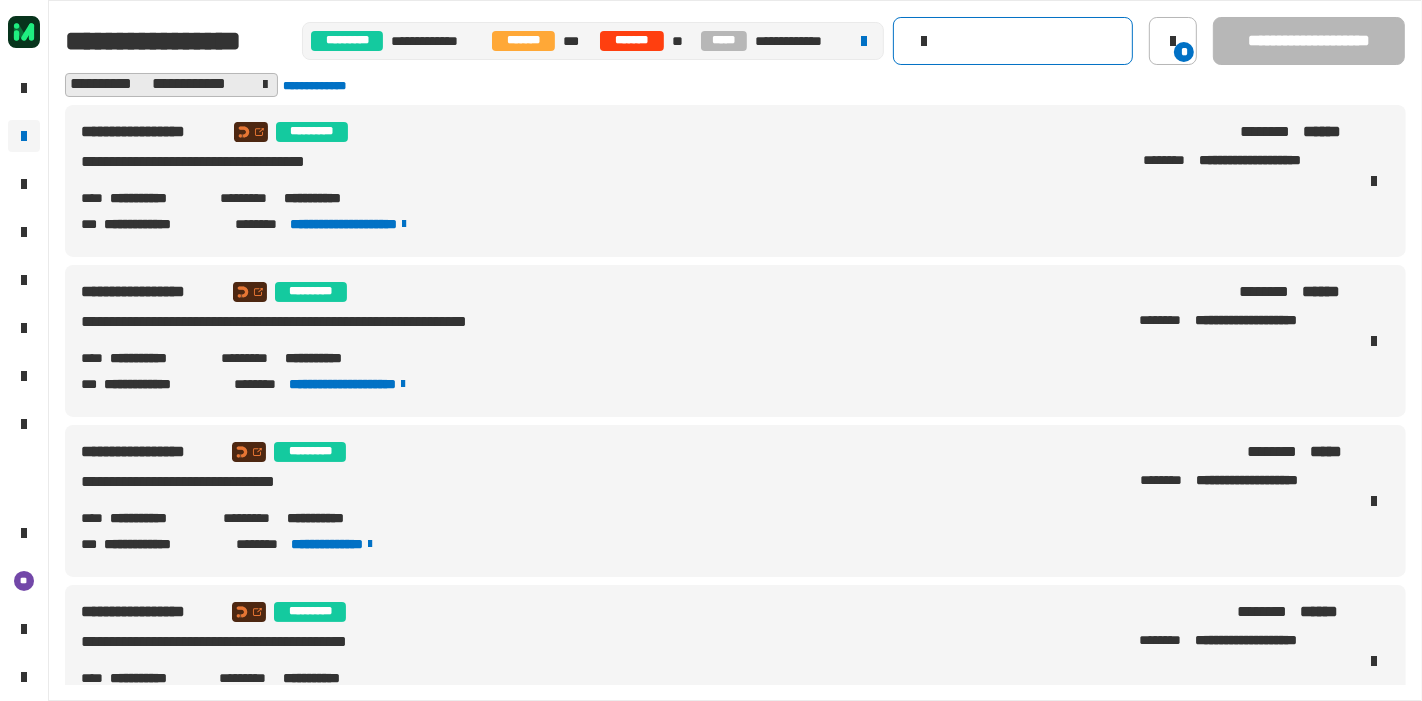 click 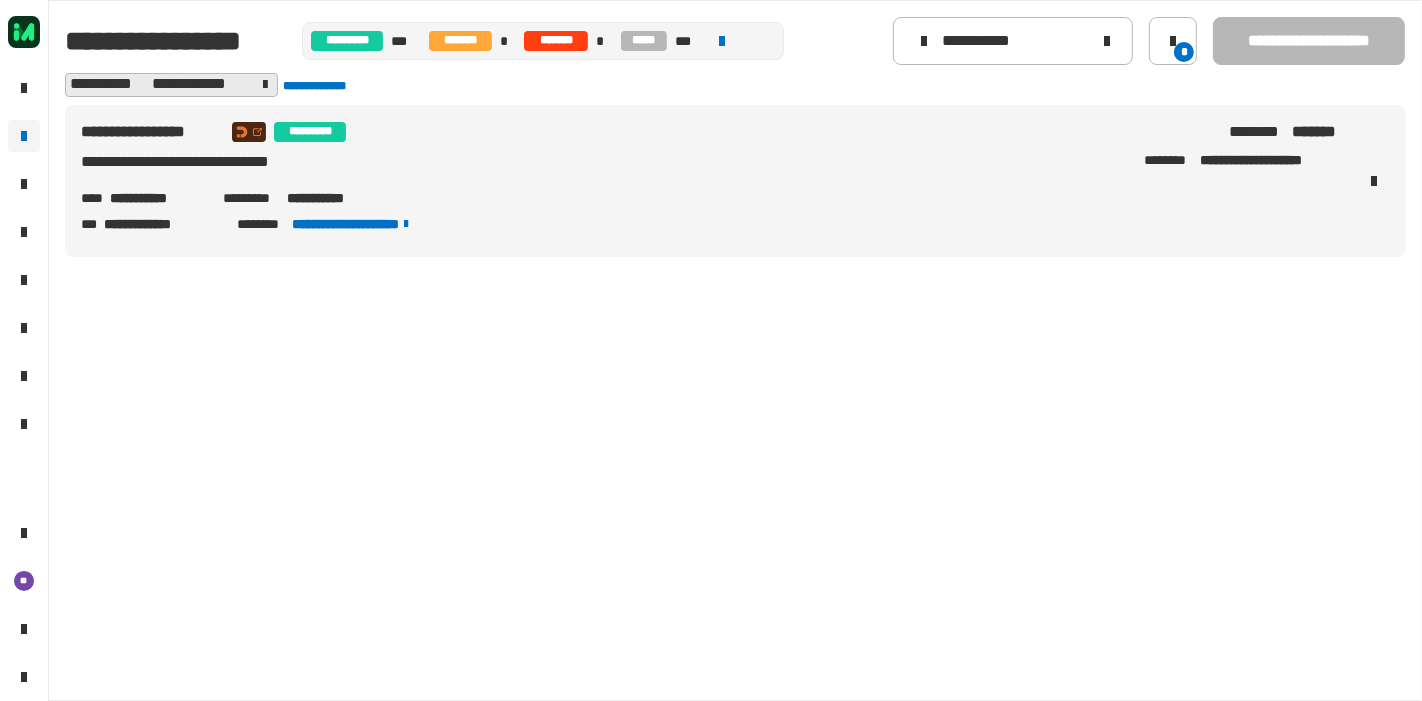 click on "**********" at bounding box center (334, 198) 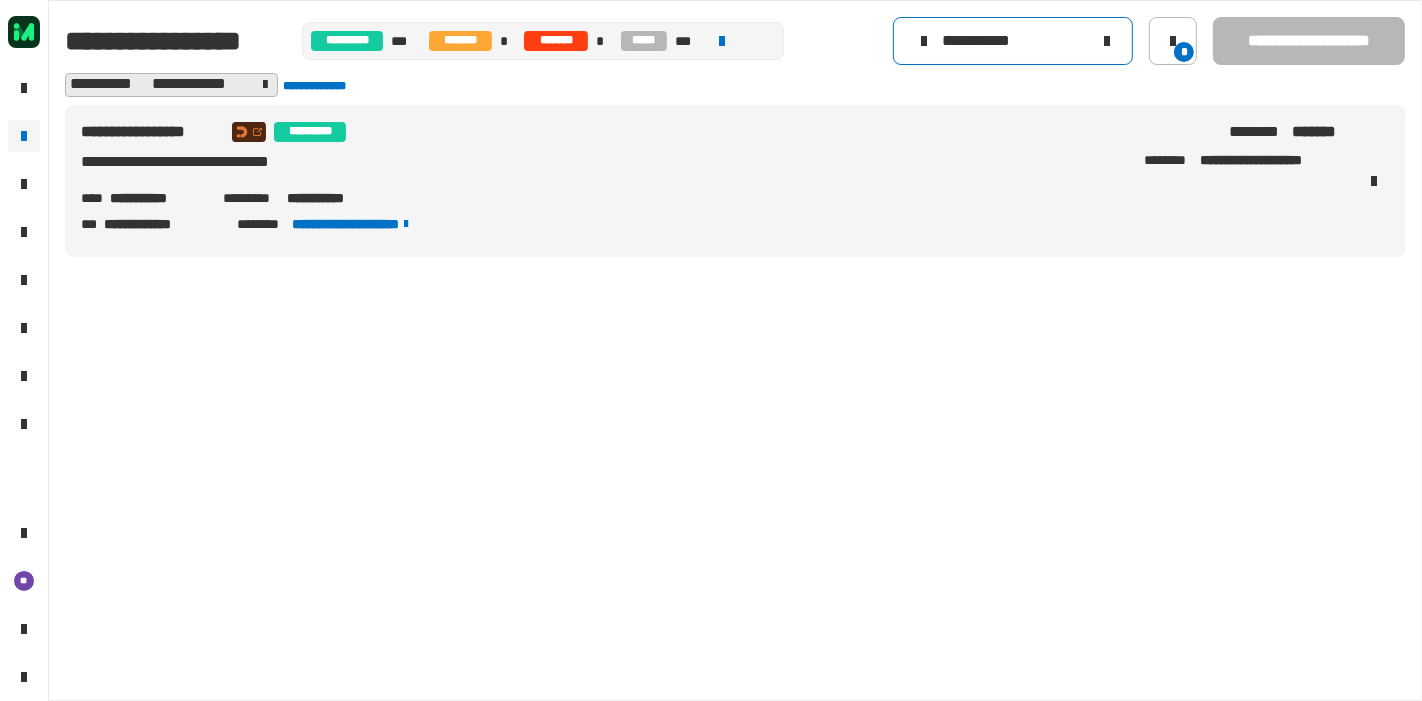 click on "**********" 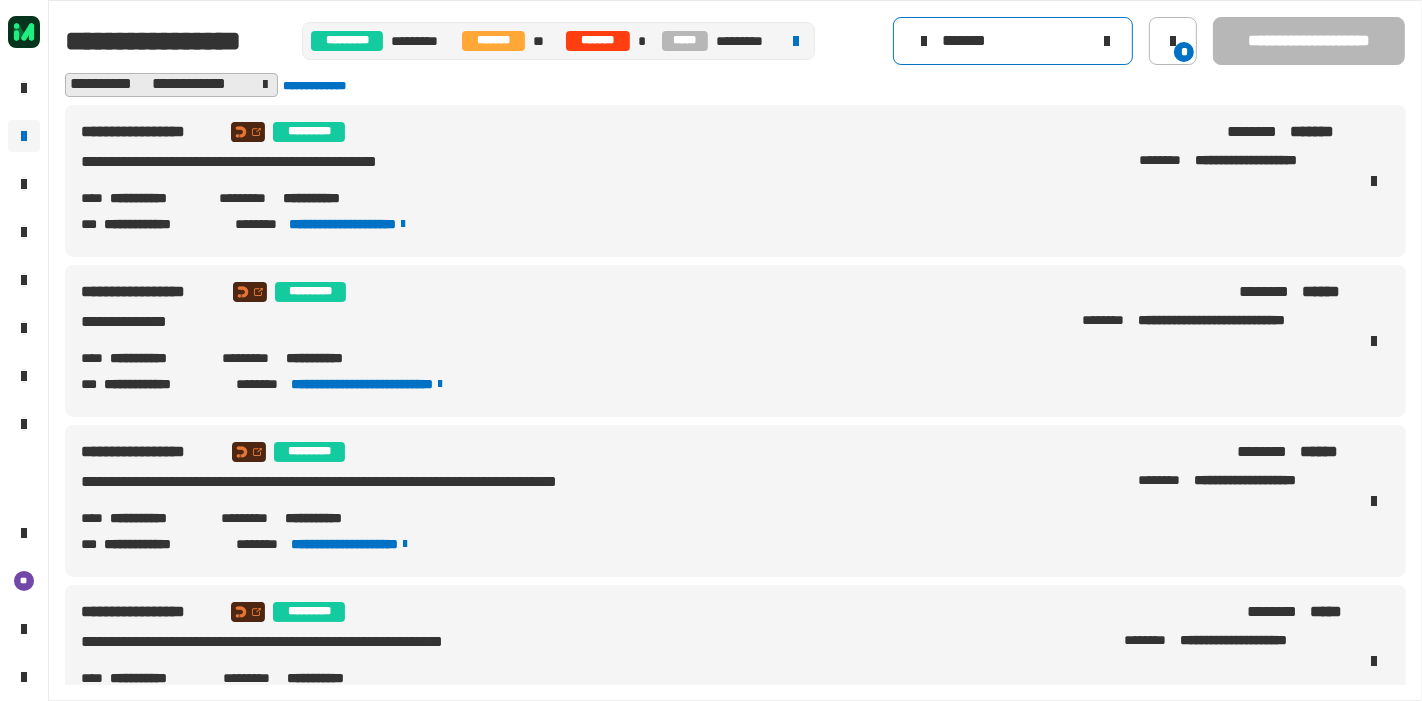 type on "********" 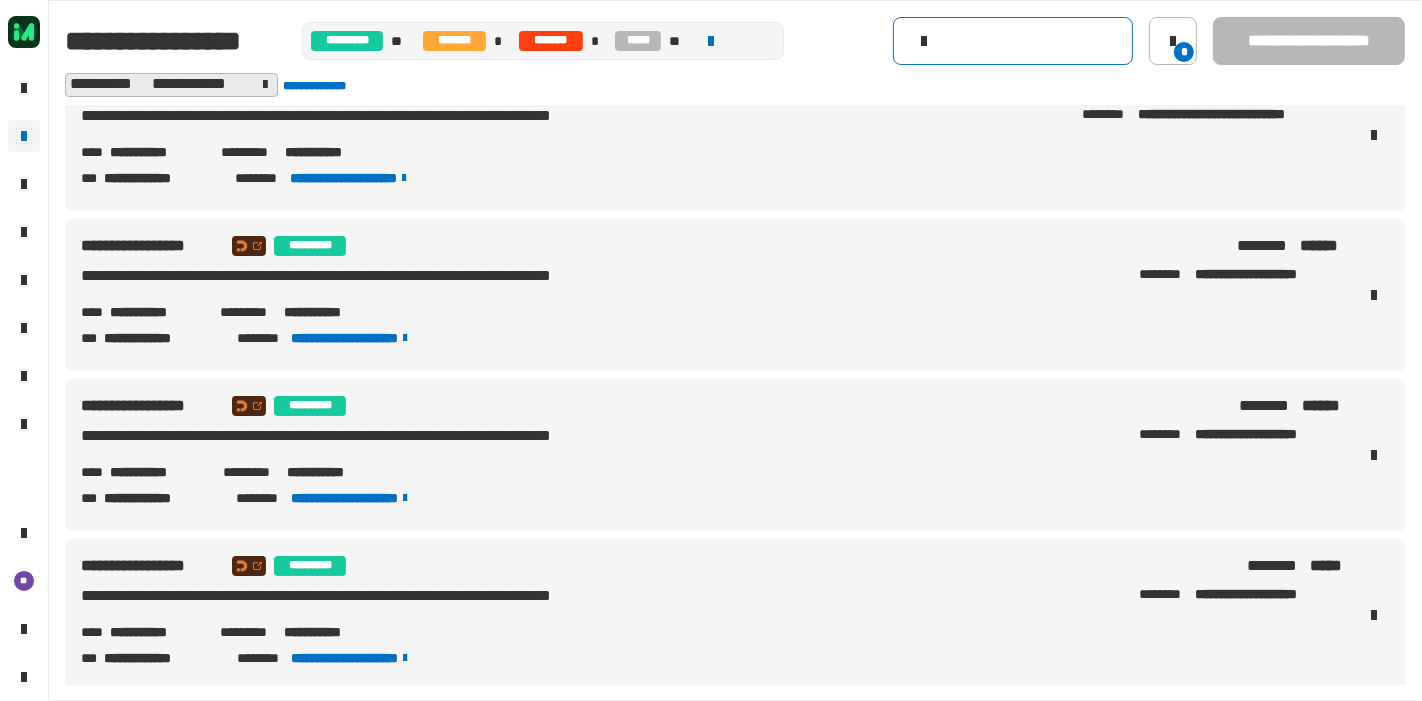 scroll, scrollTop: 0, scrollLeft: 0, axis: both 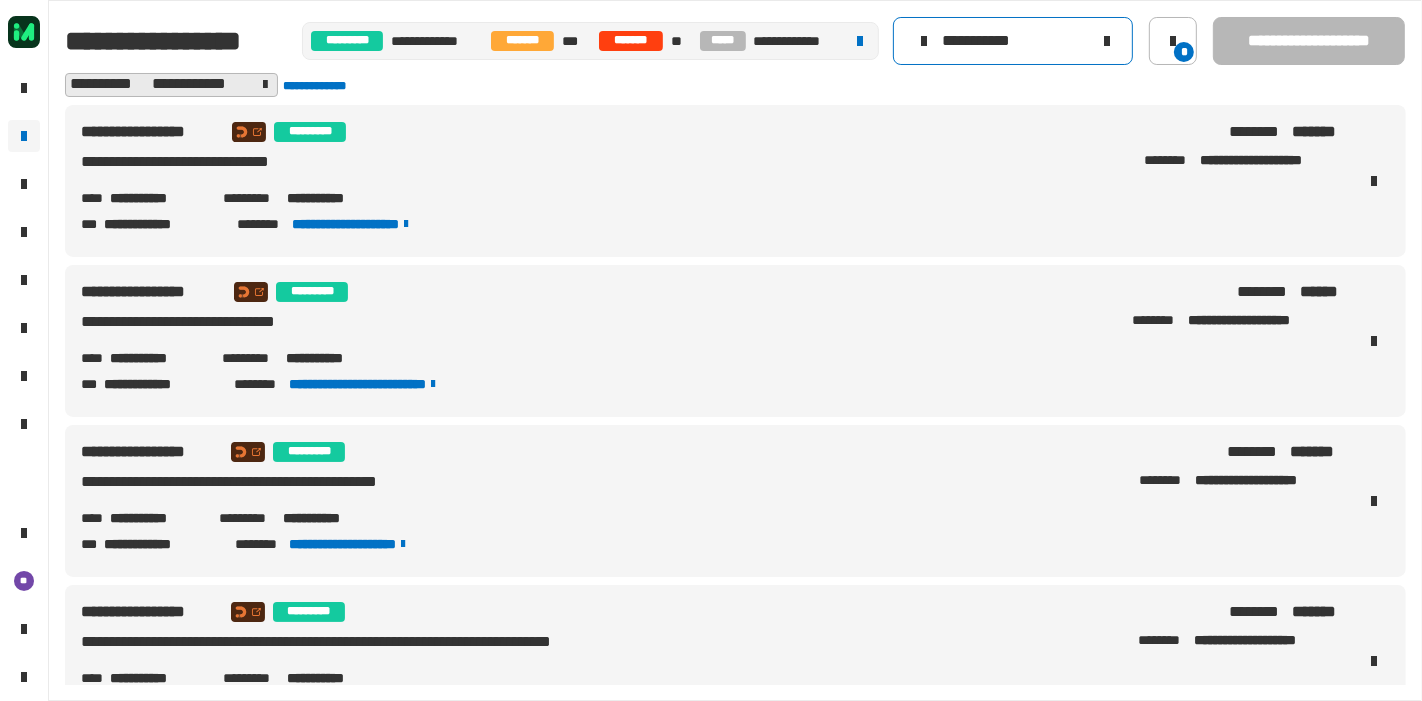 type on "**********" 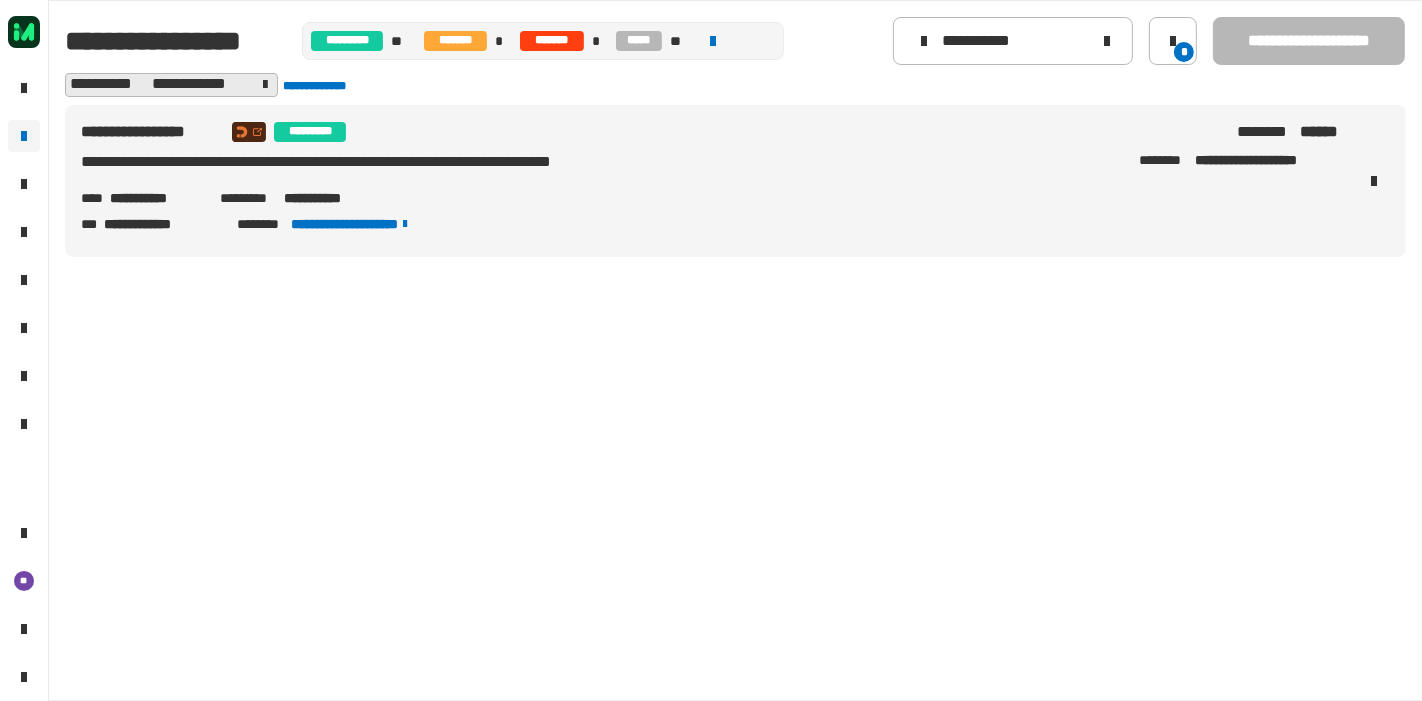 drag, startPoint x: 361, startPoint y: 207, endPoint x: 341, endPoint y: 196, distance: 22.825424 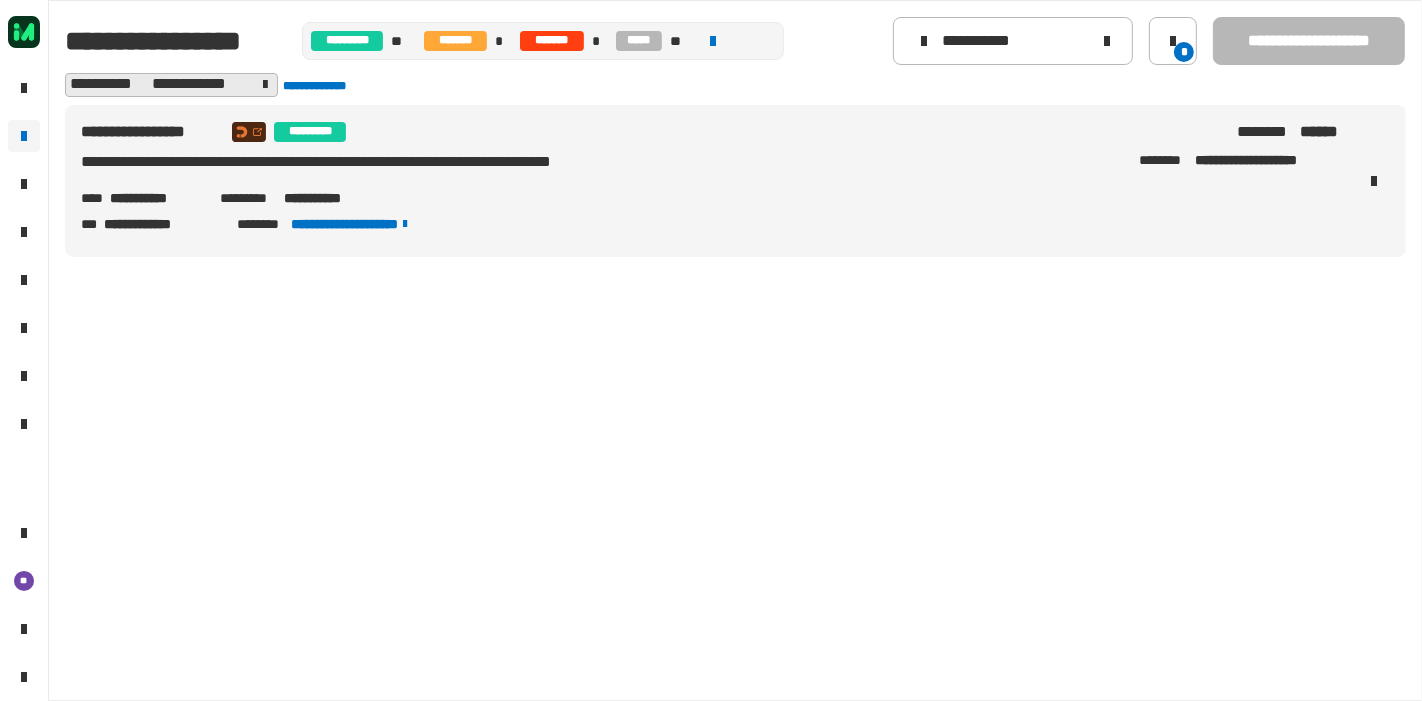 click 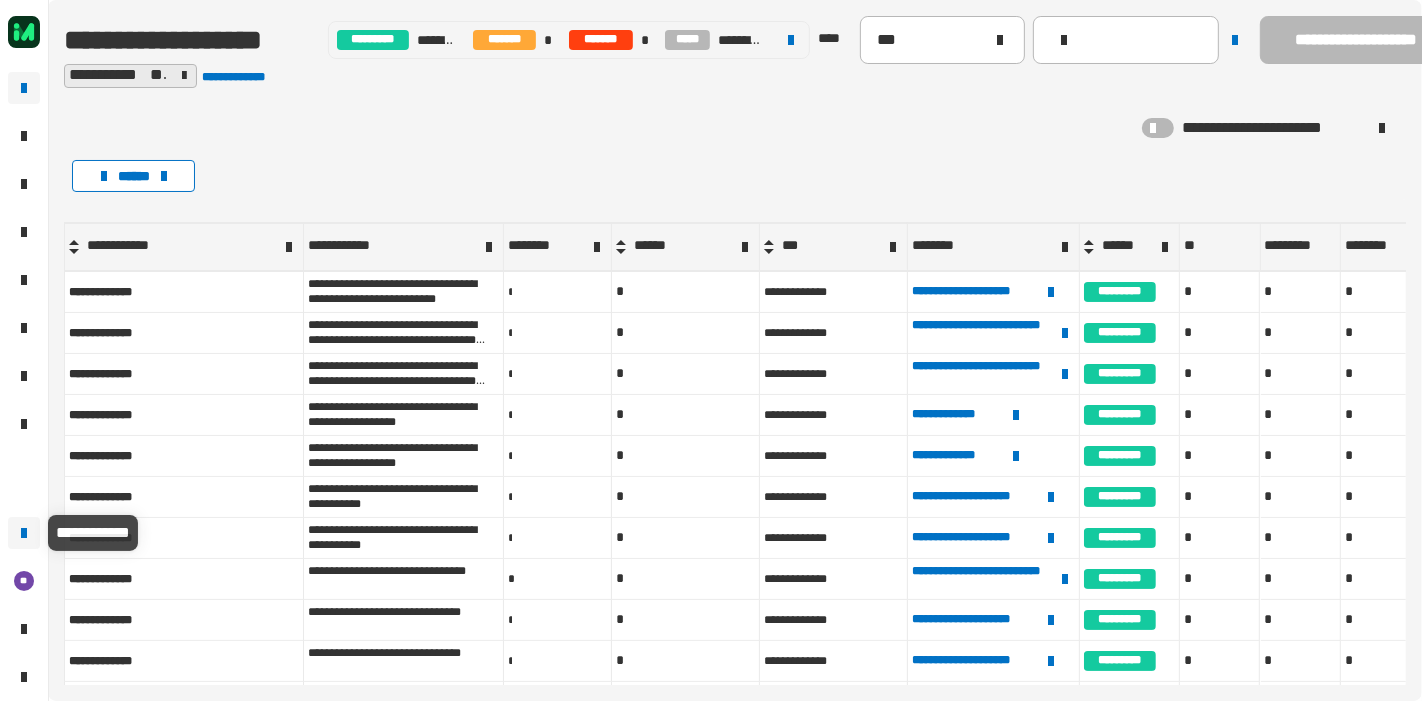 click 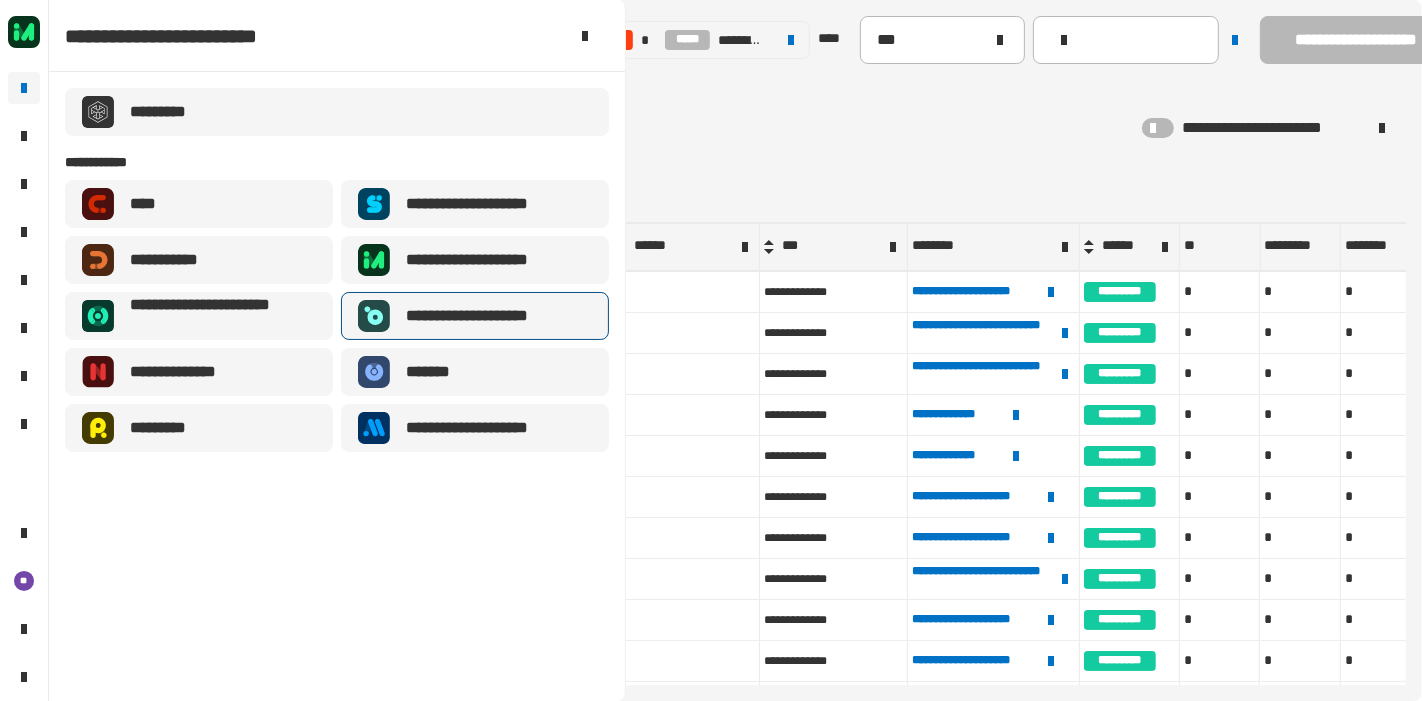 click on "**********" at bounding box center (482, 316) 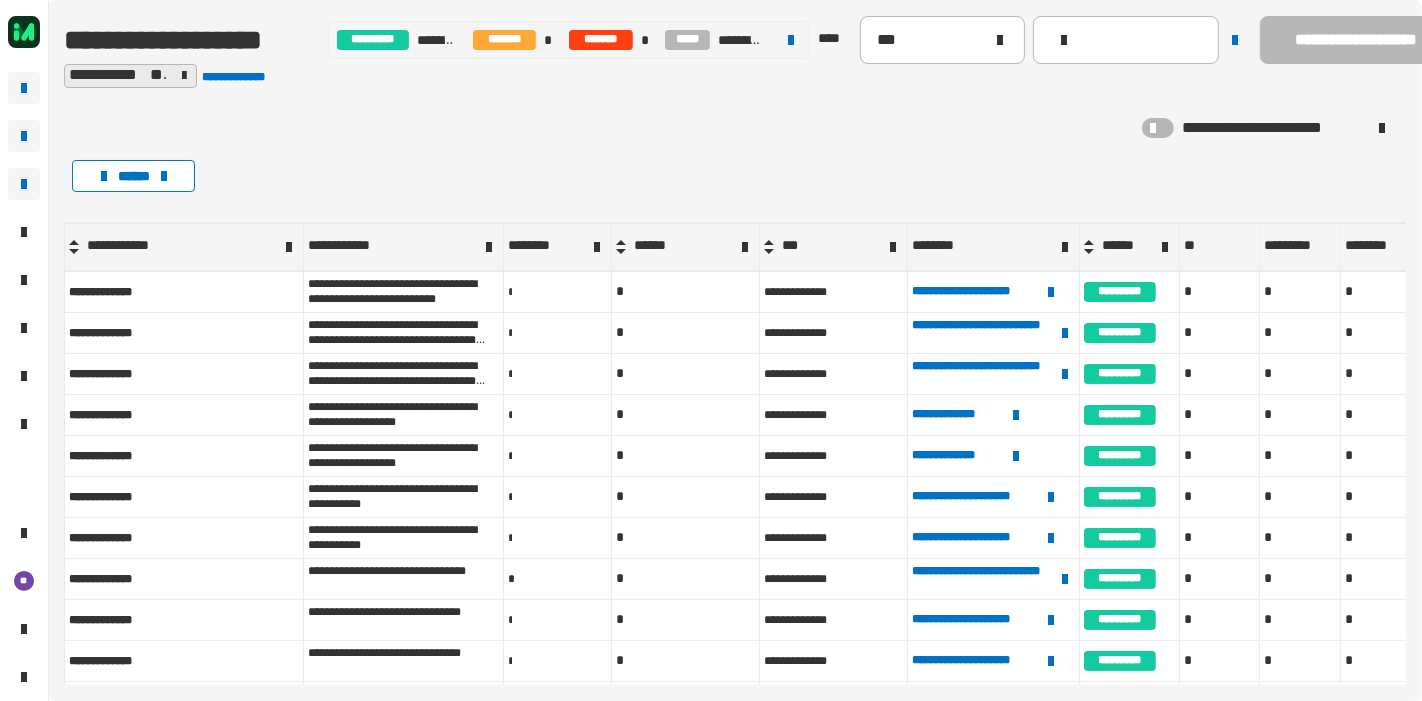 click 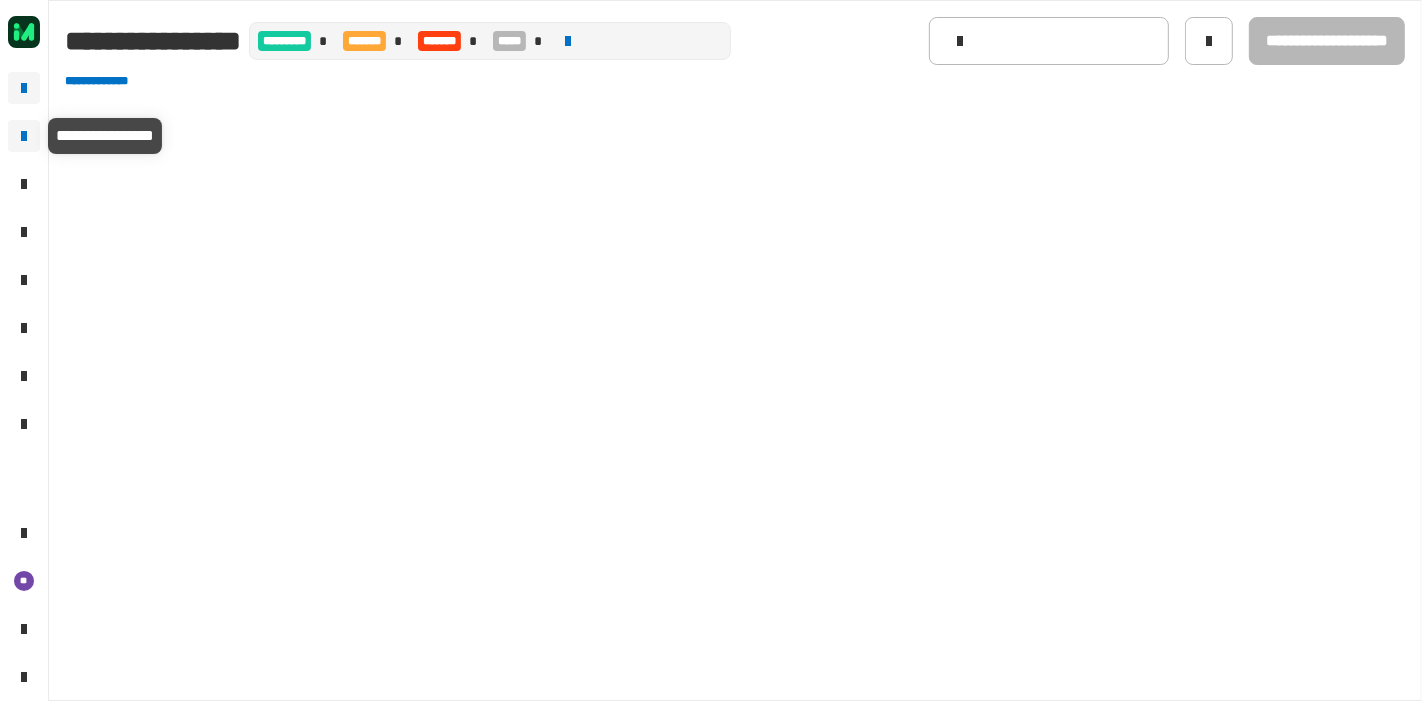 type on "**********" 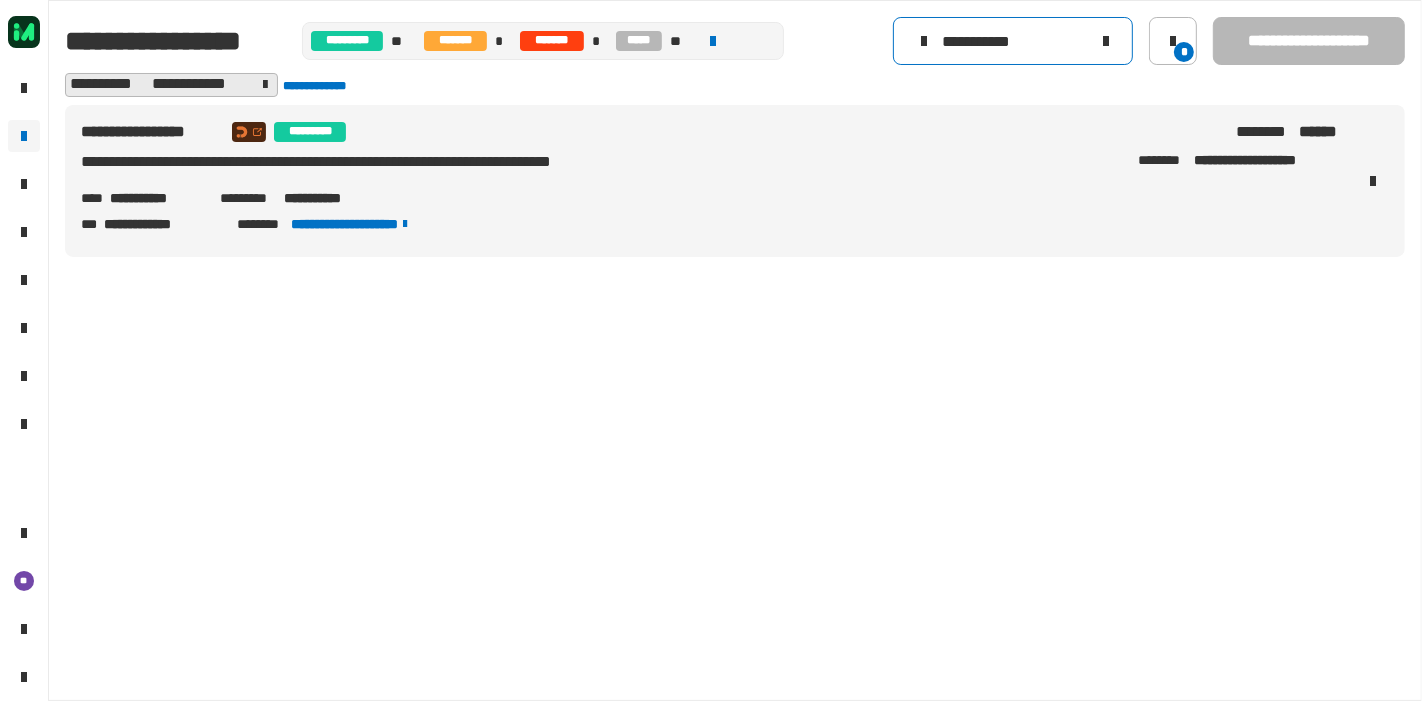 click on "**********" 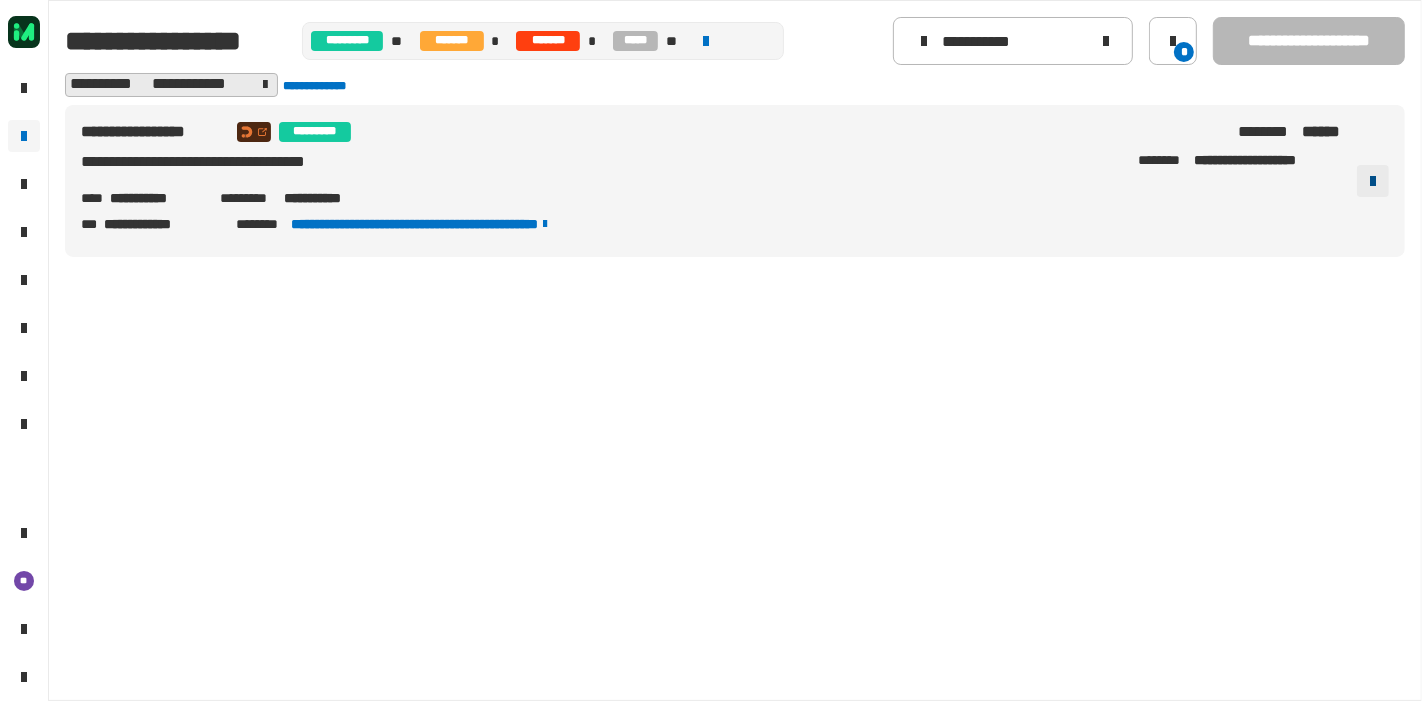 click at bounding box center [1373, 181] 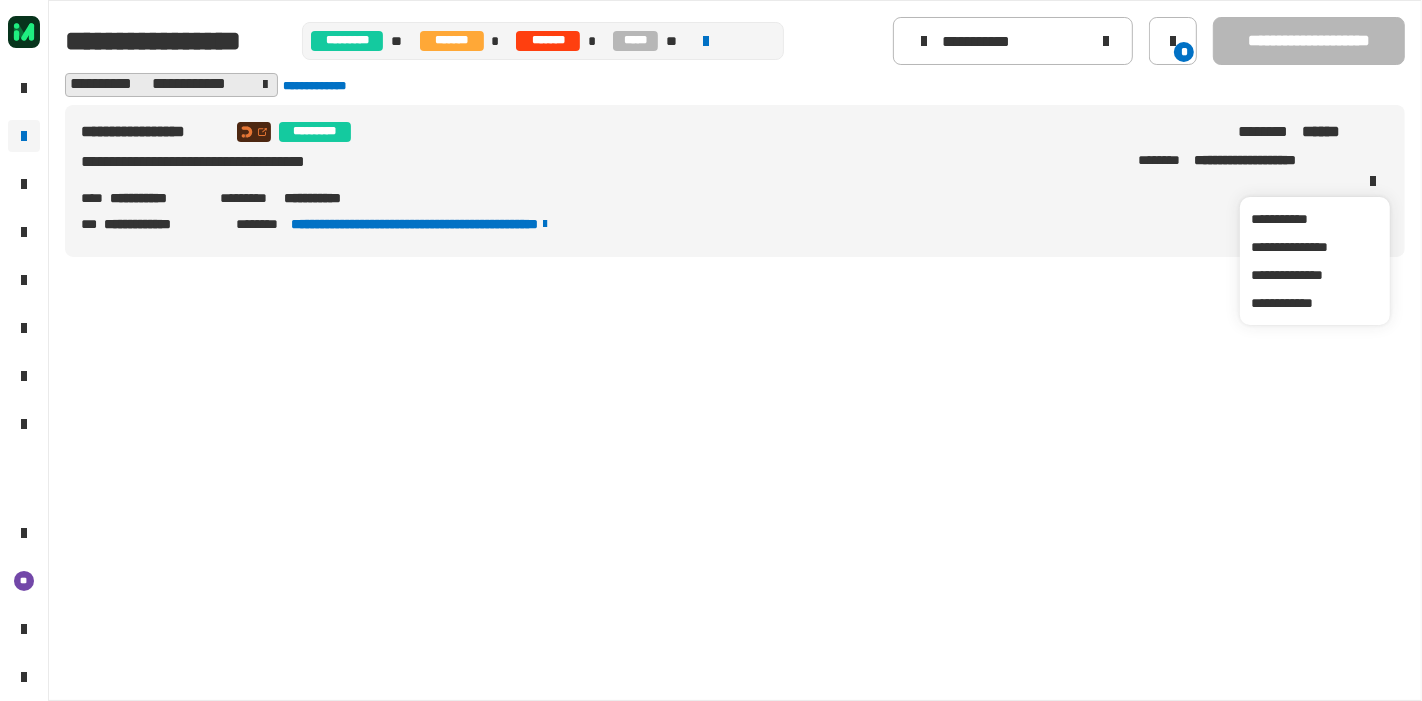 click on "**********" at bounding box center (331, 198) 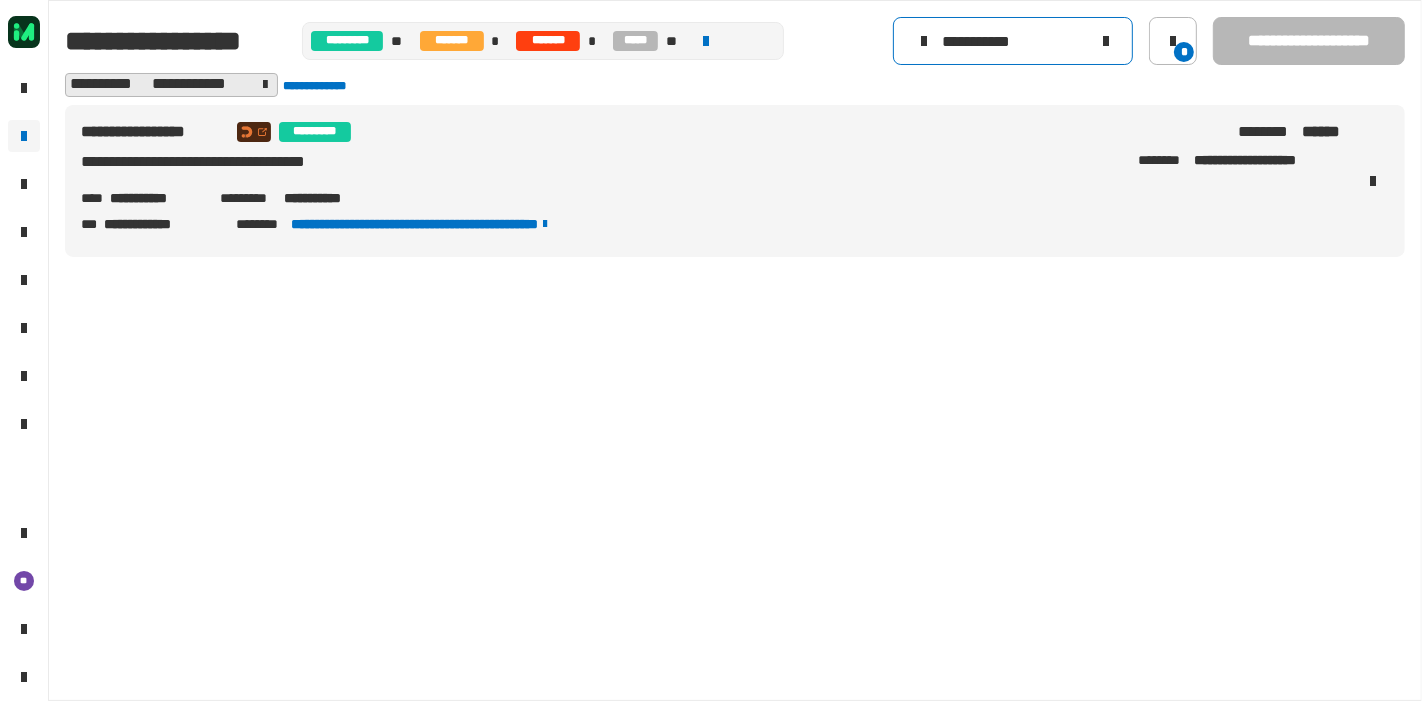 click on "**********" 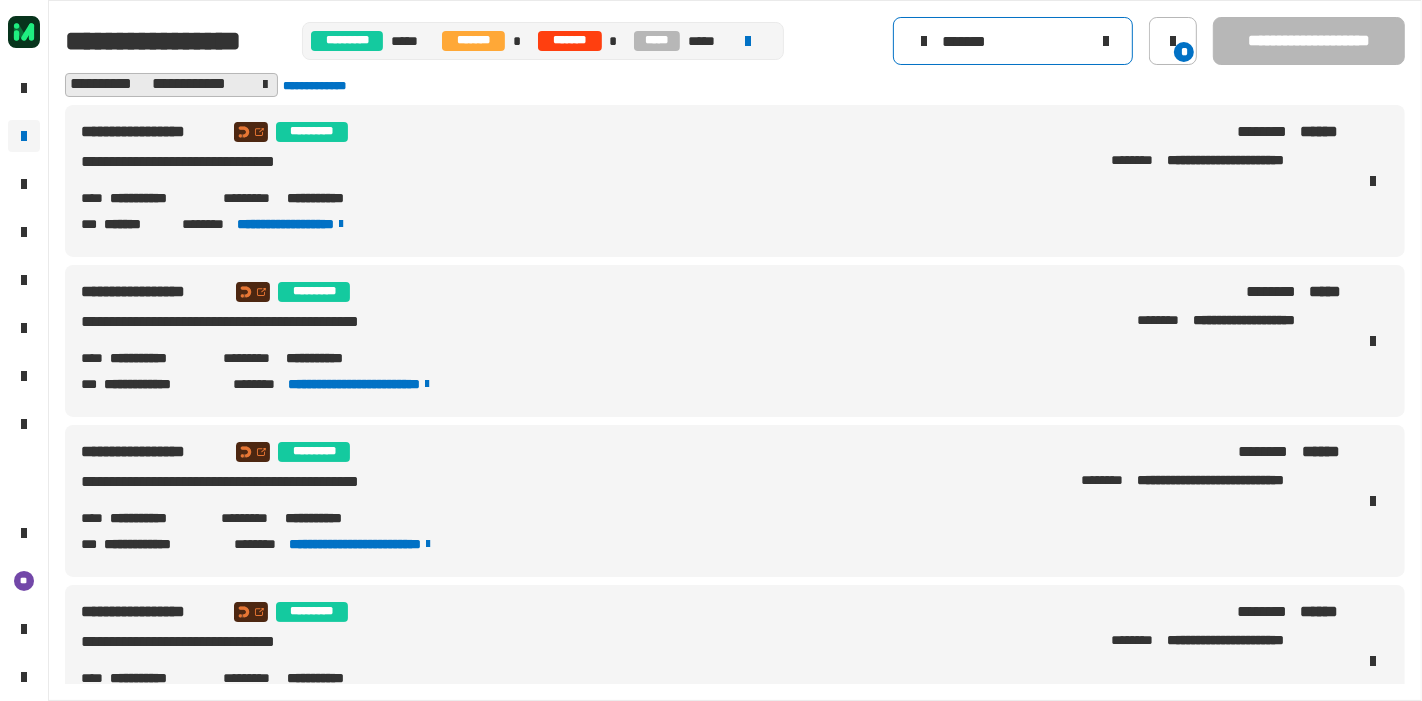type on "********" 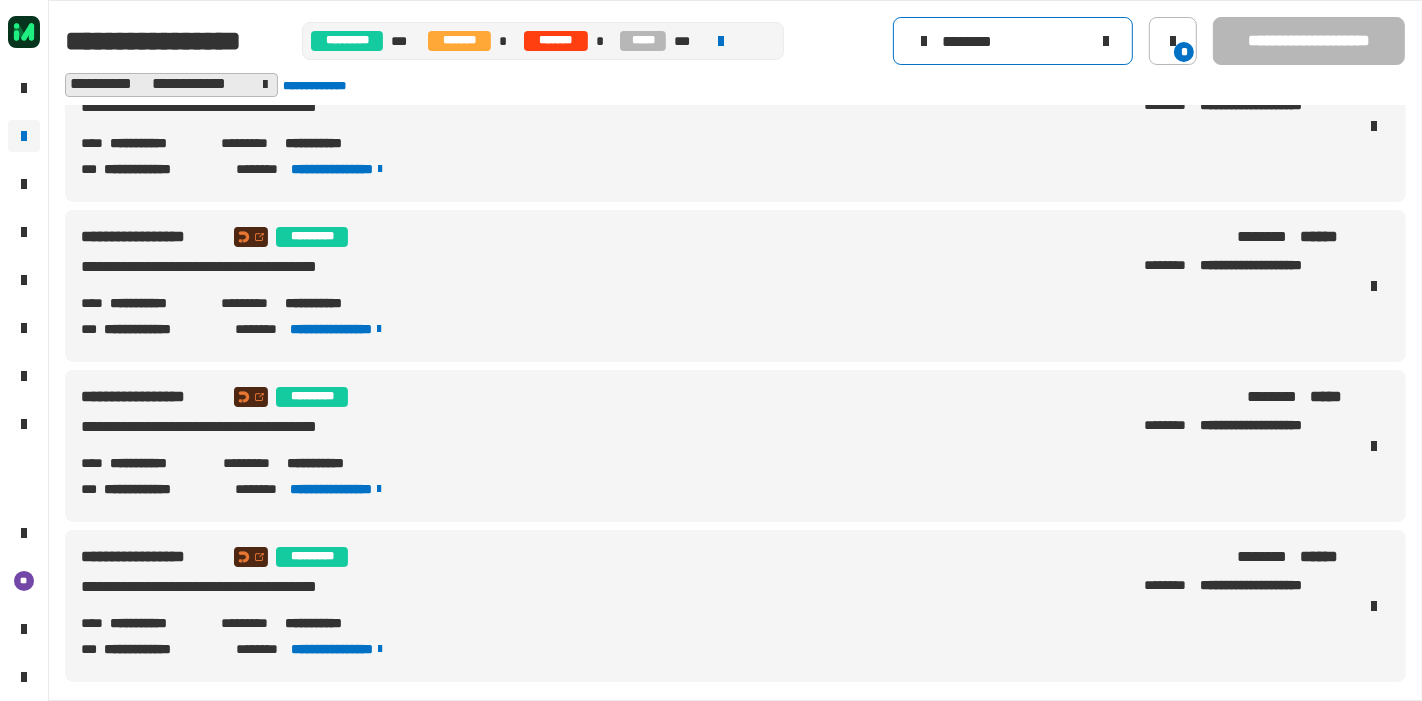 scroll, scrollTop: 57, scrollLeft: 0, axis: vertical 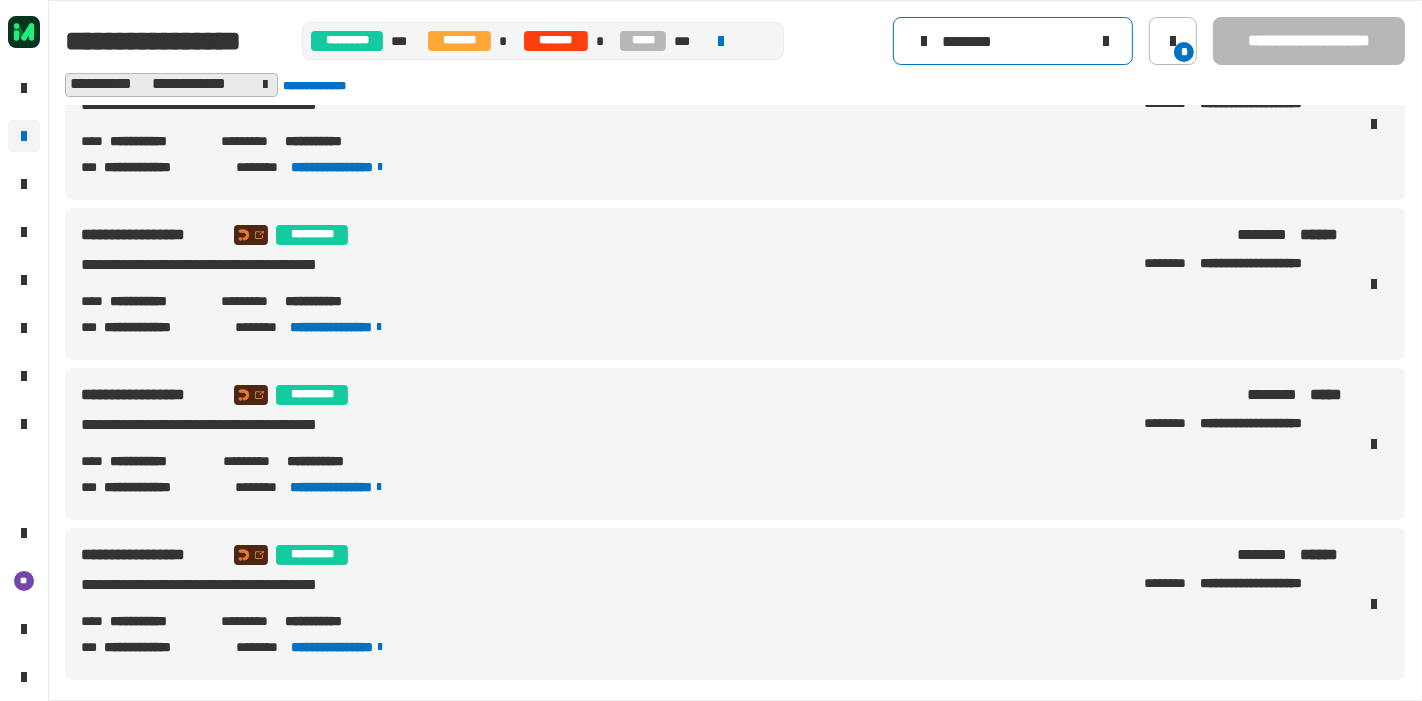 click on "********" 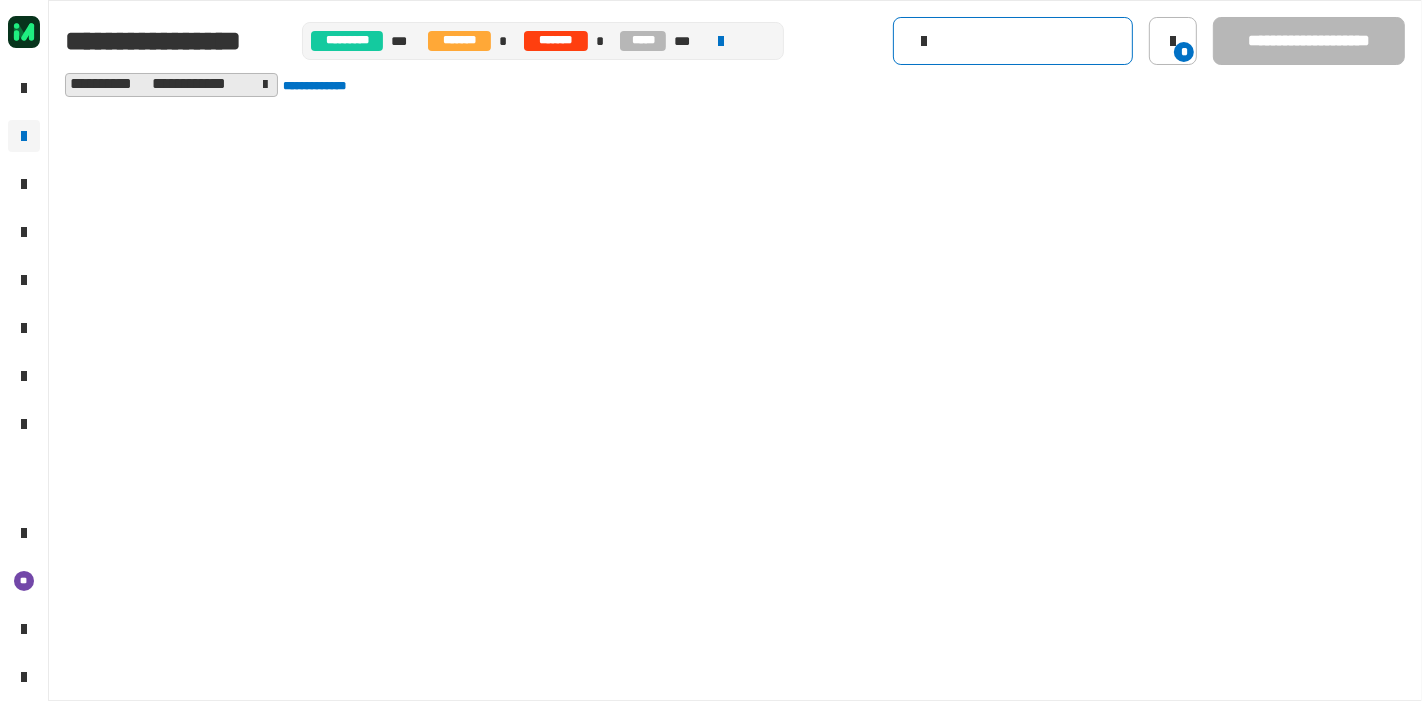scroll, scrollTop: 0, scrollLeft: 0, axis: both 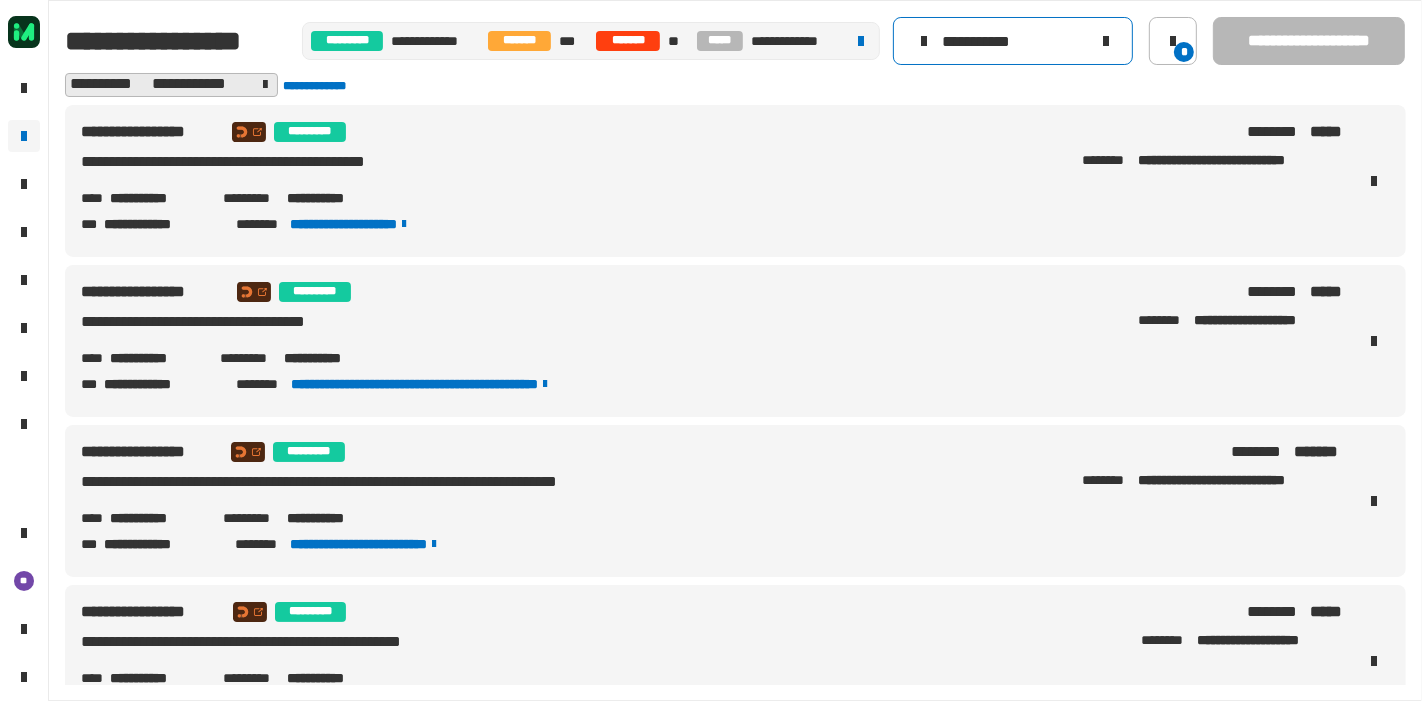 type on "**********" 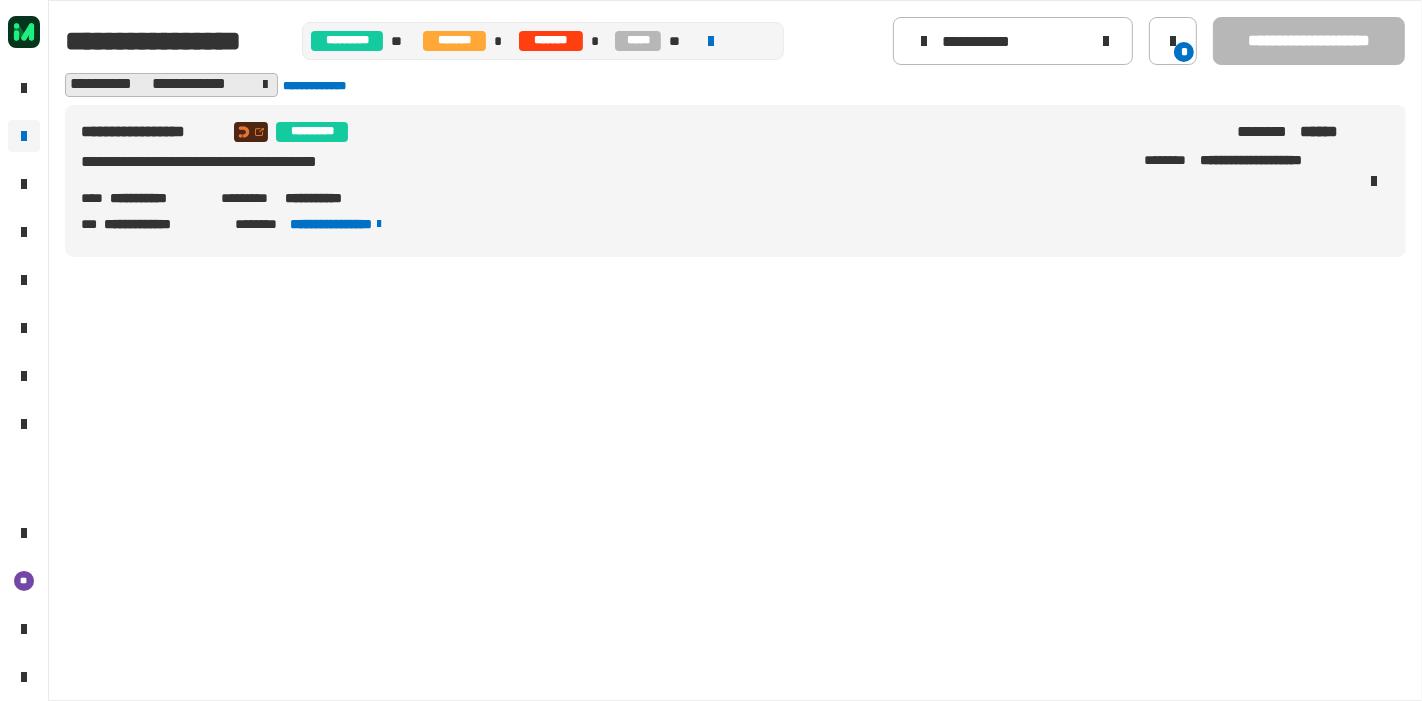 drag, startPoint x: 326, startPoint y: 185, endPoint x: 323, endPoint y: 198, distance: 13.341664 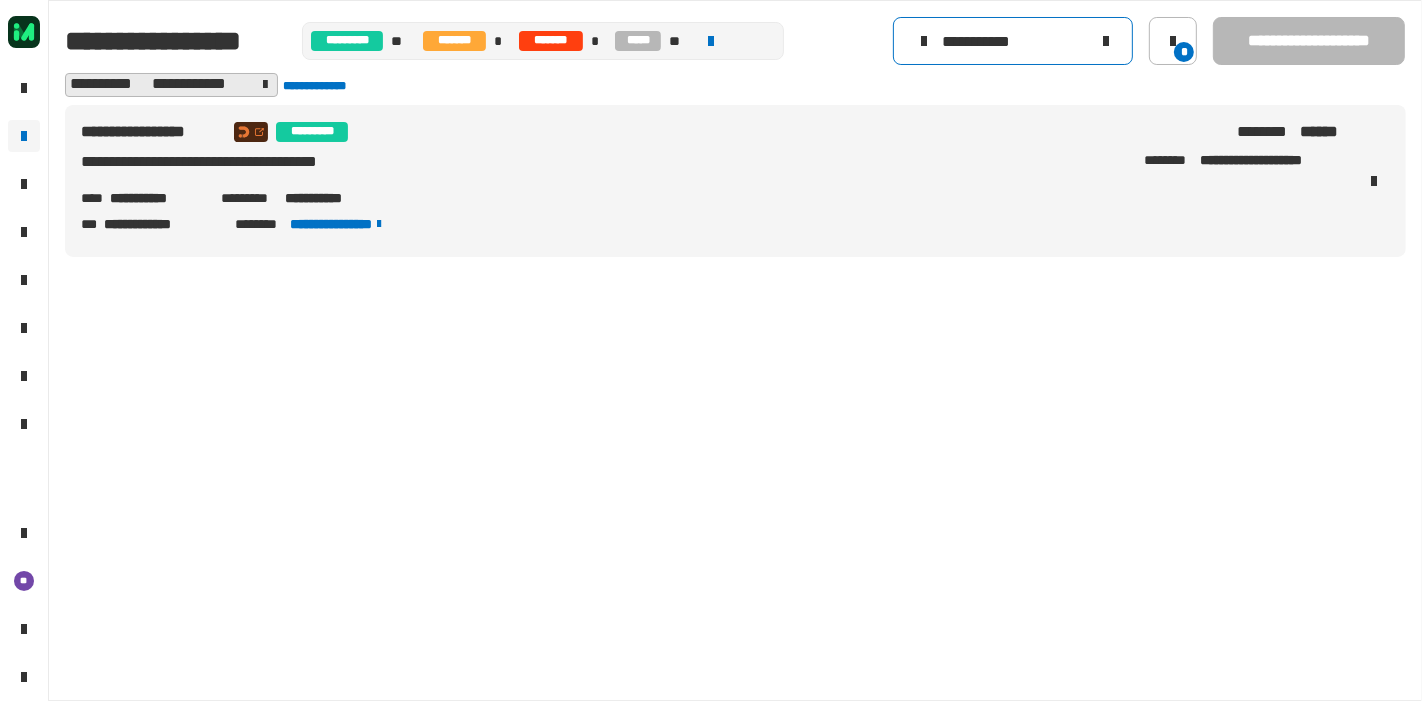 click on "**********" 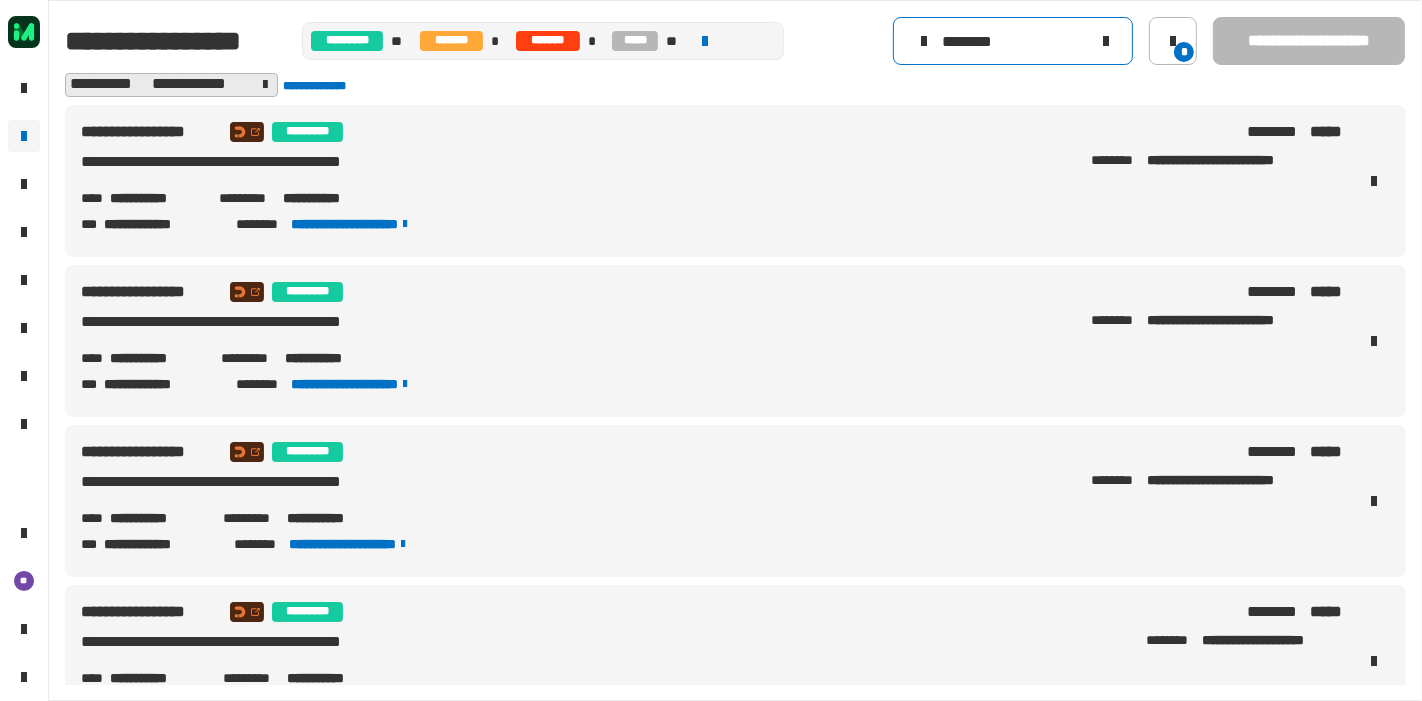scroll, scrollTop: 60, scrollLeft: 0, axis: vertical 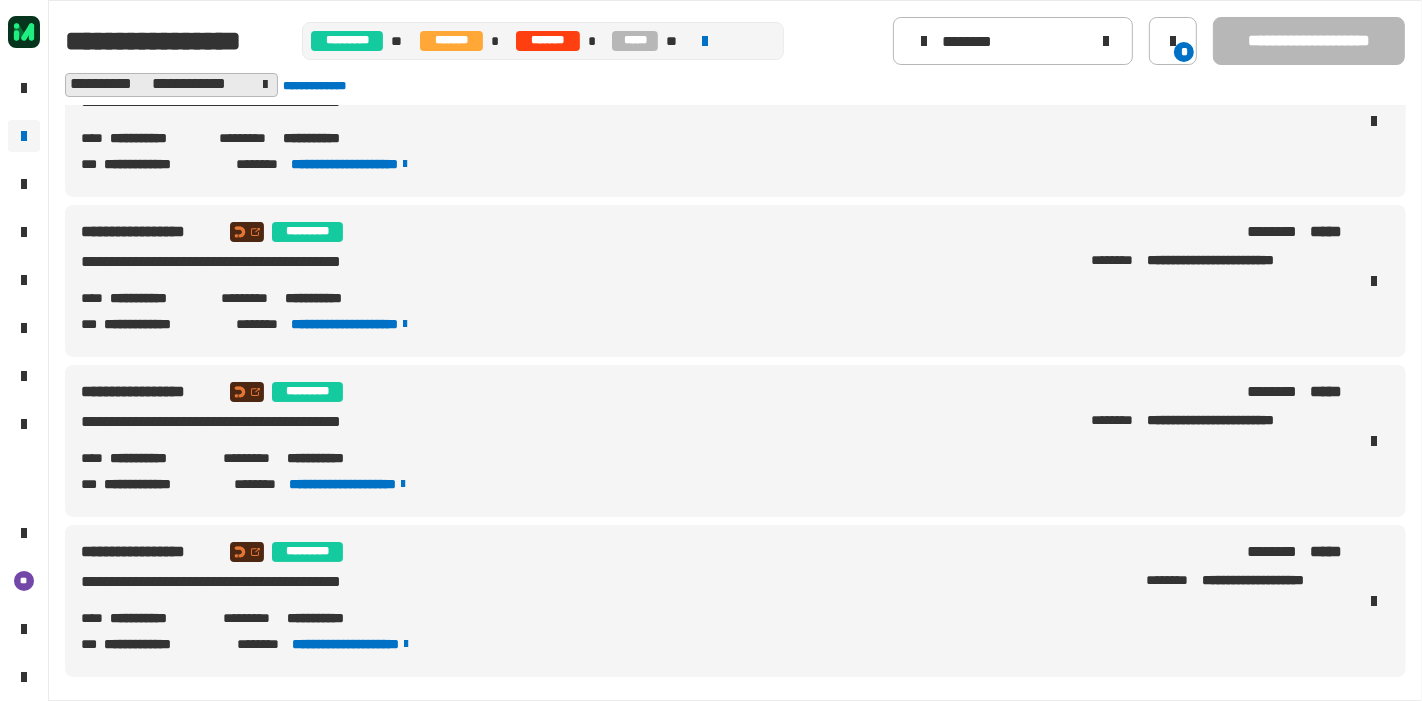 drag, startPoint x: 198, startPoint y: 556, endPoint x: 82, endPoint y: 544, distance: 116.61904 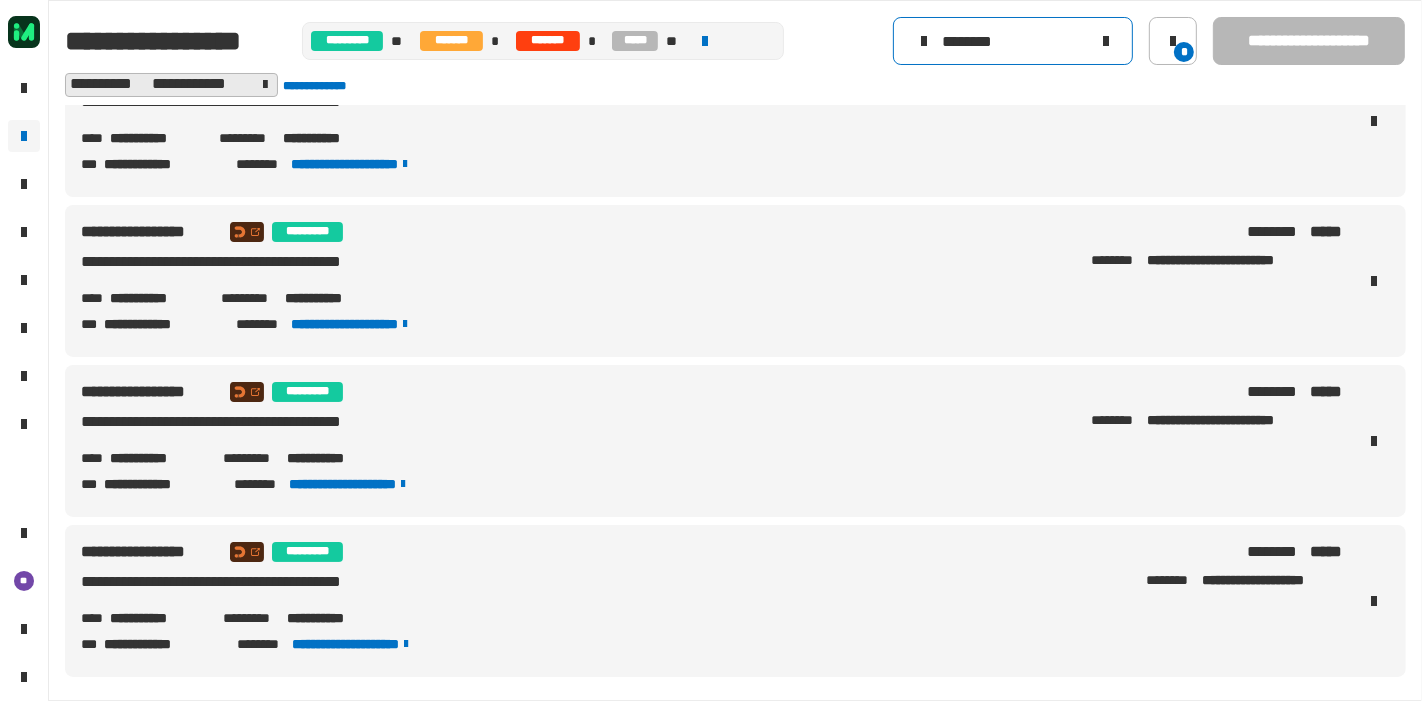 click on "********" 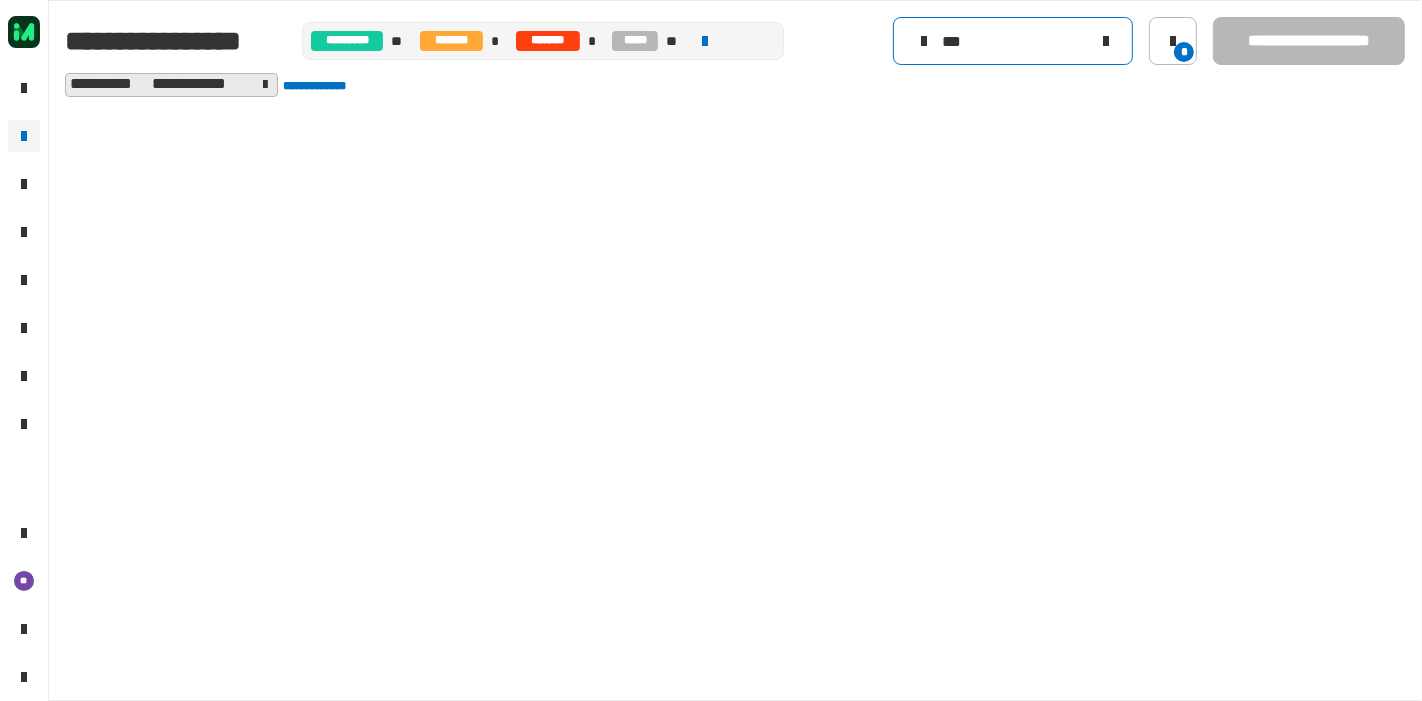 scroll, scrollTop: 0, scrollLeft: 0, axis: both 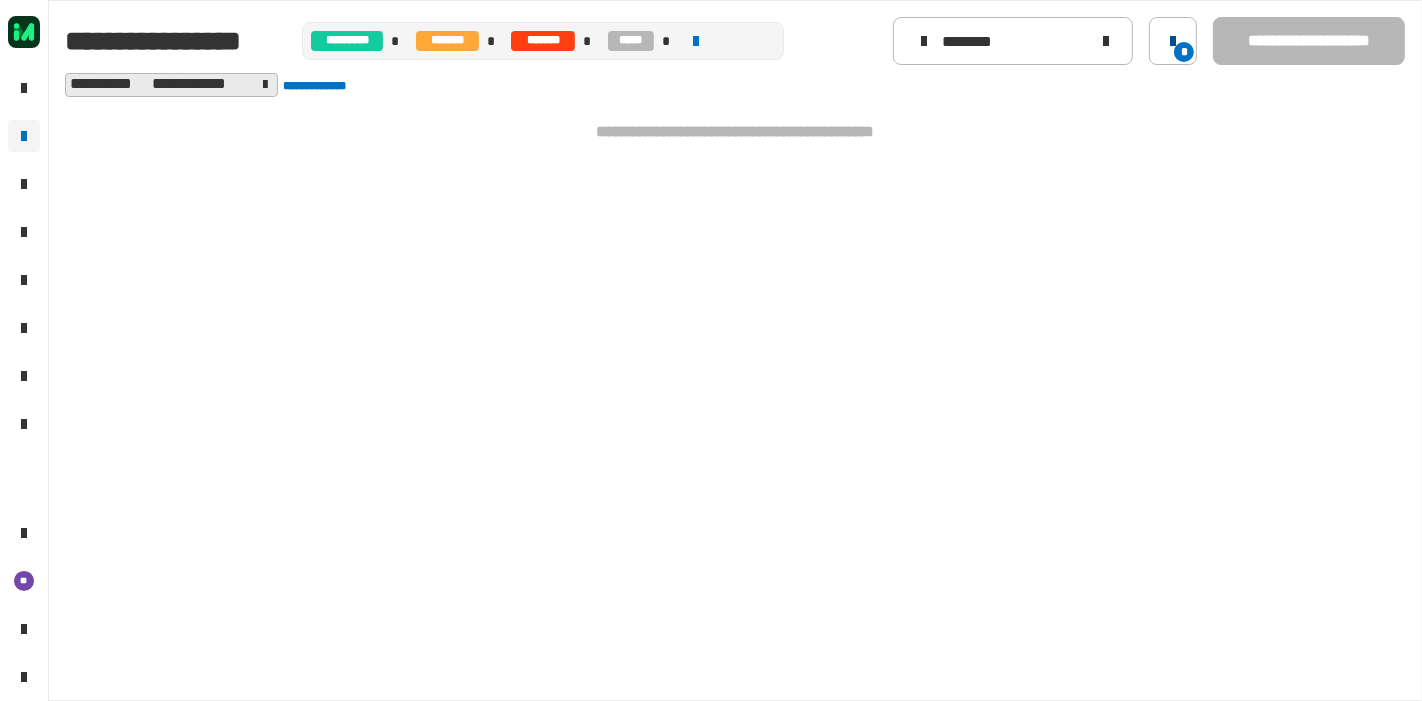 click on "*" 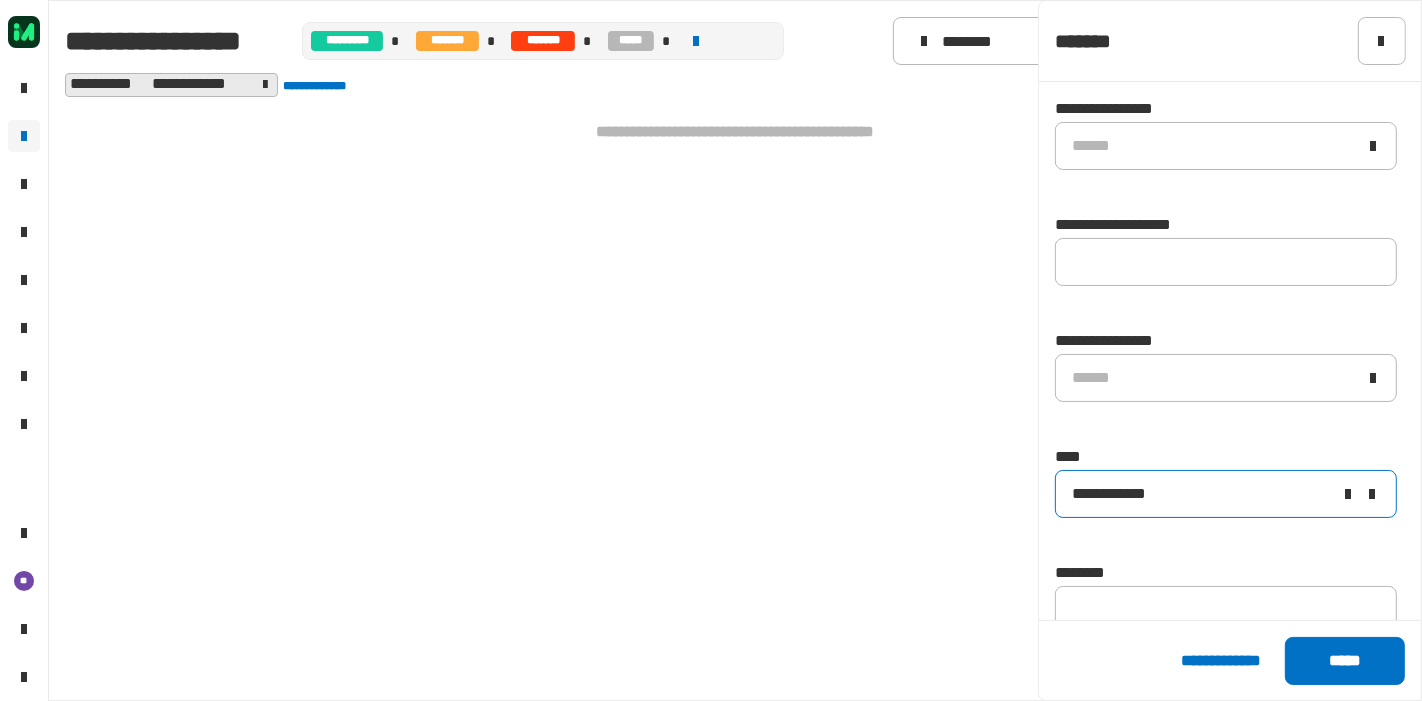 click 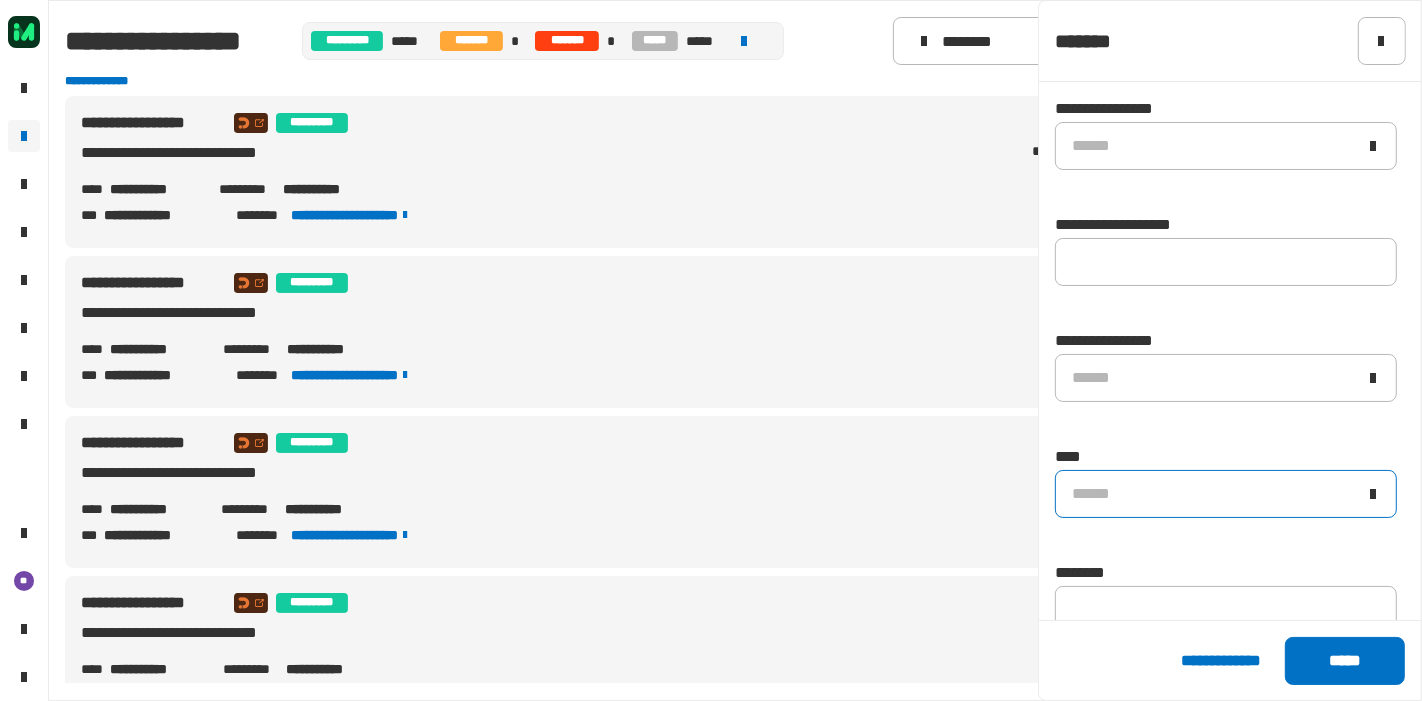 click on "******" 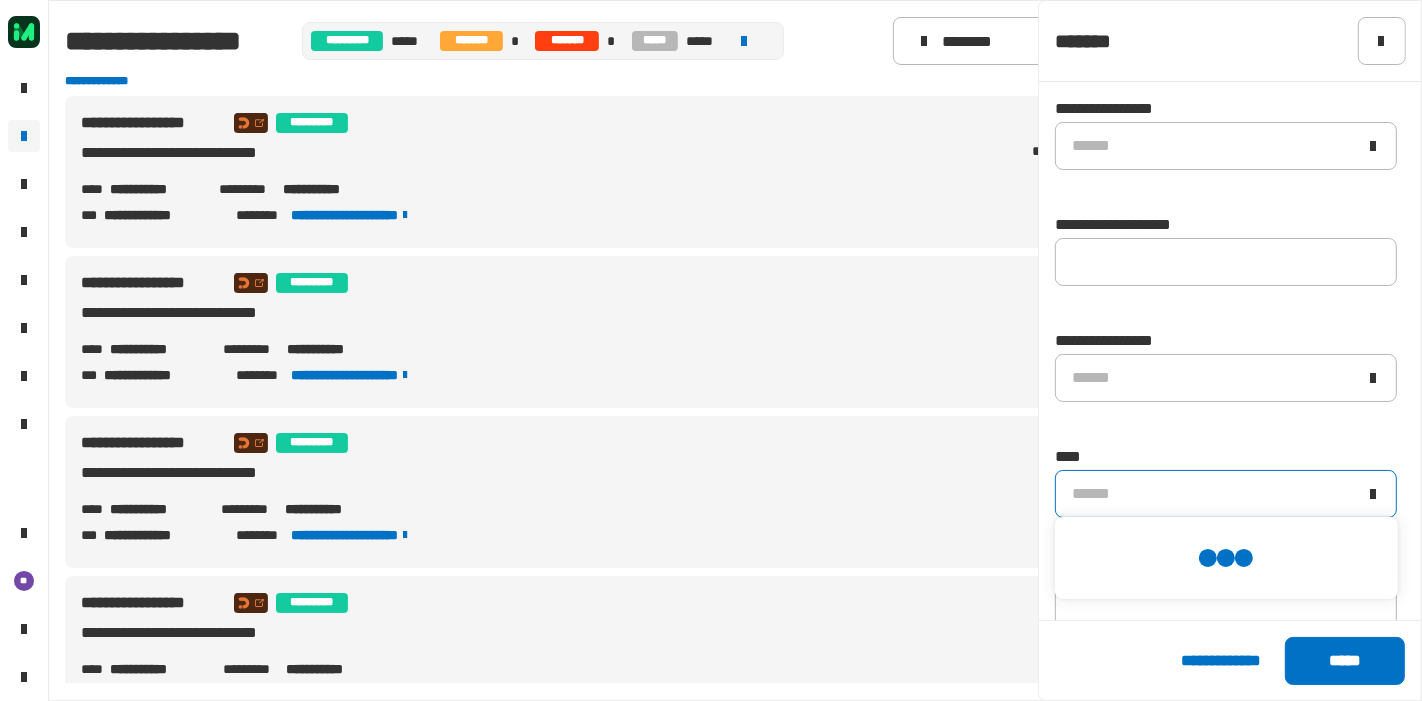 scroll, scrollTop: 0, scrollLeft: 0, axis: both 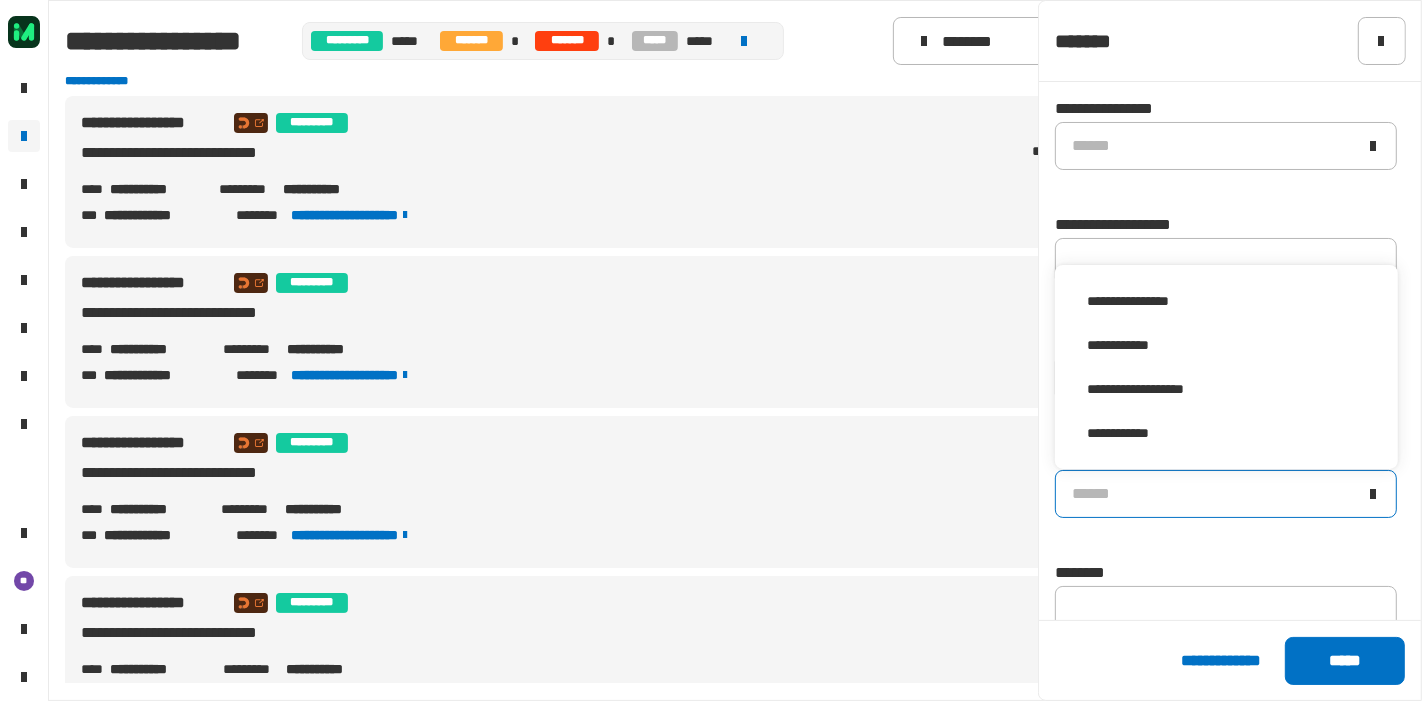 click on "**********" at bounding box center (735, 492) 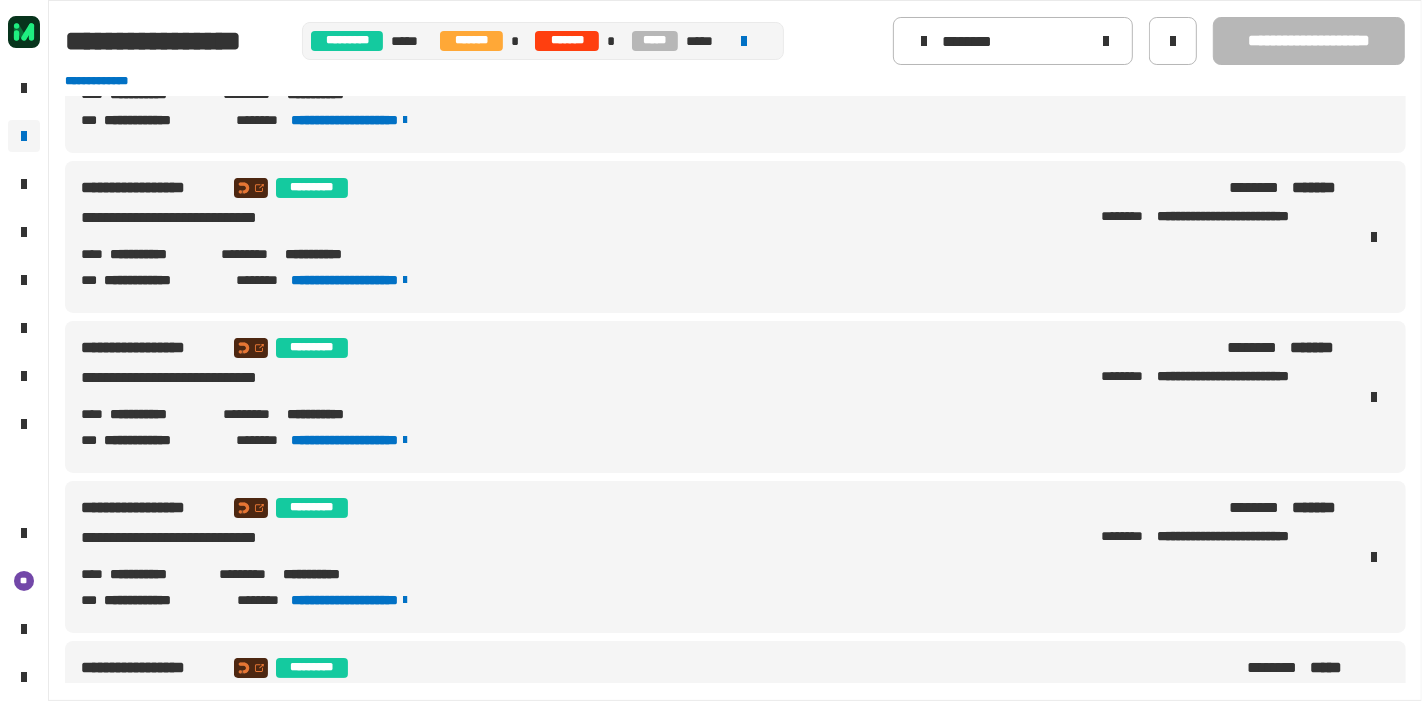 scroll, scrollTop: 1173, scrollLeft: 0, axis: vertical 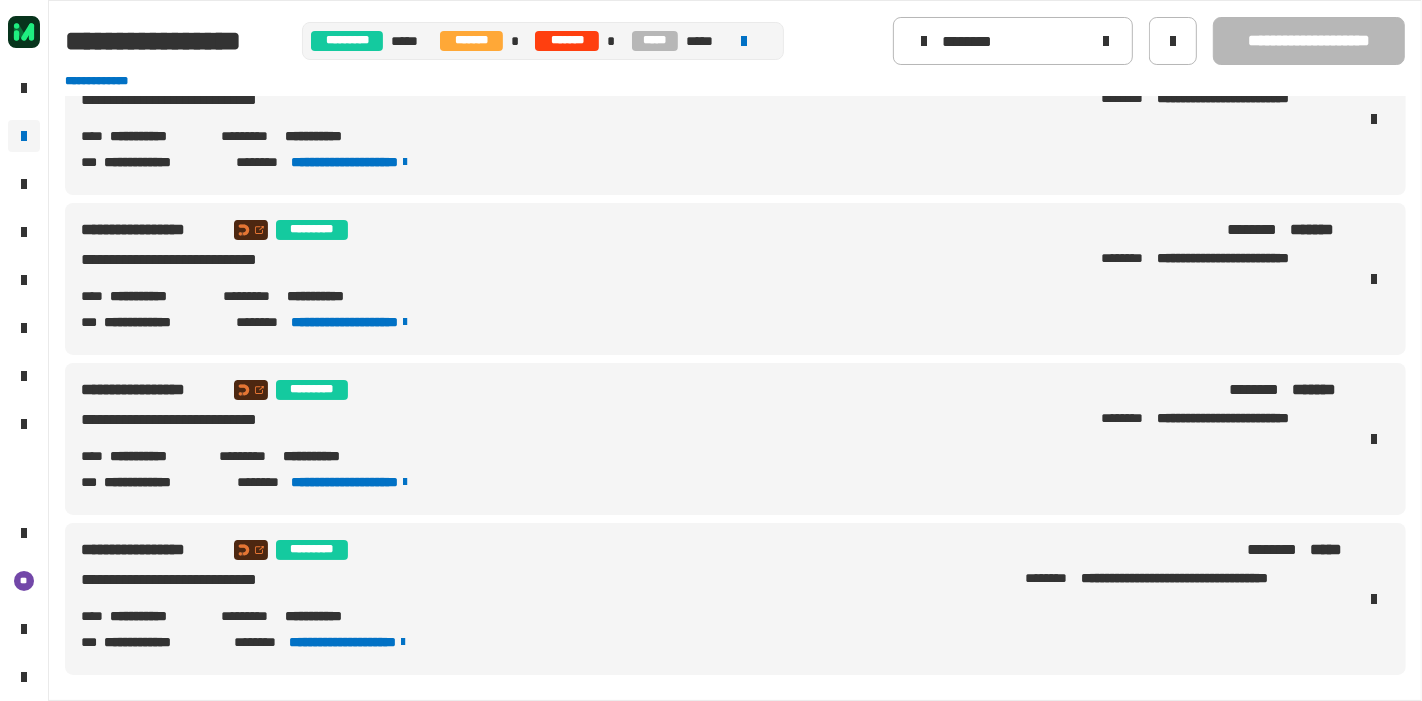 click on "**********" 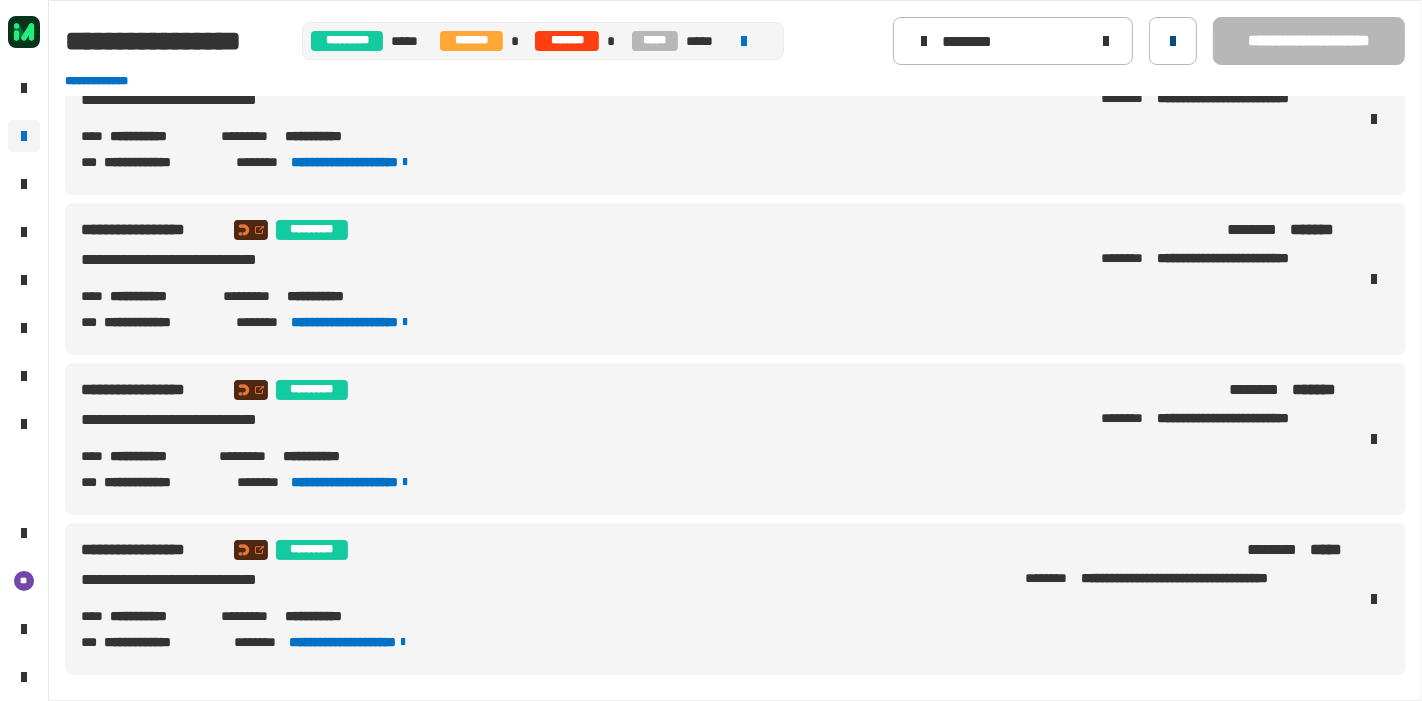 click 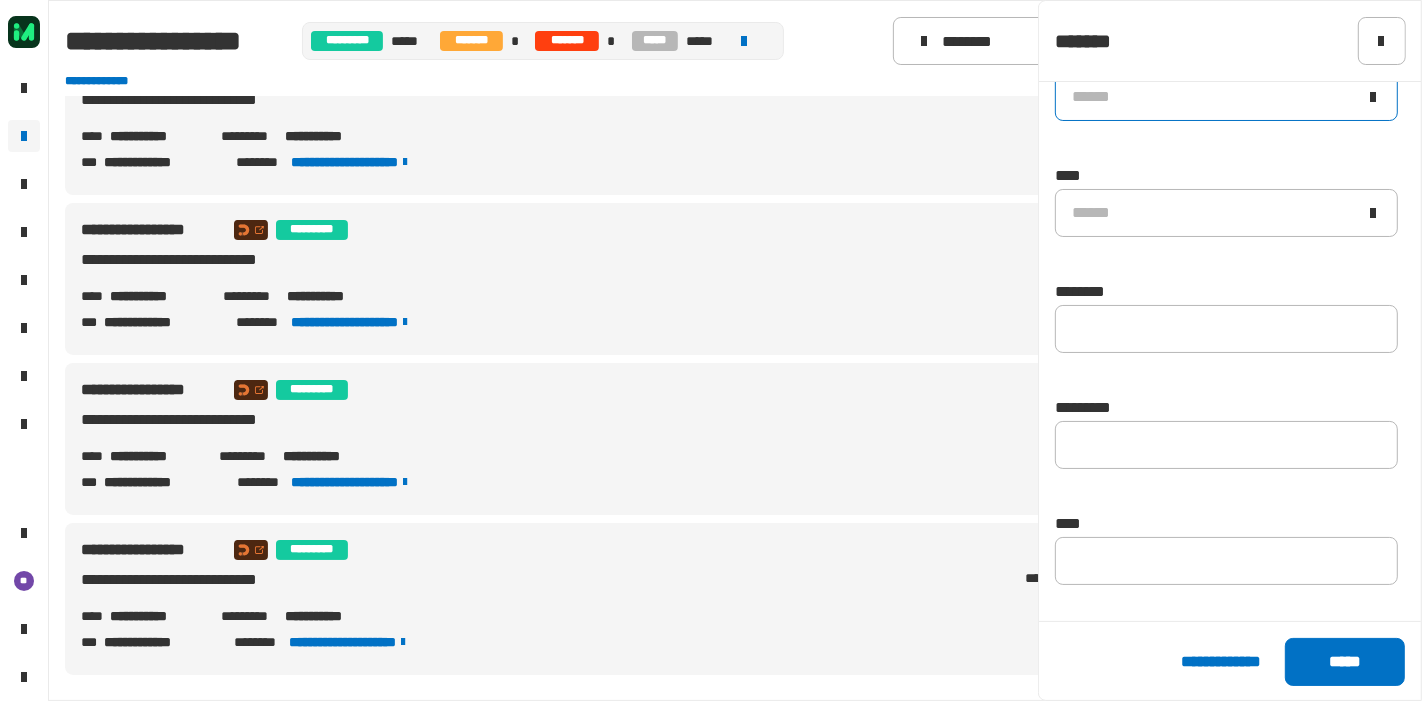 scroll, scrollTop: 282, scrollLeft: 0, axis: vertical 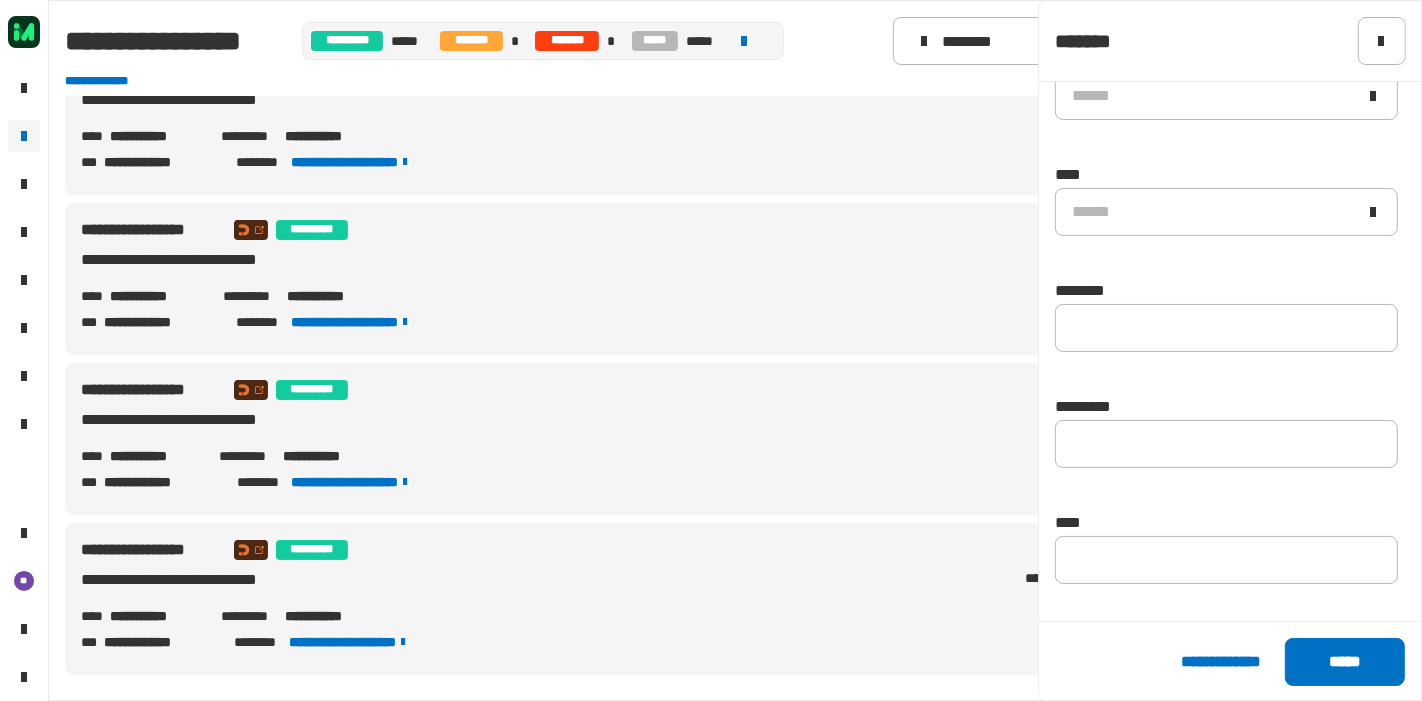 click on "**** ******" 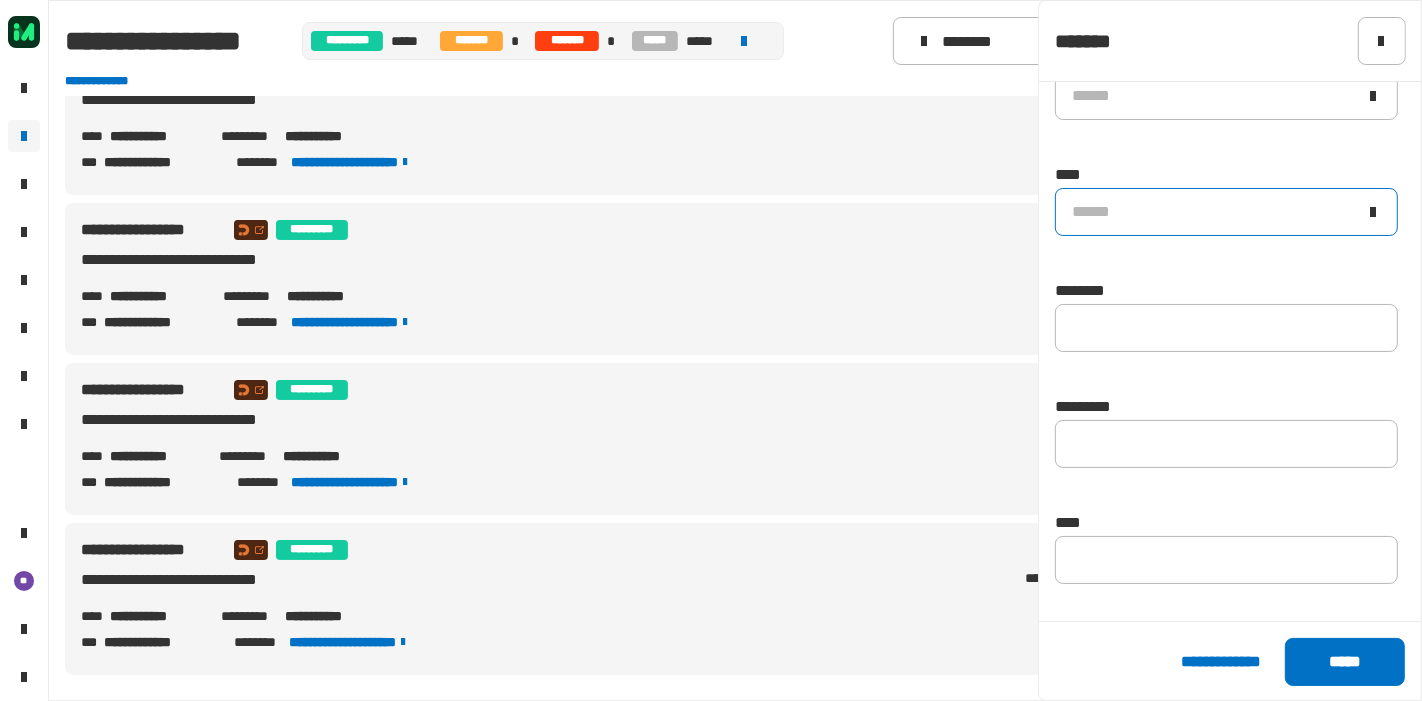 click on "******" 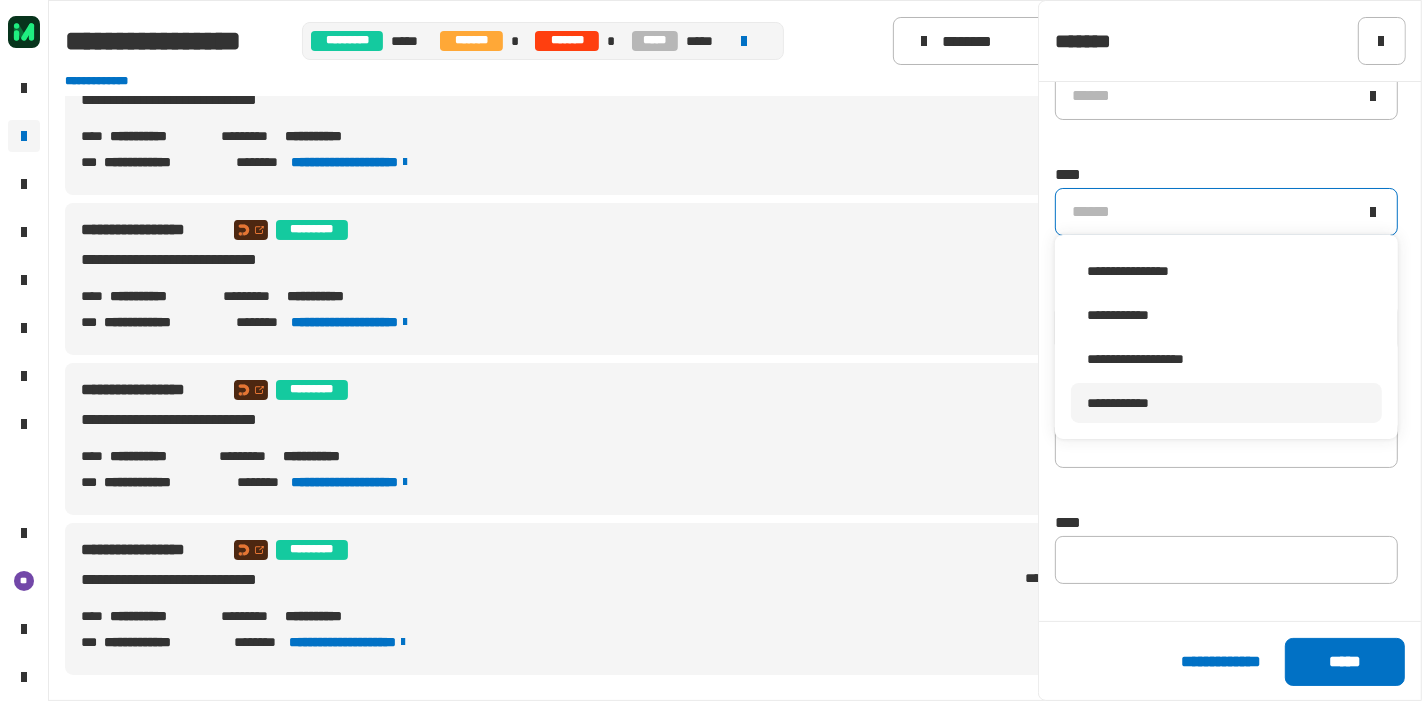 click on "**********" at bounding box center [1226, 403] 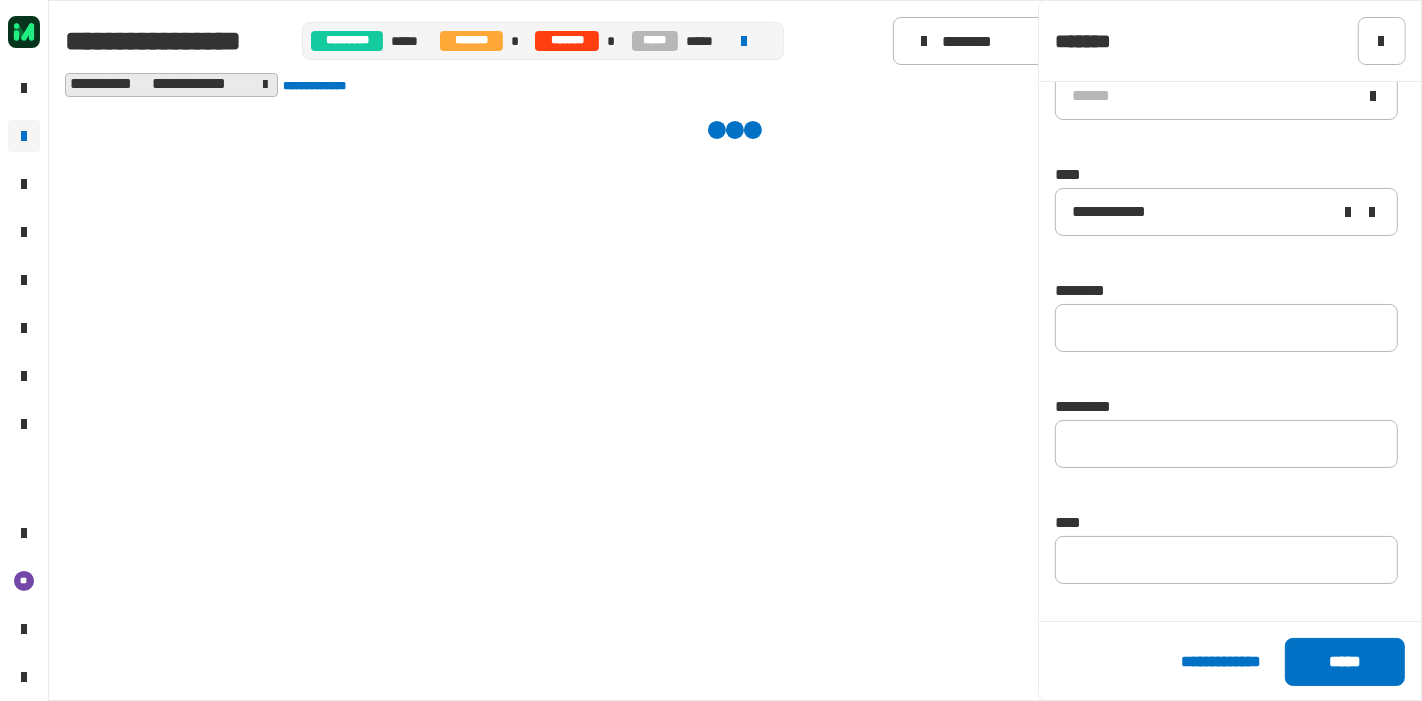 scroll, scrollTop: 0, scrollLeft: 0, axis: both 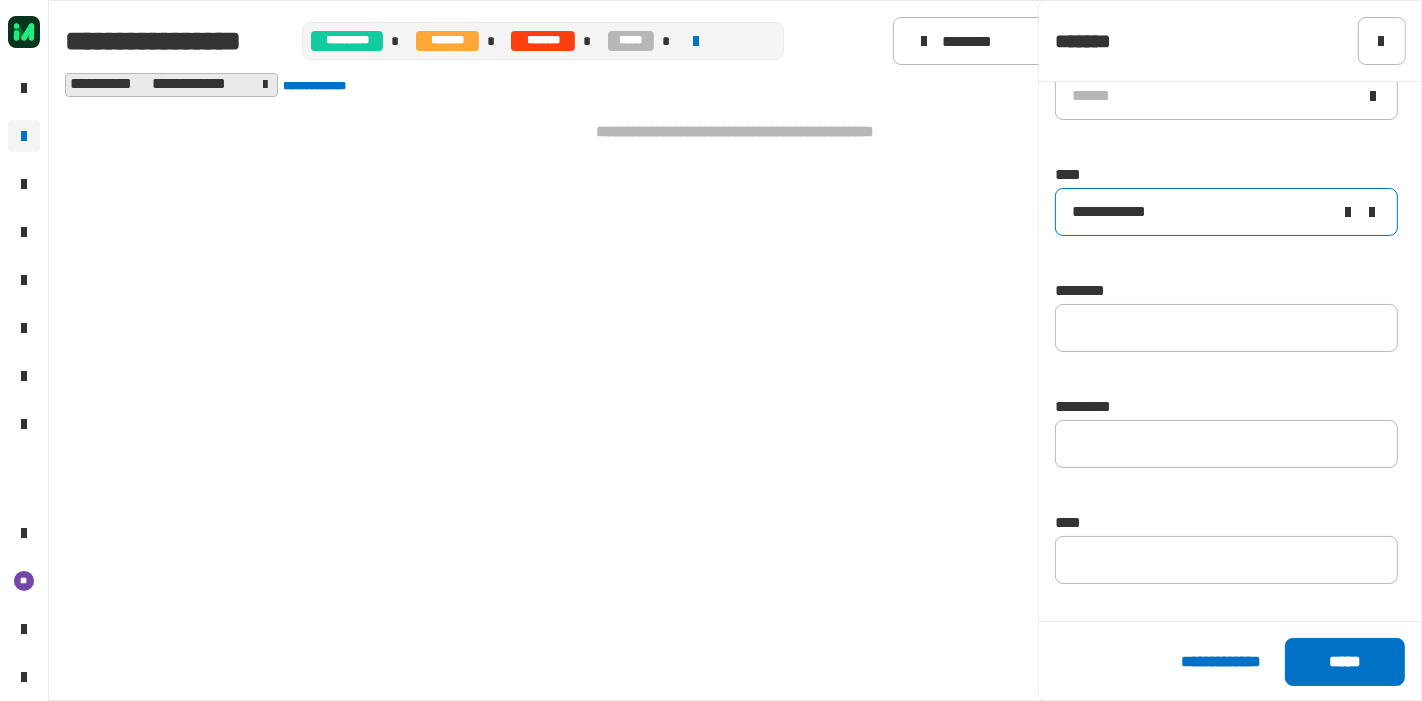 click on "**********" 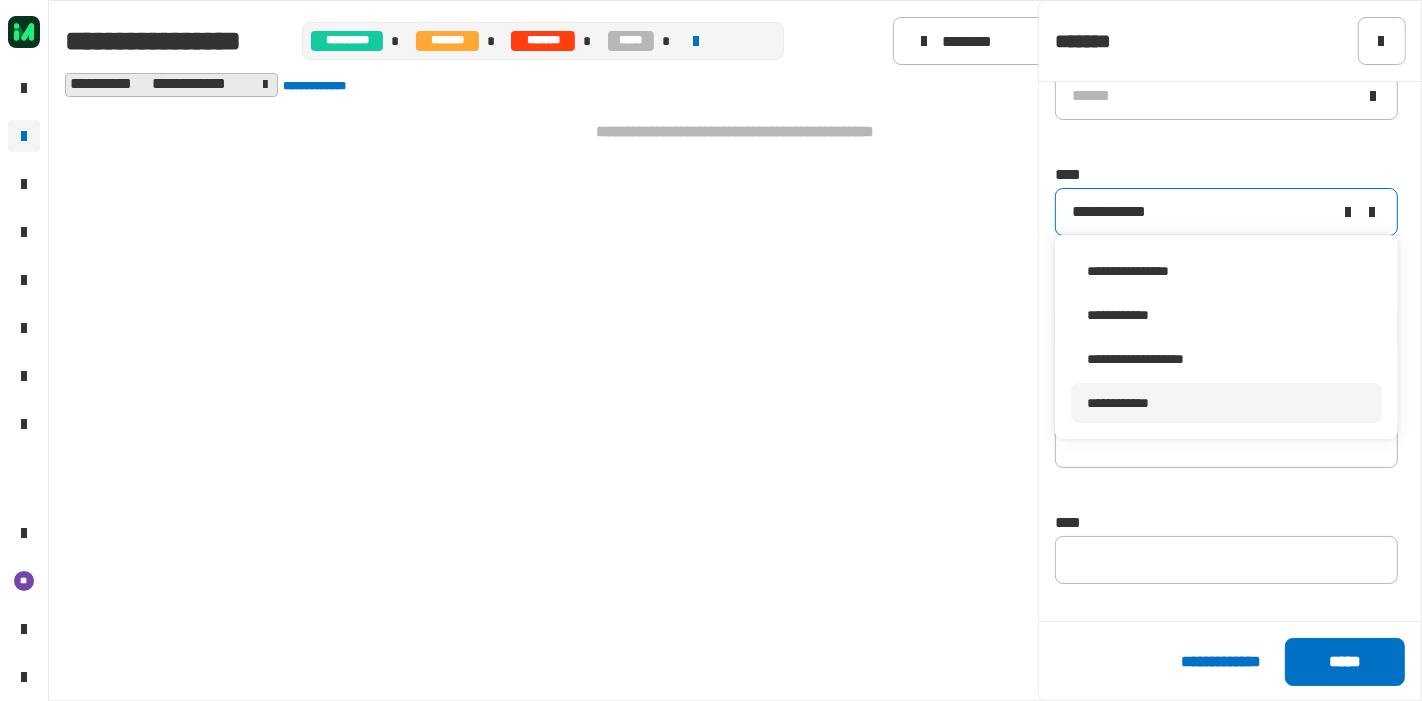 click on "**********" at bounding box center [735, 395] 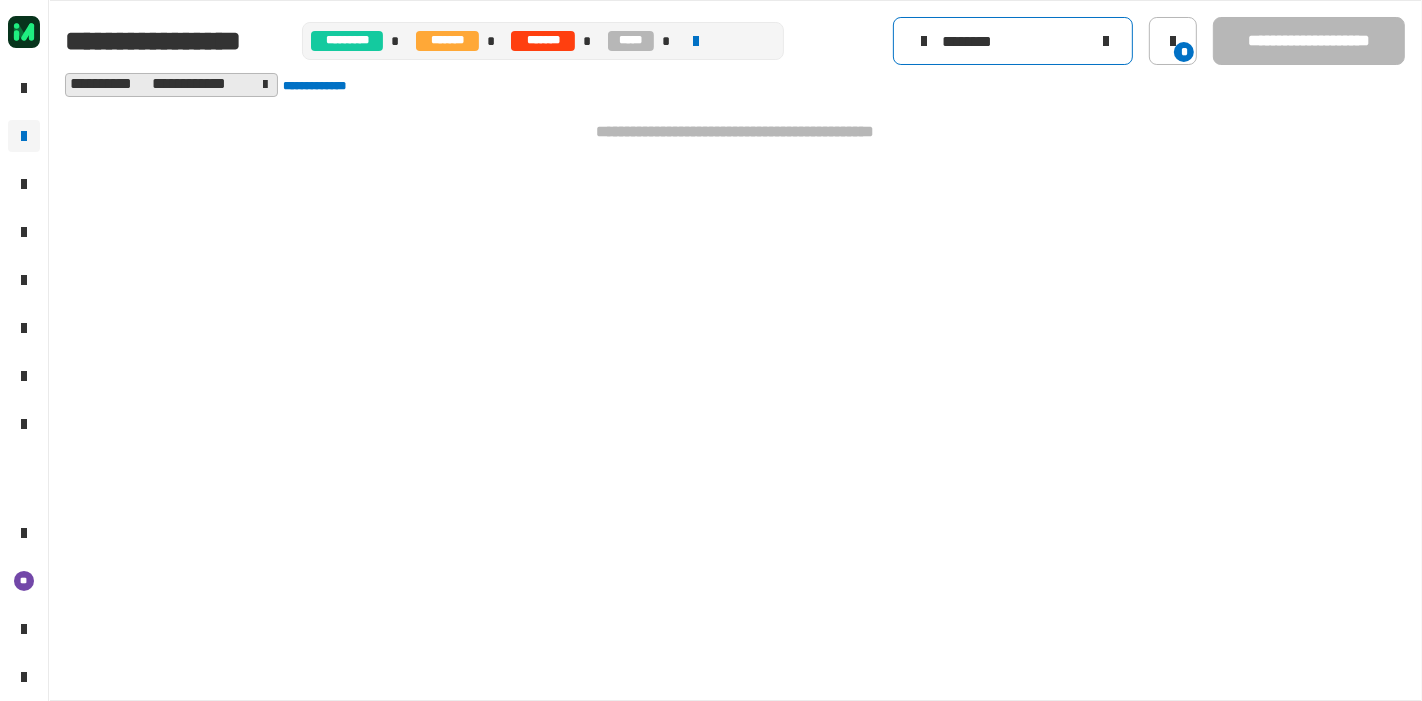 click on "********" 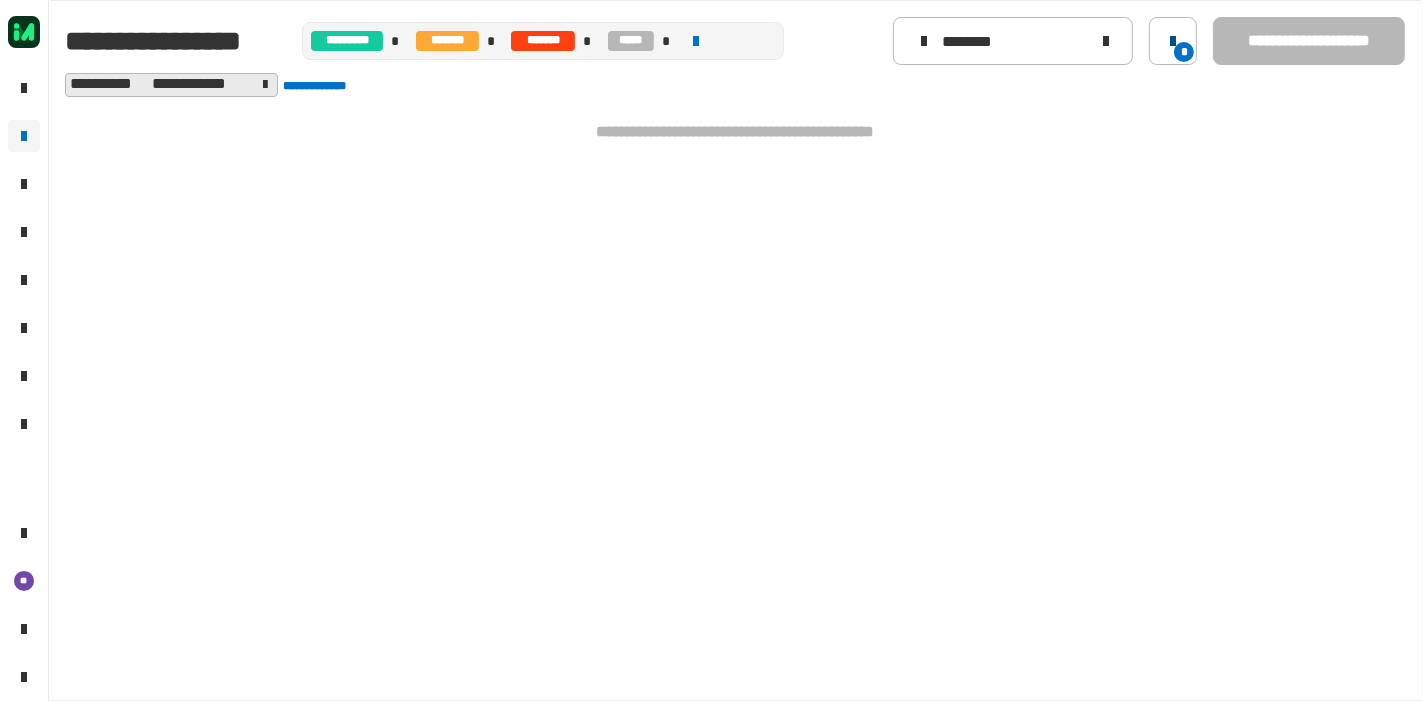 click on "*" 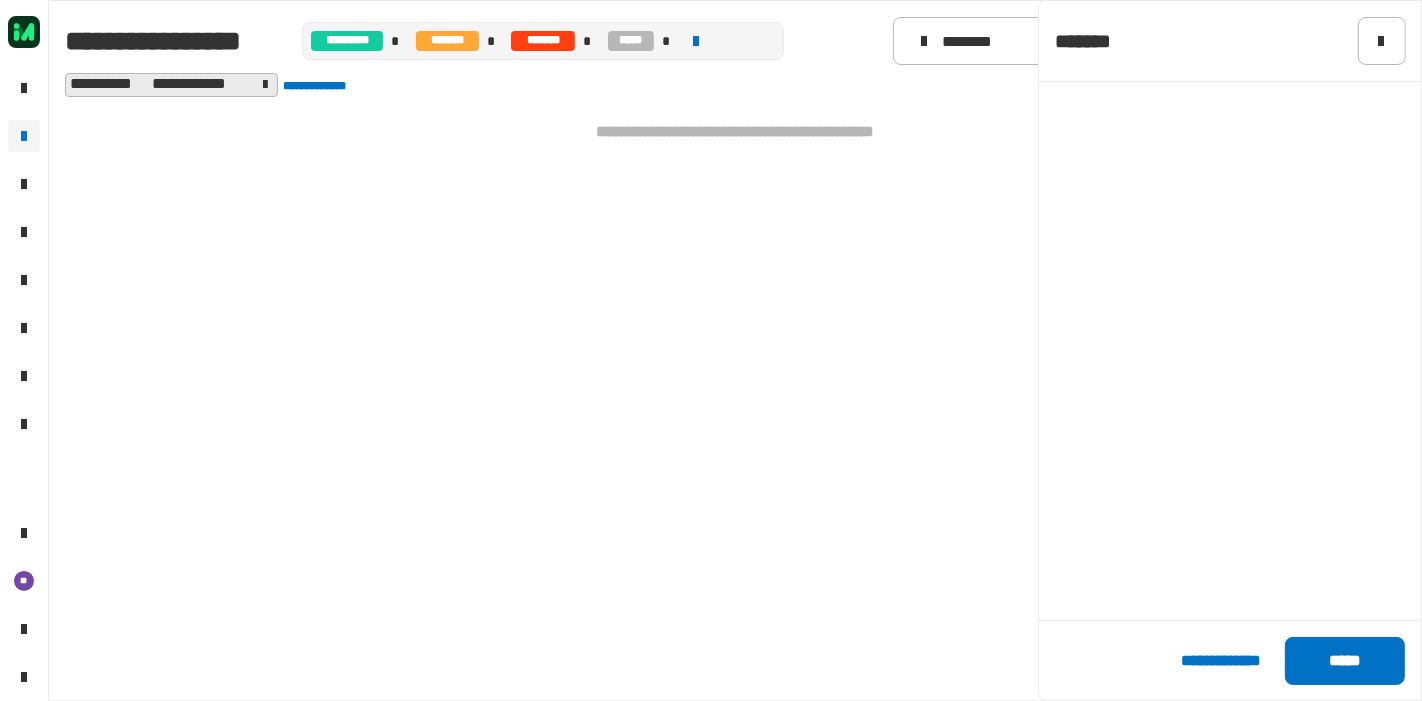 click 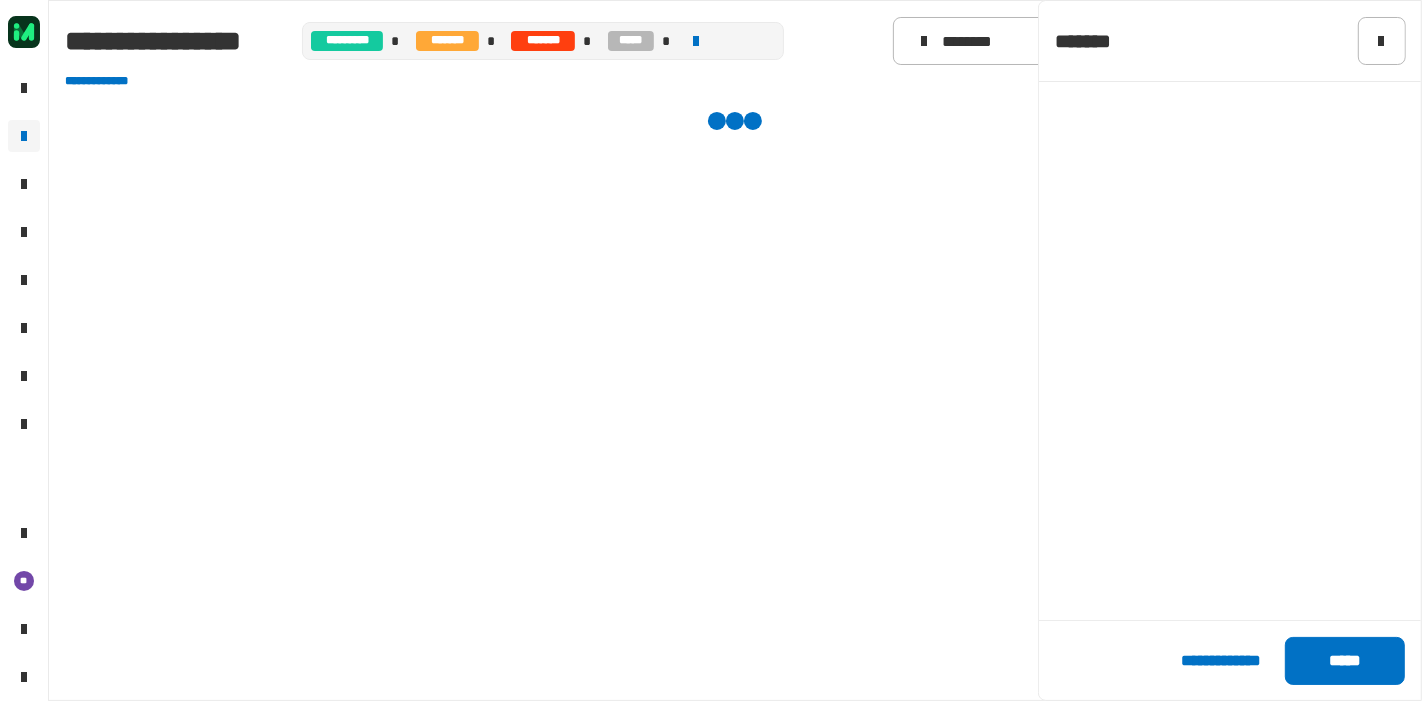 click at bounding box center (735, 389) 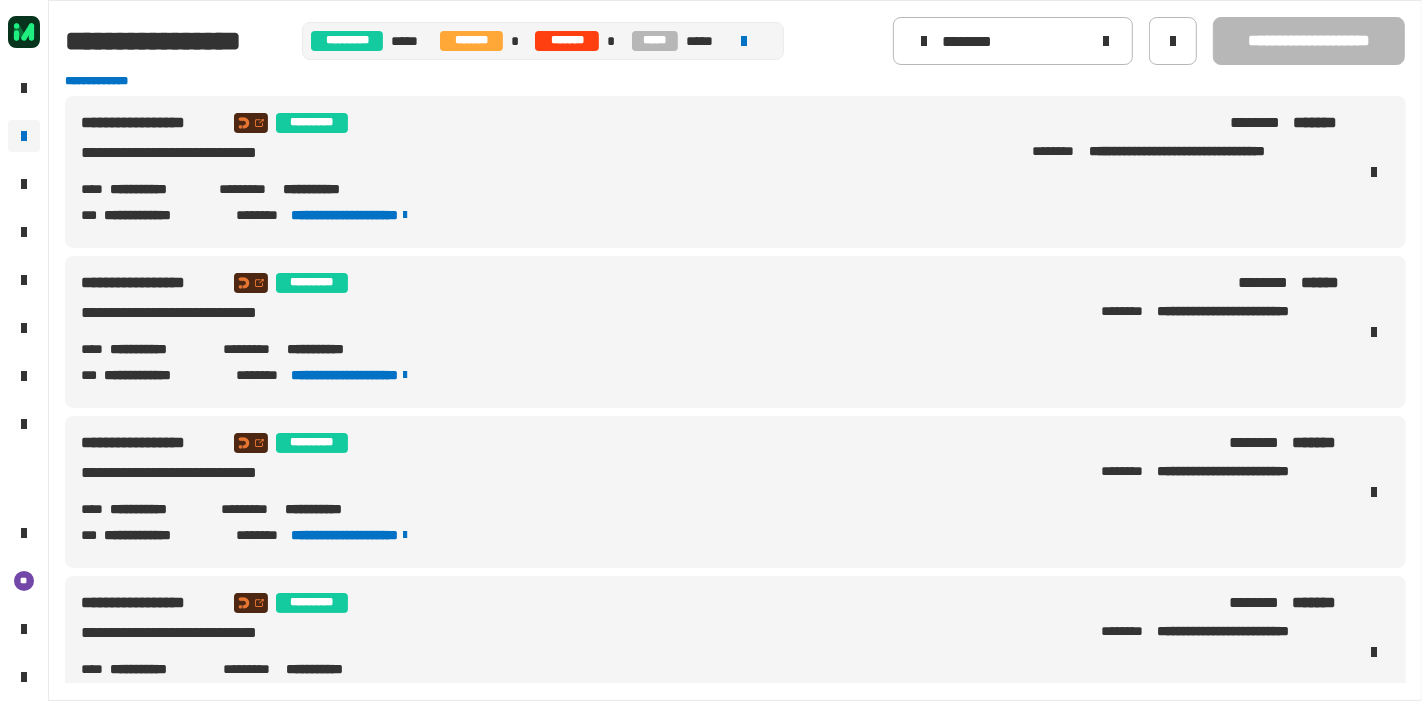 drag, startPoint x: 207, startPoint y: 125, endPoint x: 80, endPoint y: 121, distance: 127.06297 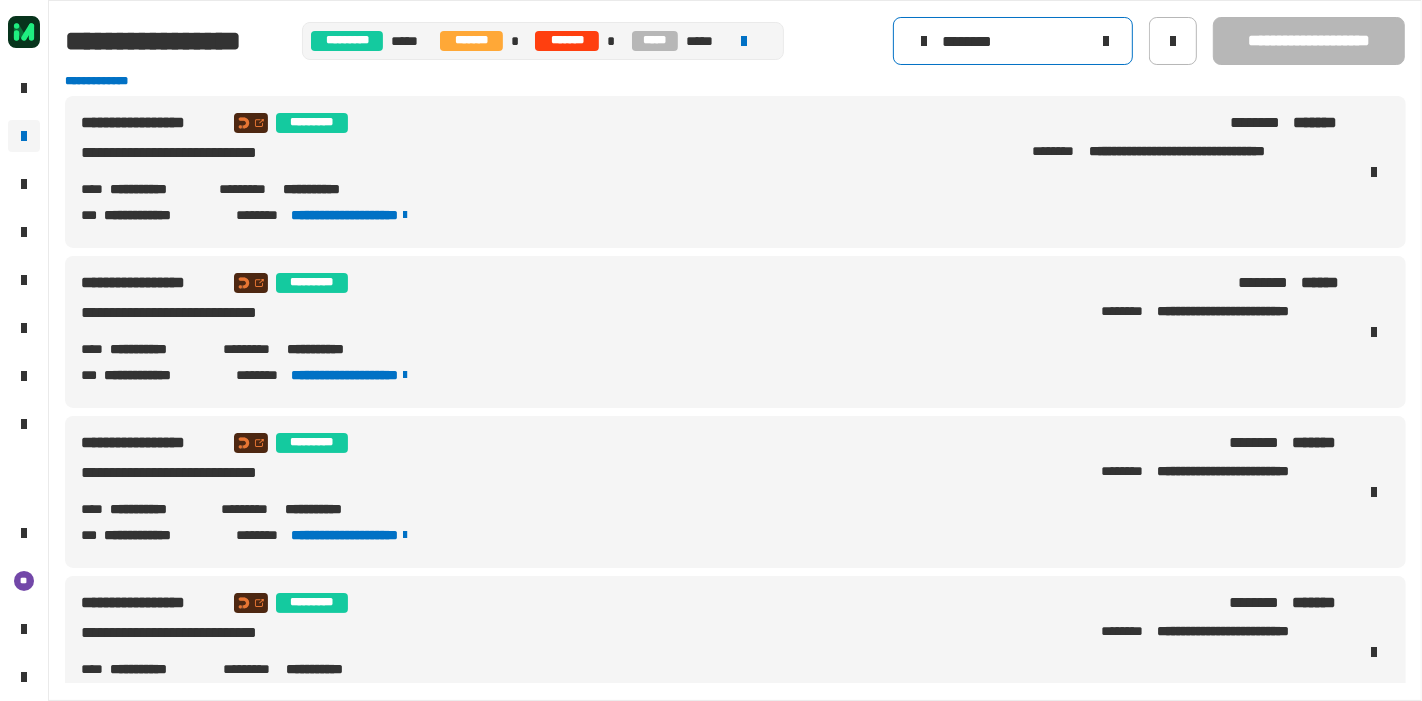 click on "********" 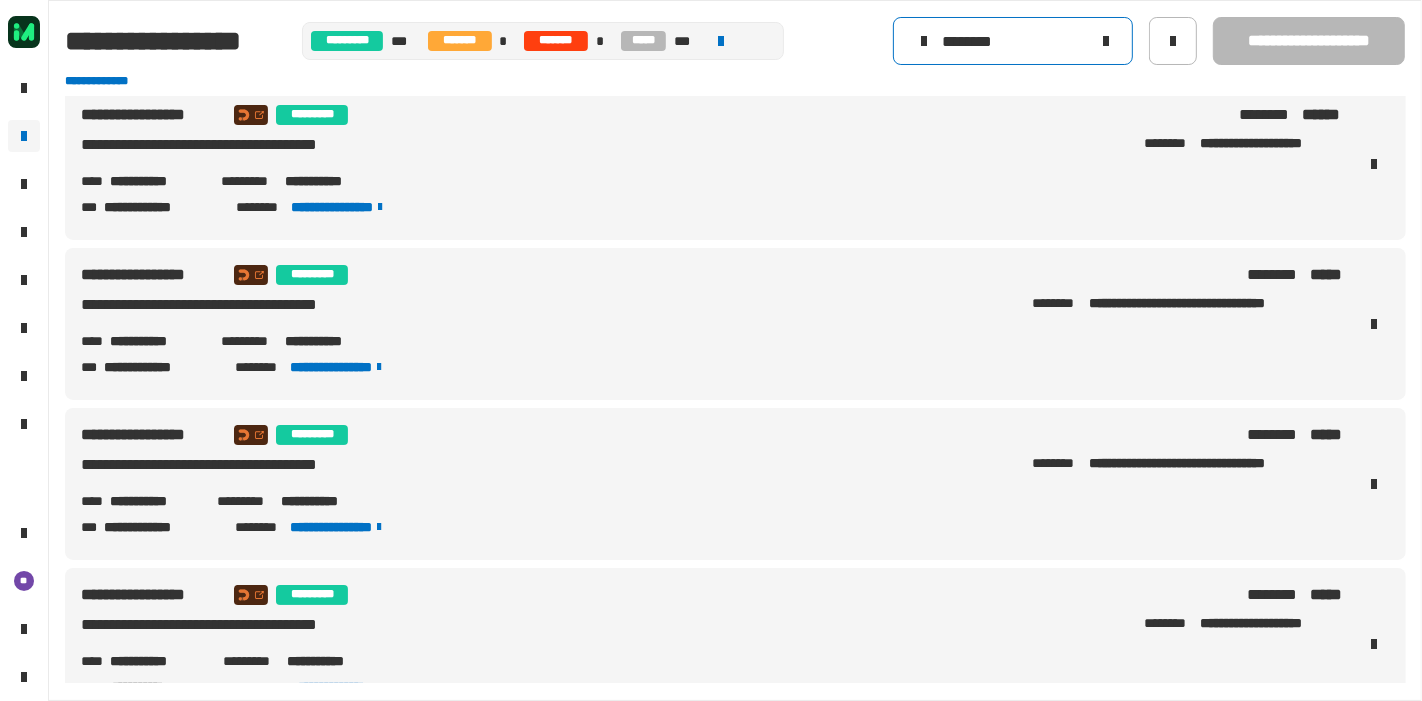 scroll, scrollTop: 488, scrollLeft: 0, axis: vertical 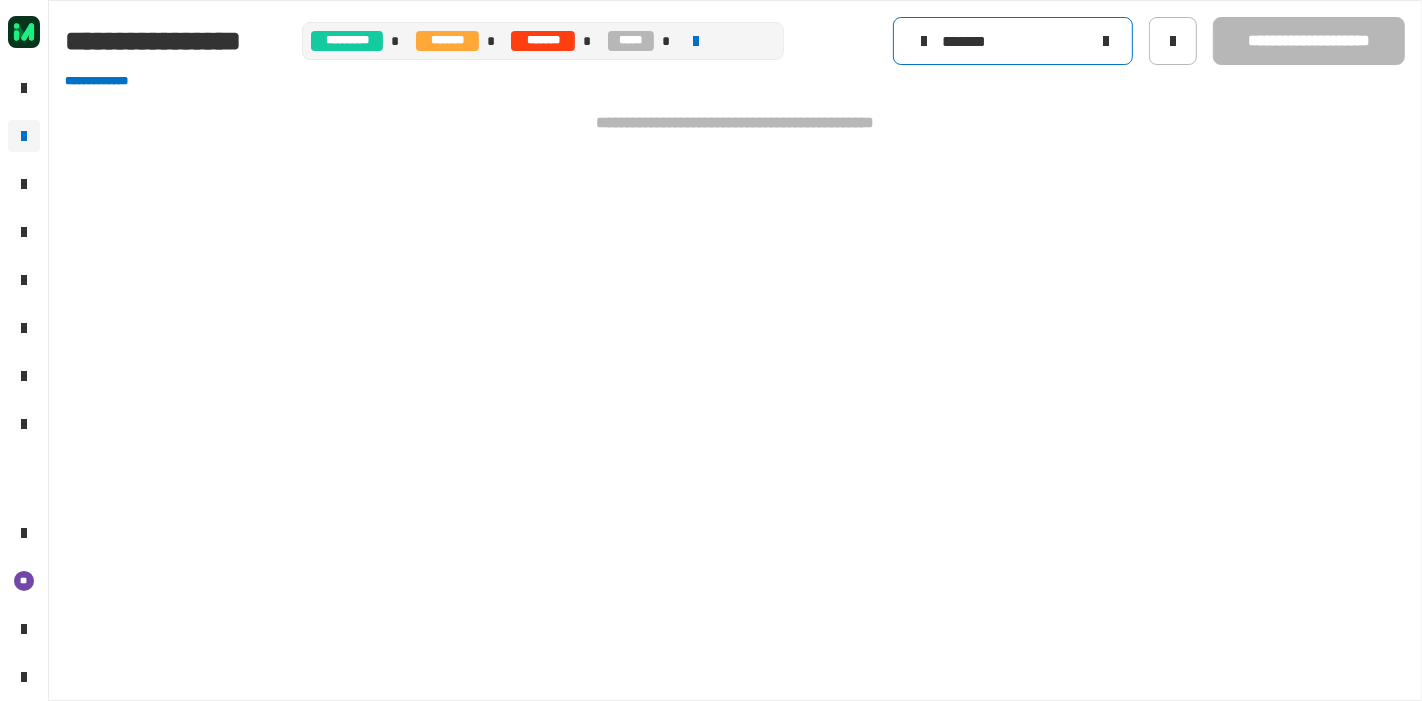type on "********" 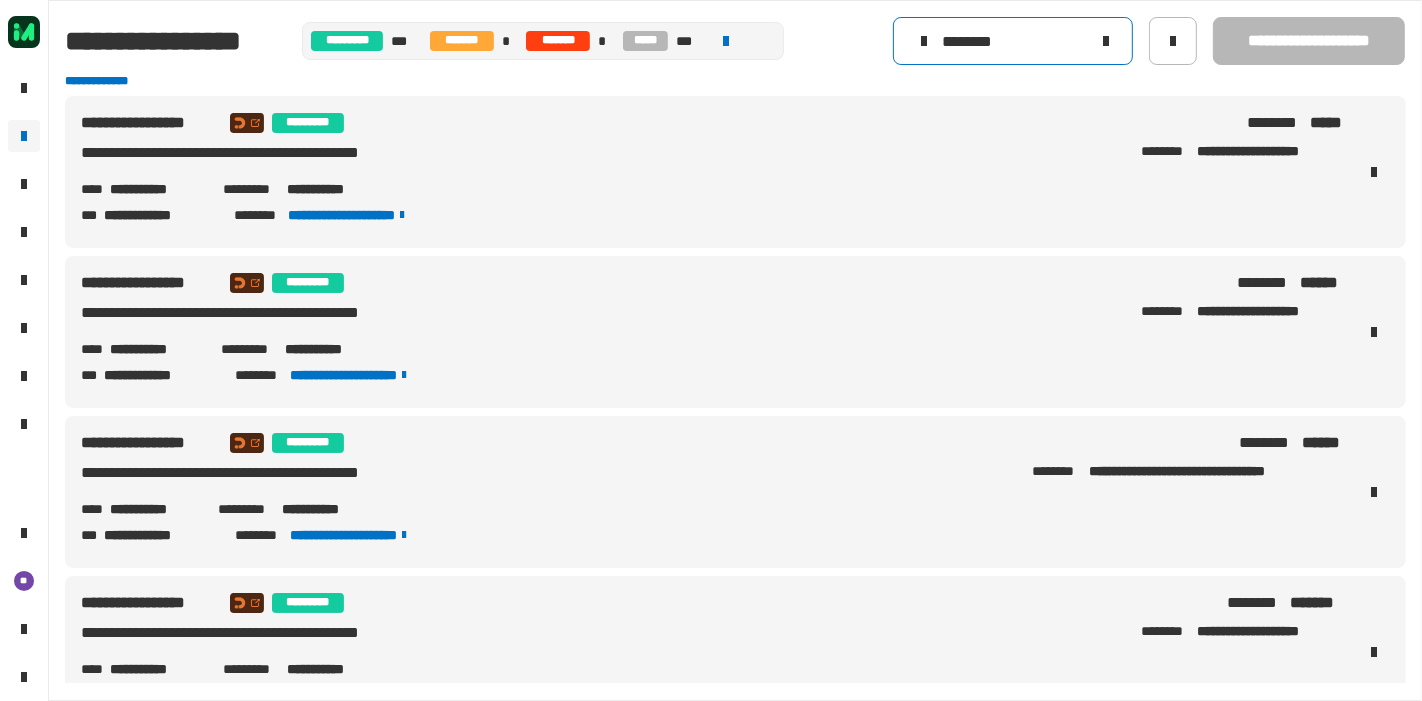 scroll, scrollTop: 54, scrollLeft: 0, axis: vertical 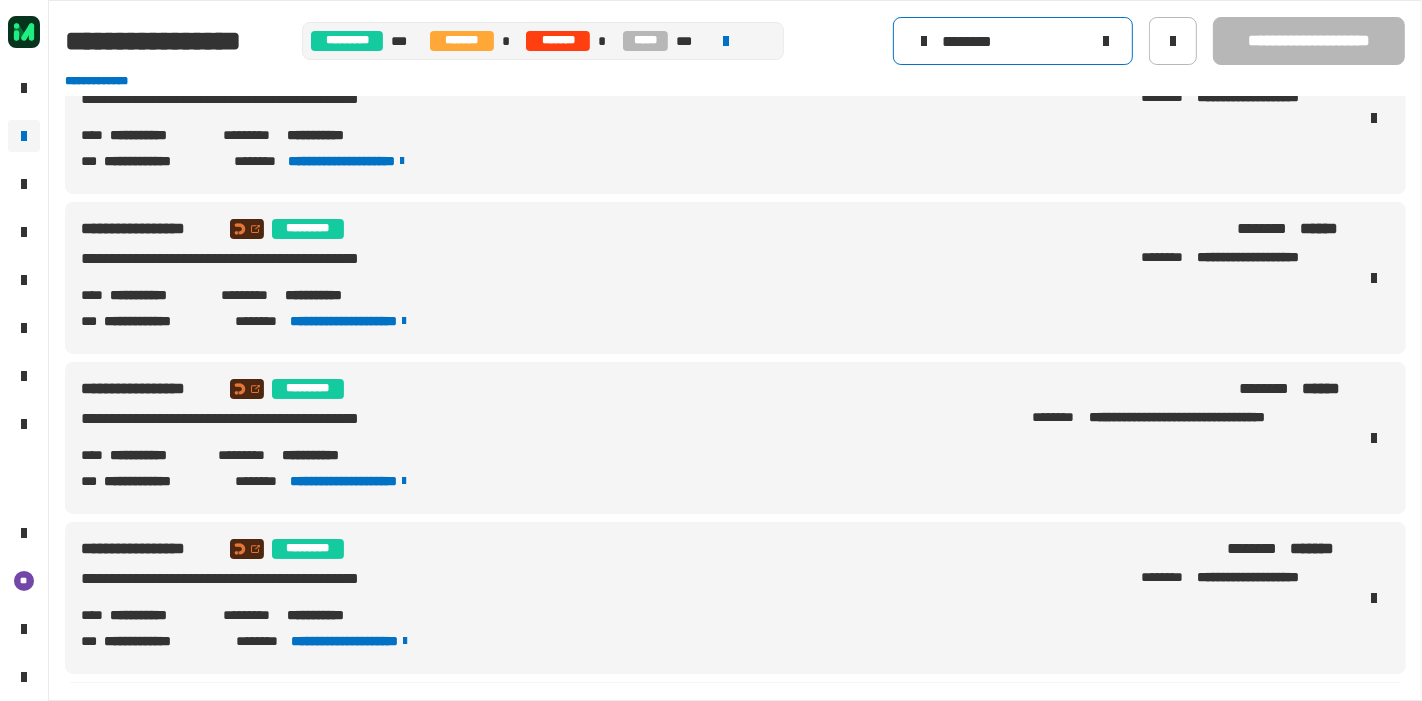 click on "********" 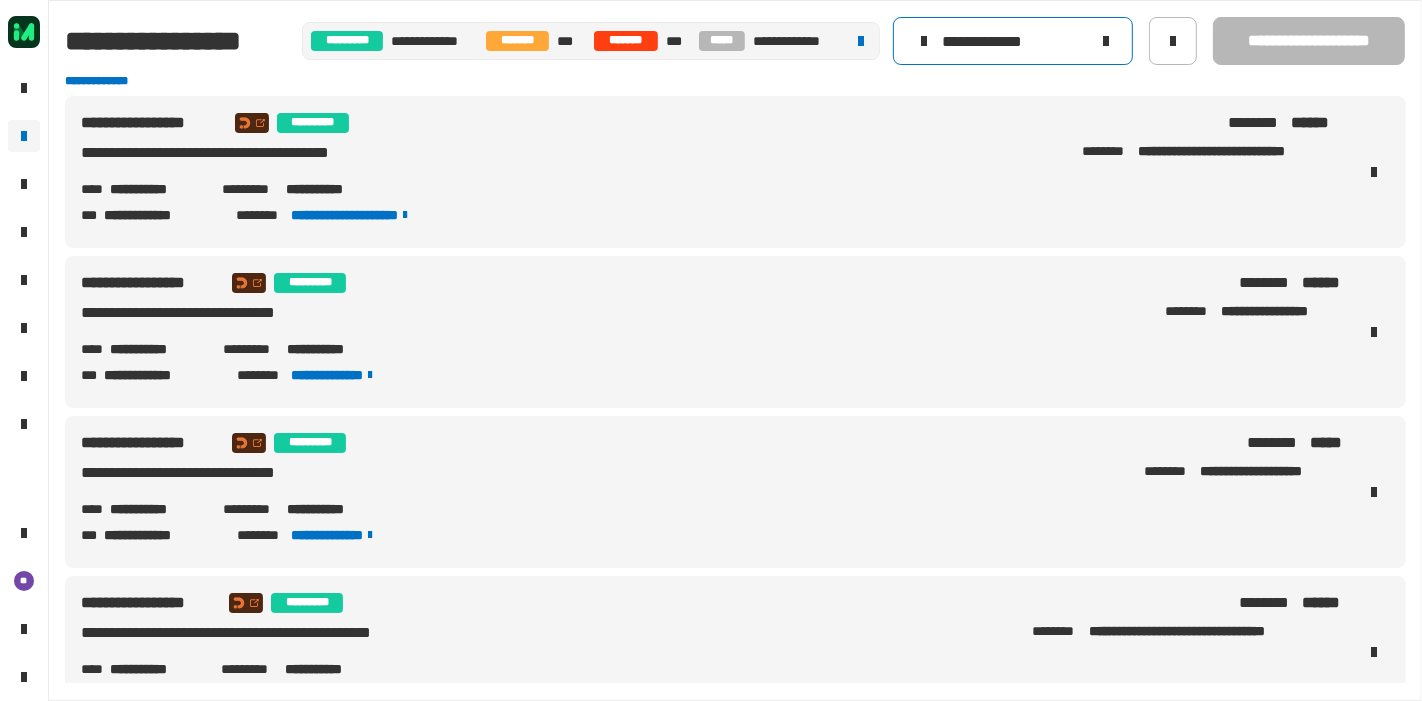 scroll, scrollTop: 0, scrollLeft: 0, axis: both 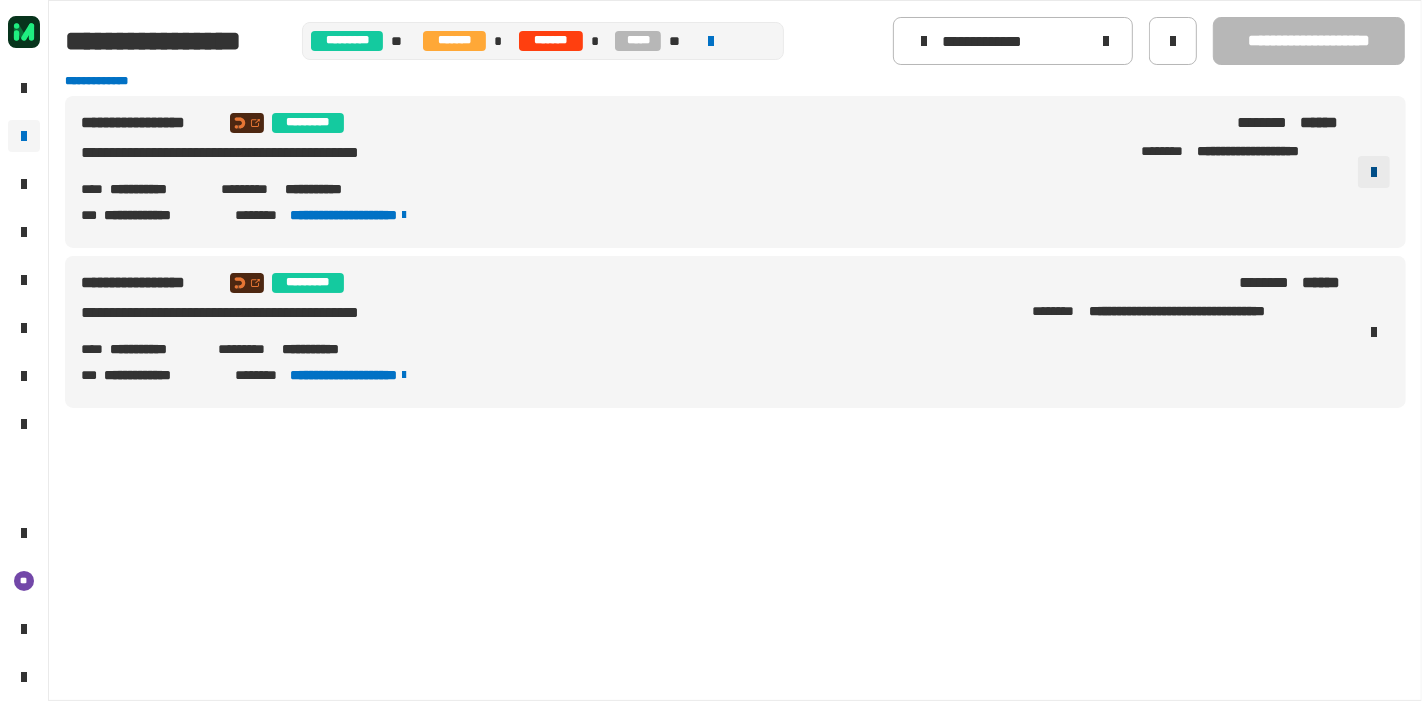 click at bounding box center (1374, 172) 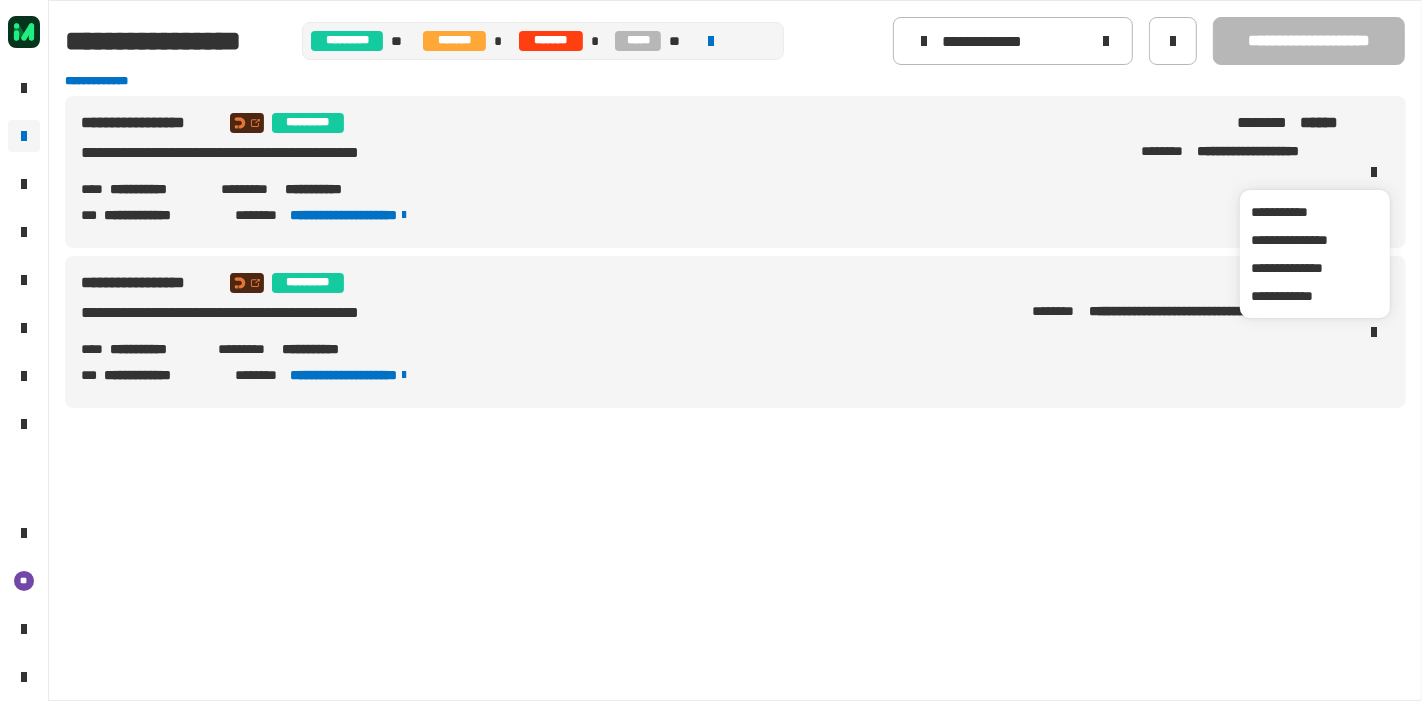 click on "**********" at bounding box center [711, 172] 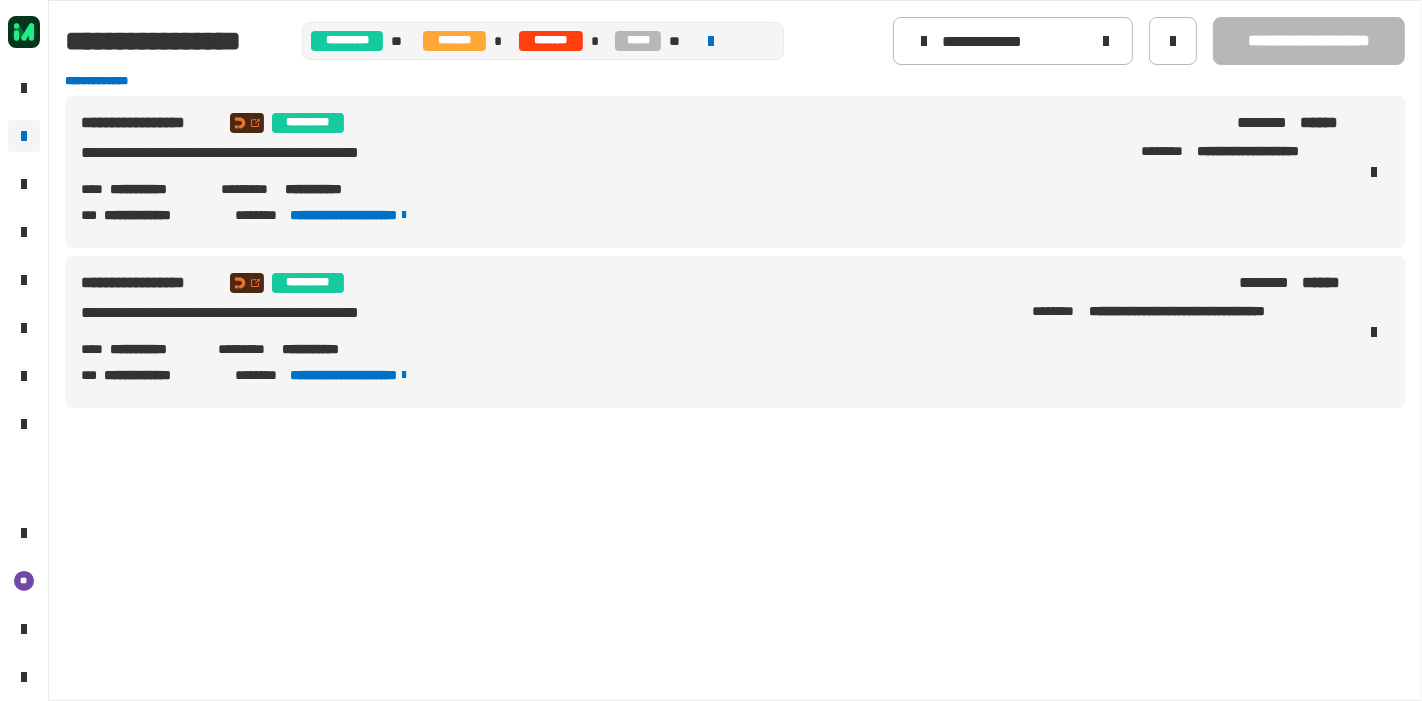 click on "**********" at bounding box center (332, 189) 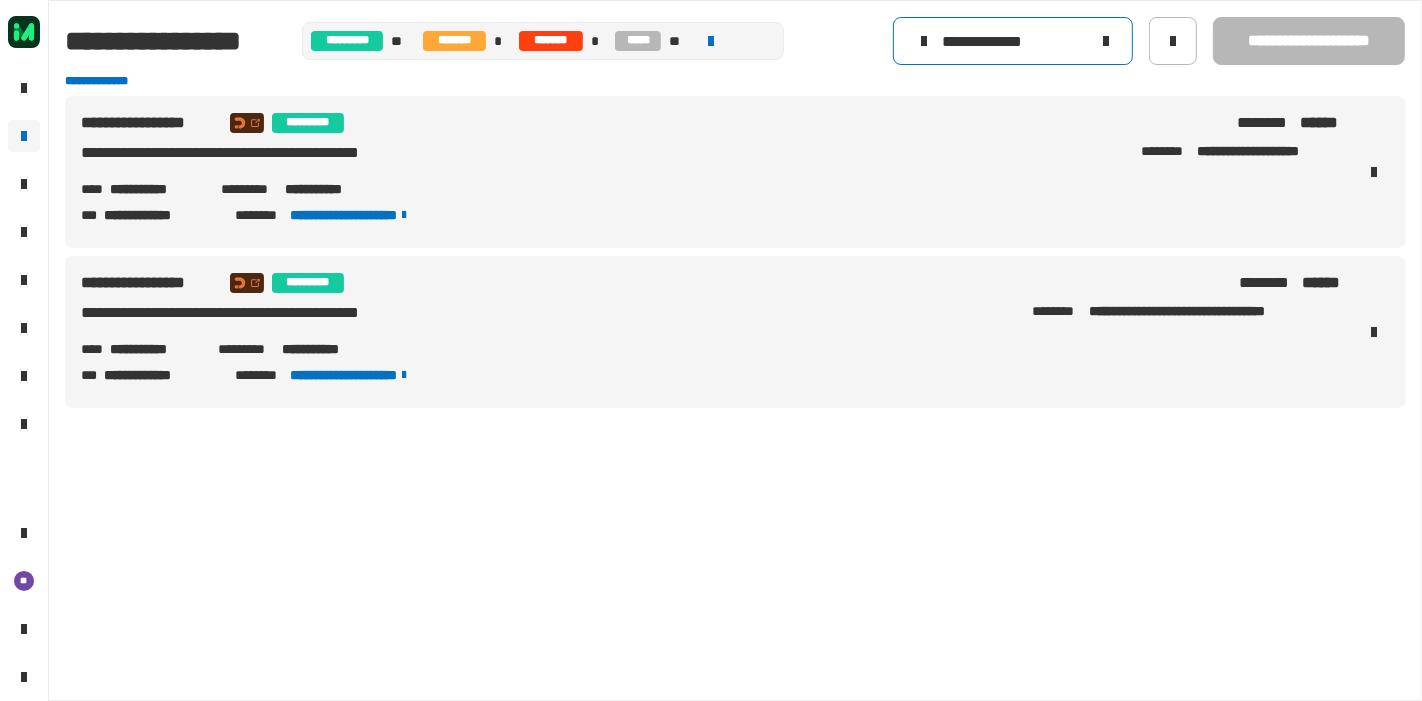 click on "**********" 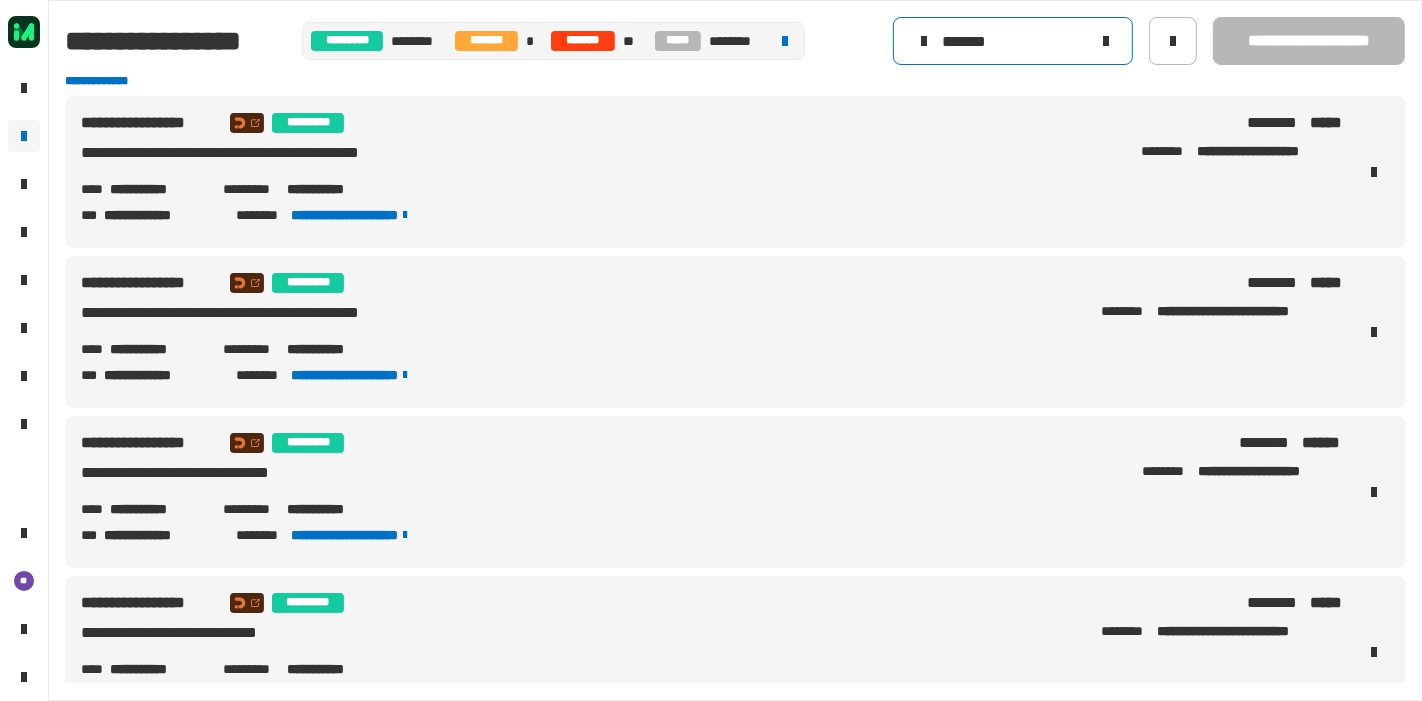 type on "********" 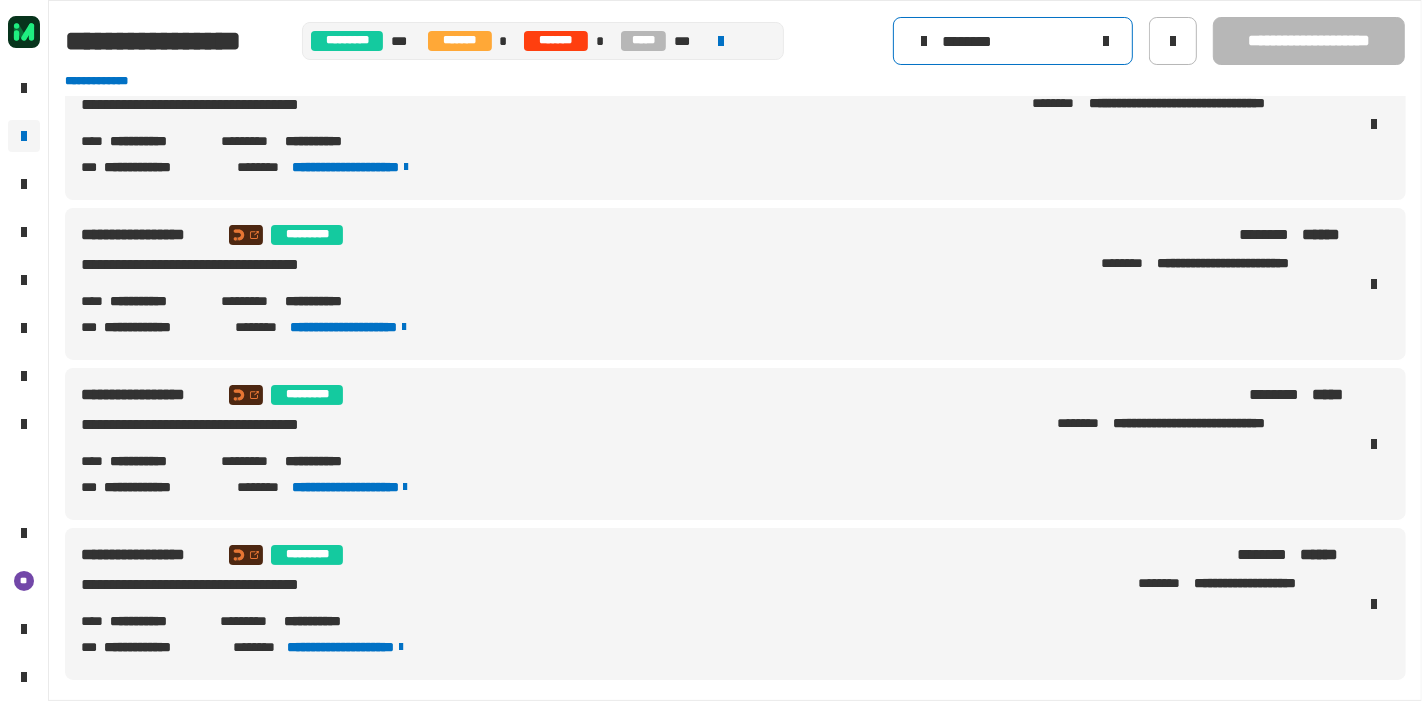 scroll, scrollTop: 1653, scrollLeft: 0, axis: vertical 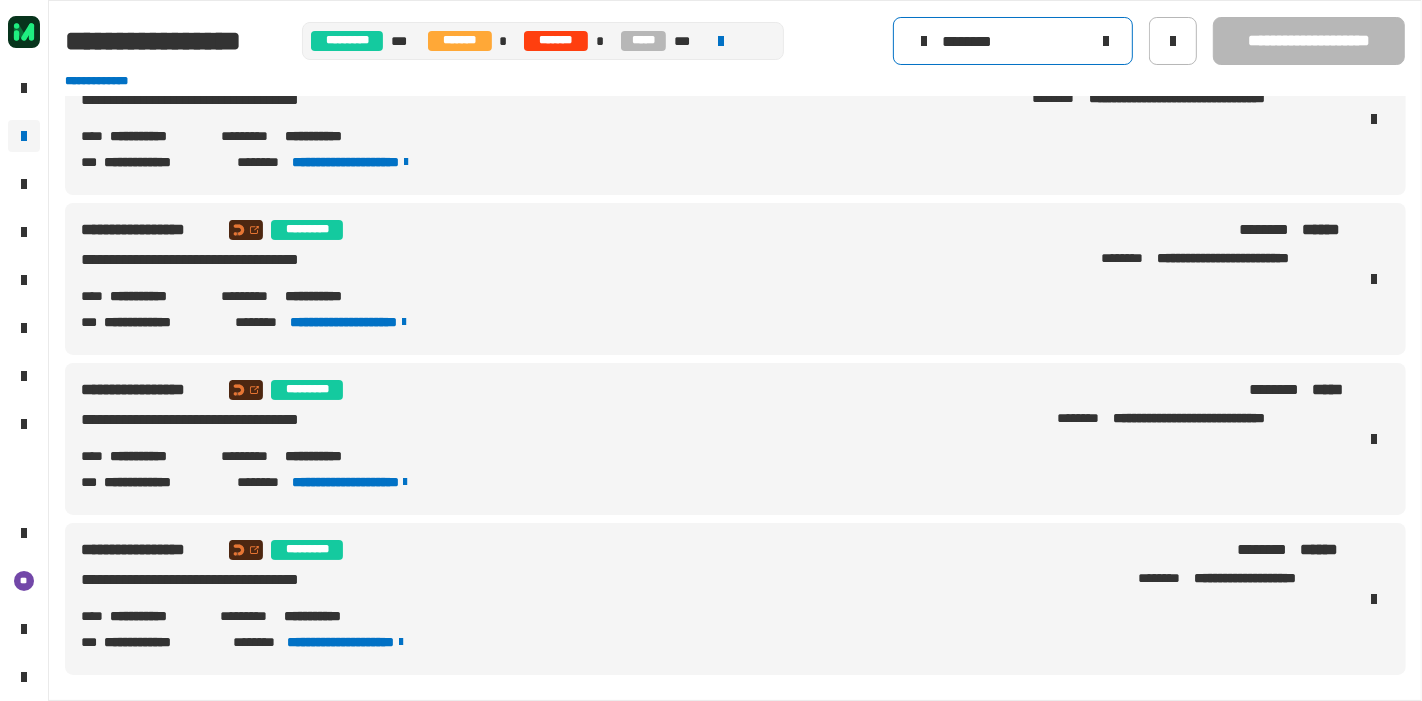 click on "********" 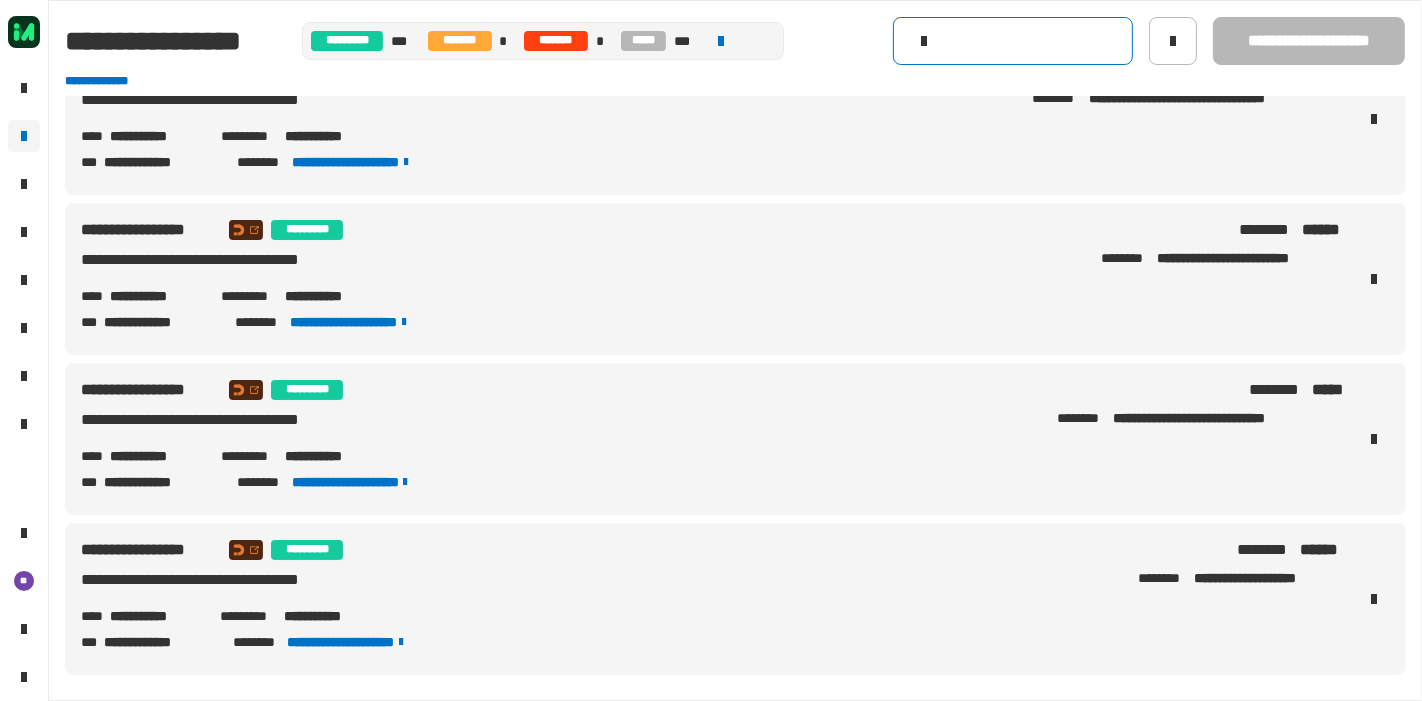 scroll, scrollTop: 0, scrollLeft: 0, axis: both 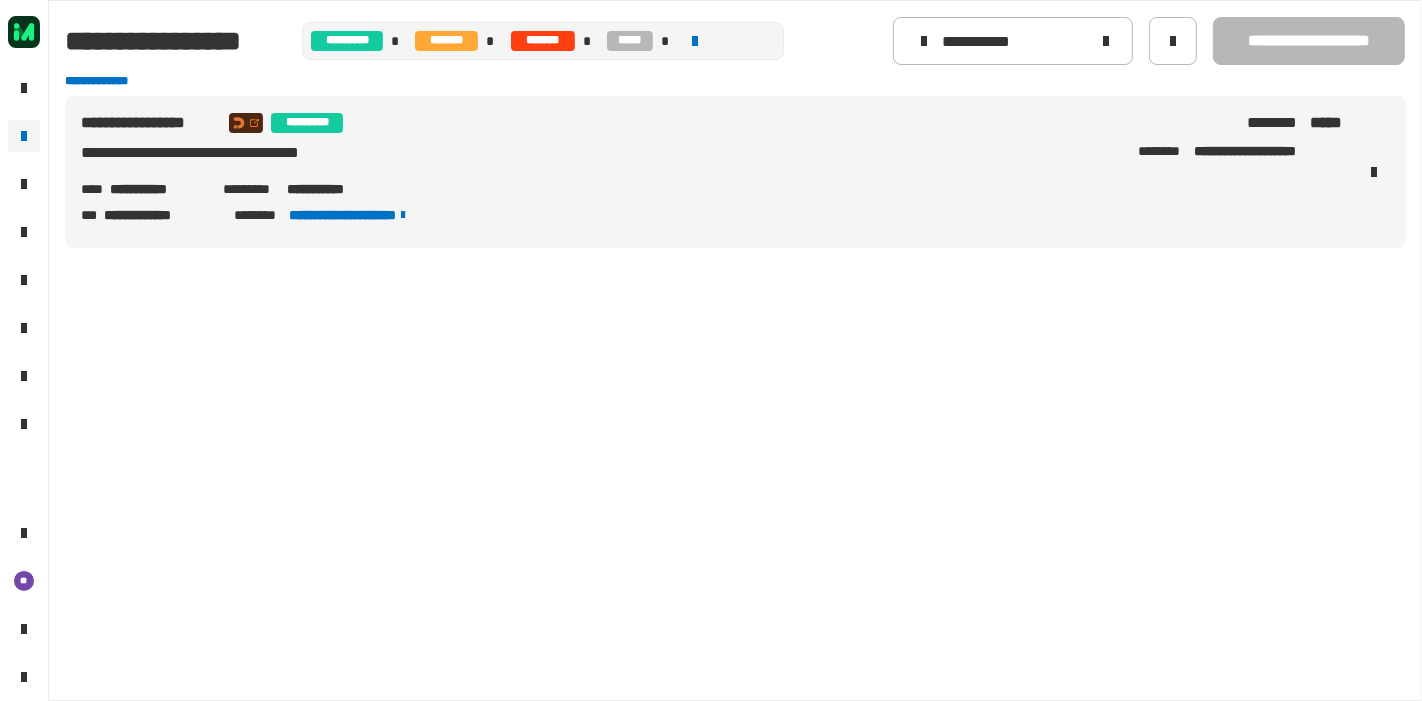 drag, startPoint x: 345, startPoint y: 179, endPoint x: 340, endPoint y: 191, distance: 13 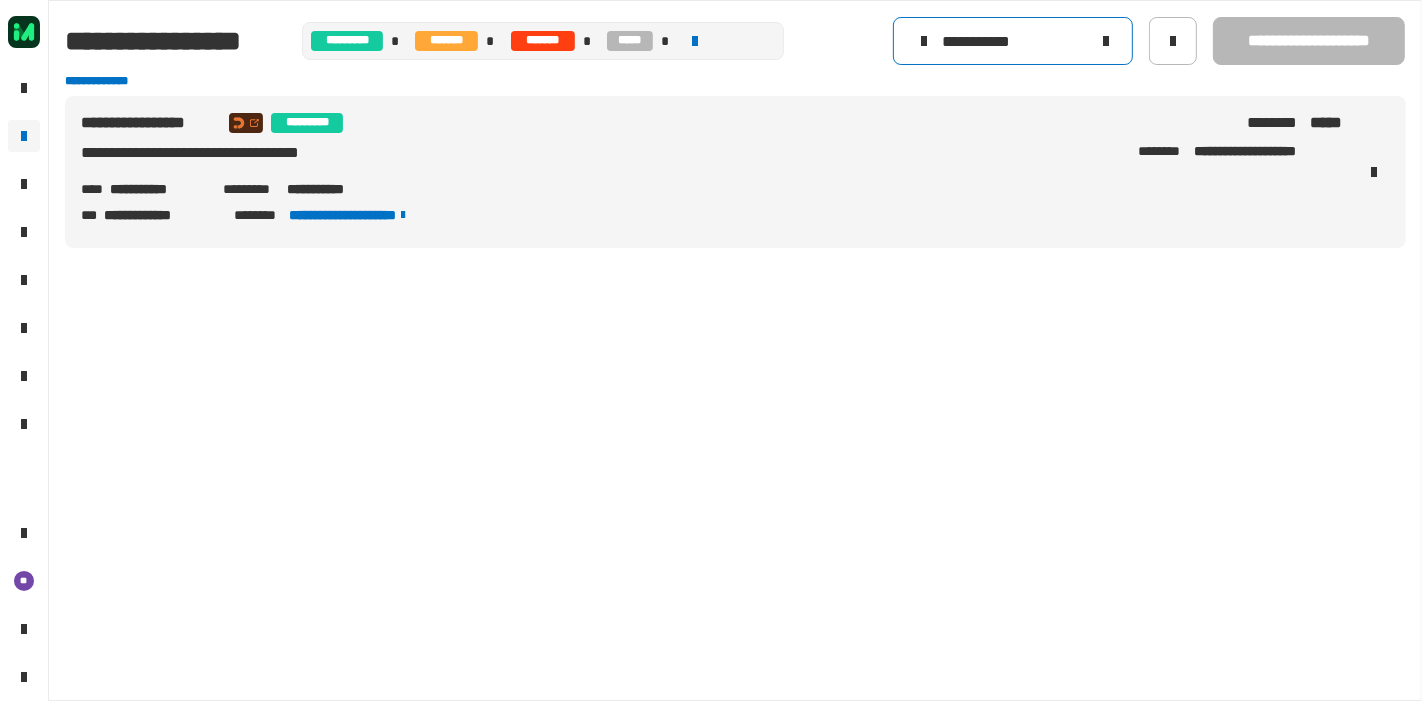 click on "**********" 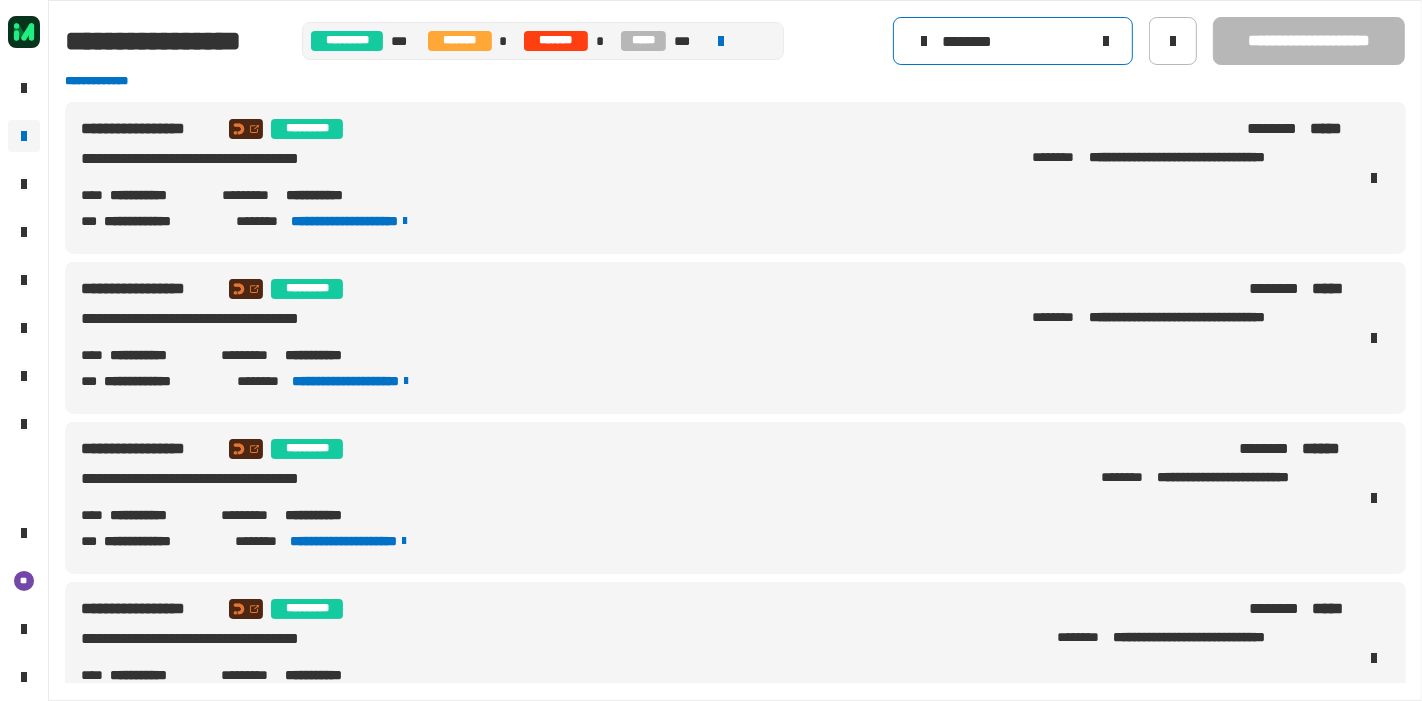 scroll, scrollTop: 1653, scrollLeft: 0, axis: vertical 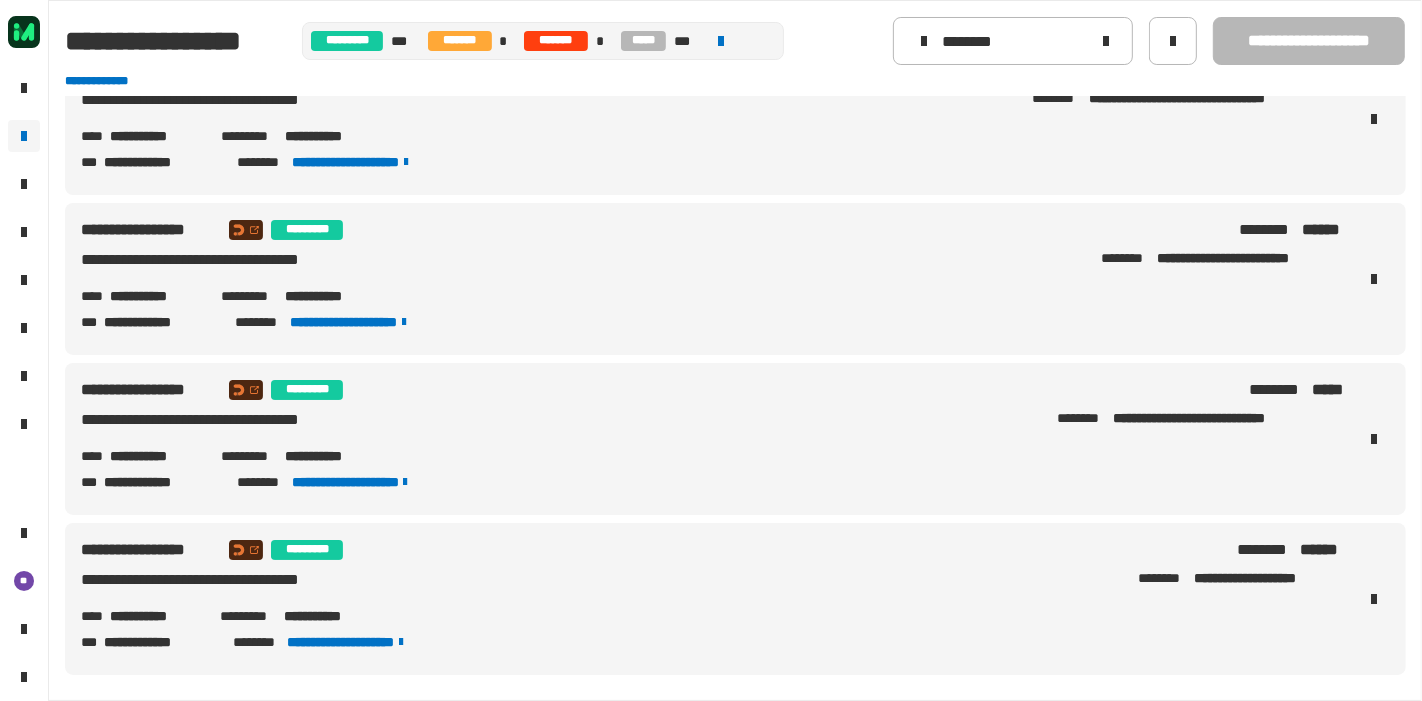 click on "**********" at bounding box center (331, 616) 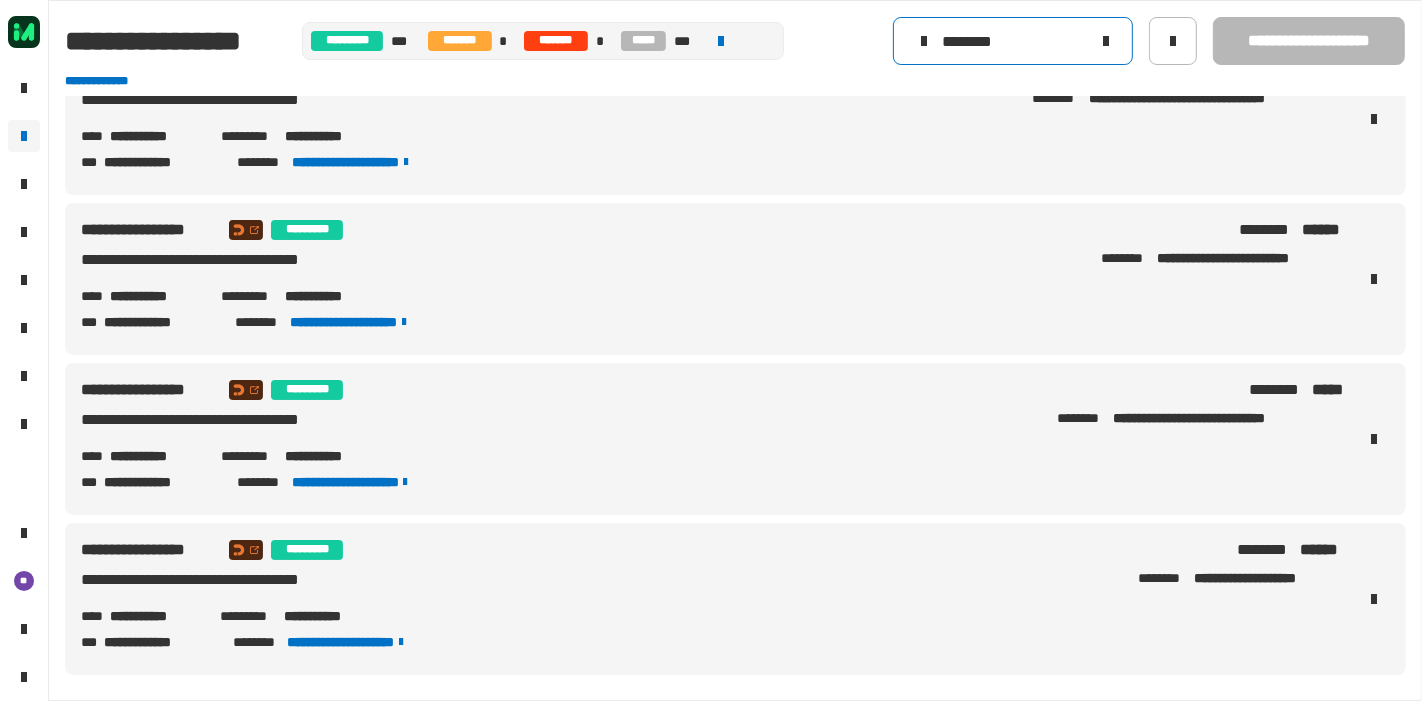 click on "********" 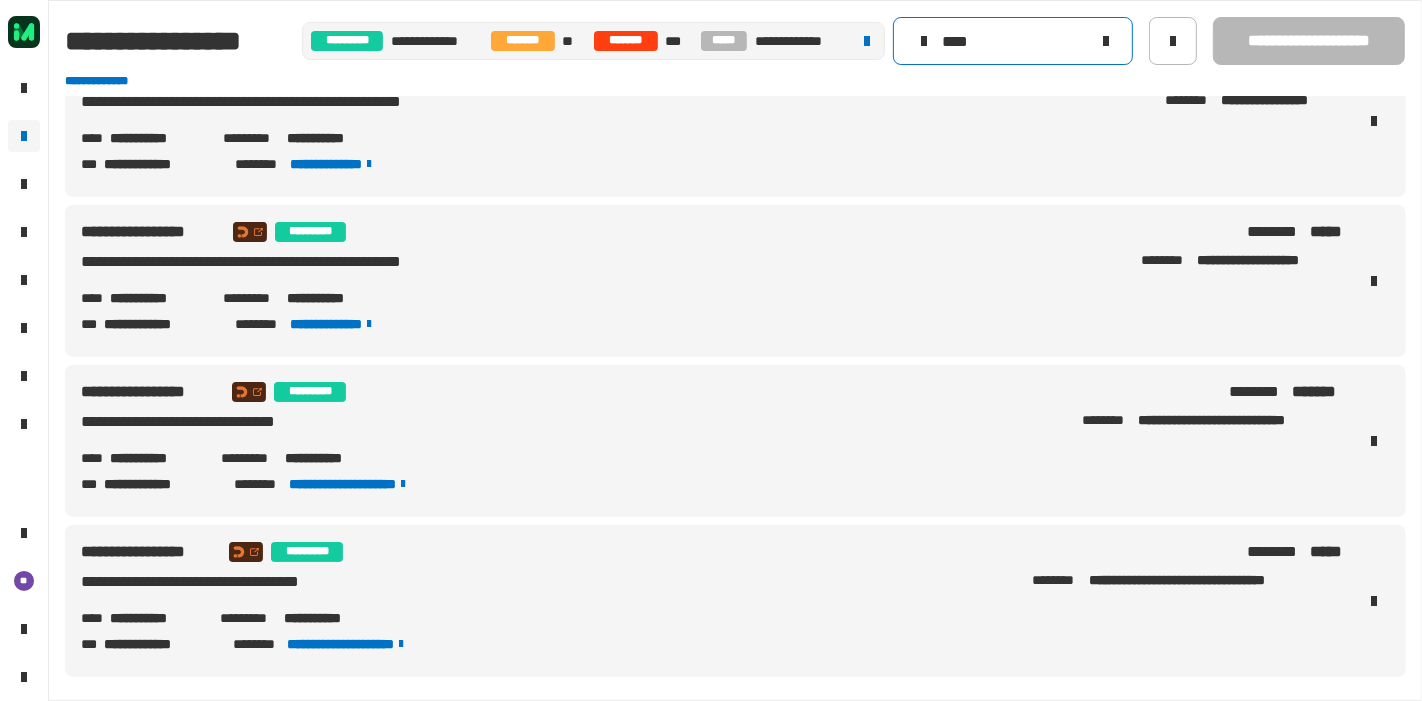 scroll, scrollTop: 0, scrollLeft: 0, axis: both 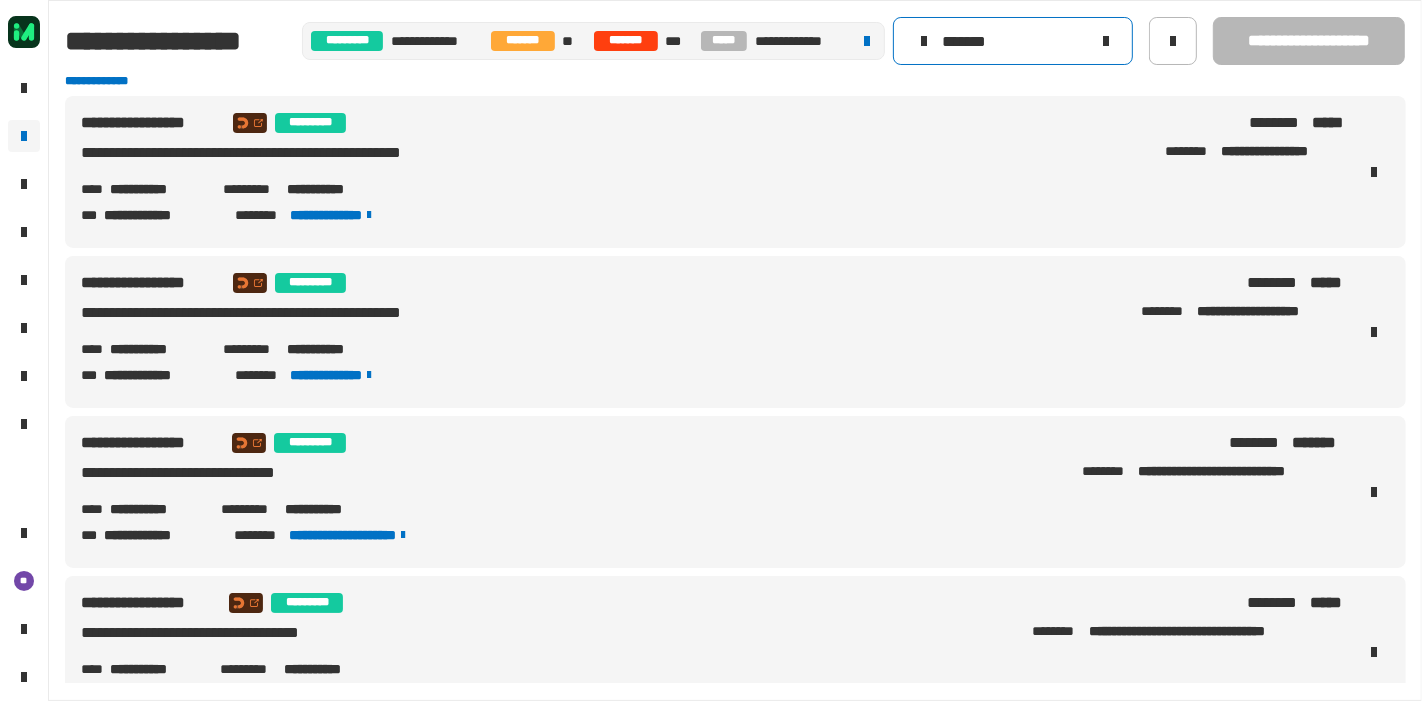 type on "********" 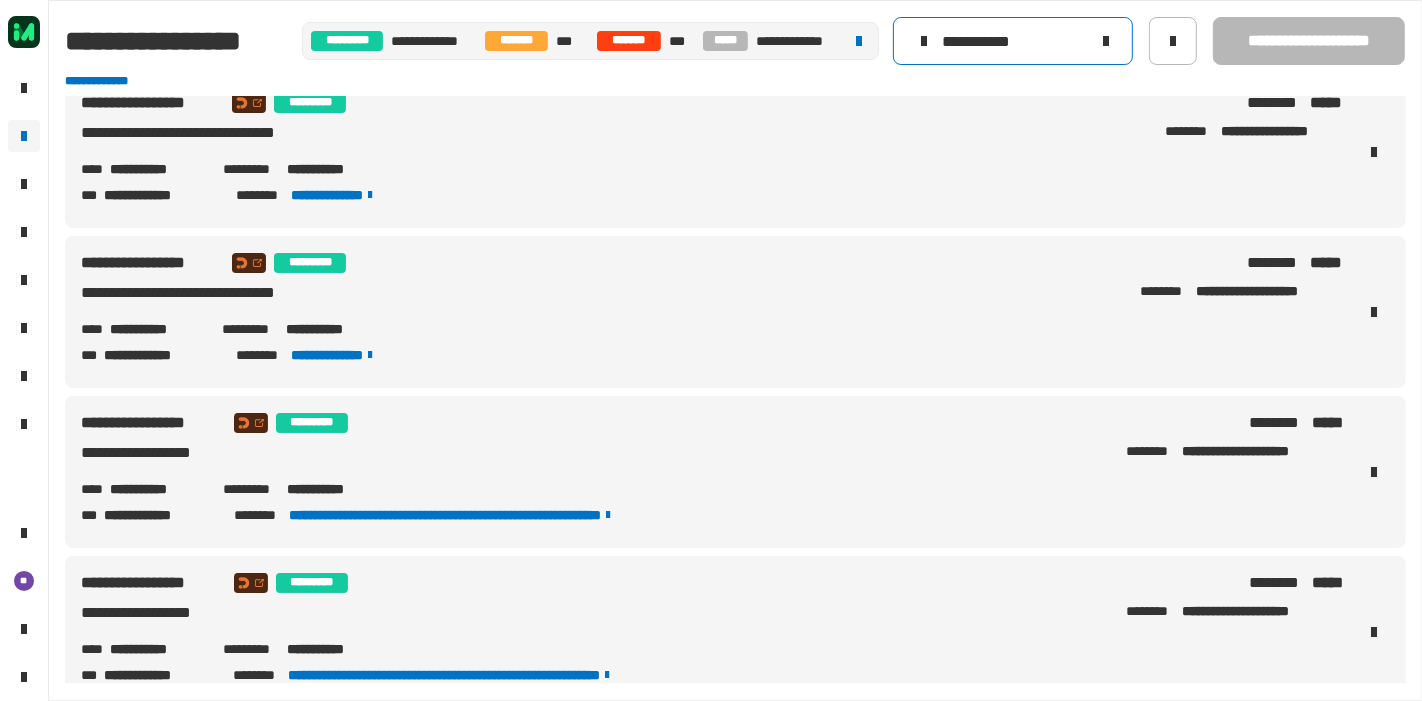 scroll, scrollTop: 0, scrollLeft: 0, axis: both 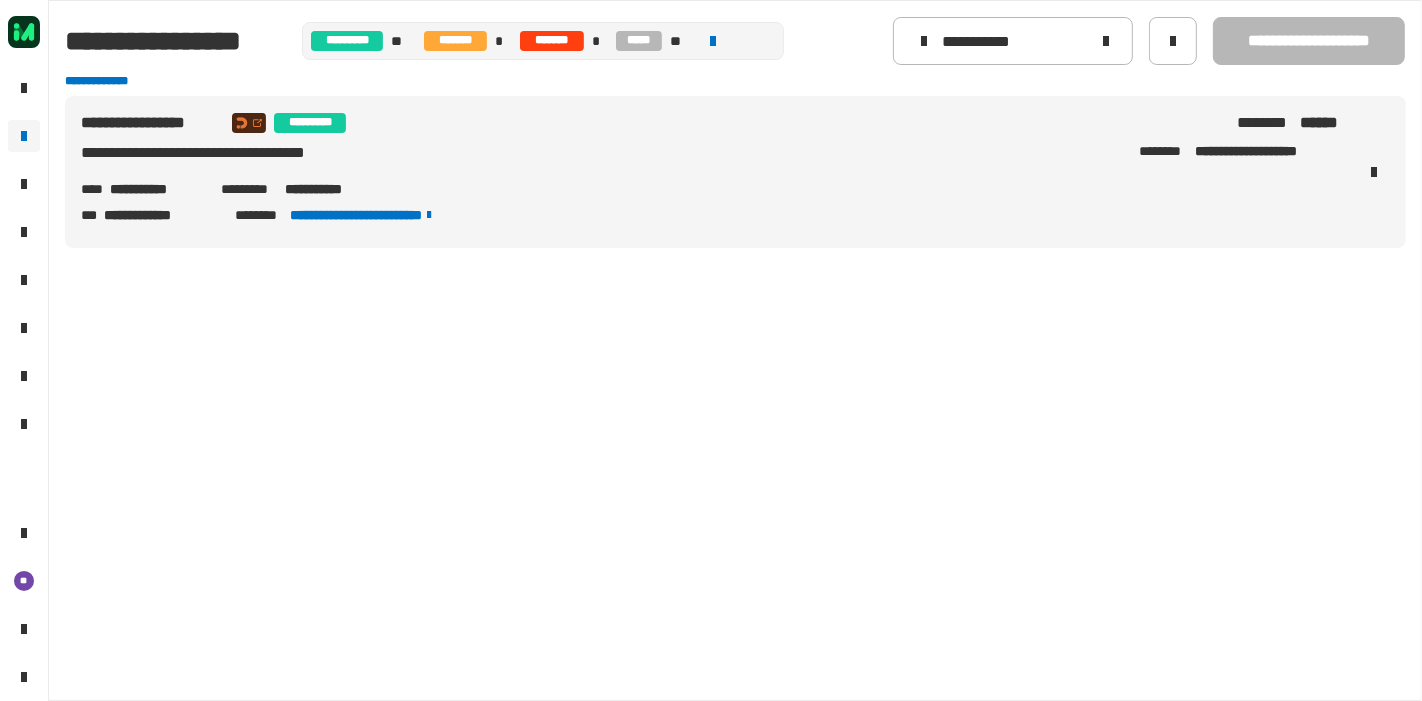 click on "**********" at bounding box center [332, 189] 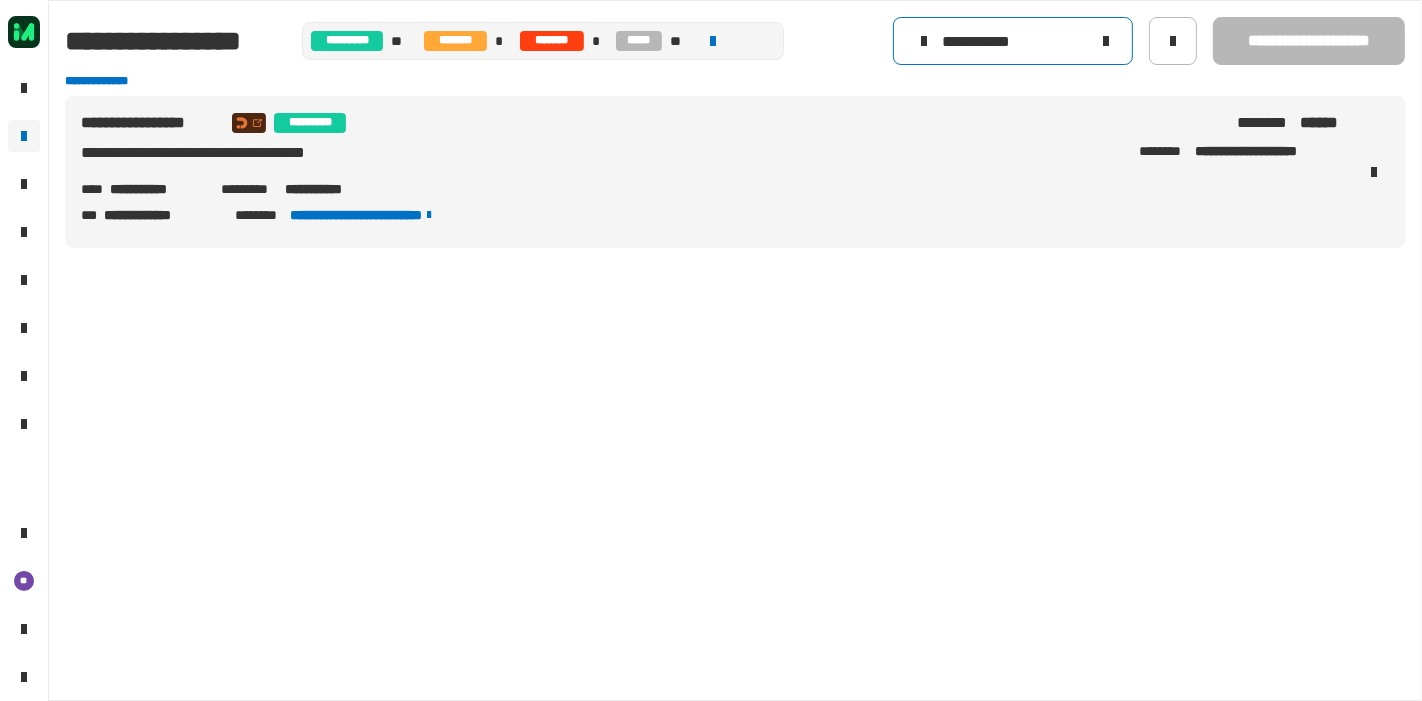 click on "**********" 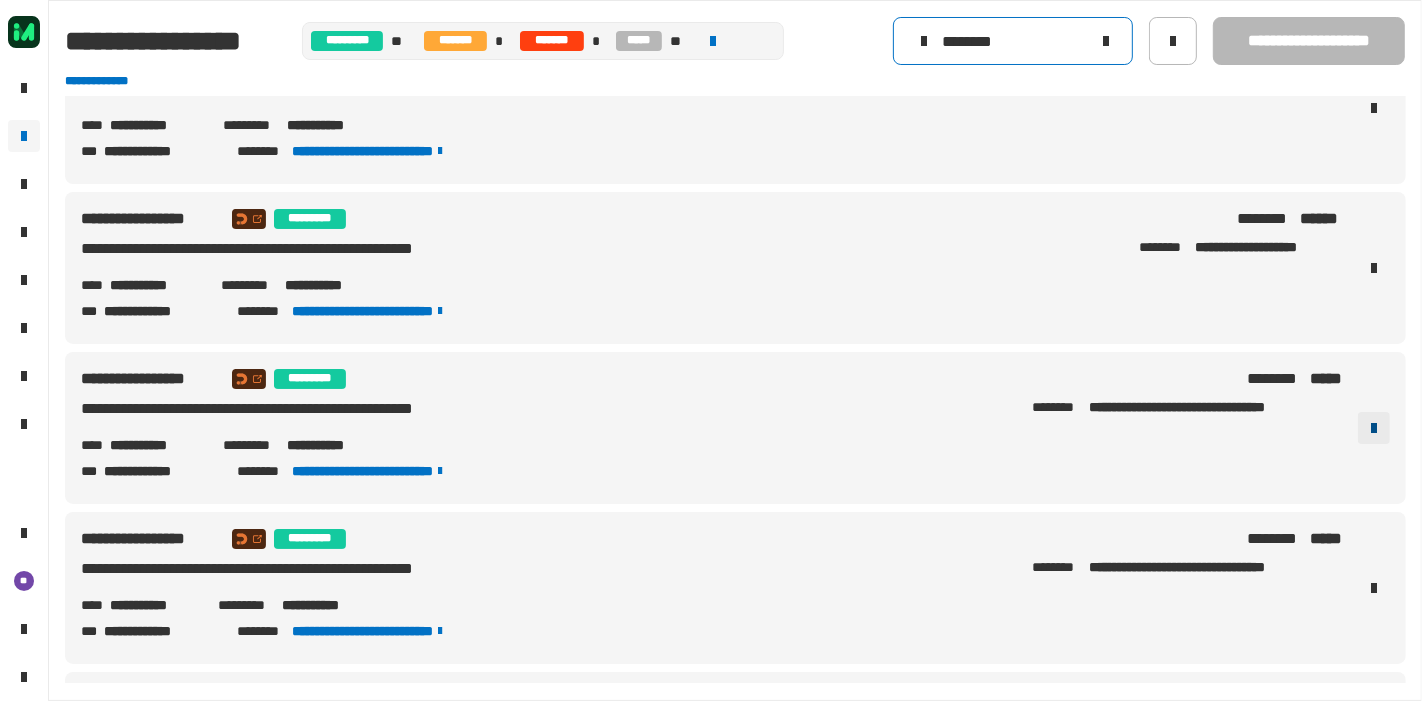 scroll, scrollTop: 48, scrollLeft: 0, axis: vertical 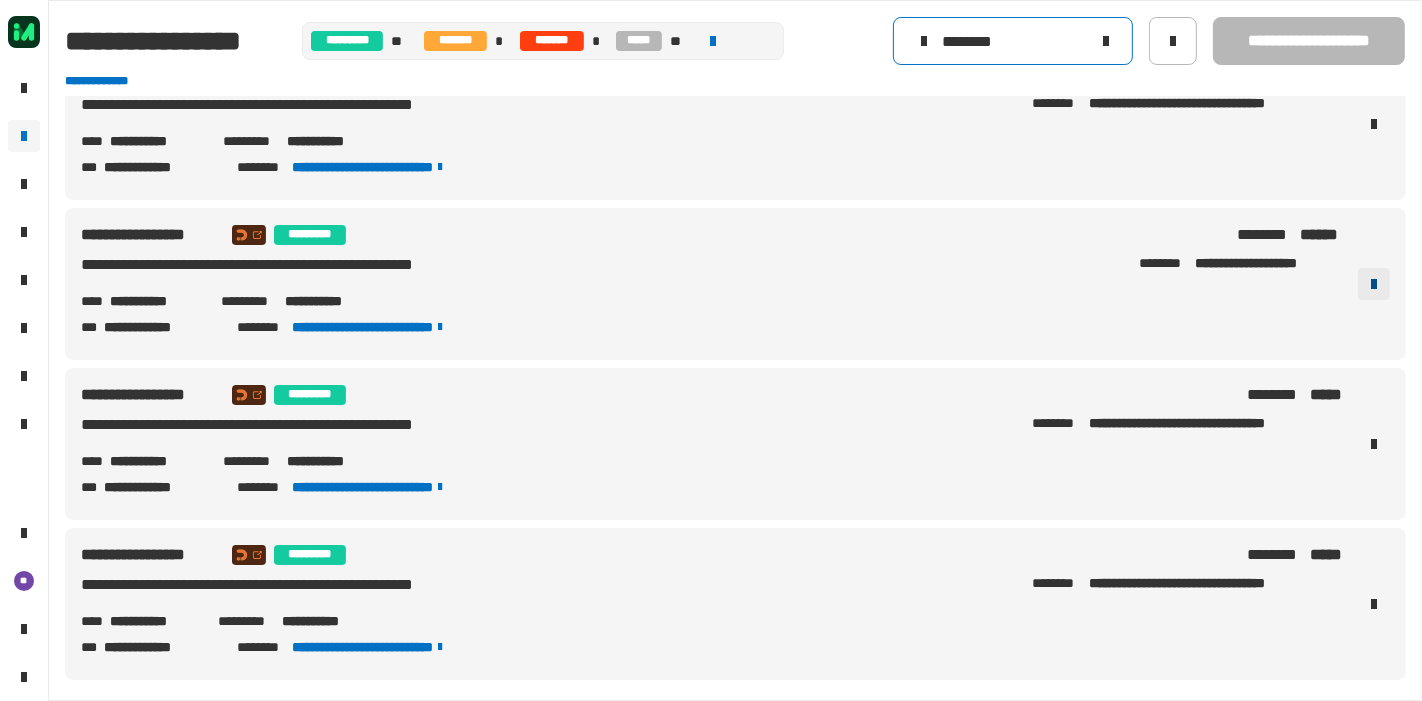 type on "********" 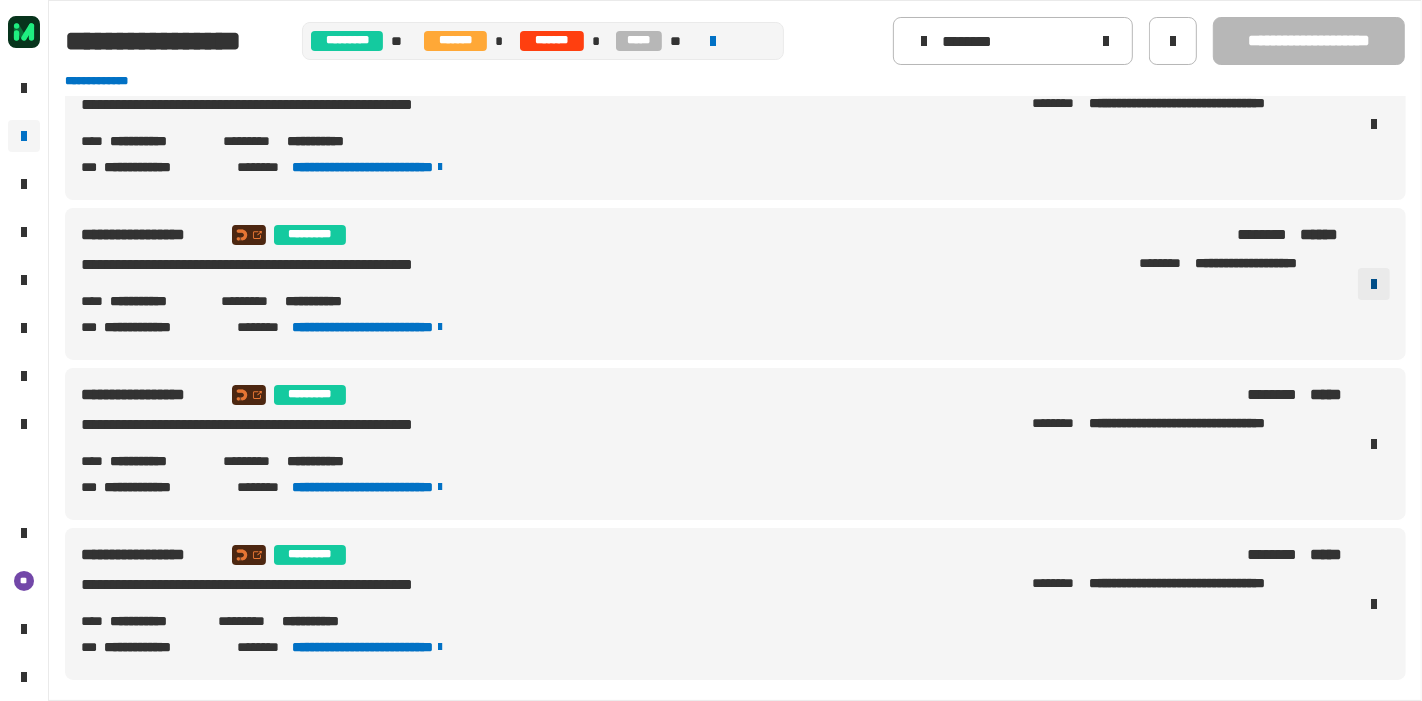 click at bounding box center (1374, 284) 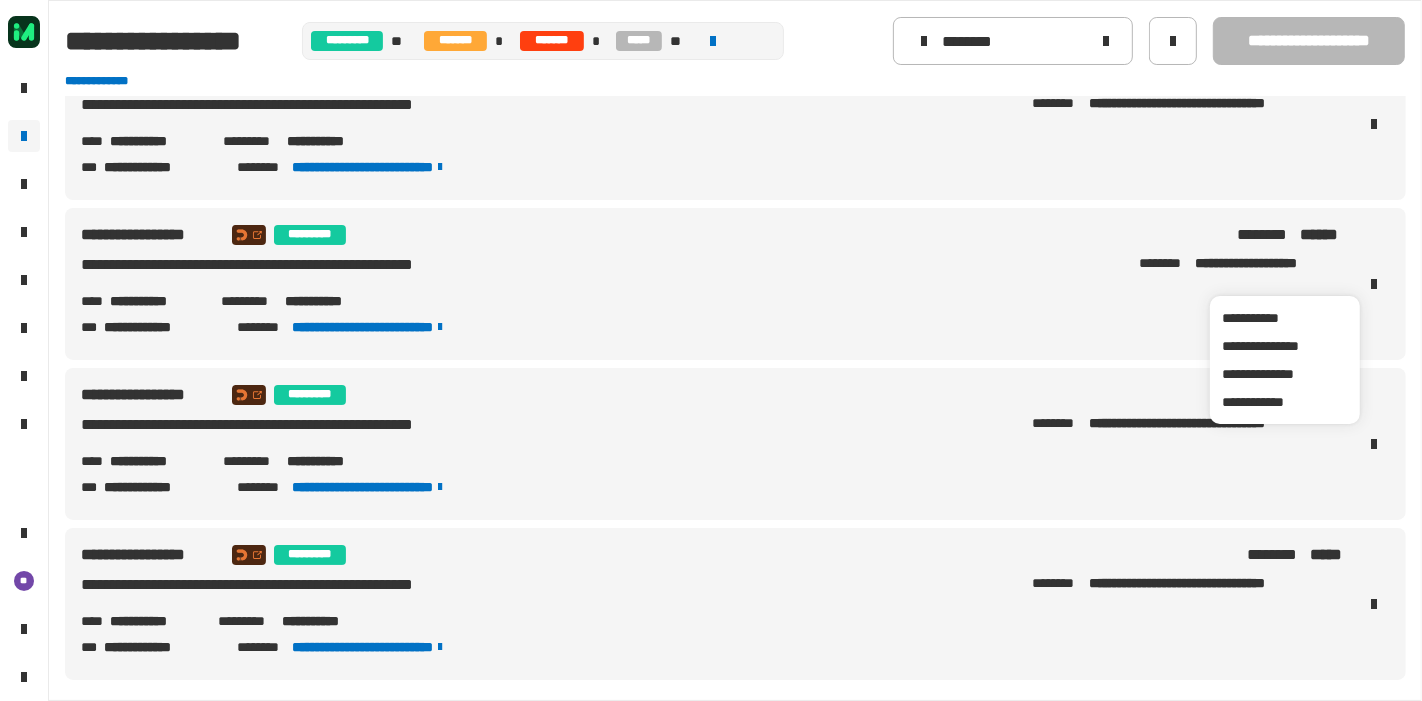 click on "**********" at bounding box center (332, 301) 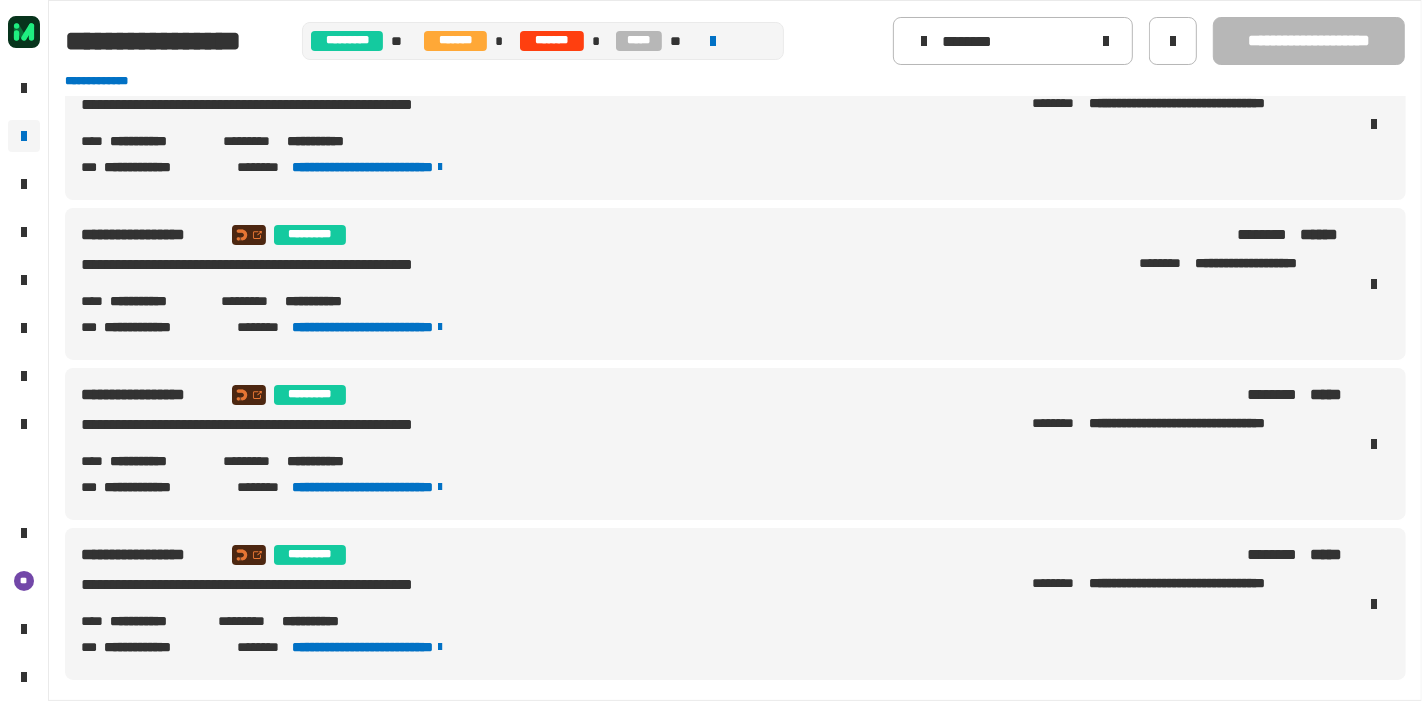 click on "**********" at bounding box center (332, 301) 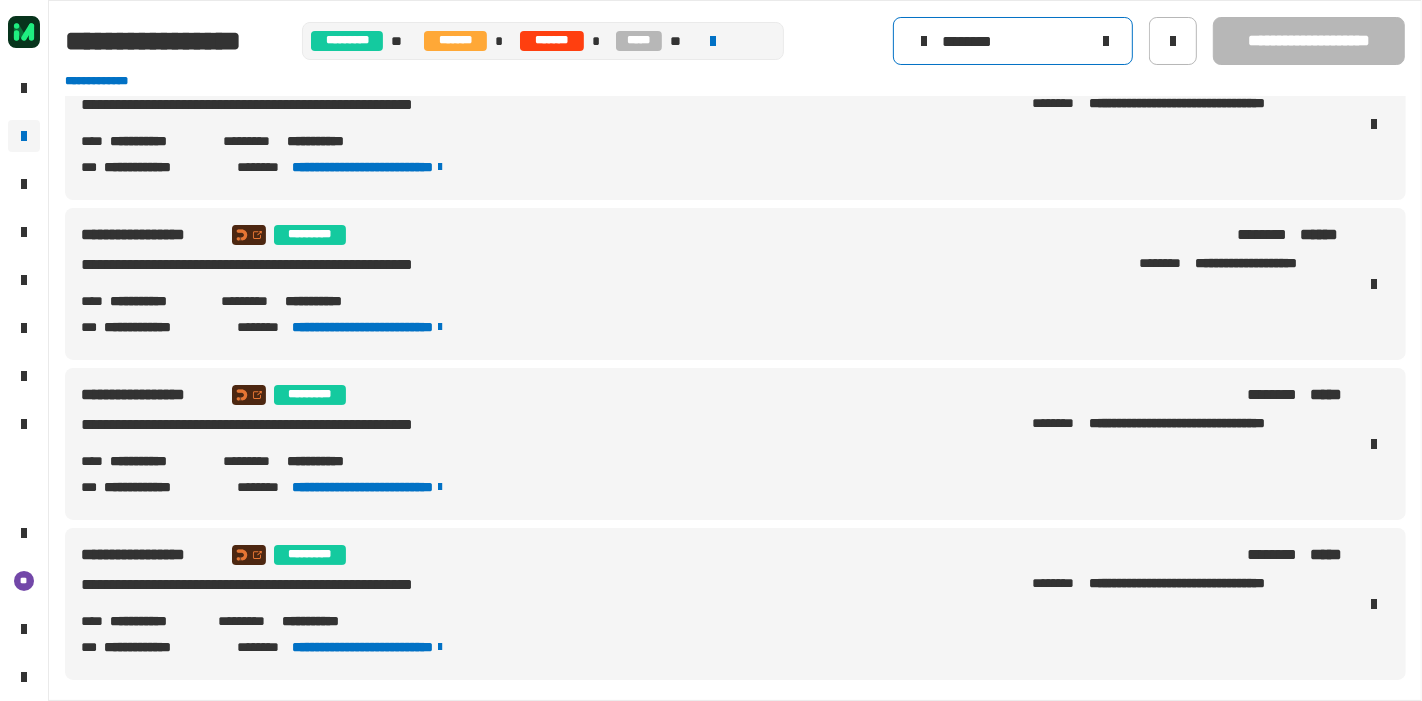click on "********" 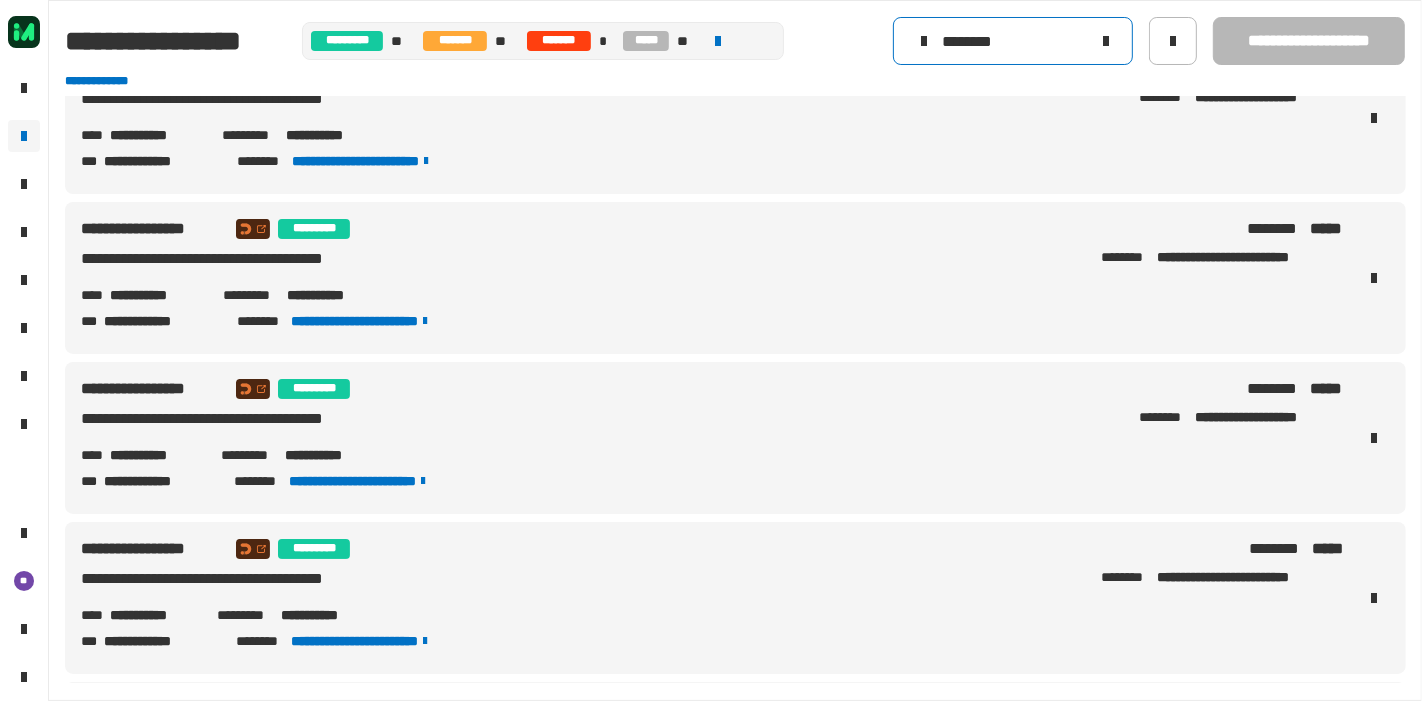 scroll, scrollTop: 823, scrollLeft: 0, axis: vertical 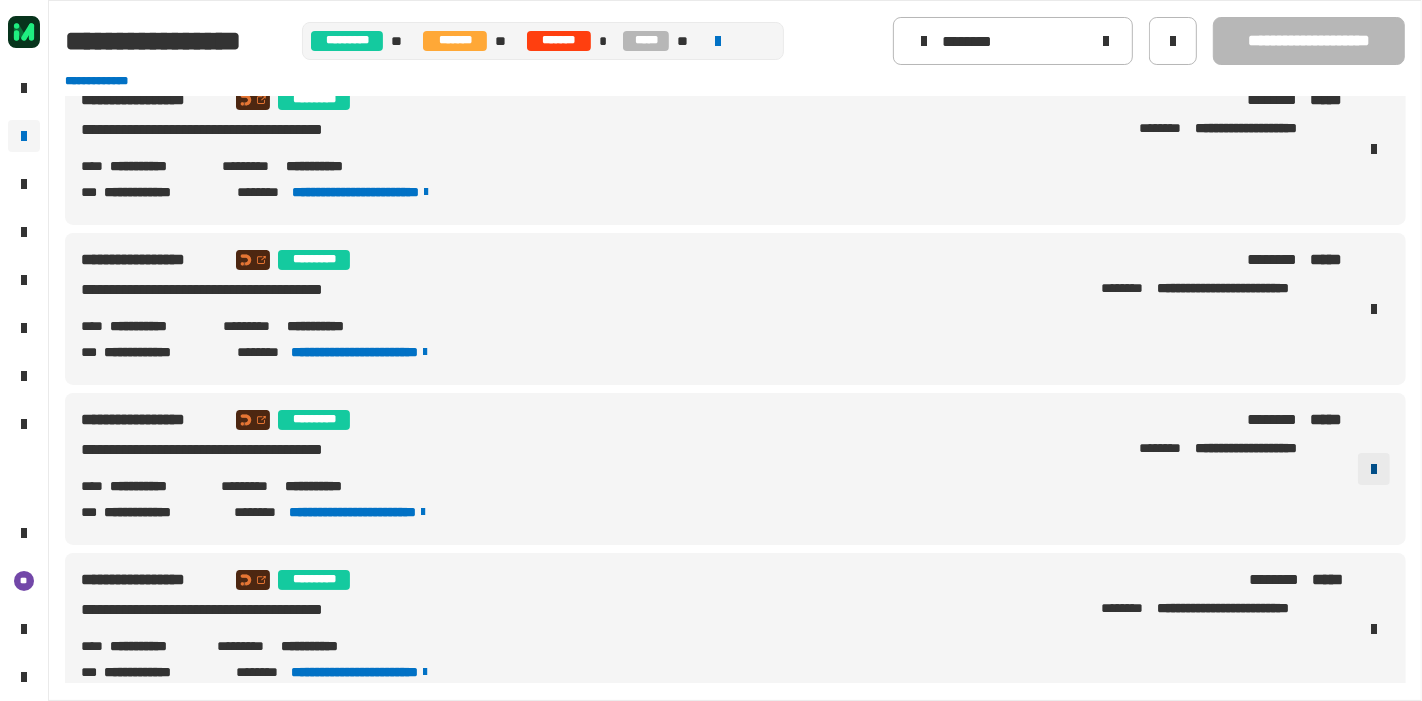 click at bounding box center (1374, 469) 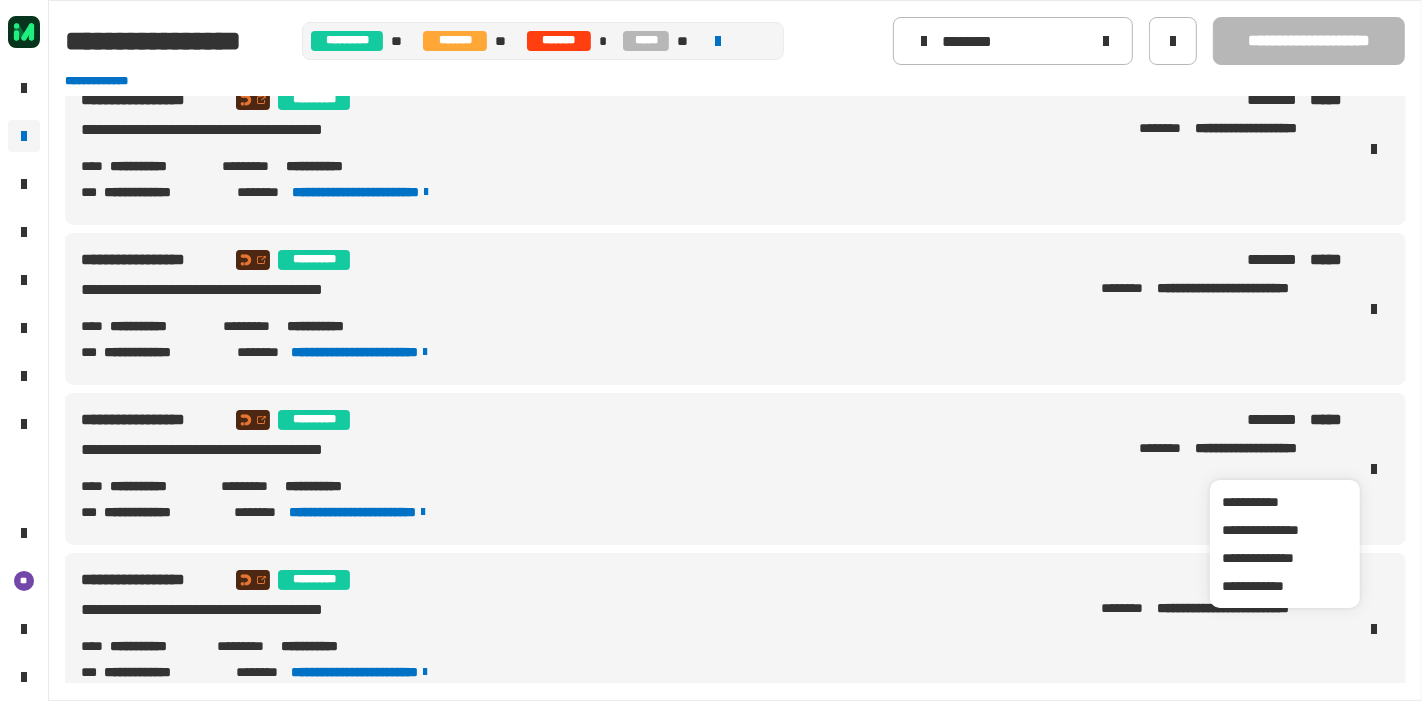 click on "**********" at bounding box center [332, 486] 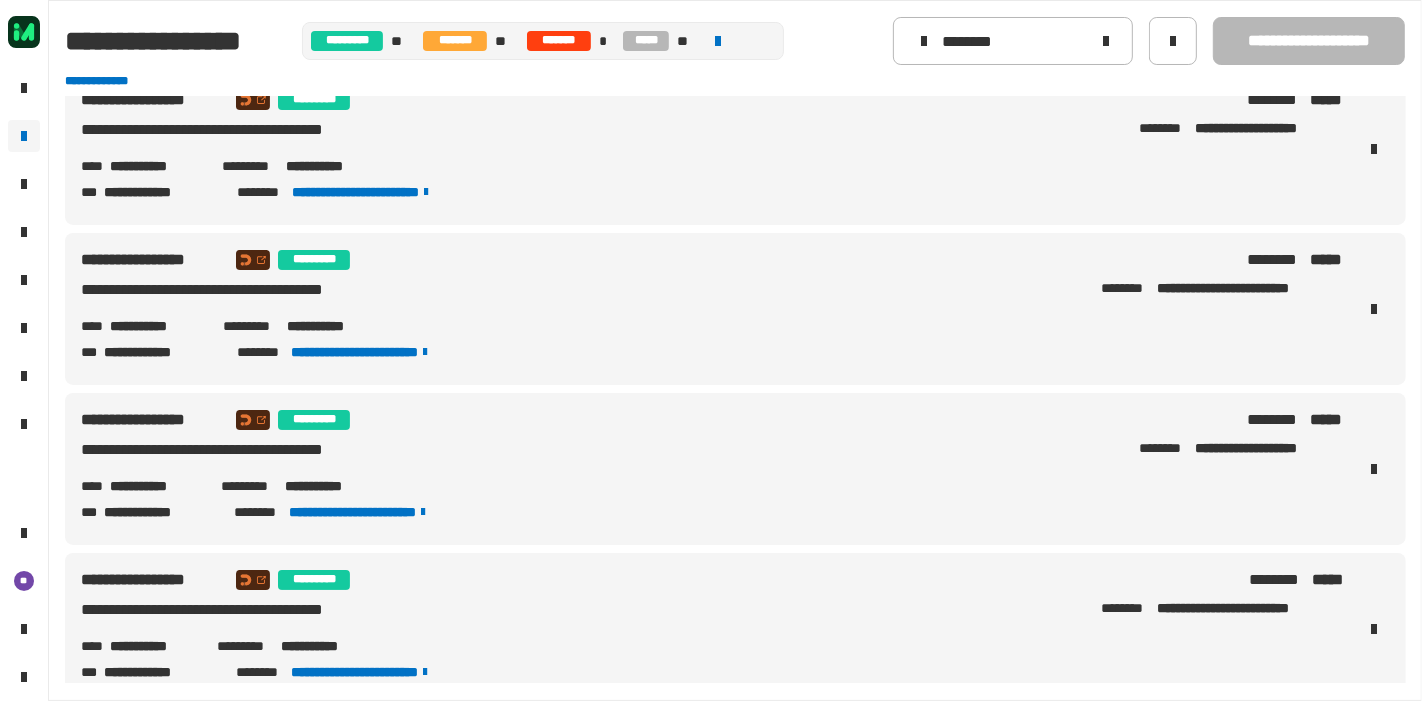 click on "**********" at bounding box center (332, 486) 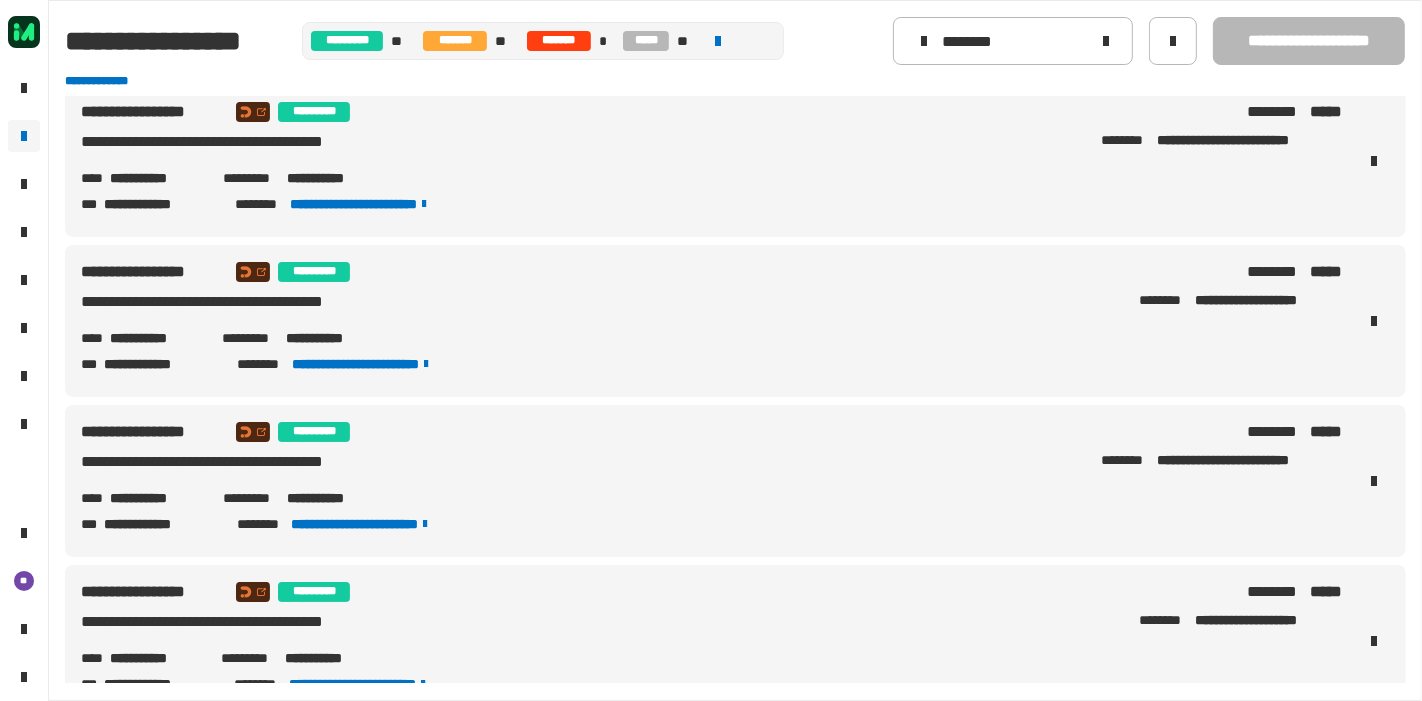 scroll, scrollTop: 639, scrollLeft: 0, axis: vertical 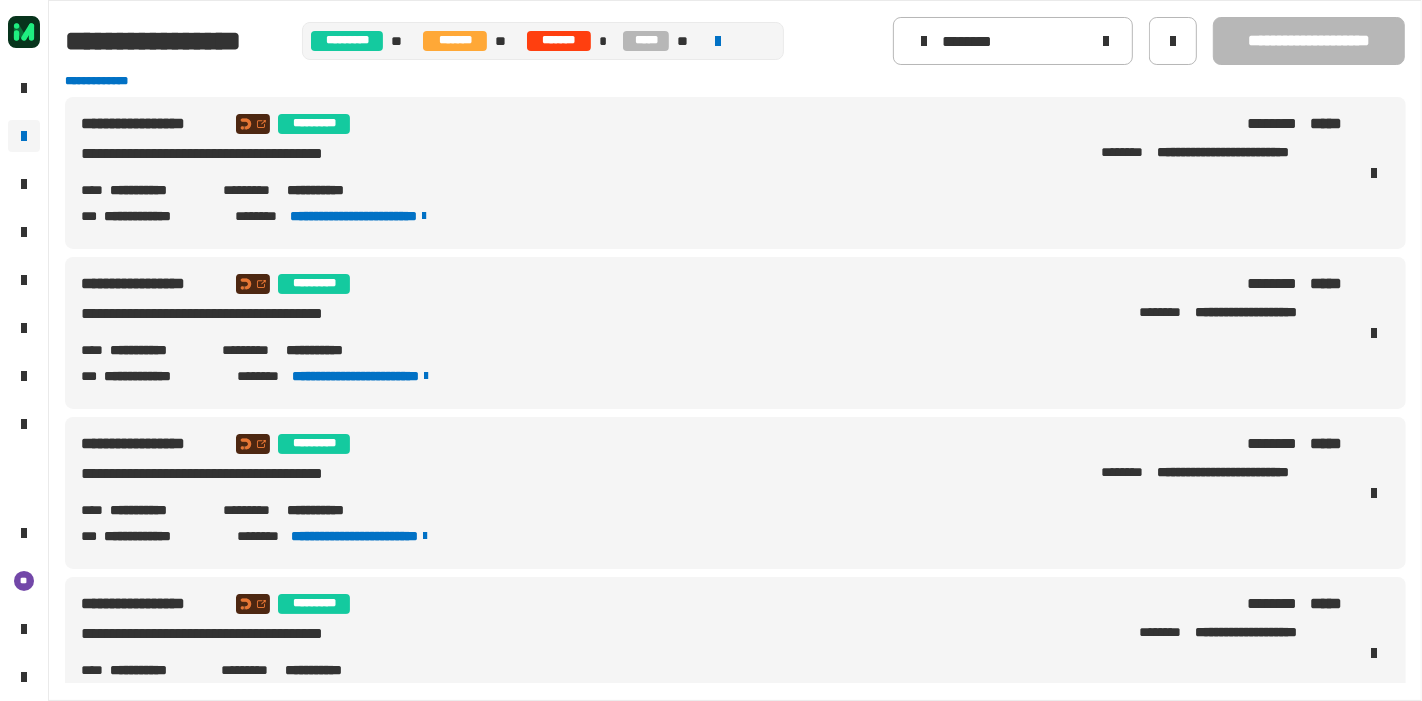 click on "**********" at bounding box center [334, 350] 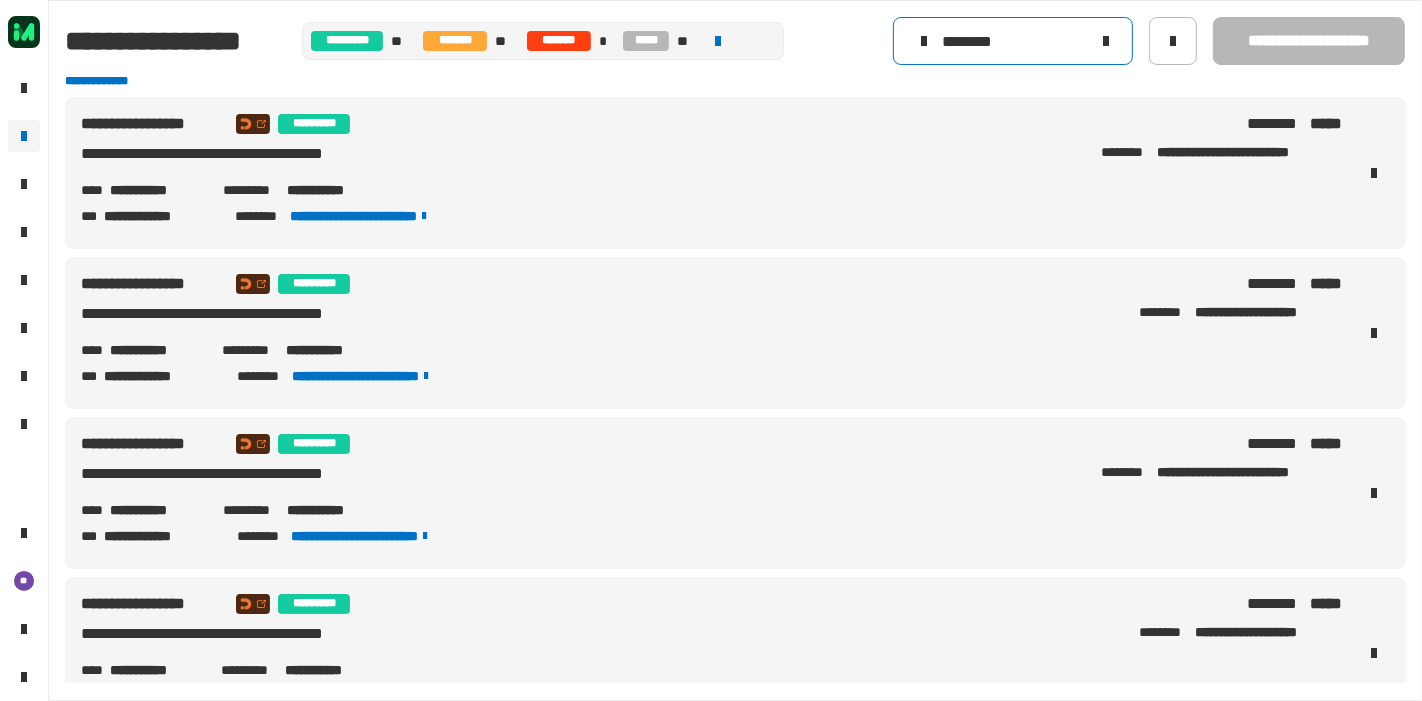 click on "********" 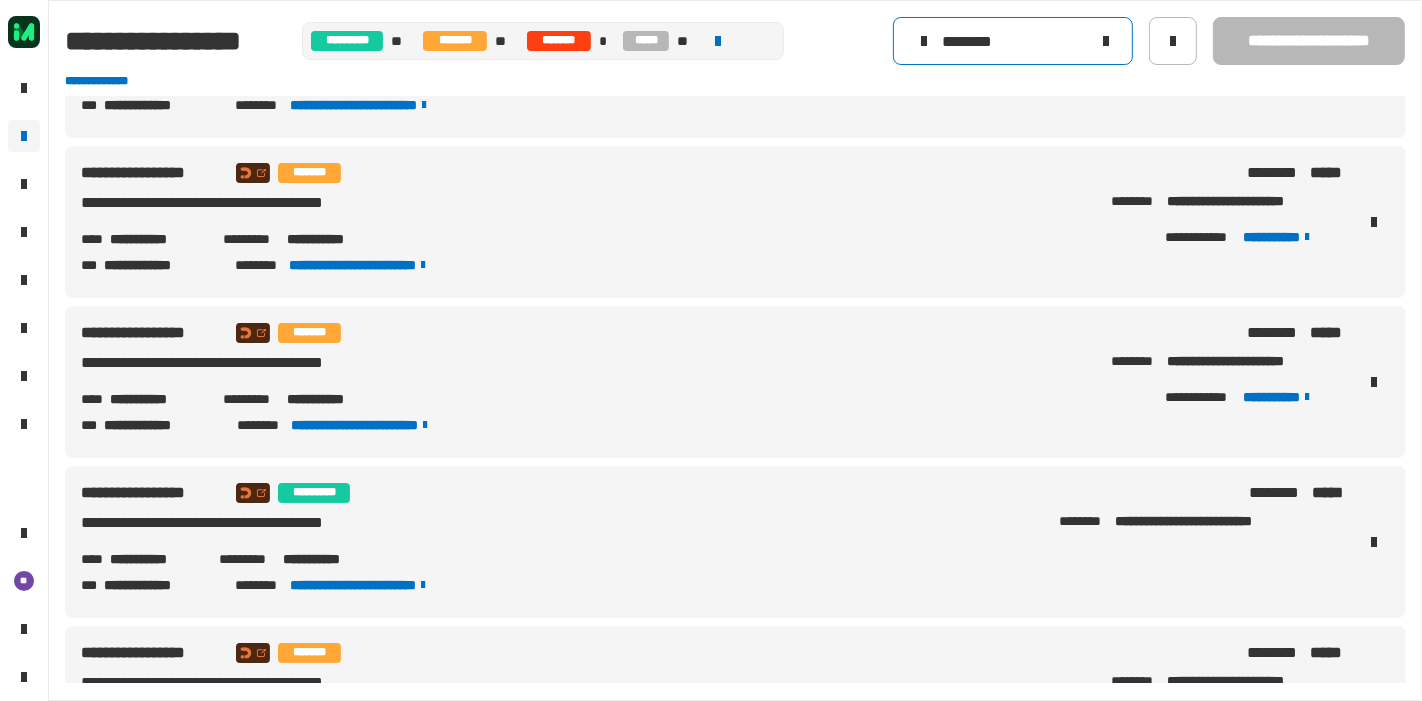 scroll, scrollTop: 2293, scrollLeft: 0, axis: vertical 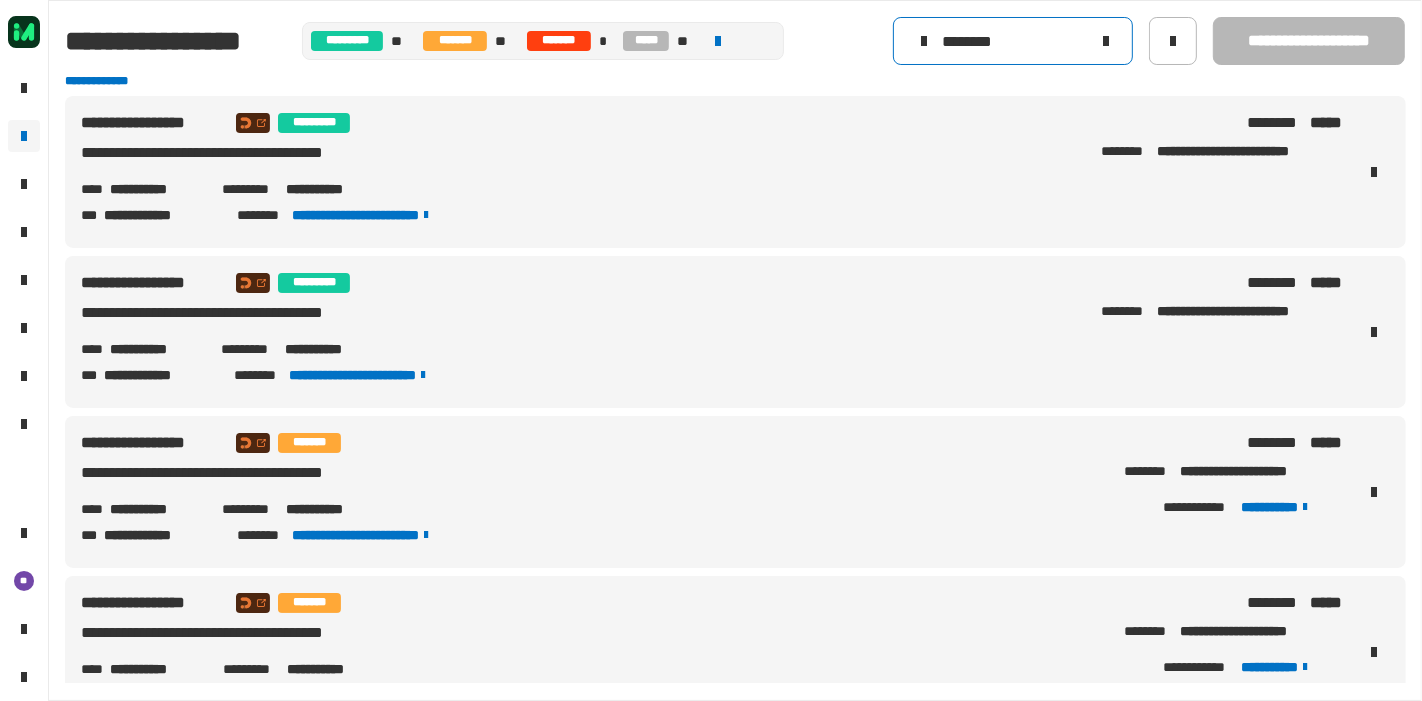 click on "********" 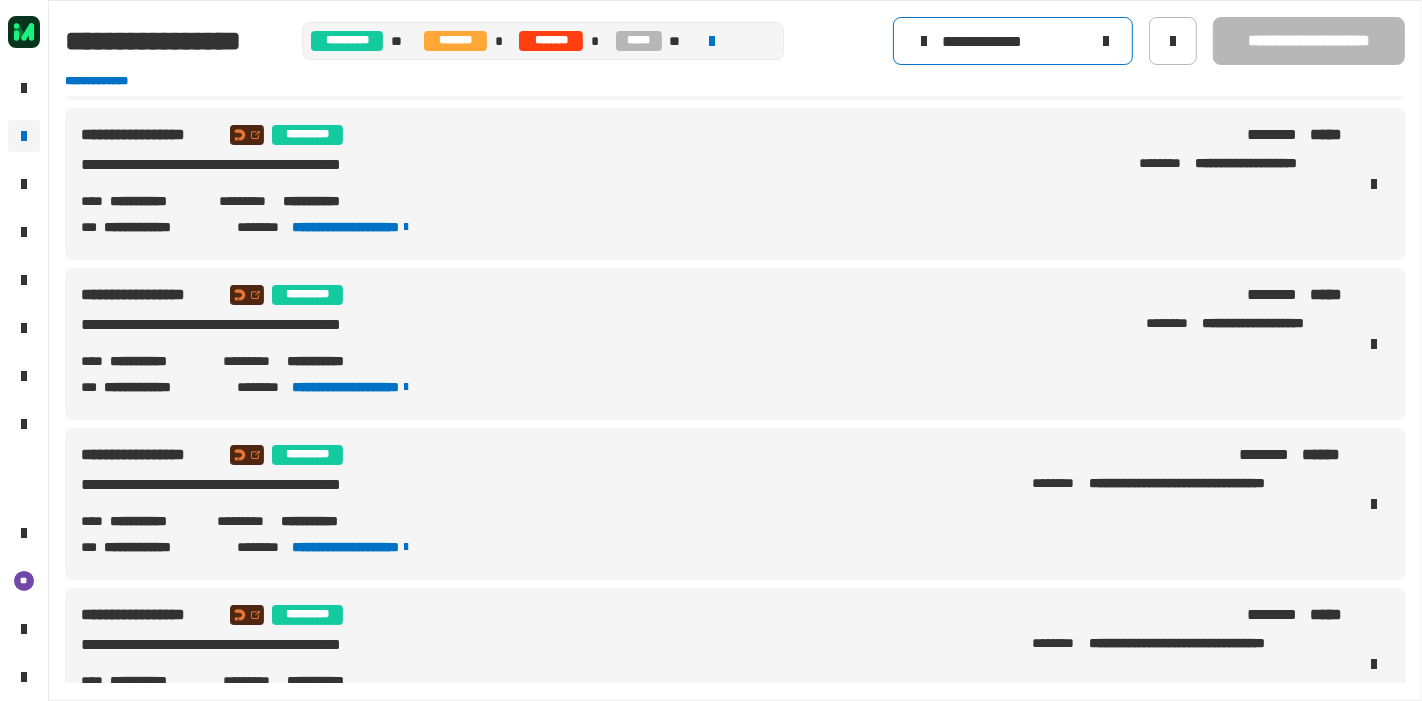 scroll, scrollTop: 628, scrollLeft: 0, axis: vertical 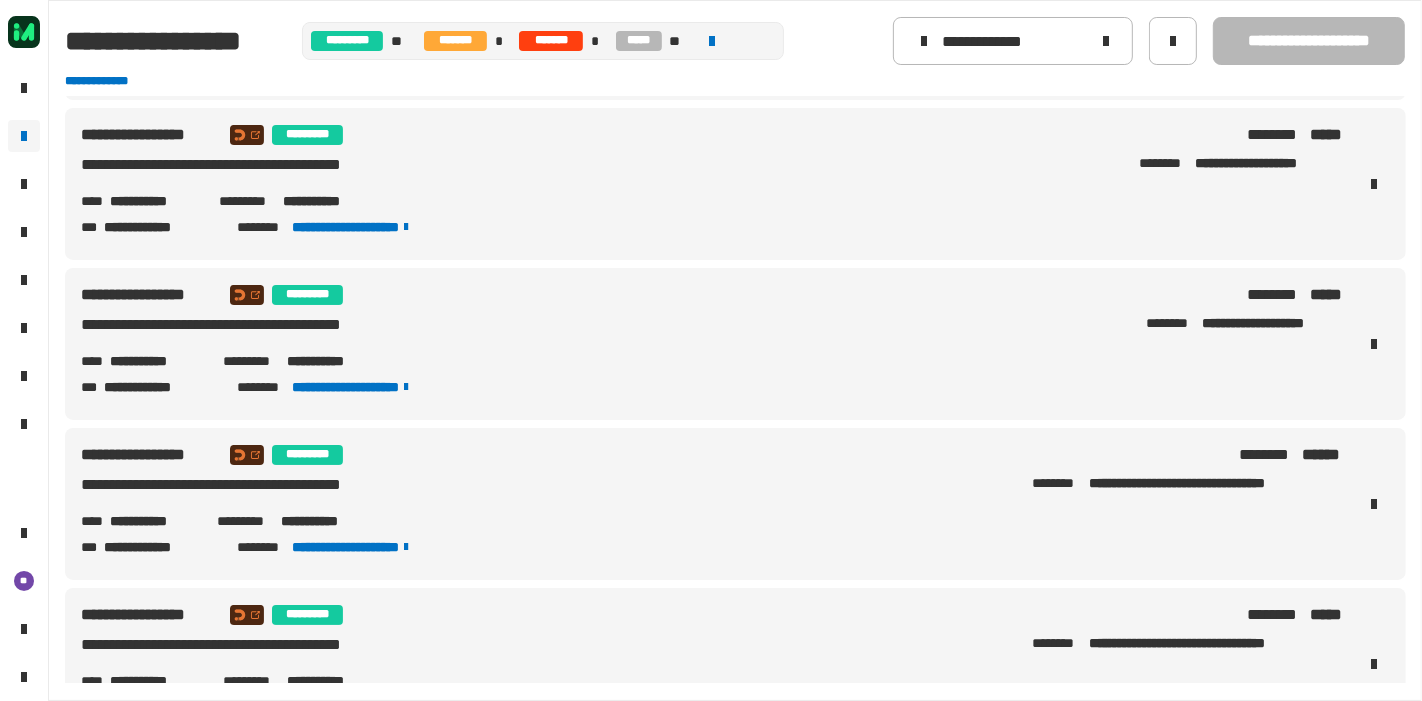 click on "**********" at bounding box center (335, 361) 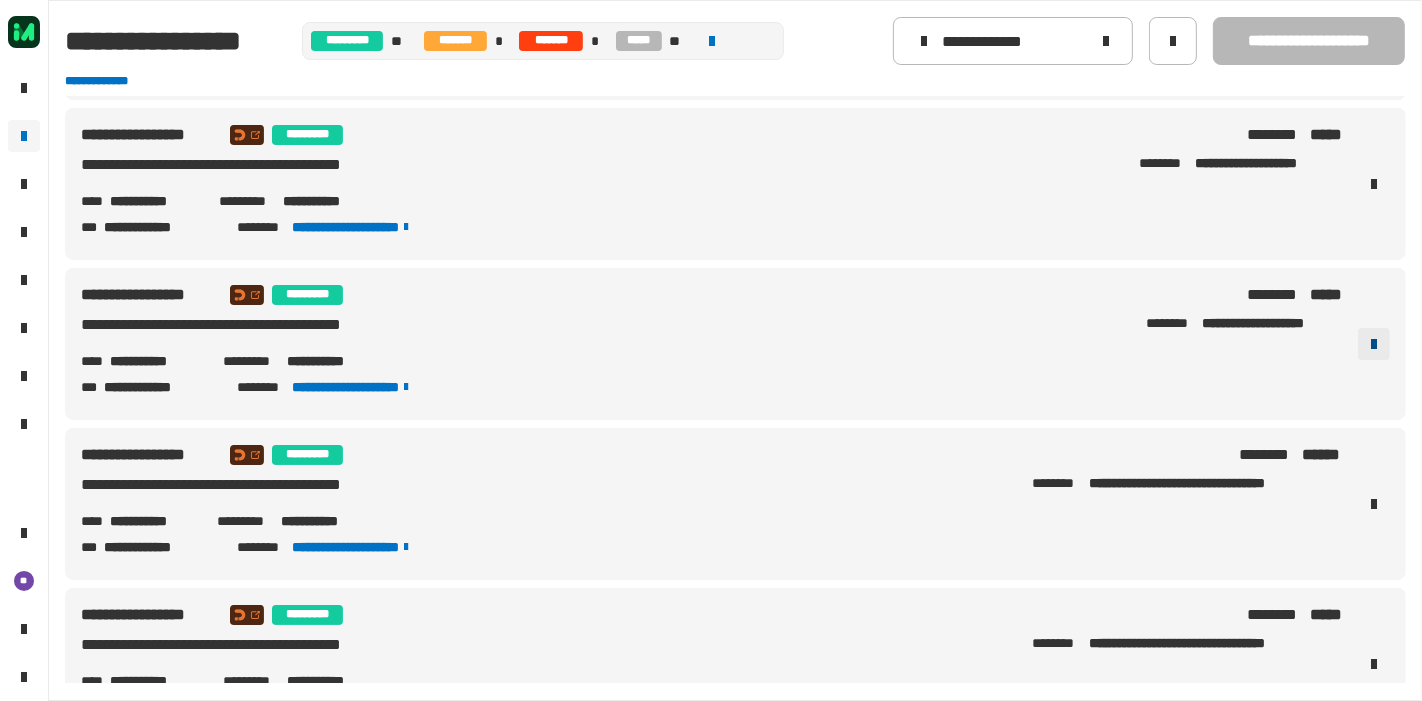 click at bounding box center [1374, 344] 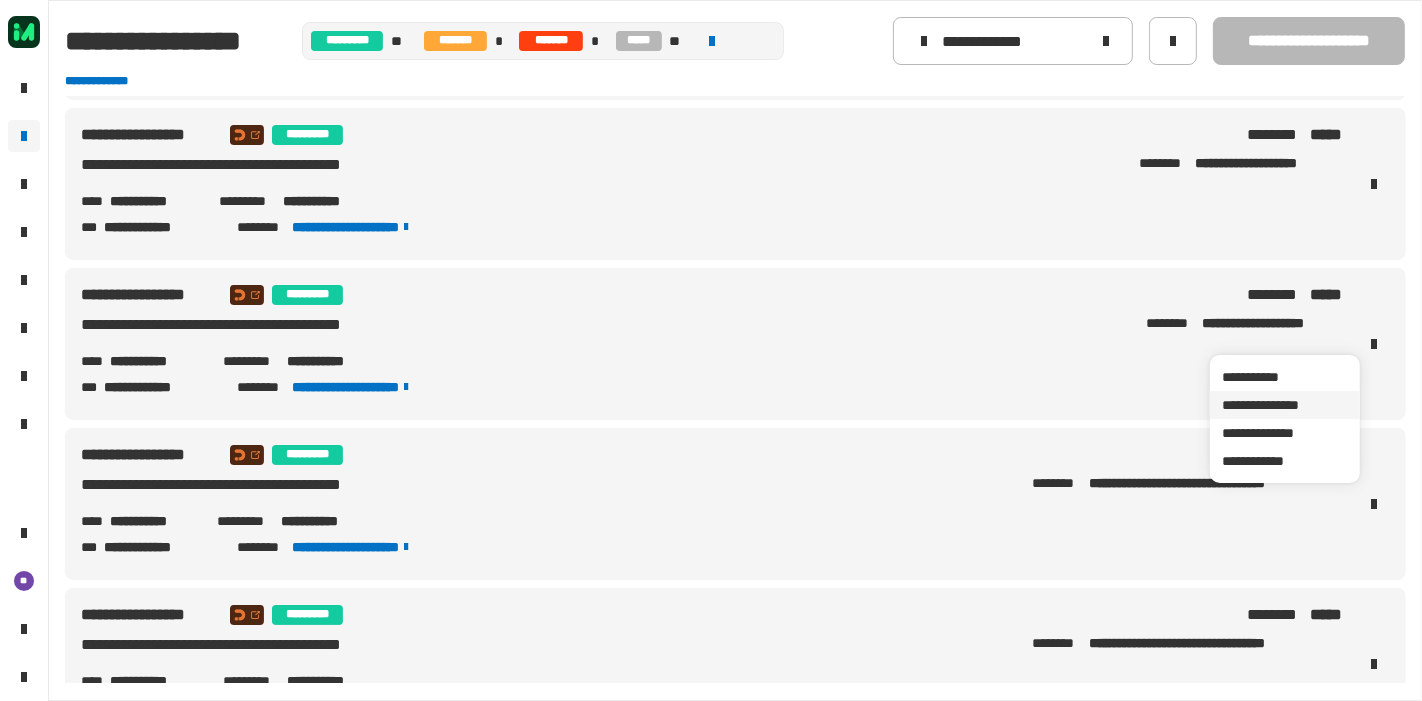 click on "**********" at bounding box center (1285, 405) 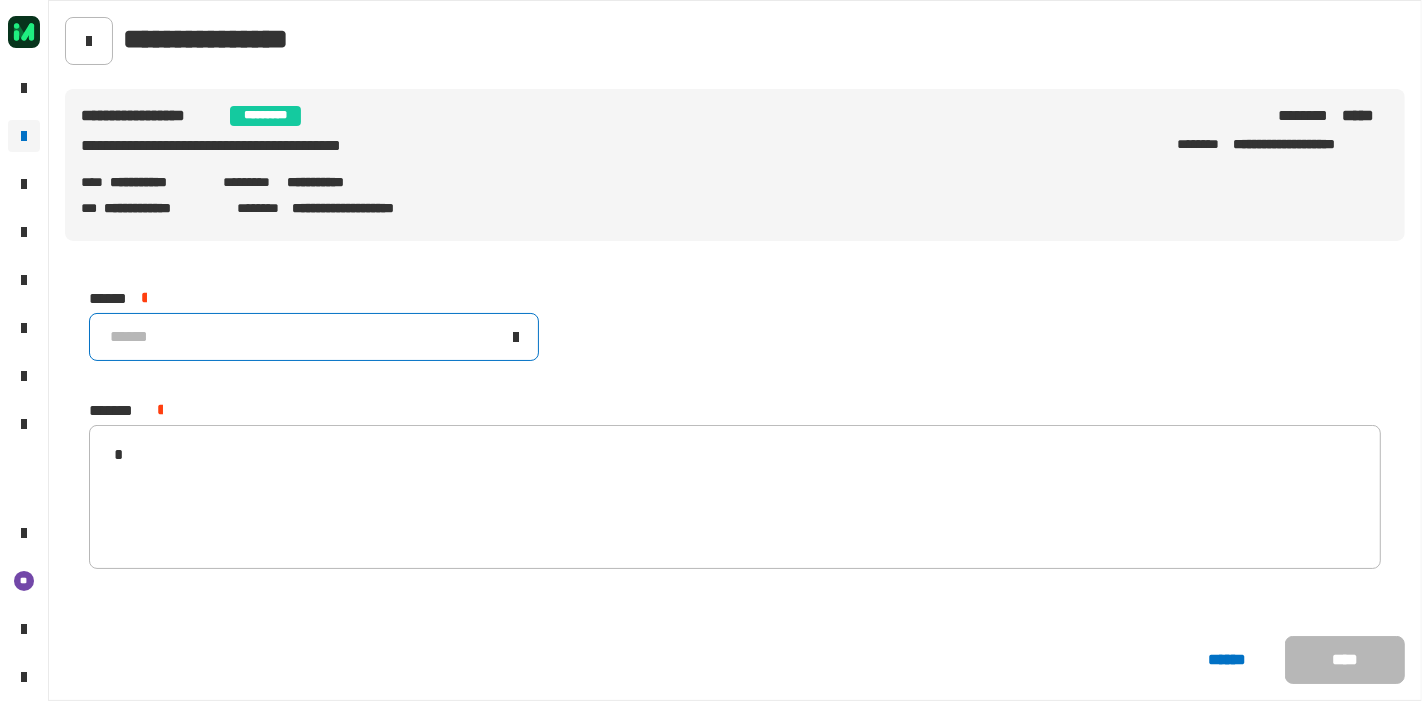 click on "******" 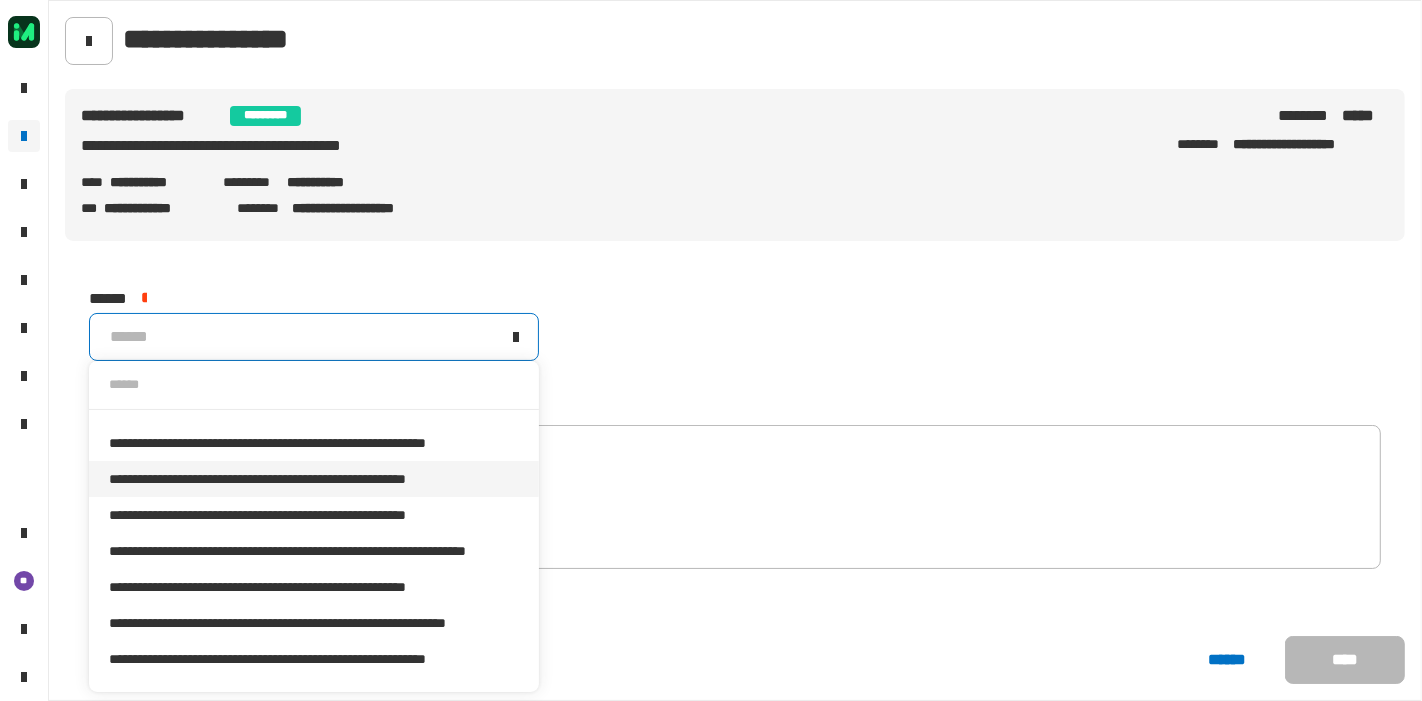 click on "**********" at bounding box center [314, 479] 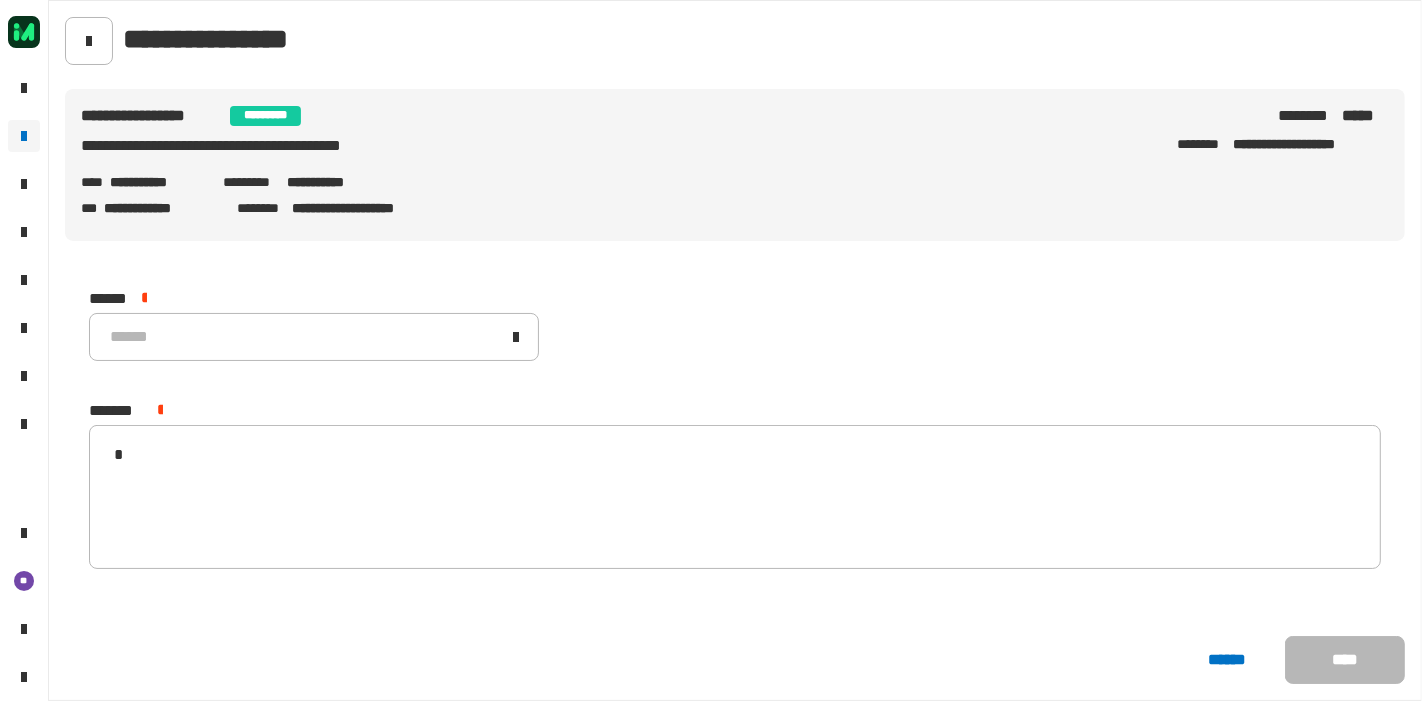 type 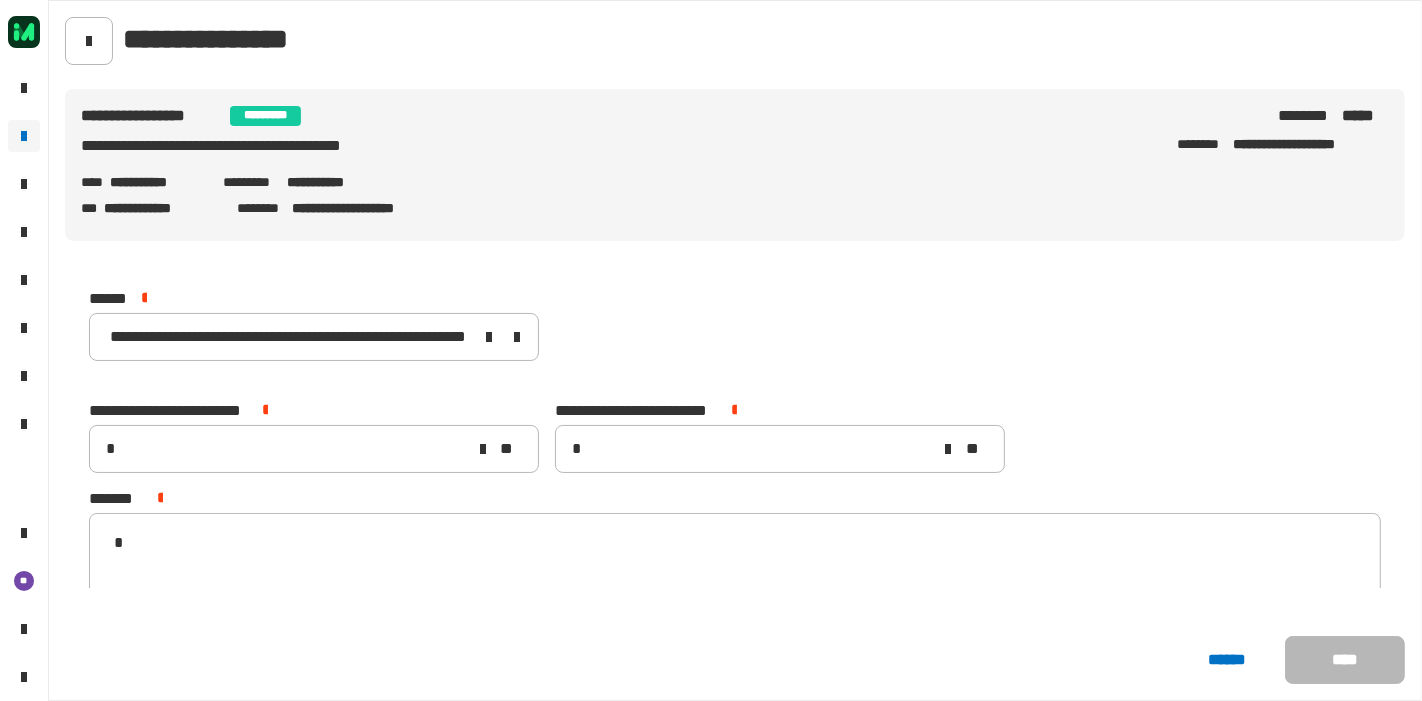 type on "*" 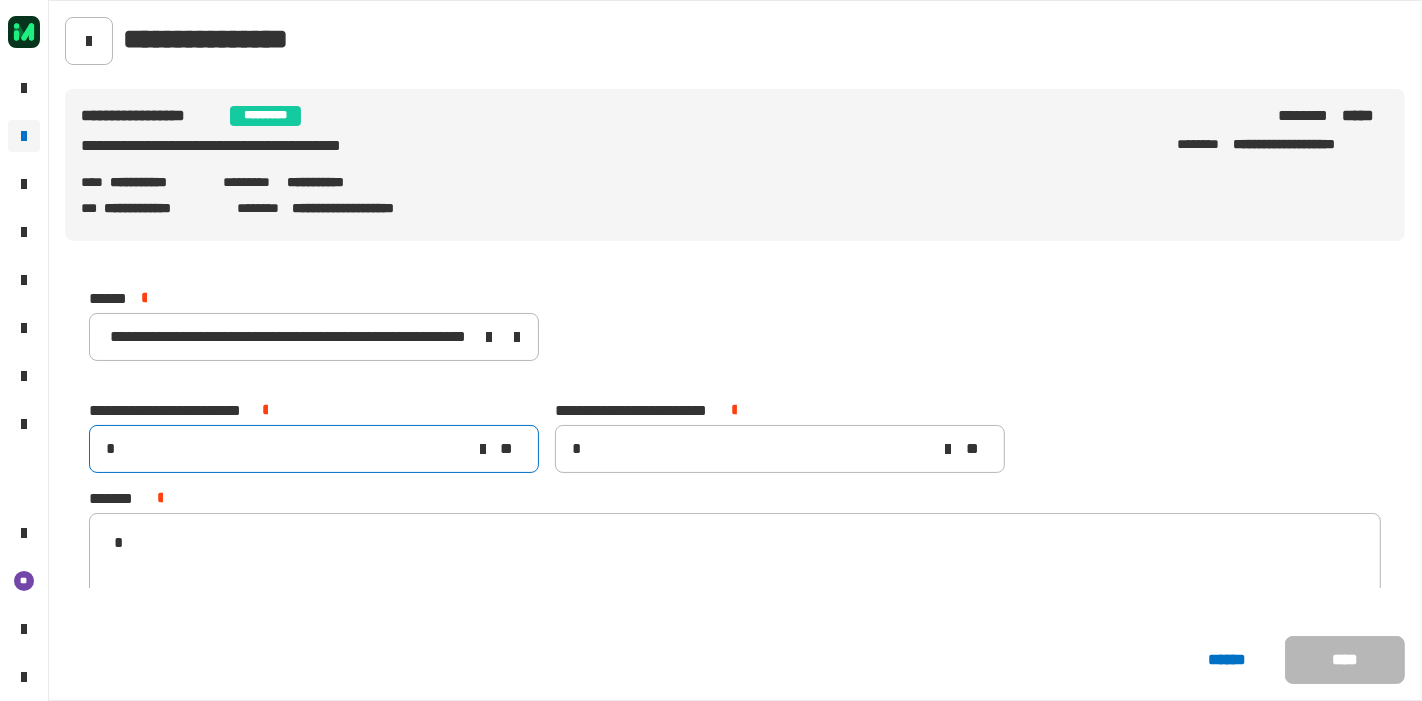 type on "*" 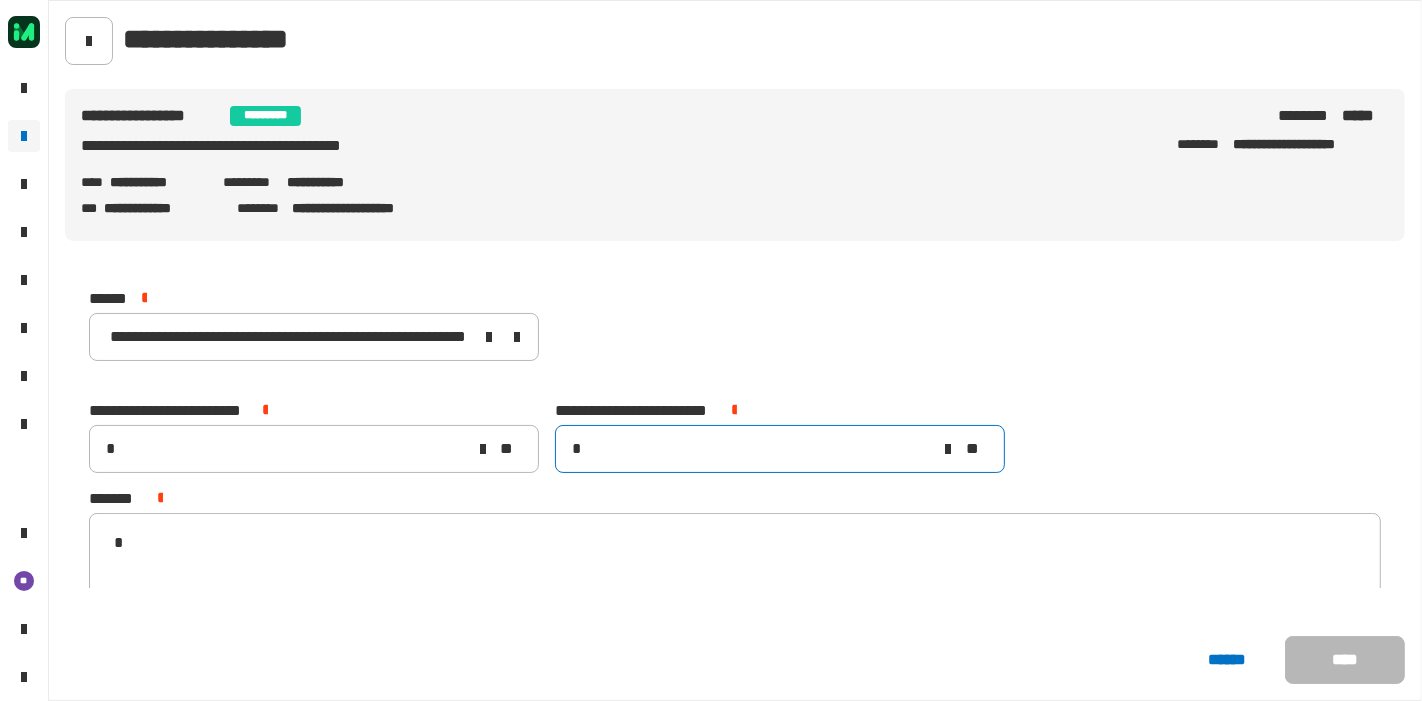 click on "*" 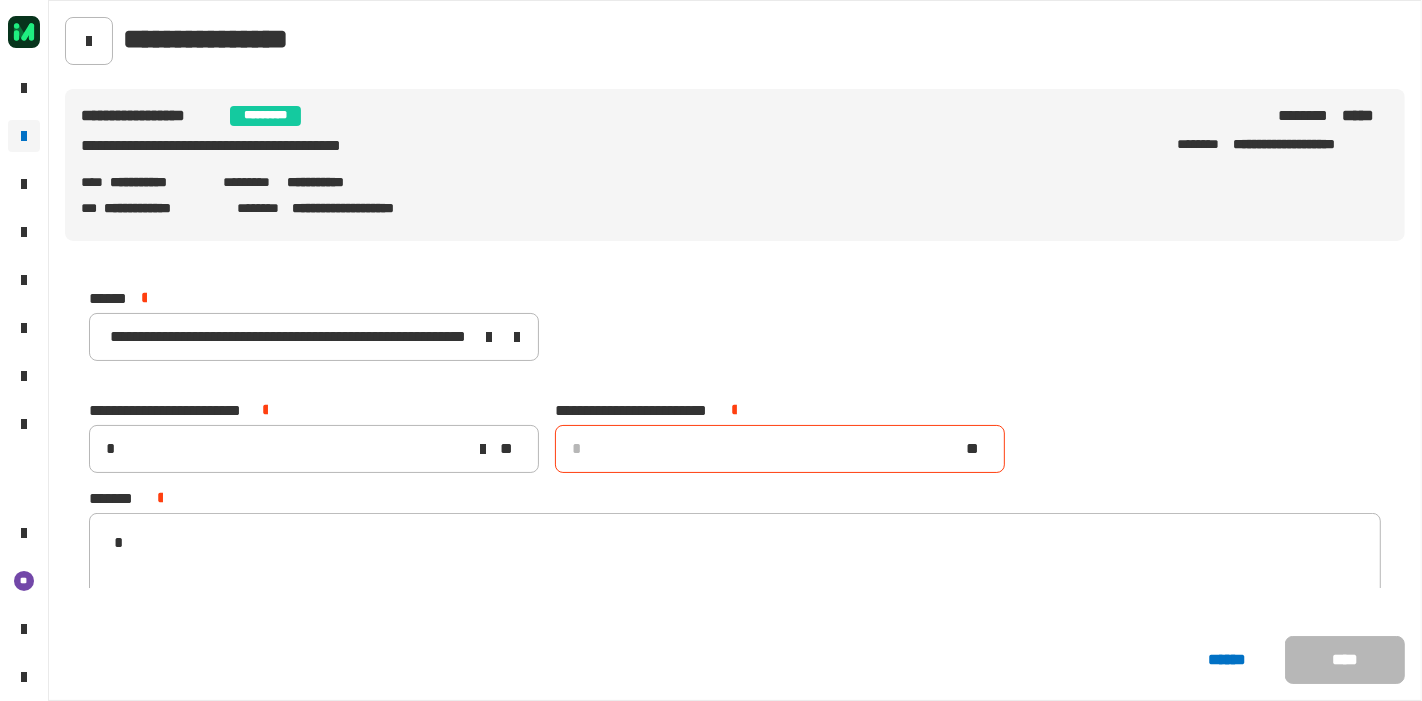 type on "*" 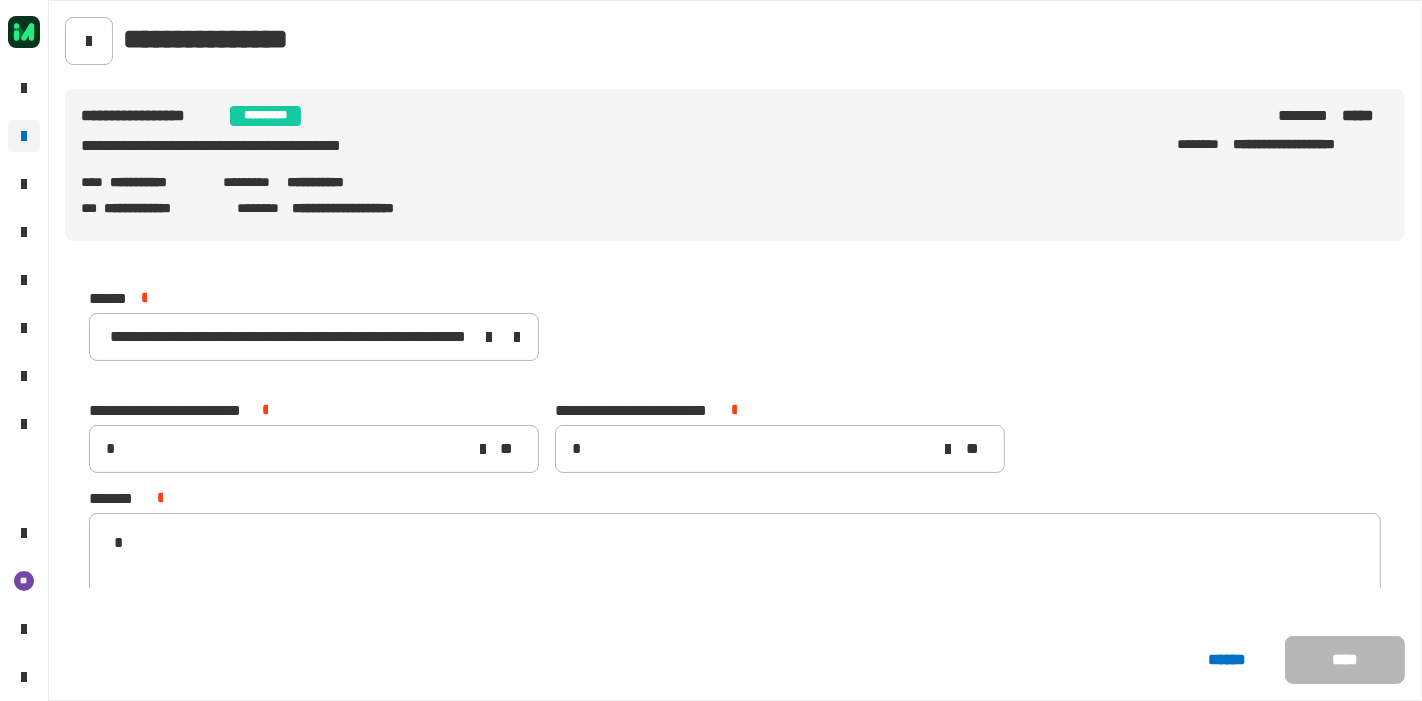 drag, startPoint x: 614, startPoint y: 487, endPoint x: 607, endPoint y: 503, distance: 17.464249 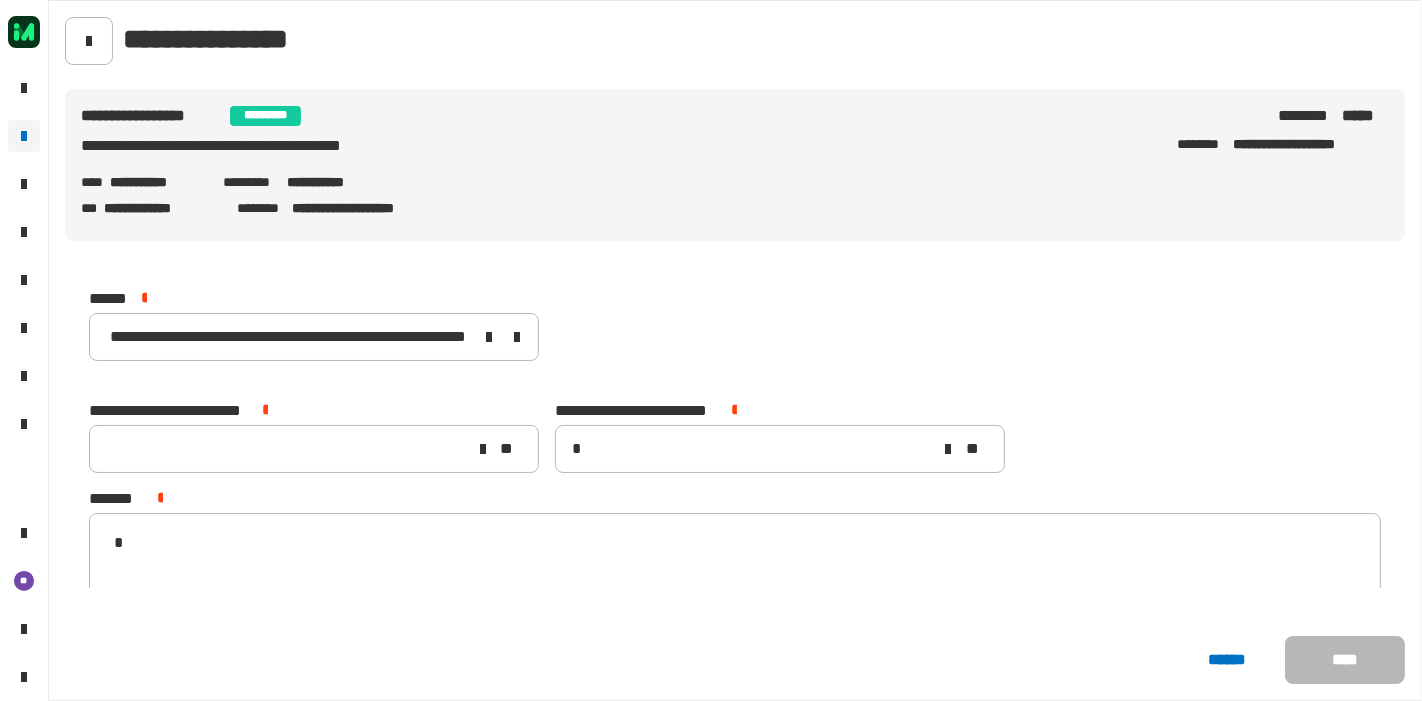 type on "*" 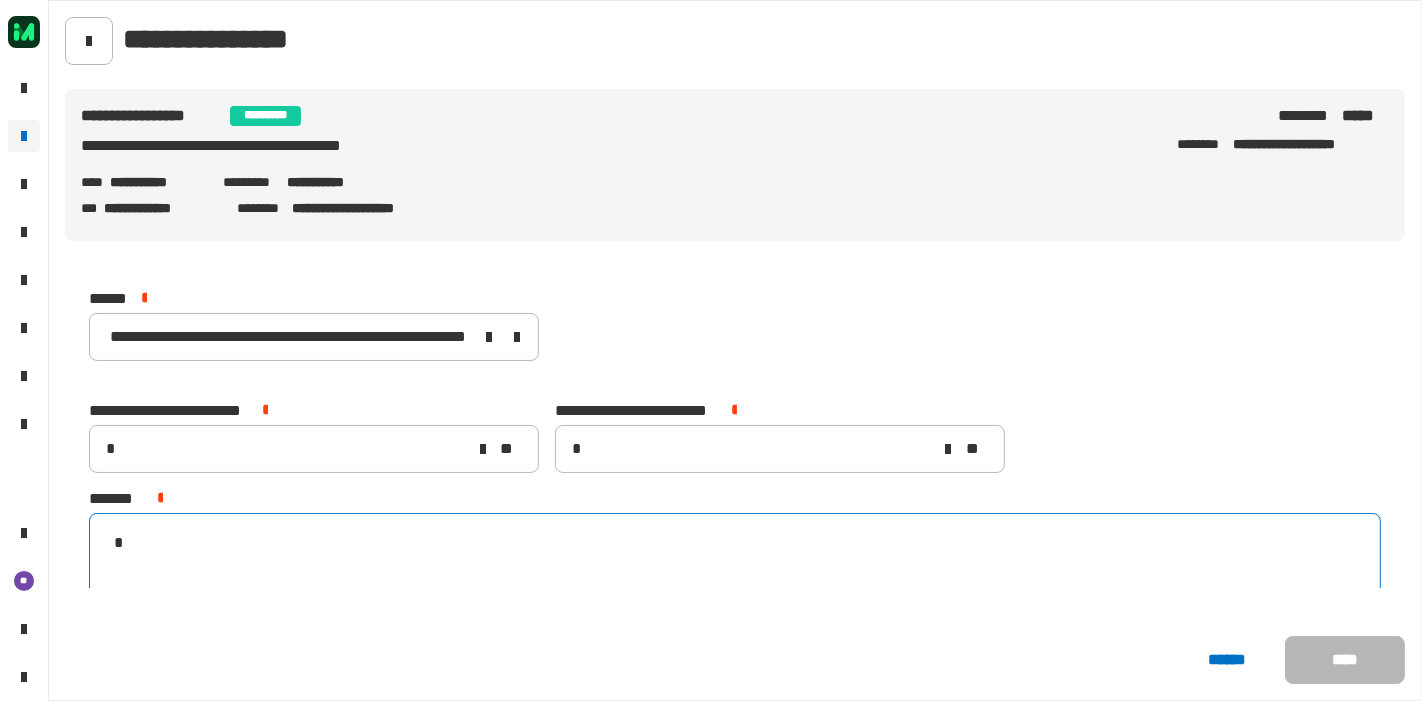 click on "**********" 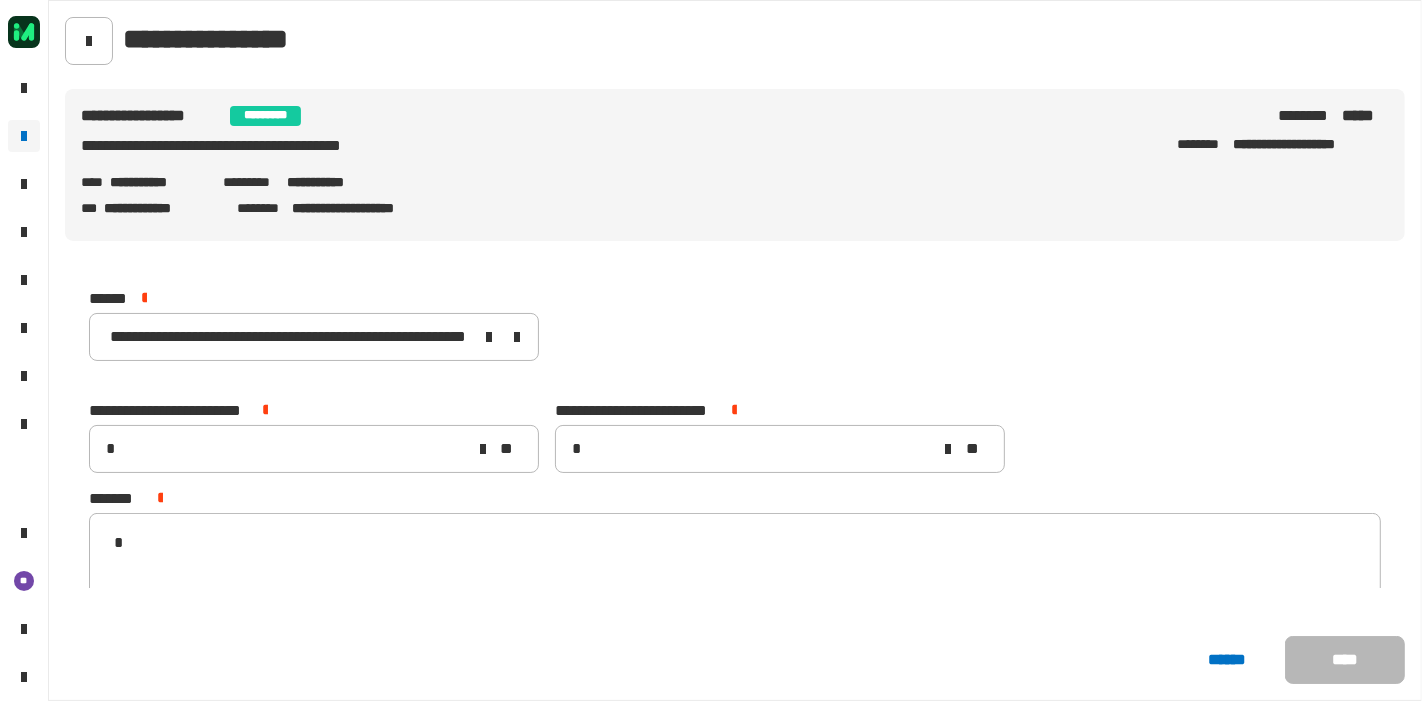 click on "**********" 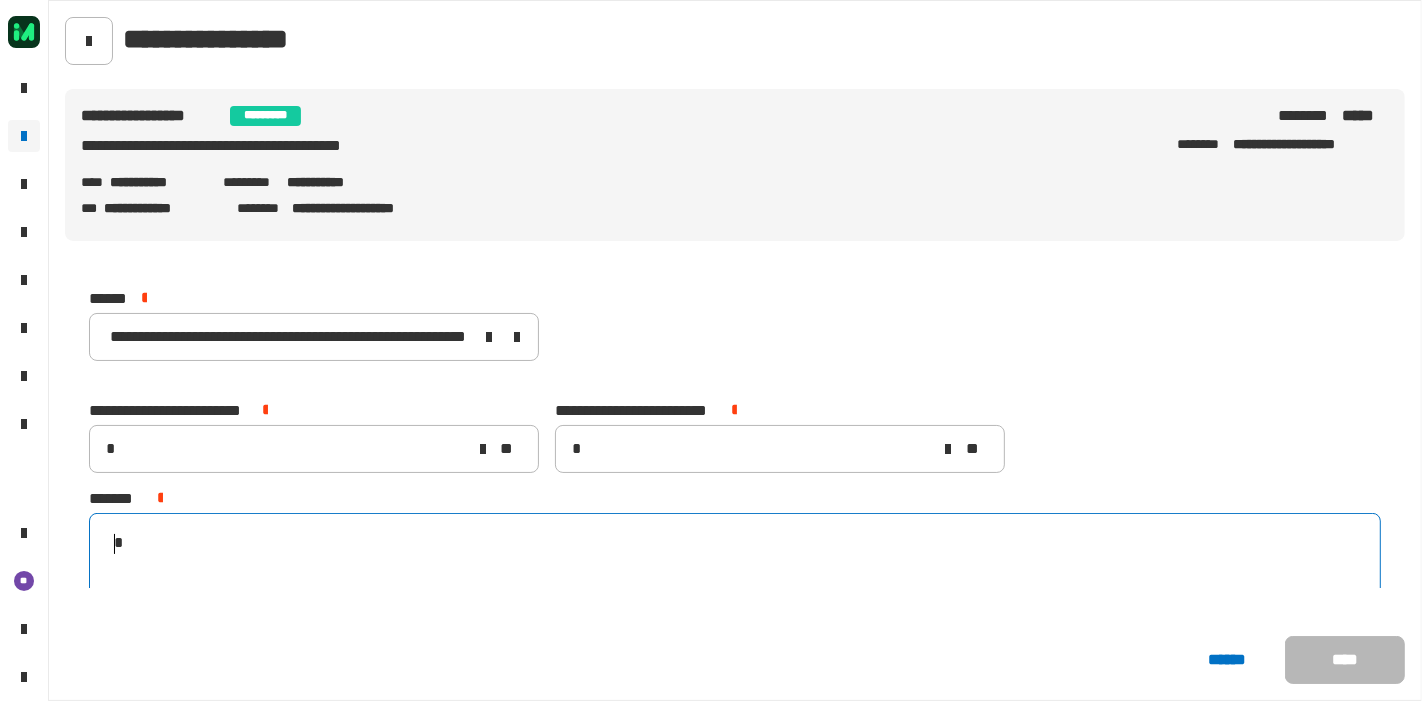 click on "**********" 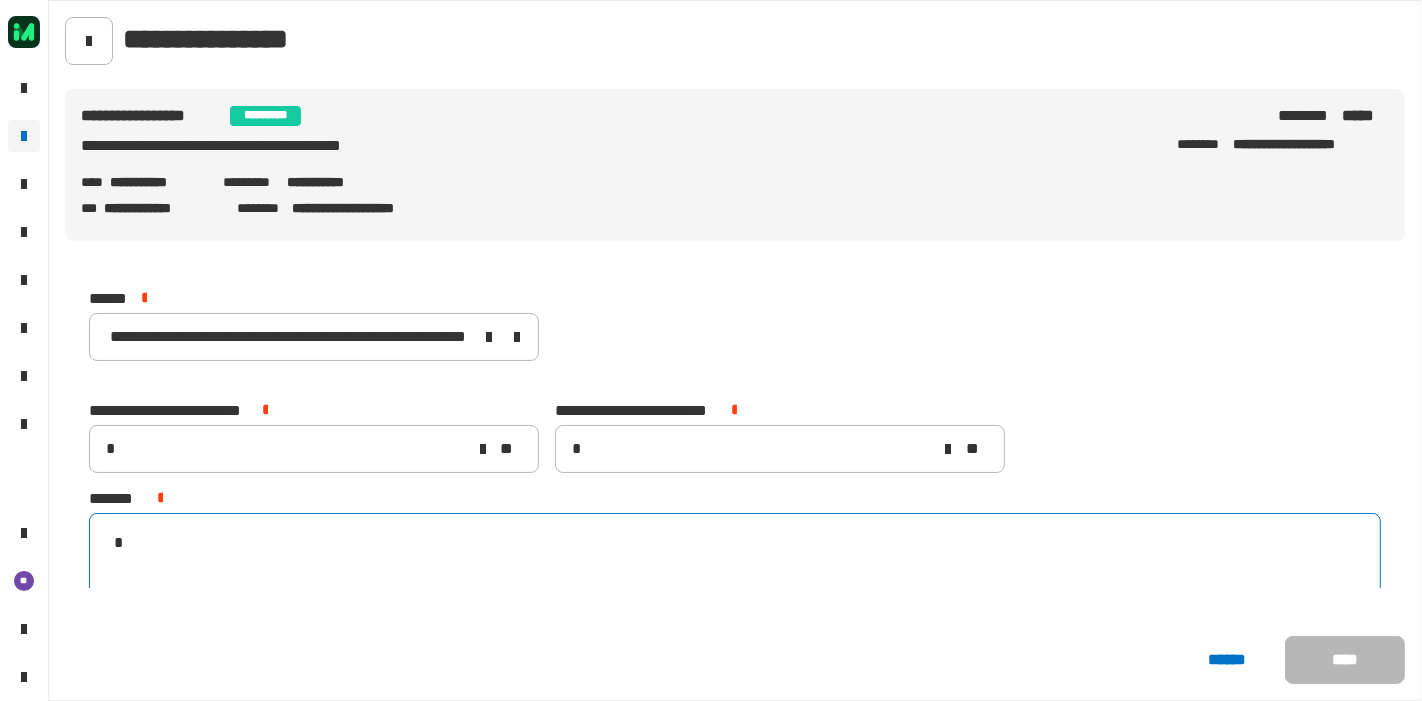 scroll, scrollTop: 91, scrollLeft: 0, axis: vertical 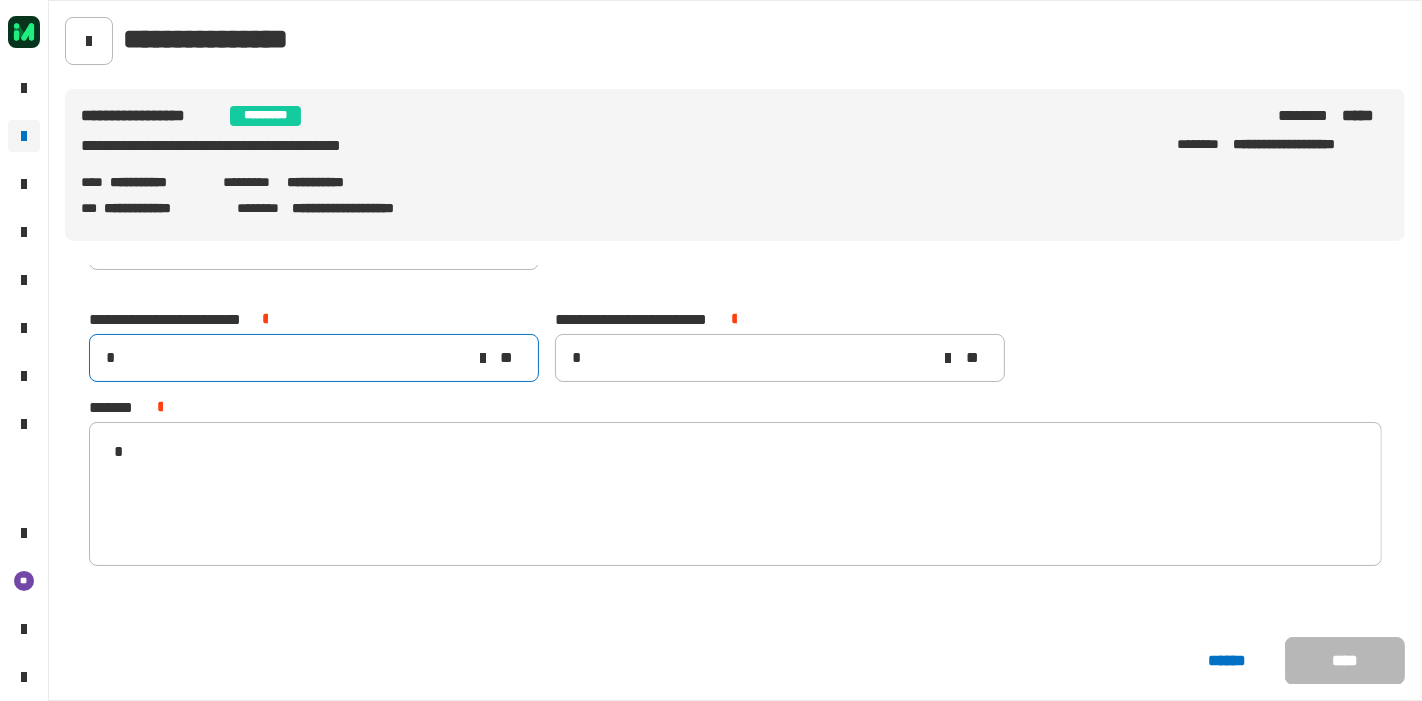 click on "*" 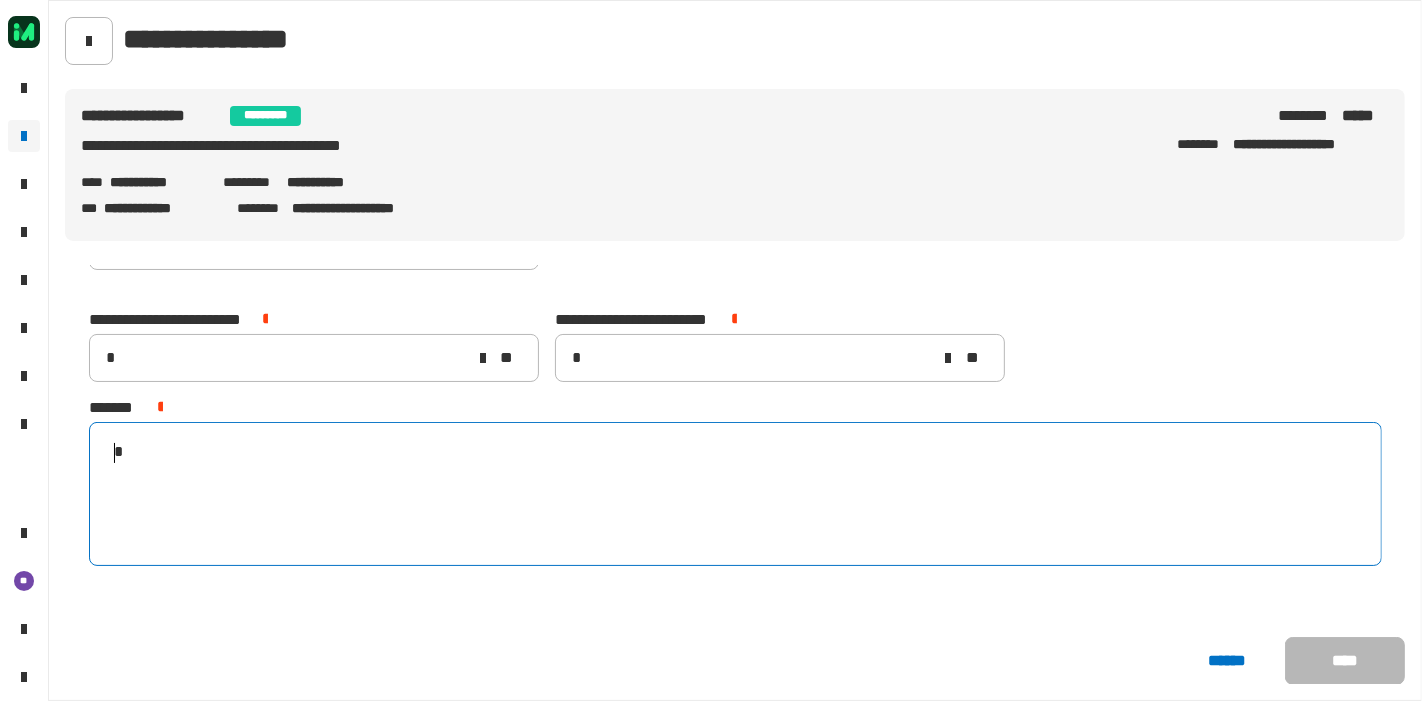 click on "**********" 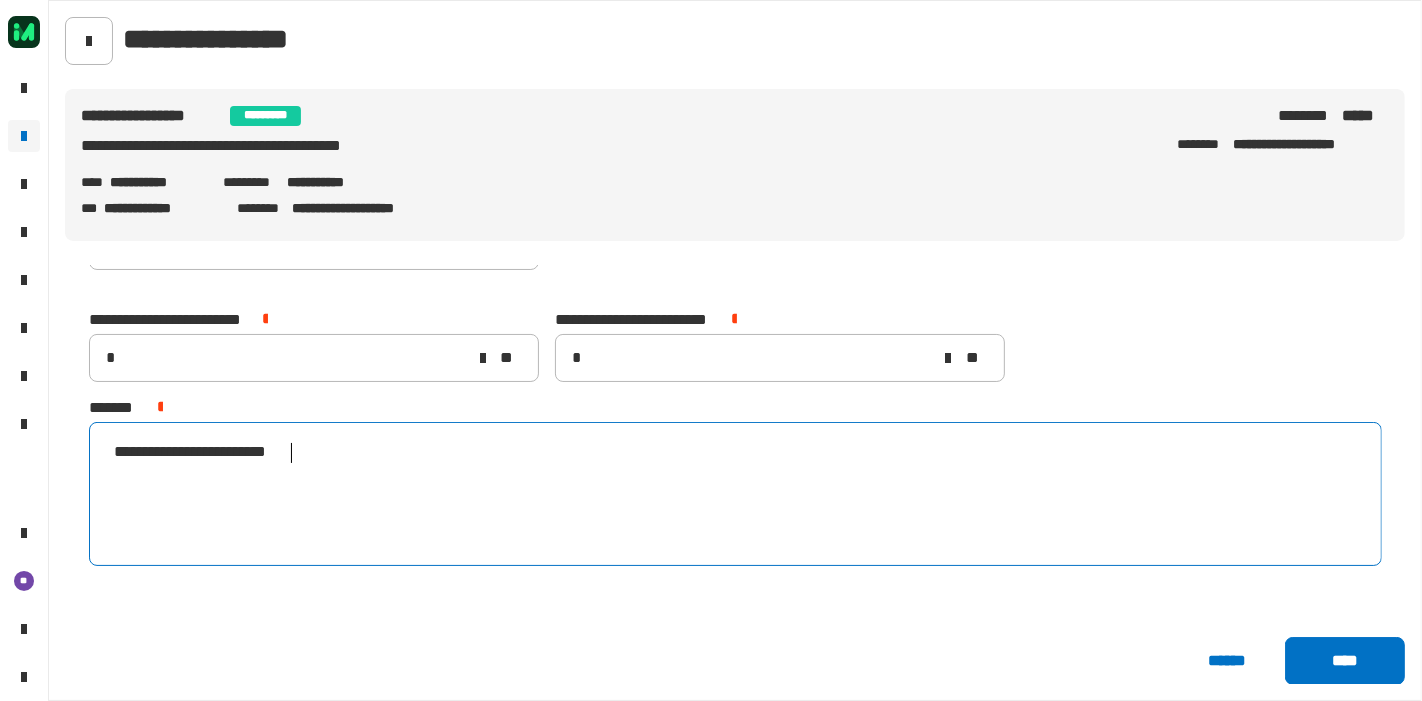type on "**********" 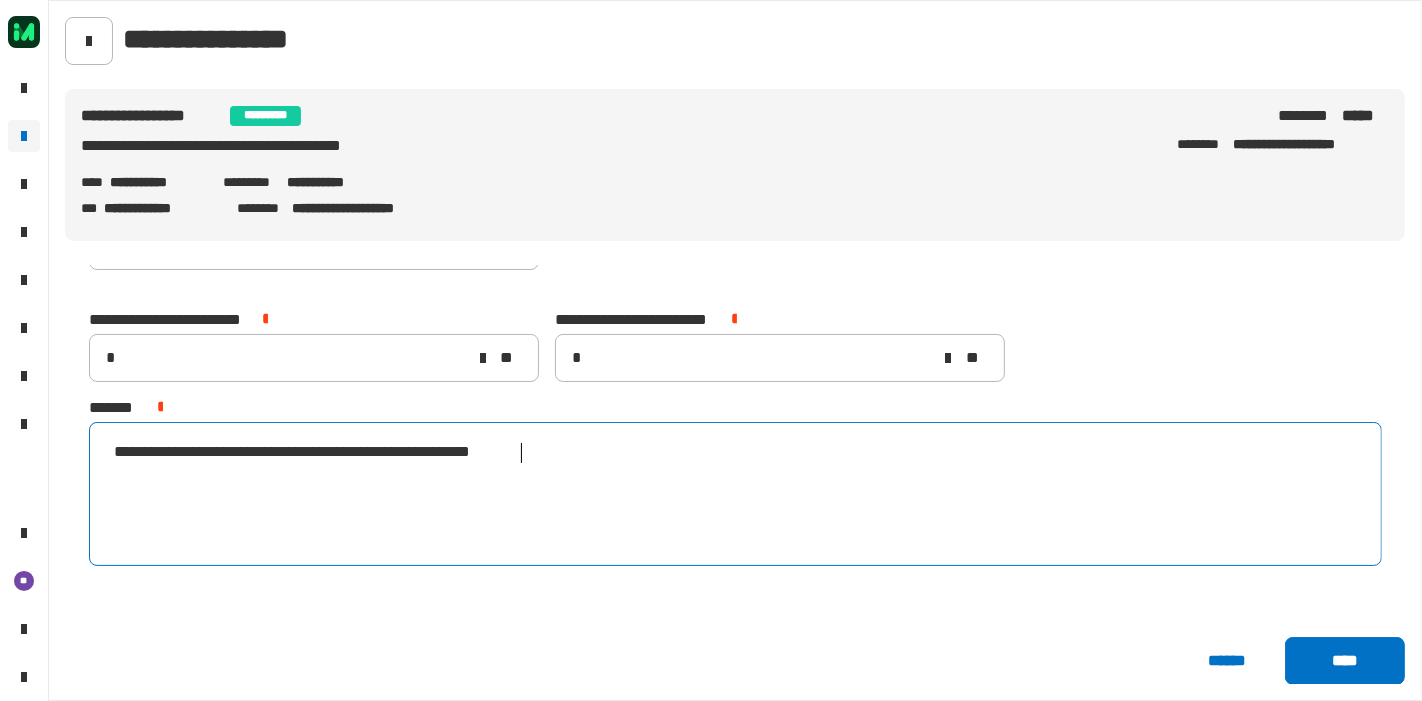 scroll, scrollTop: 0, scrollLeft: 320, axis: horizontal 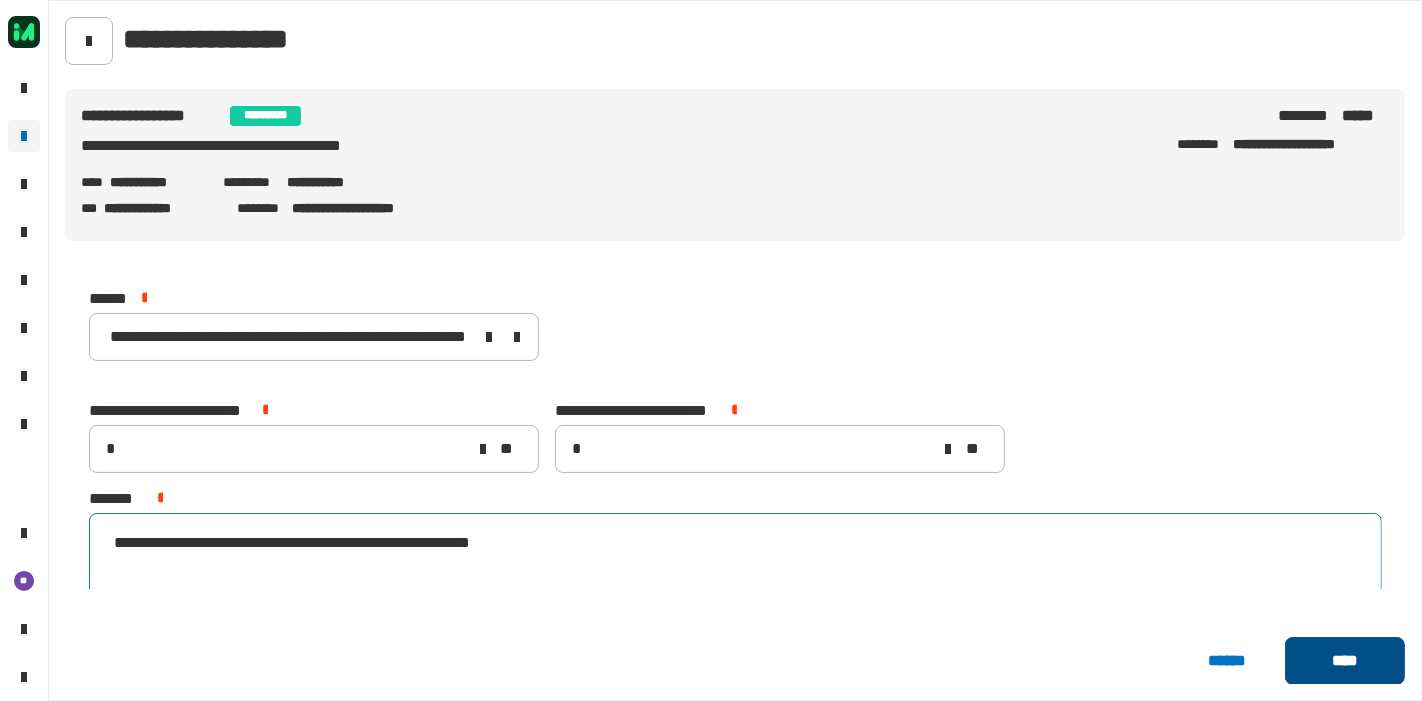 type on "**********" 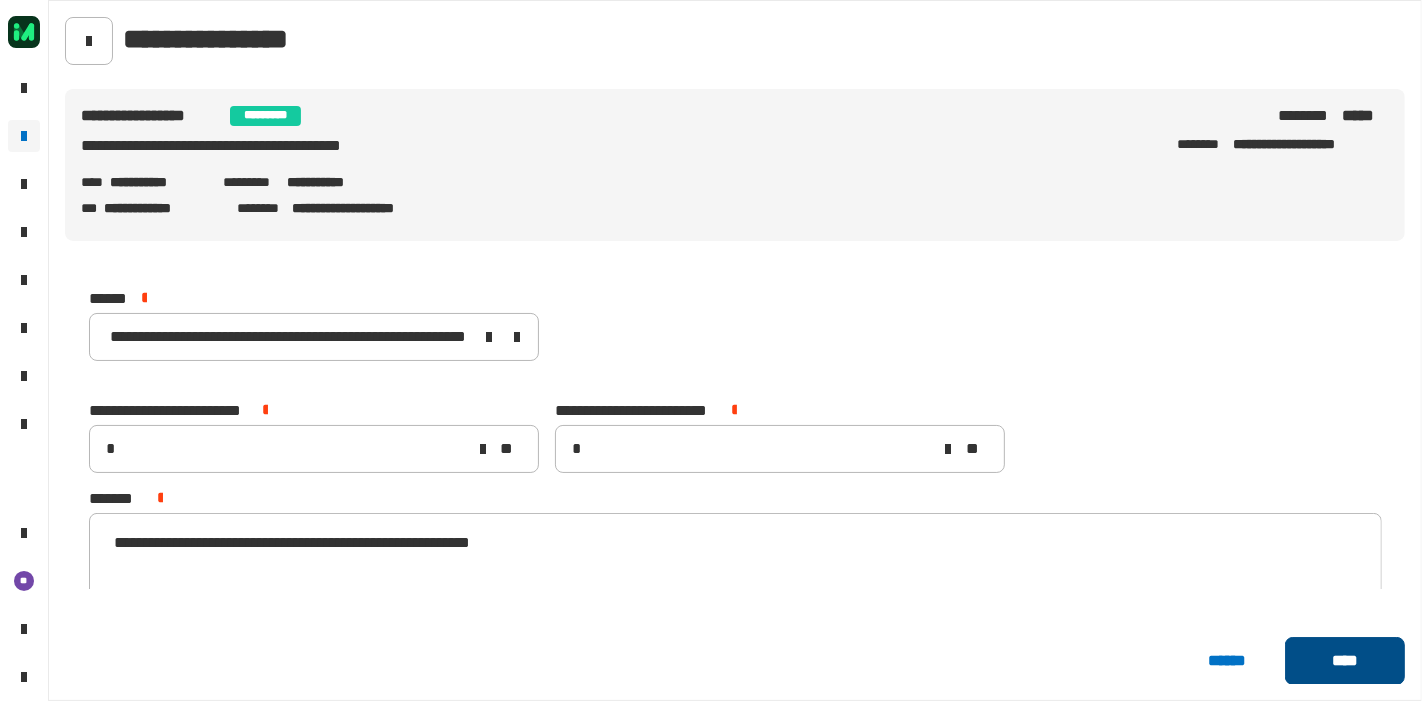 click on "****" 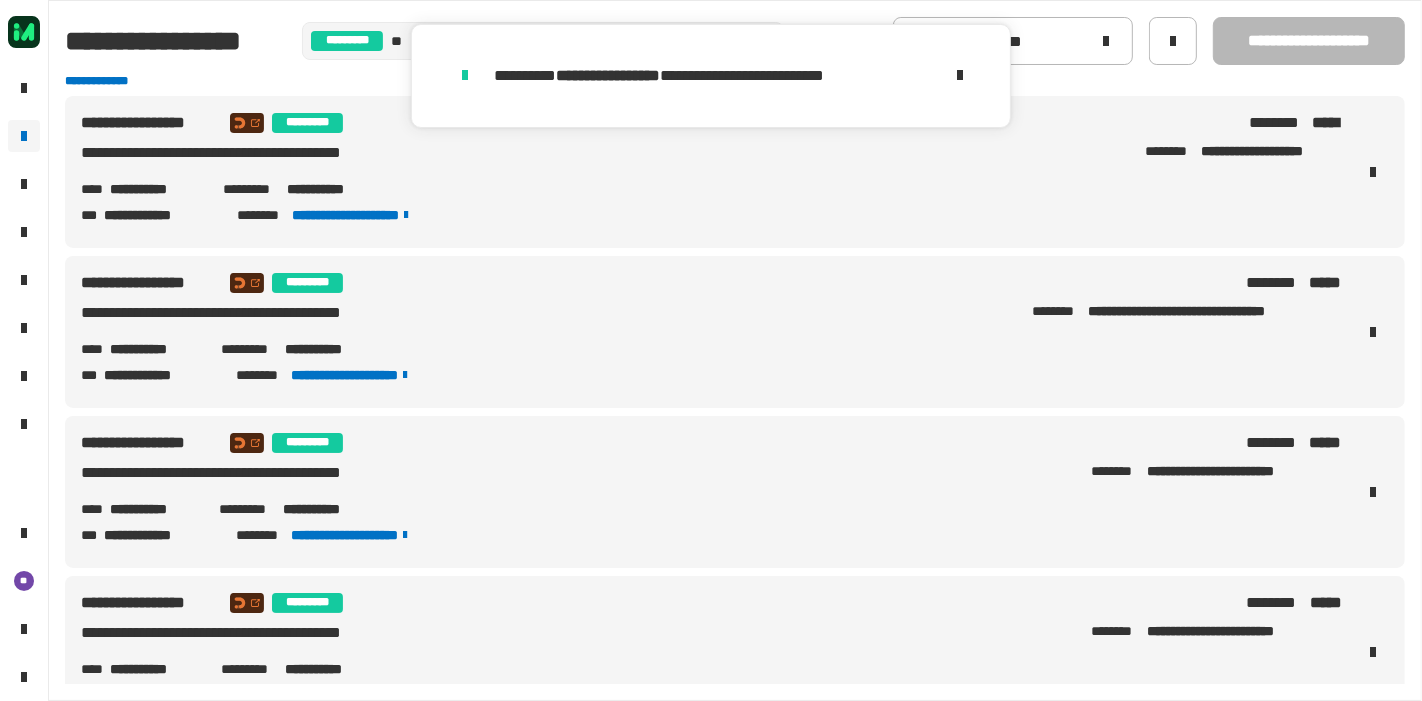 drag, startPoint x: 341, startPoint y: 175, endPoint x: 331, endPoint y: 190, distance: 18.027756 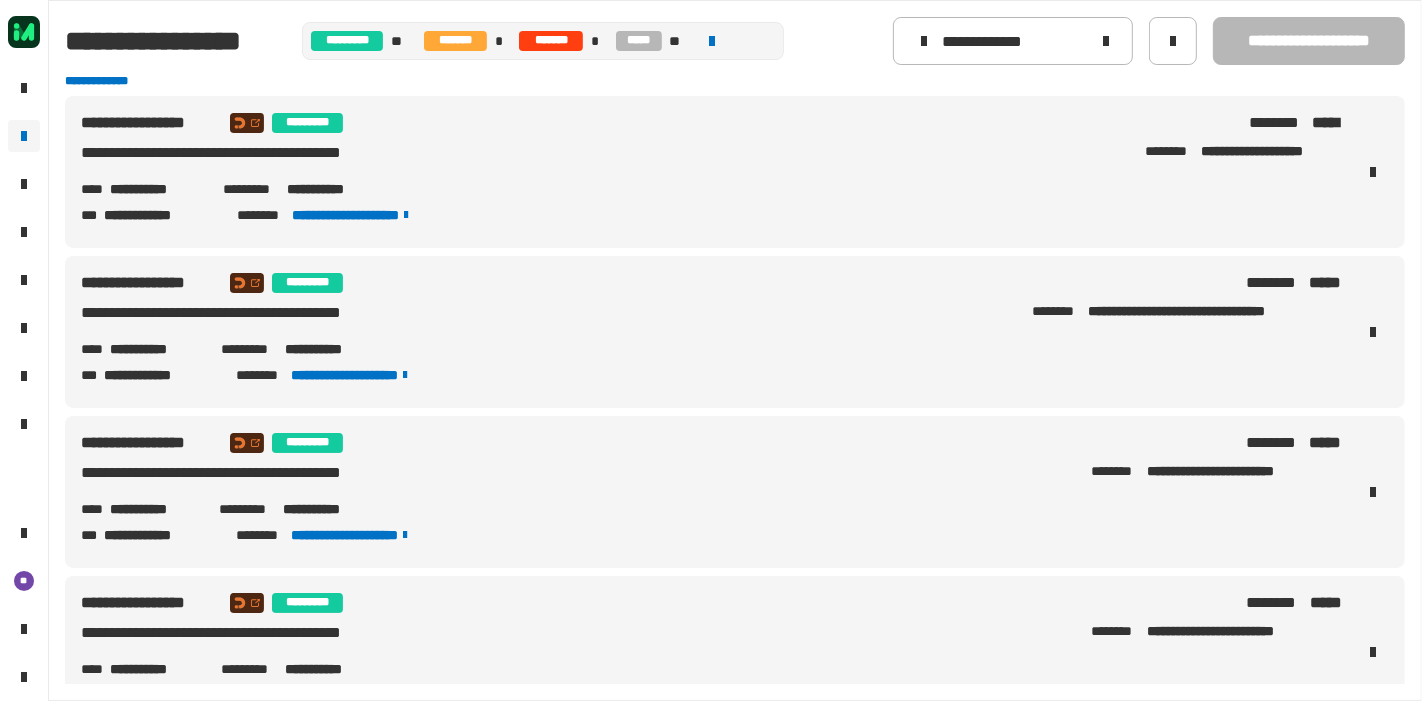 click on "**********" at bounding box center [711, 215] 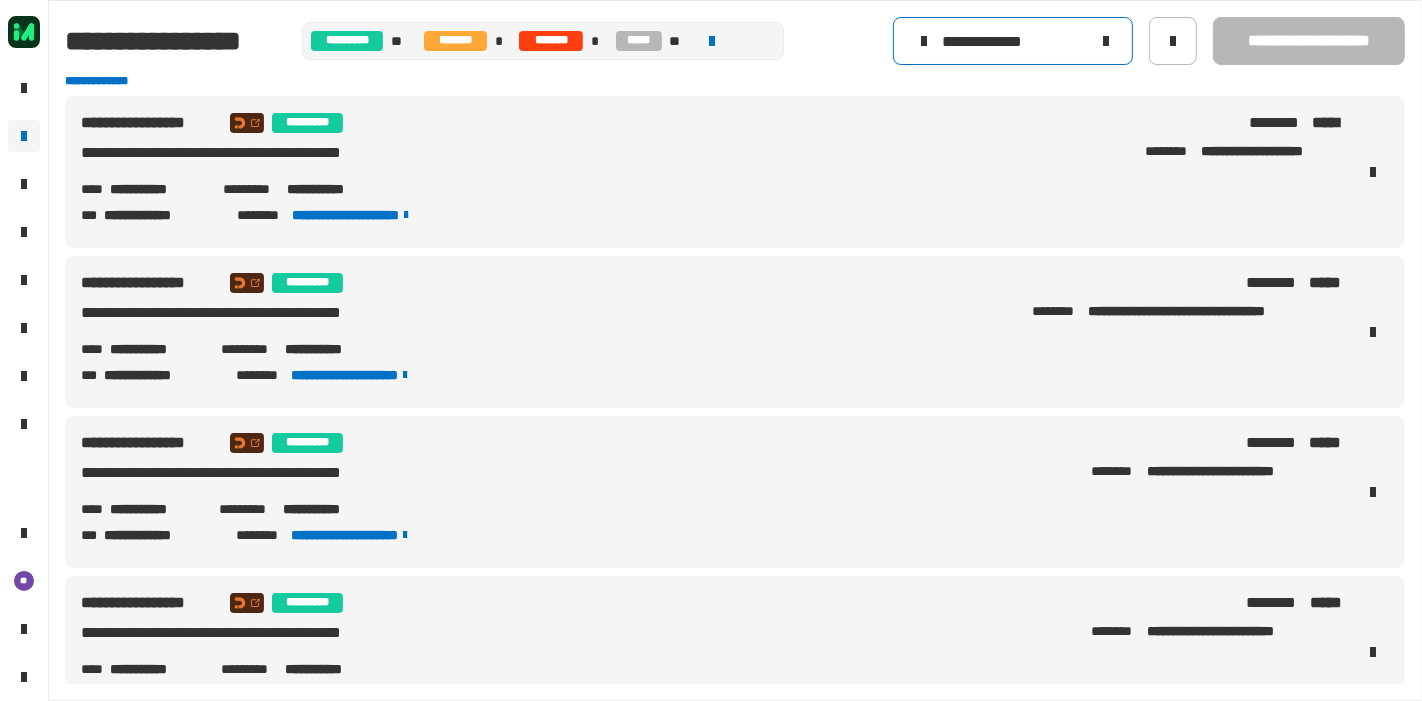 click on "**********" 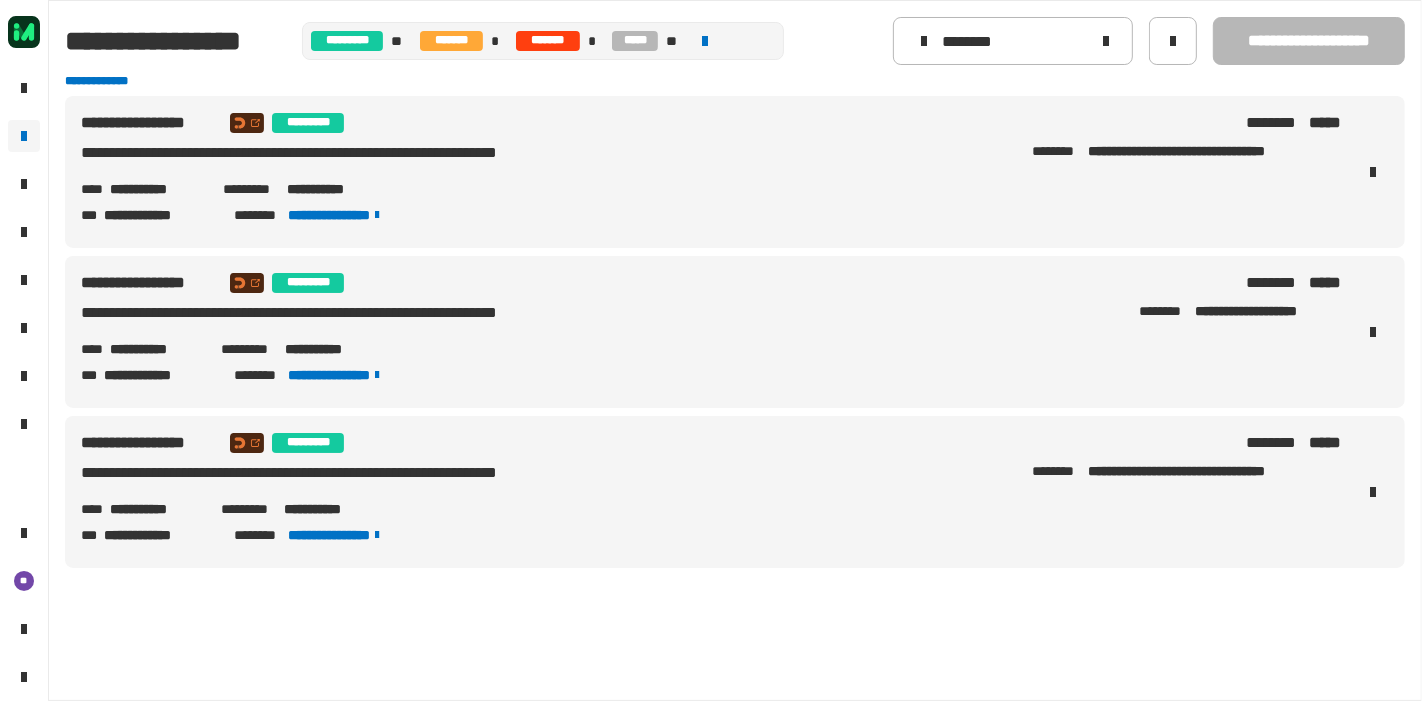 click on "**********" at bounding box center [332, 349] 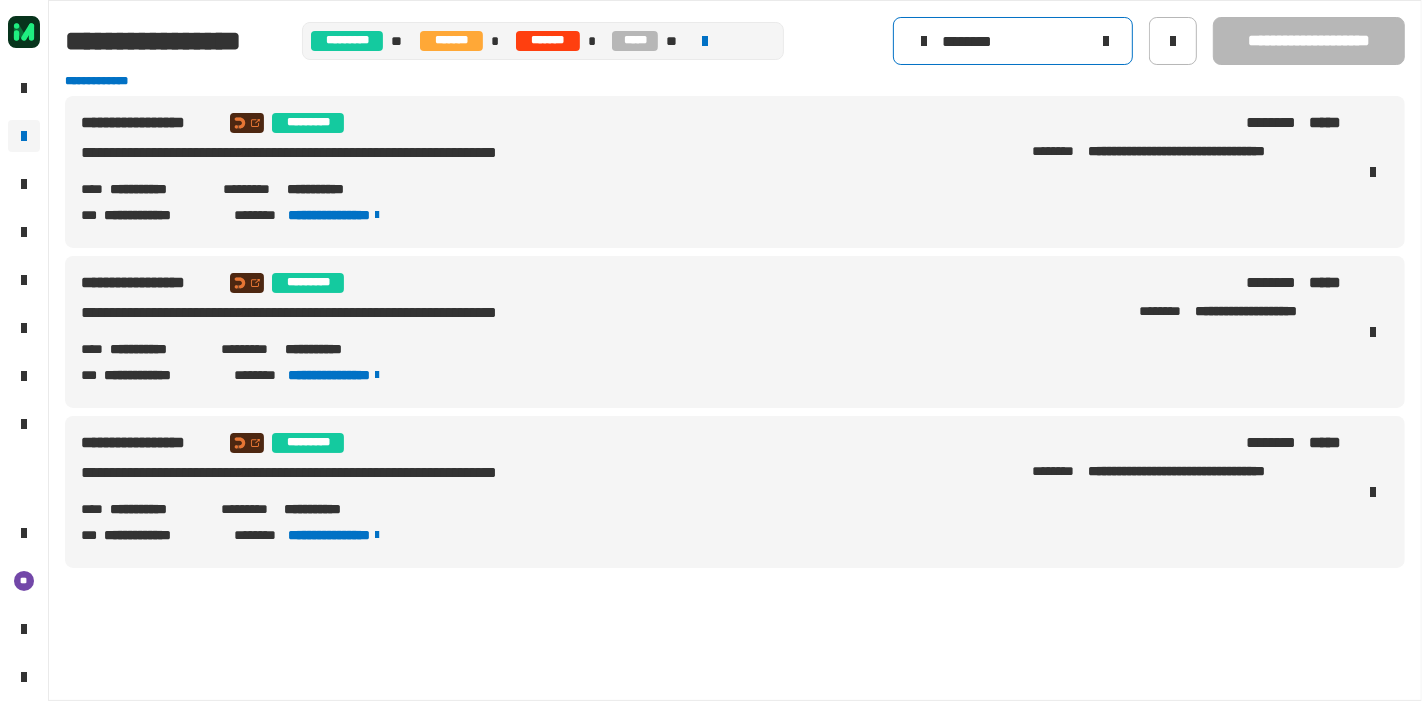 click on "********" 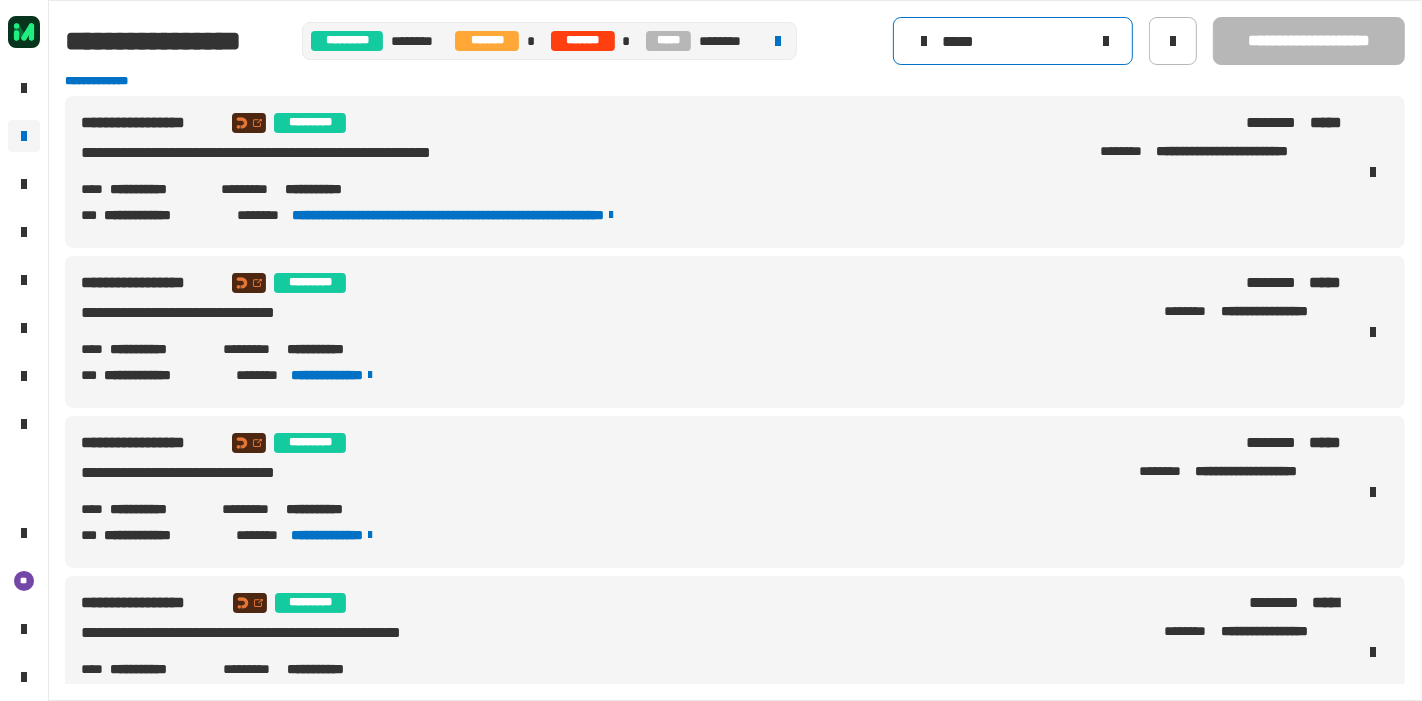 click on "*****" 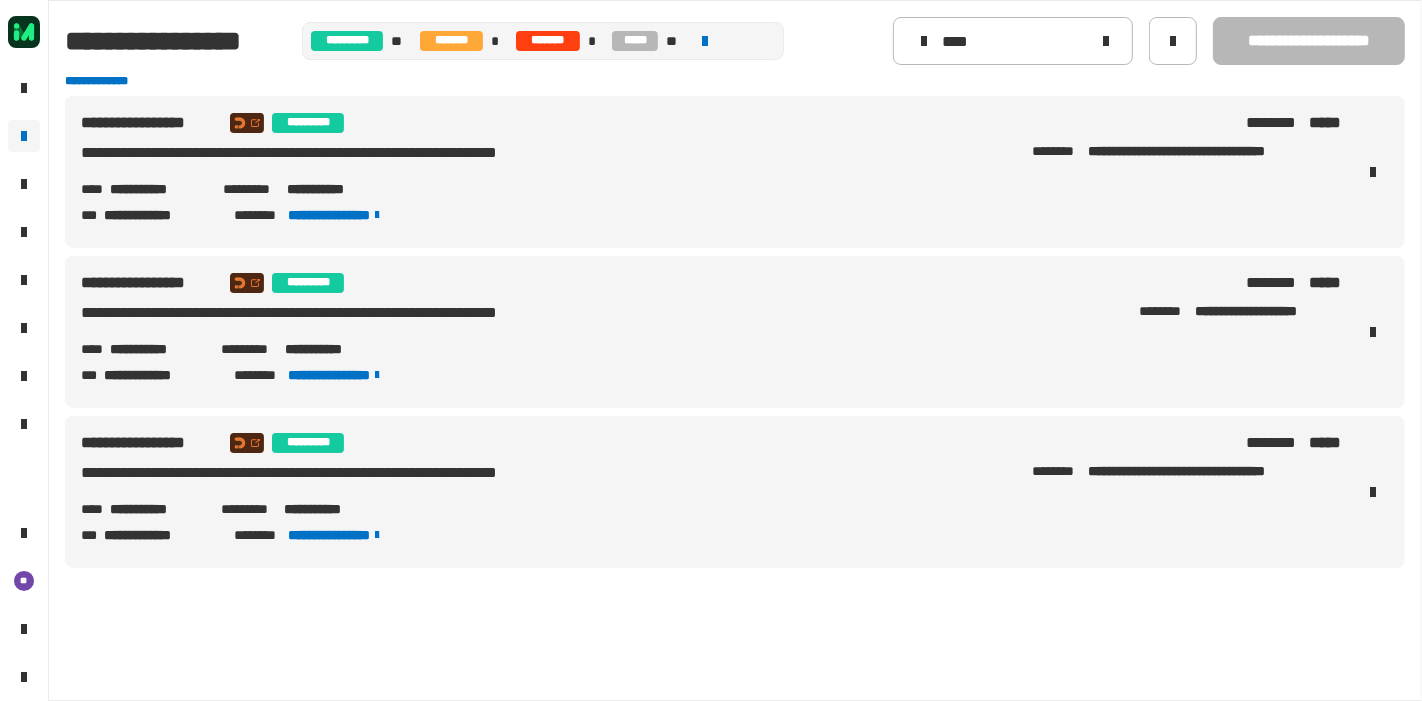 click on "**********" at bounding box center [332, 349] 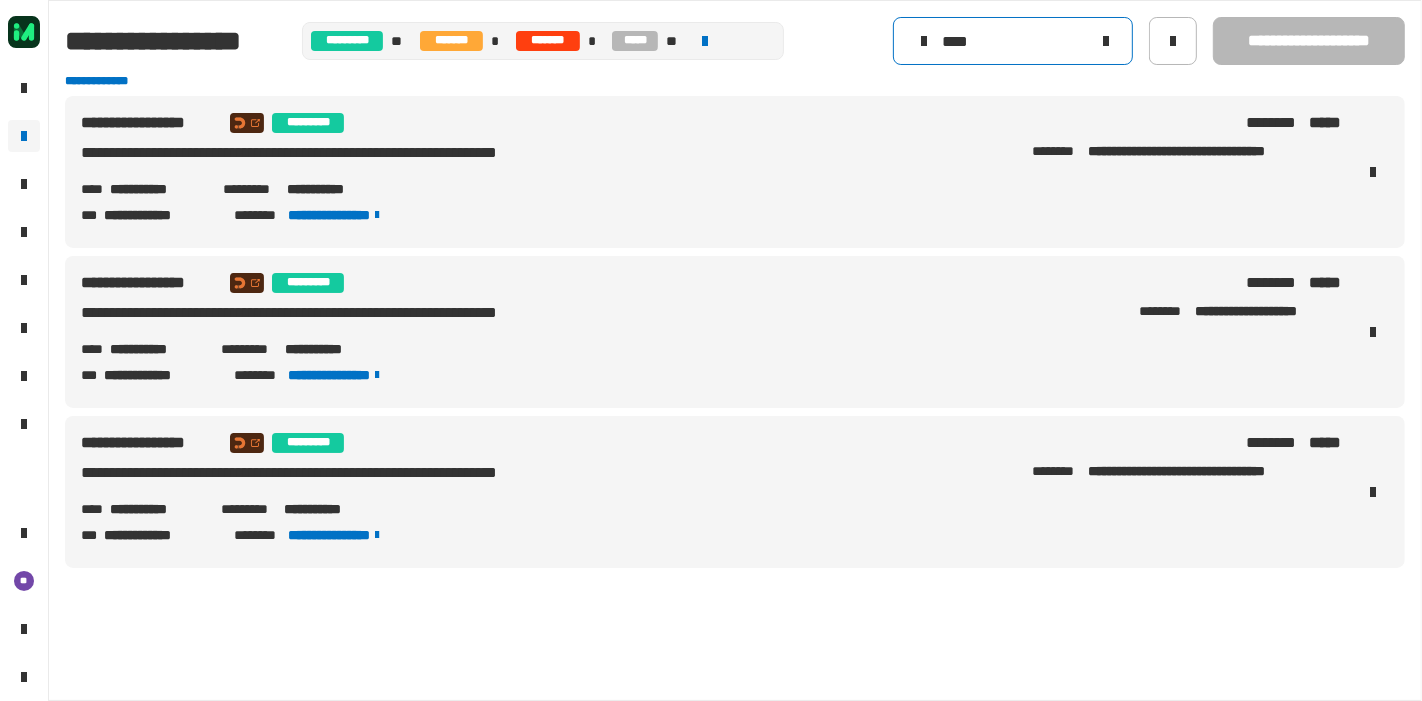 click on "****" 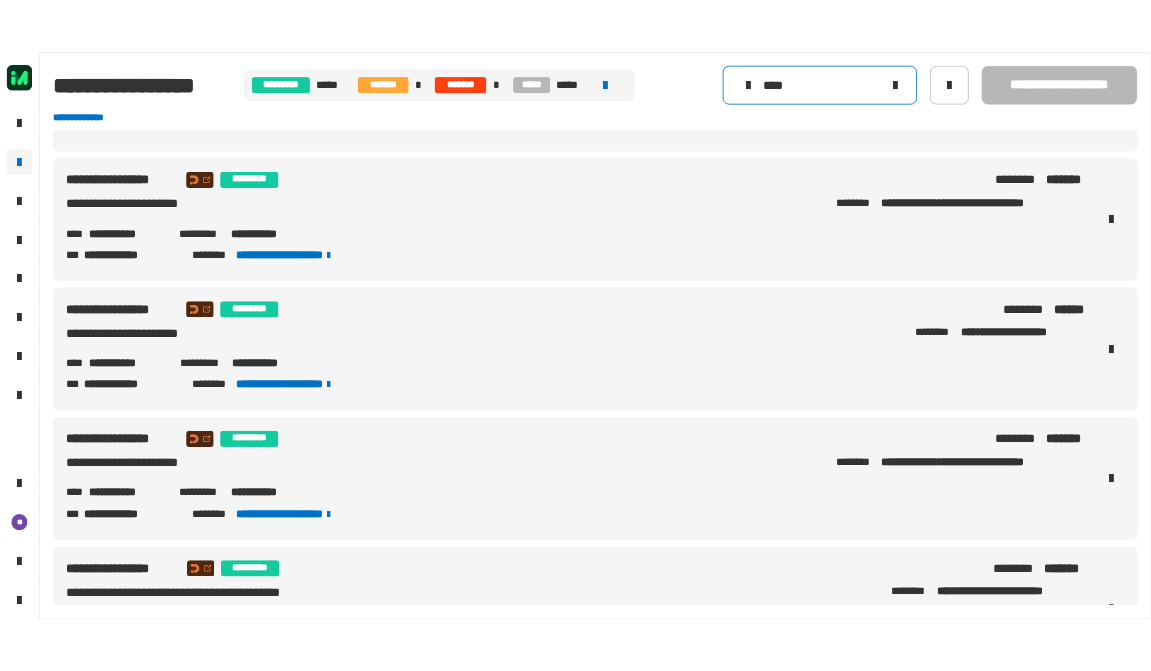 scroll, scrollTop: 448, scrollLeft: 0, axis: vertical 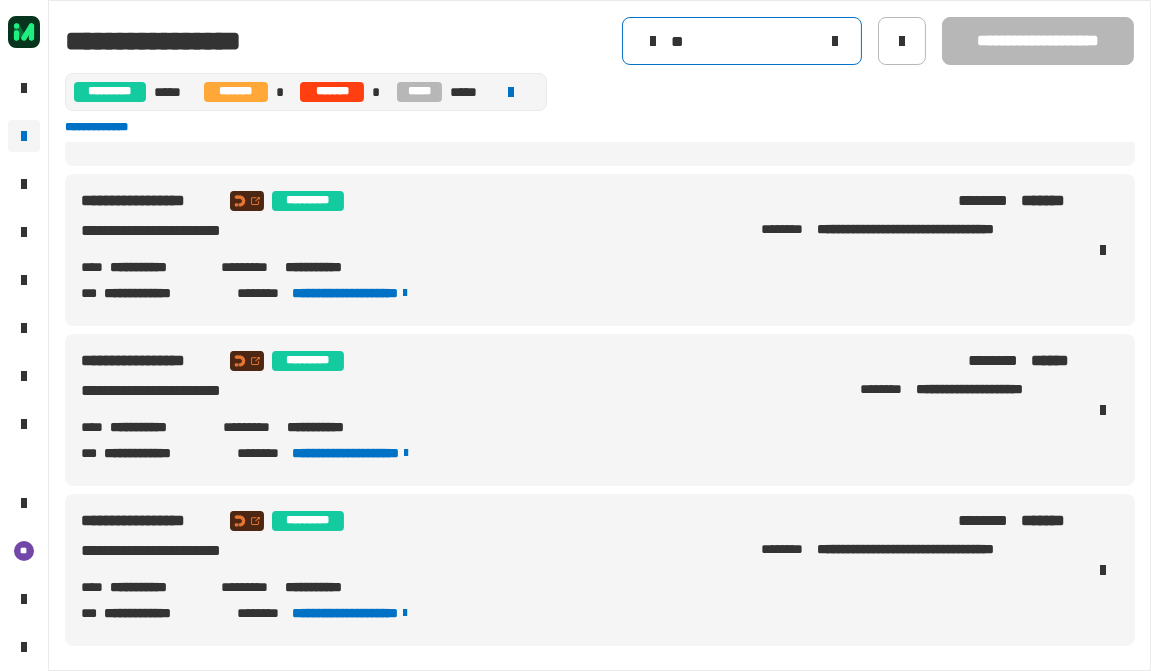 type on "*" 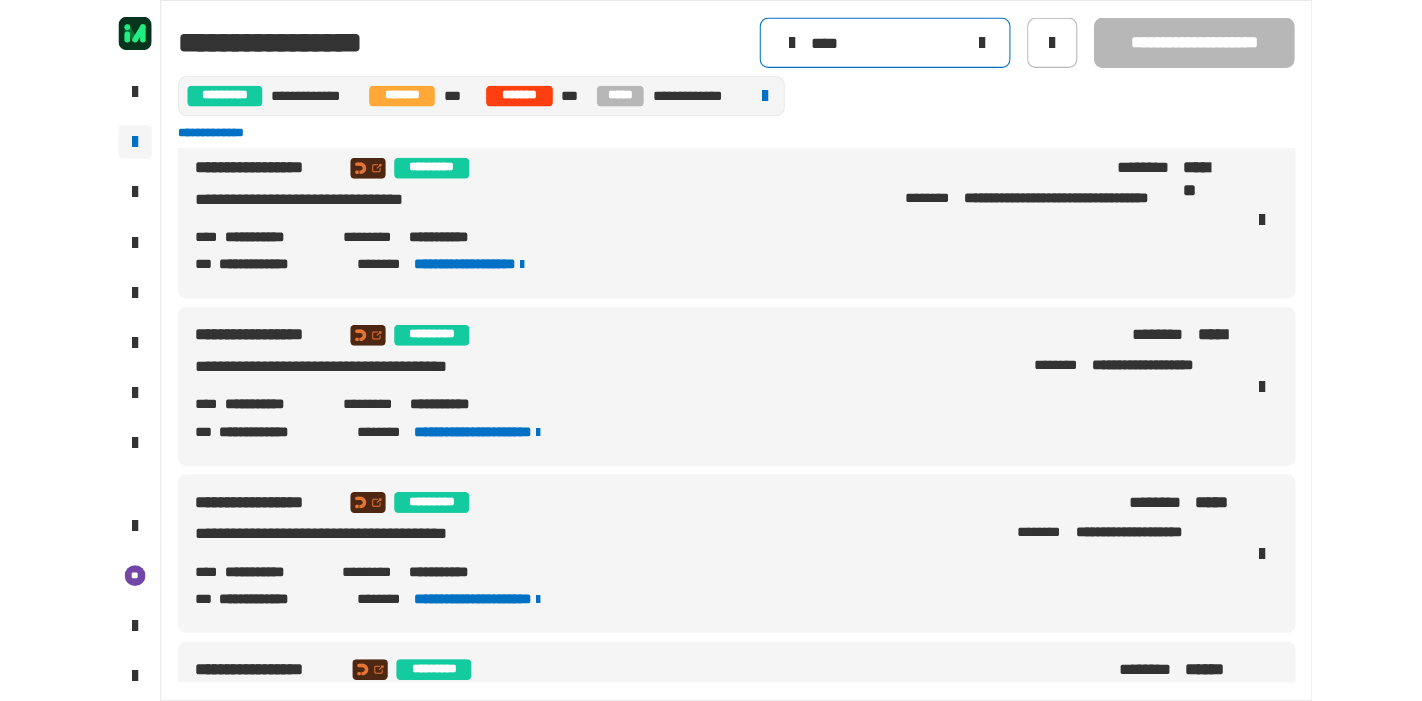 scroll, scrollTop: 0, scrollLeft: 0, axis: both 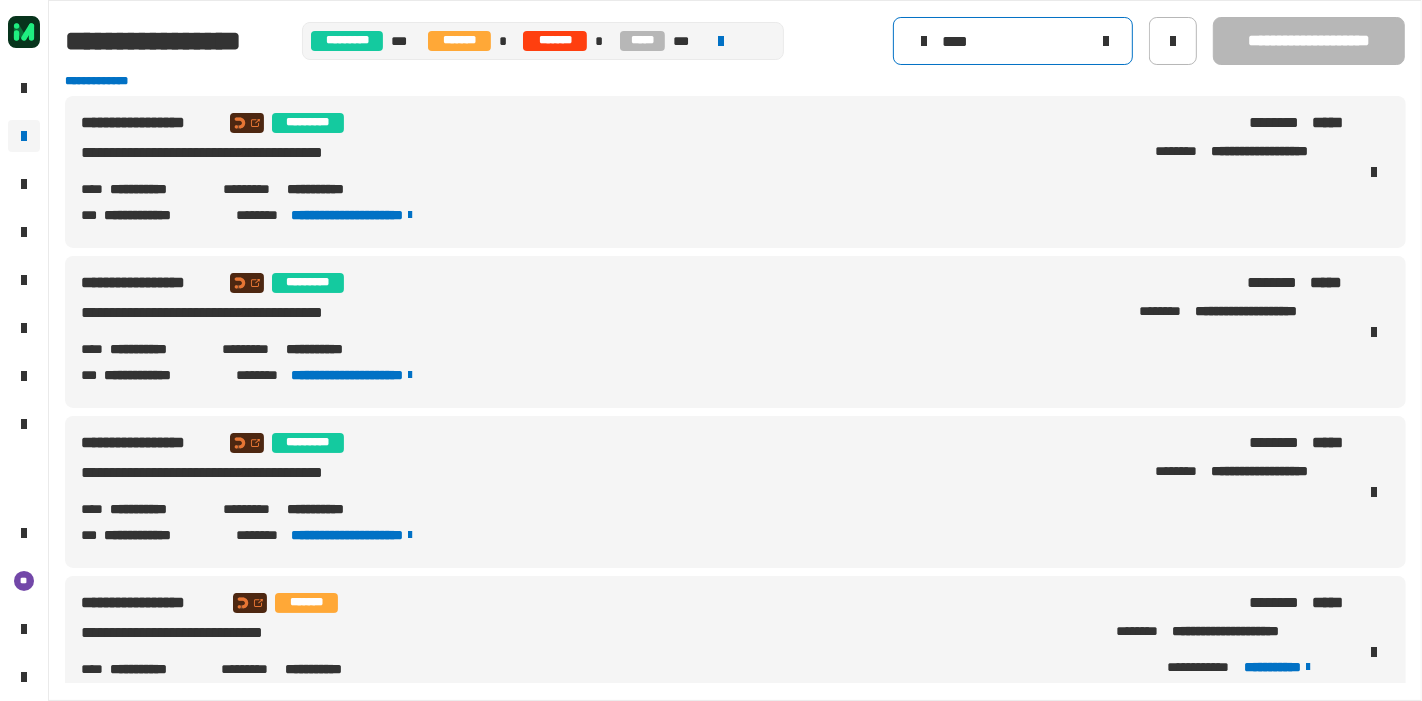 click on "****" 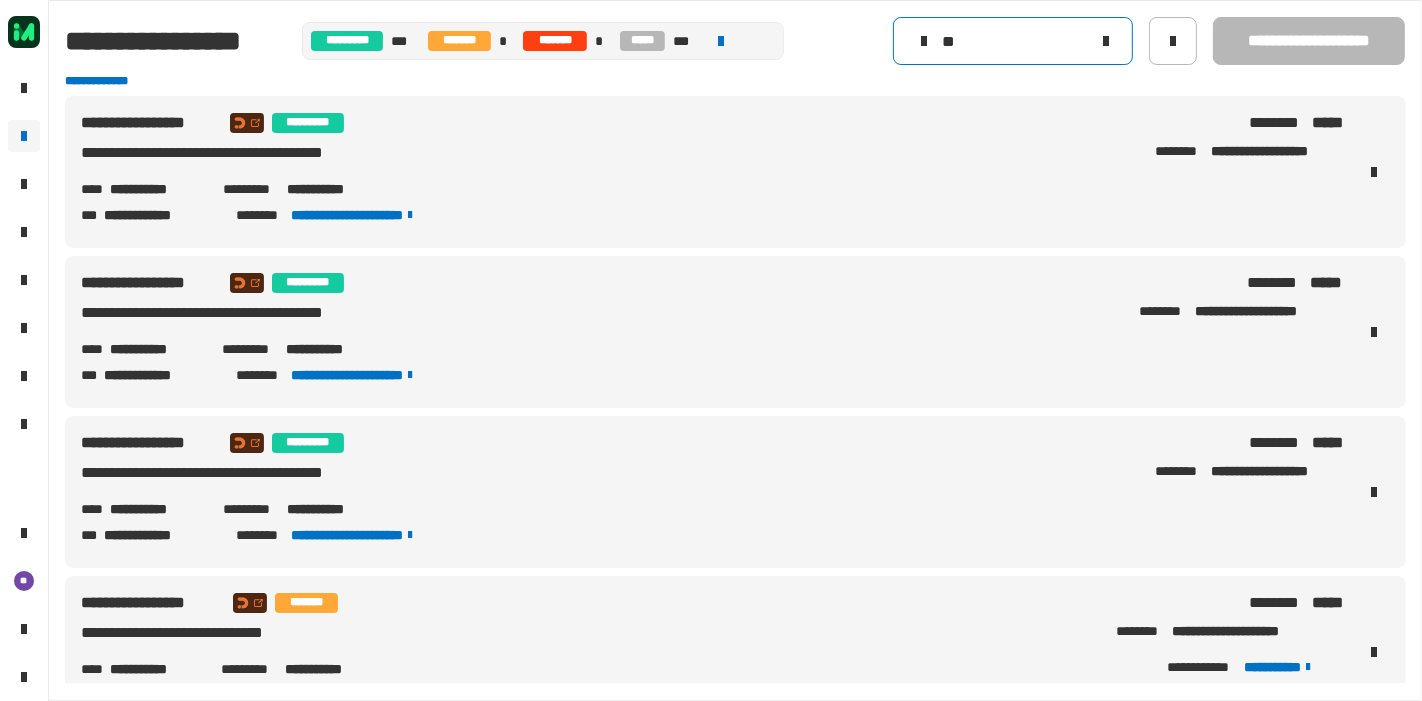 type on "*" 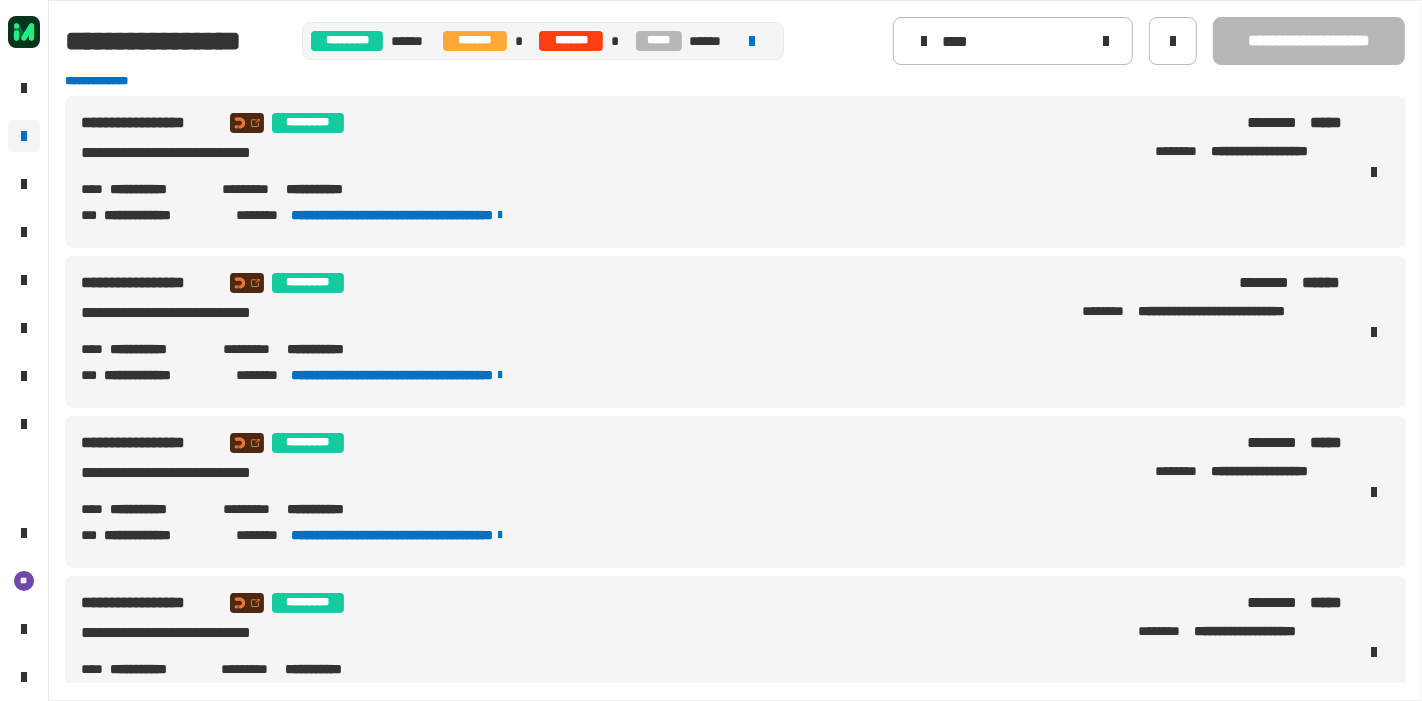 click at bounding box center [1374, 172] 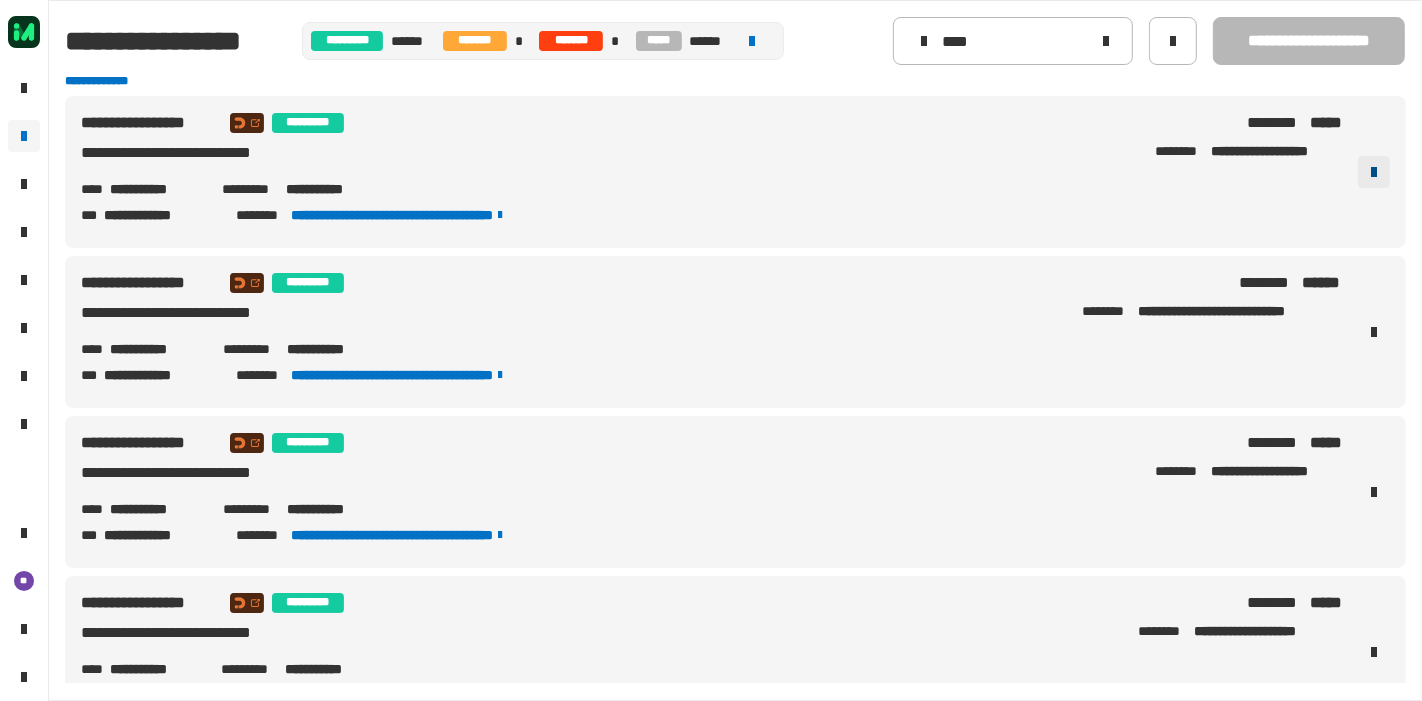 click at bounding box center (1374, 172) 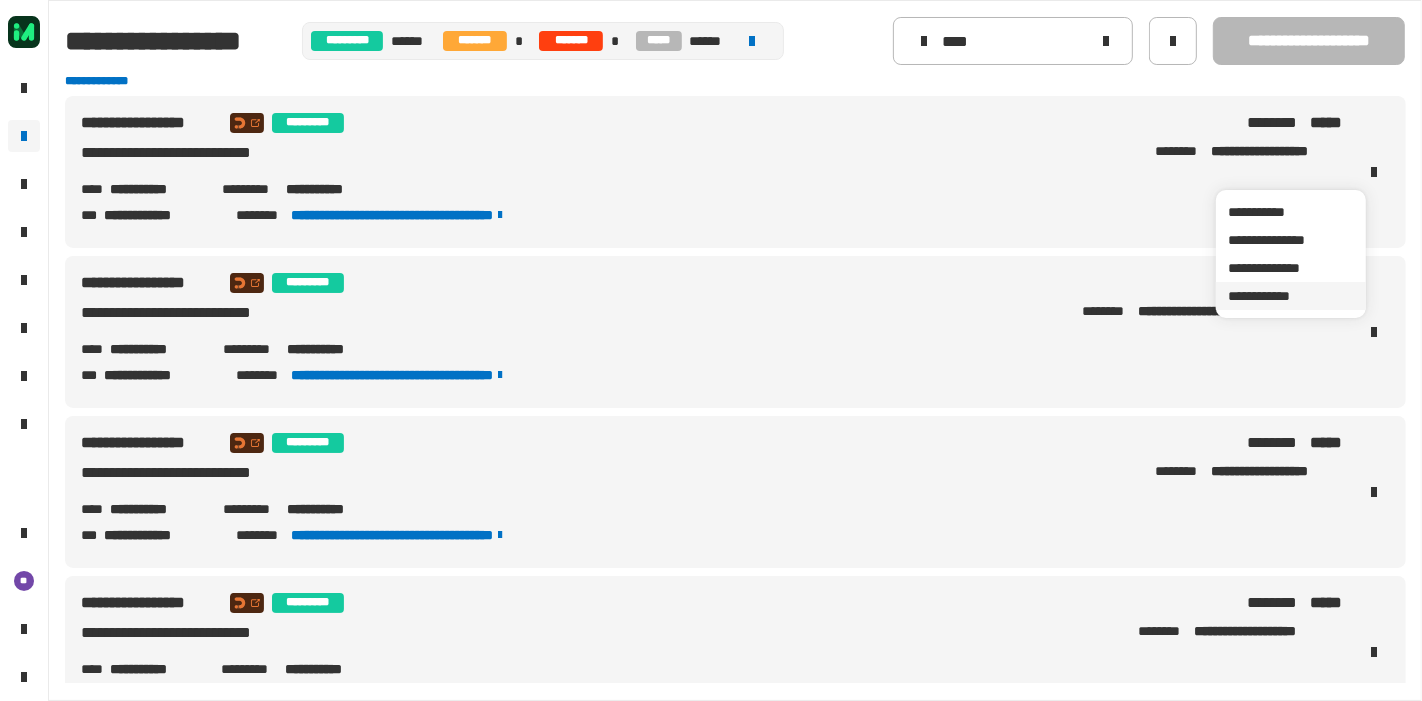 click on "**********" at bounding box center [1291, 296] 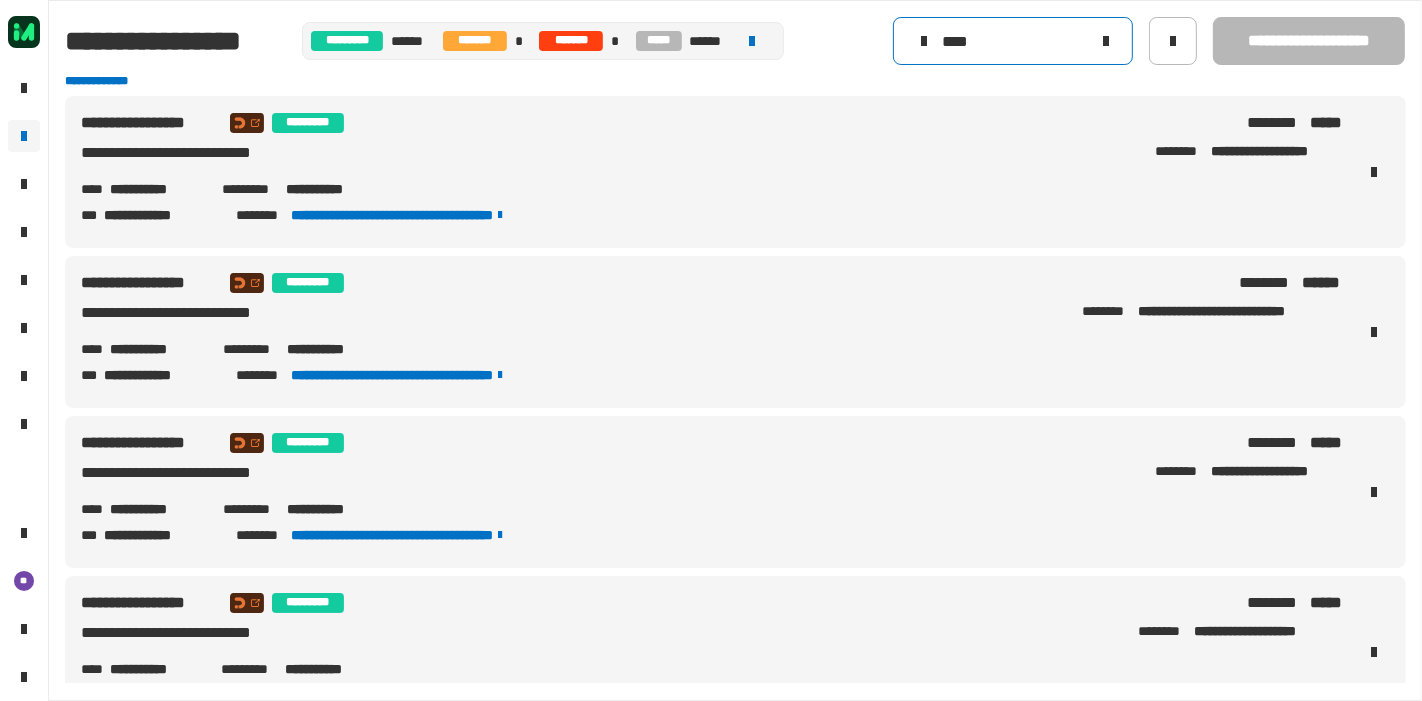 click on "****" 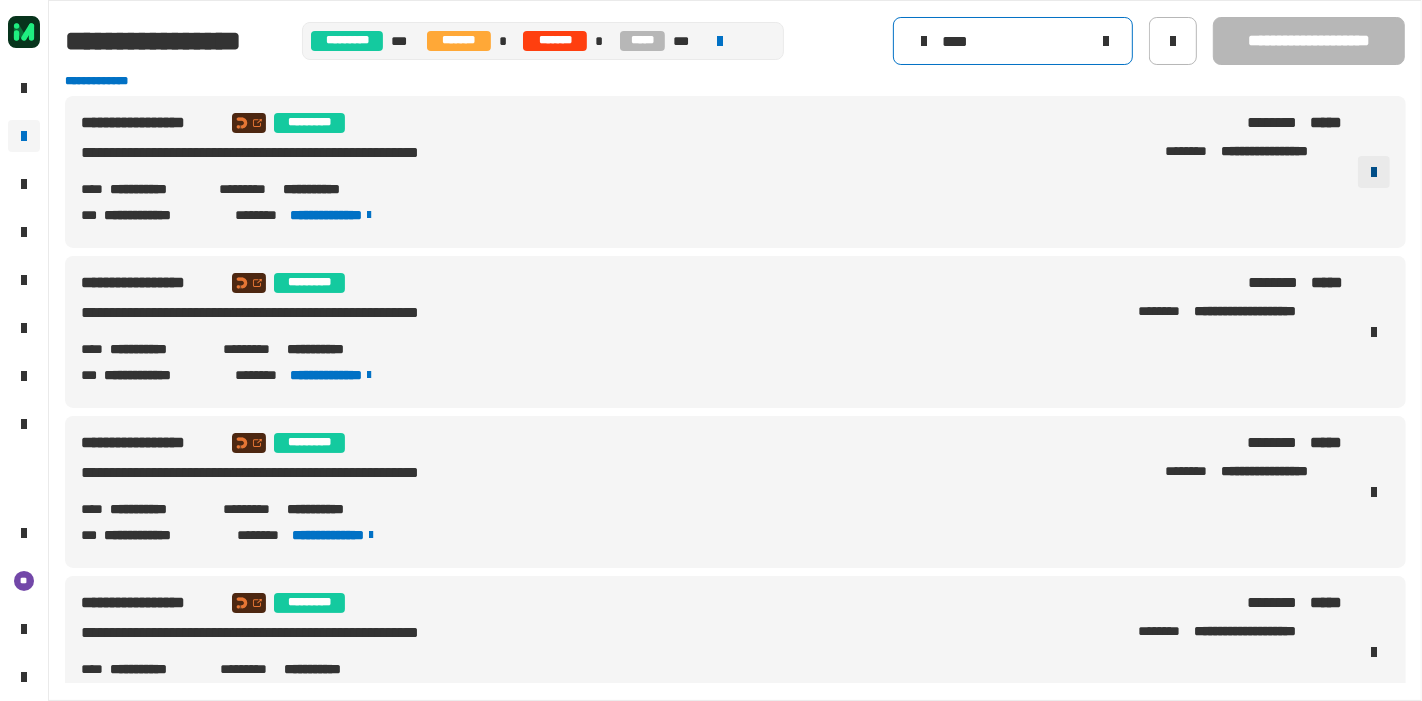 type on "****" 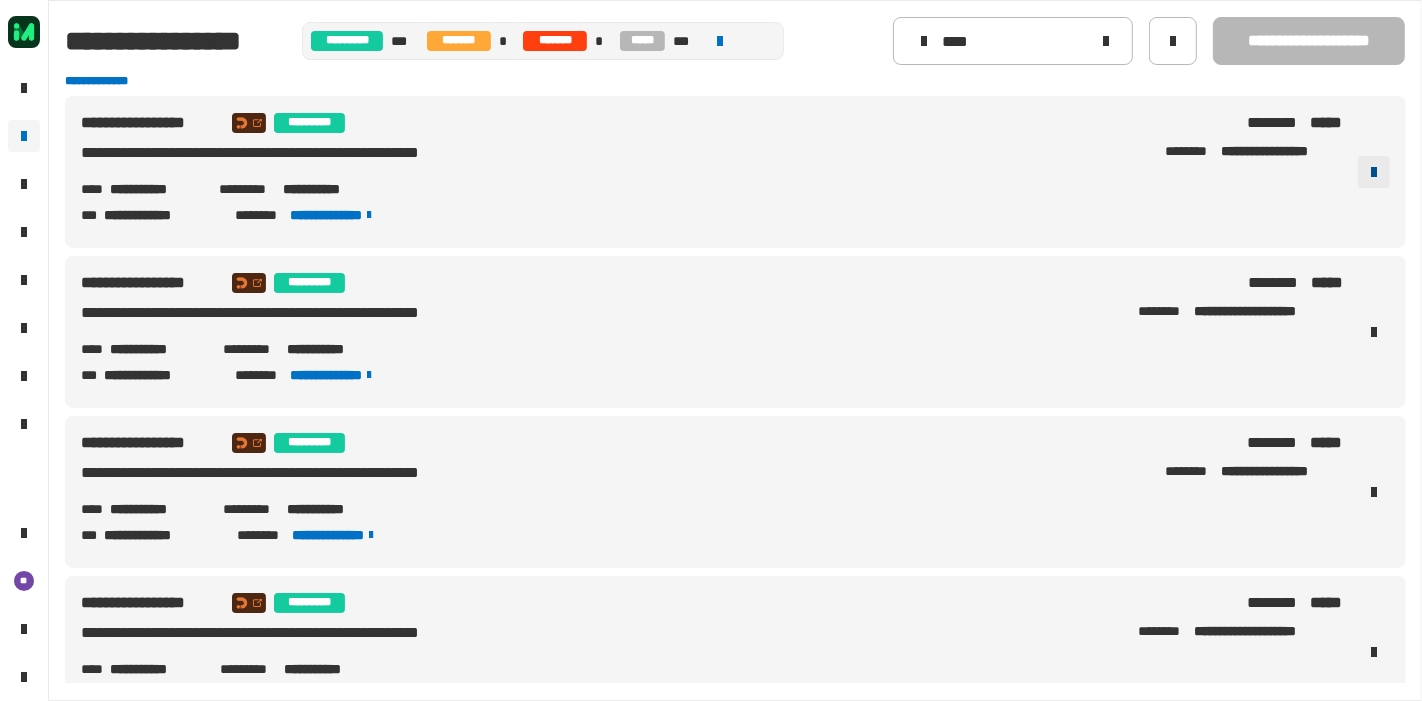 click at bounding box center [1374, 172] 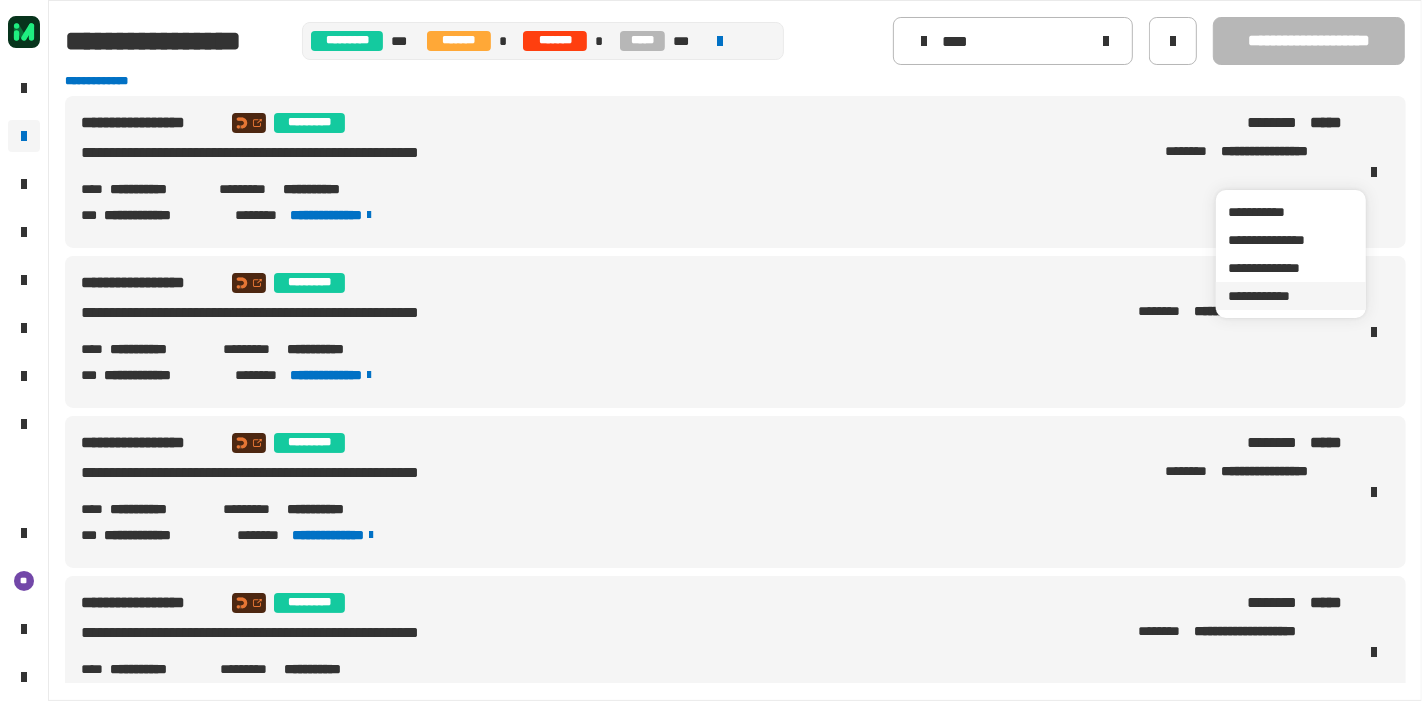 click on "**********" at bounding box center (1291, 296) 